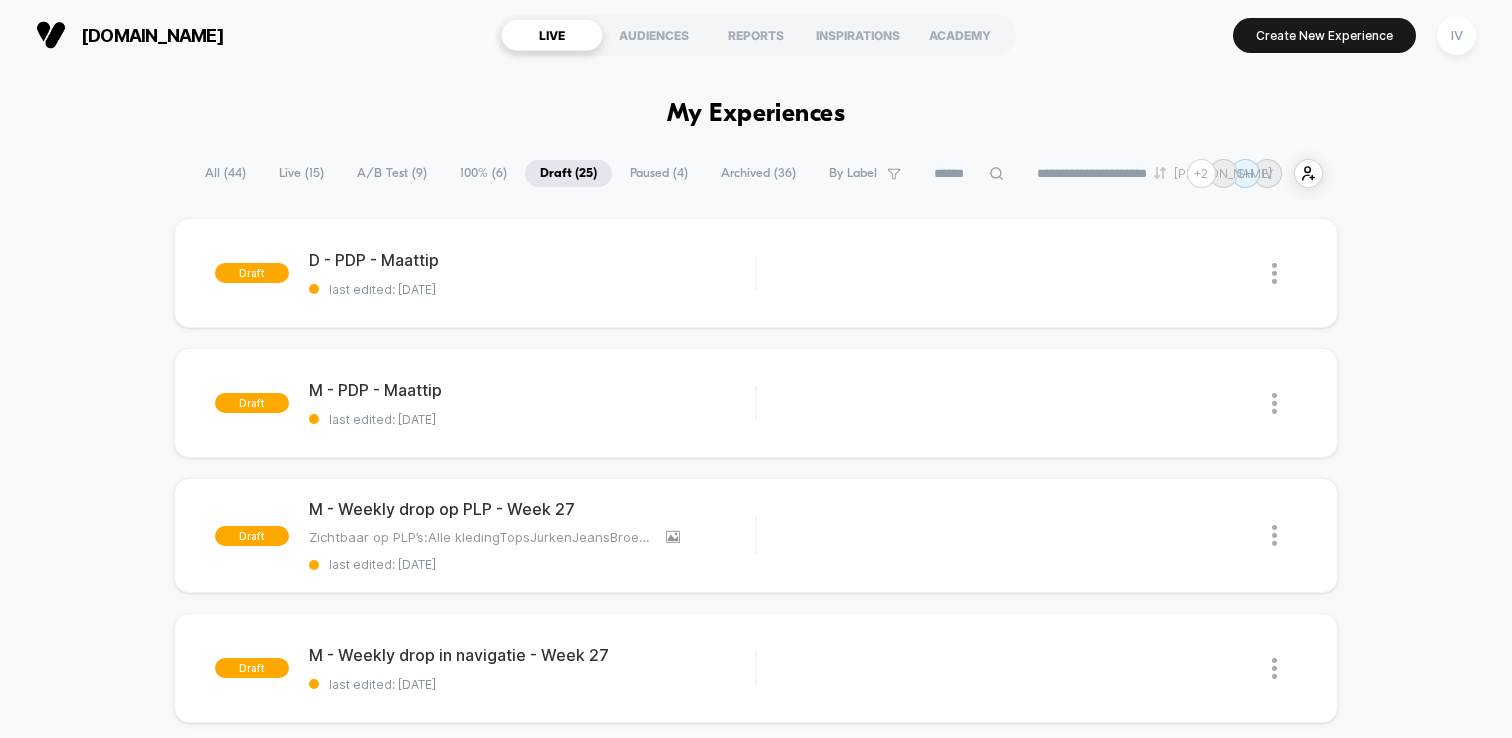 scroll, scrollTop: 0, scrollLeft: 0, axis: both 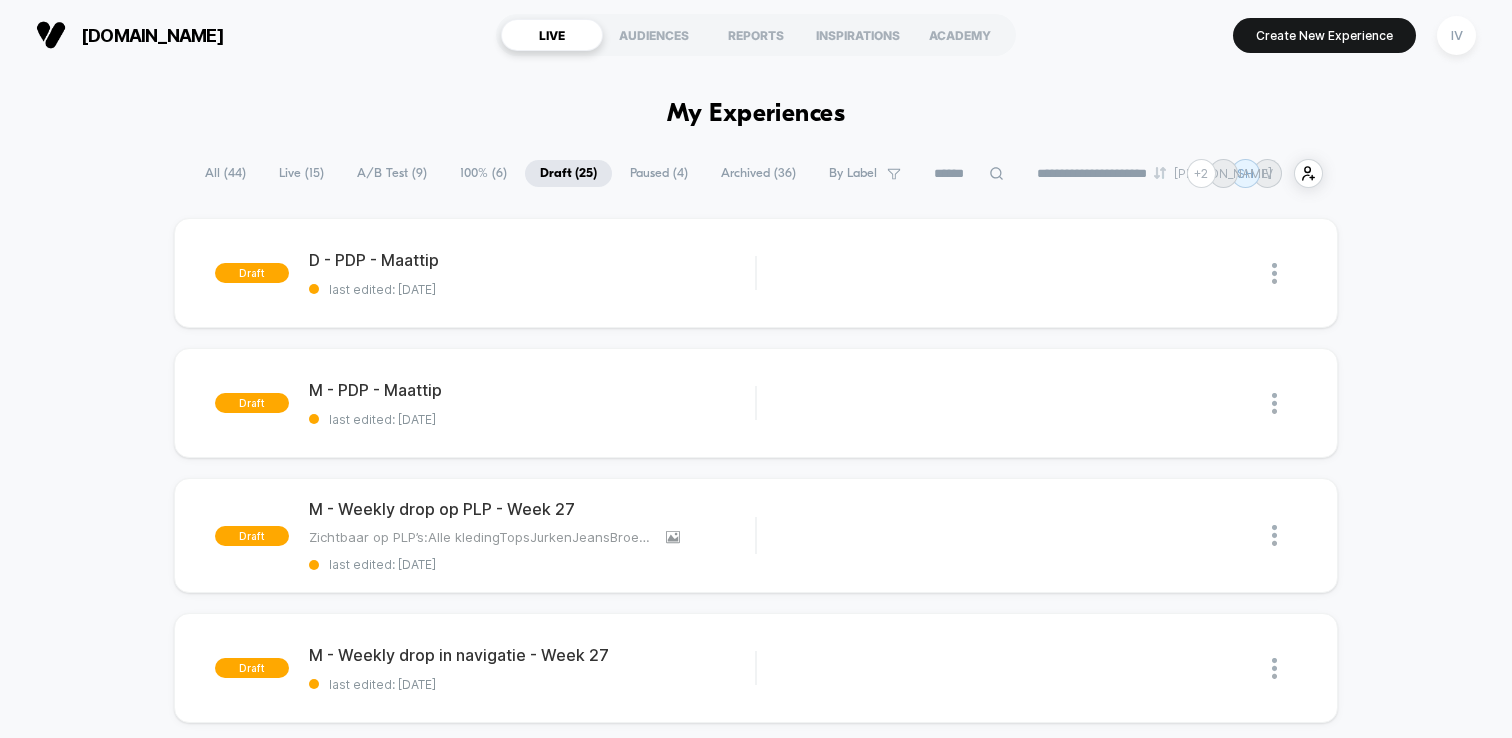 click on "Draft ( 25 )" at bounding box center (568, 173) 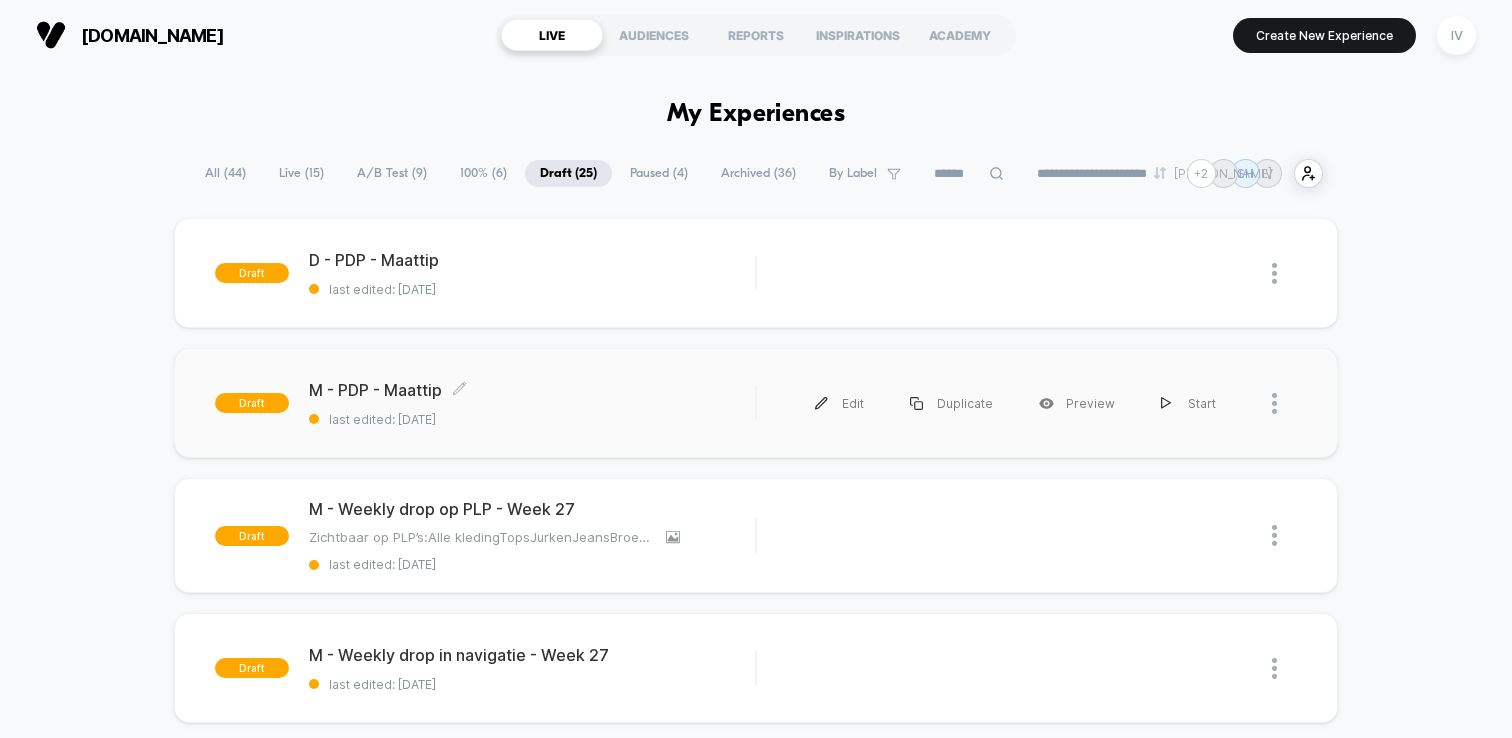 click on "M - PDP - Maattip Click to edit experience details Click to edit experience details last edited: [DATE]" at bounding box center (532, 403) 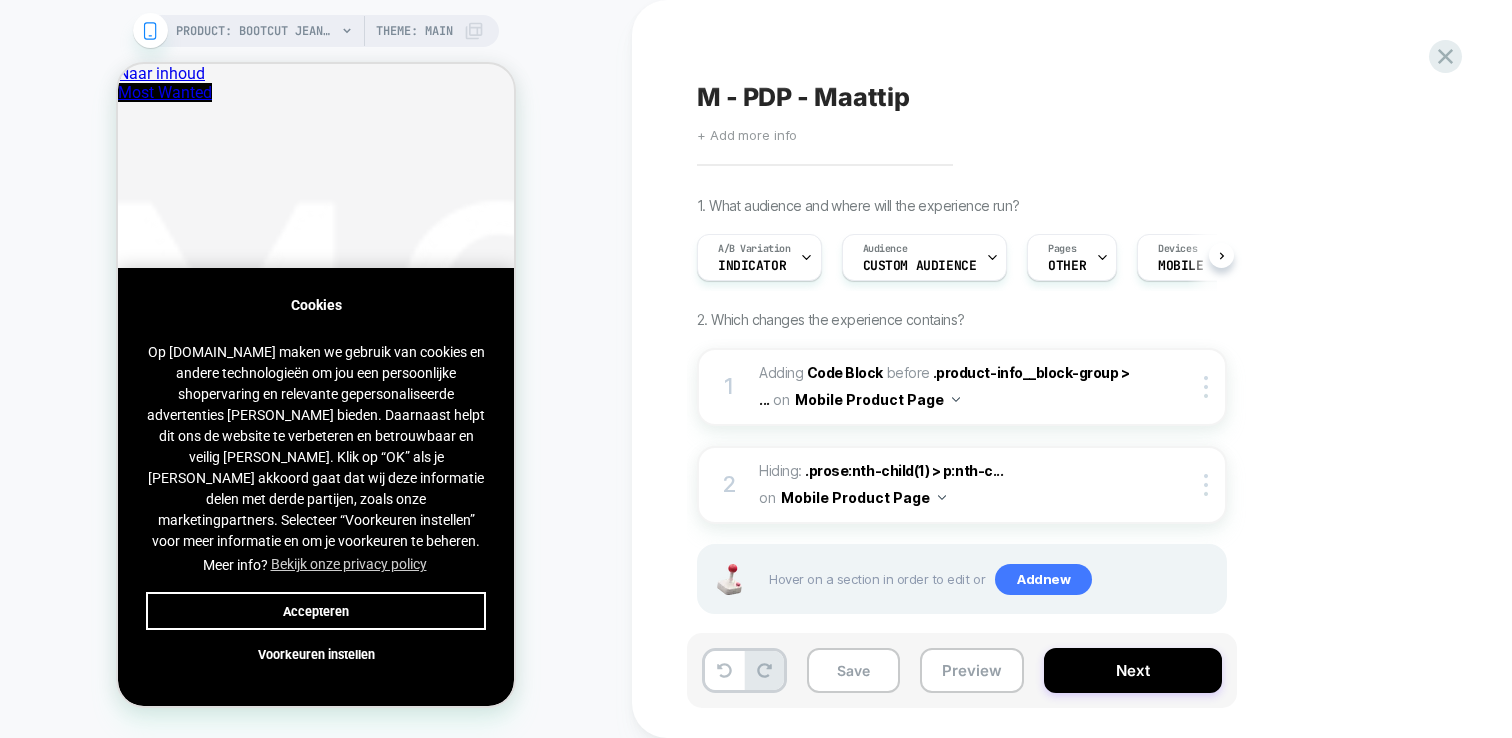 scroll, scrollTop: 0, scrollLeft: 1, axis: horizontal 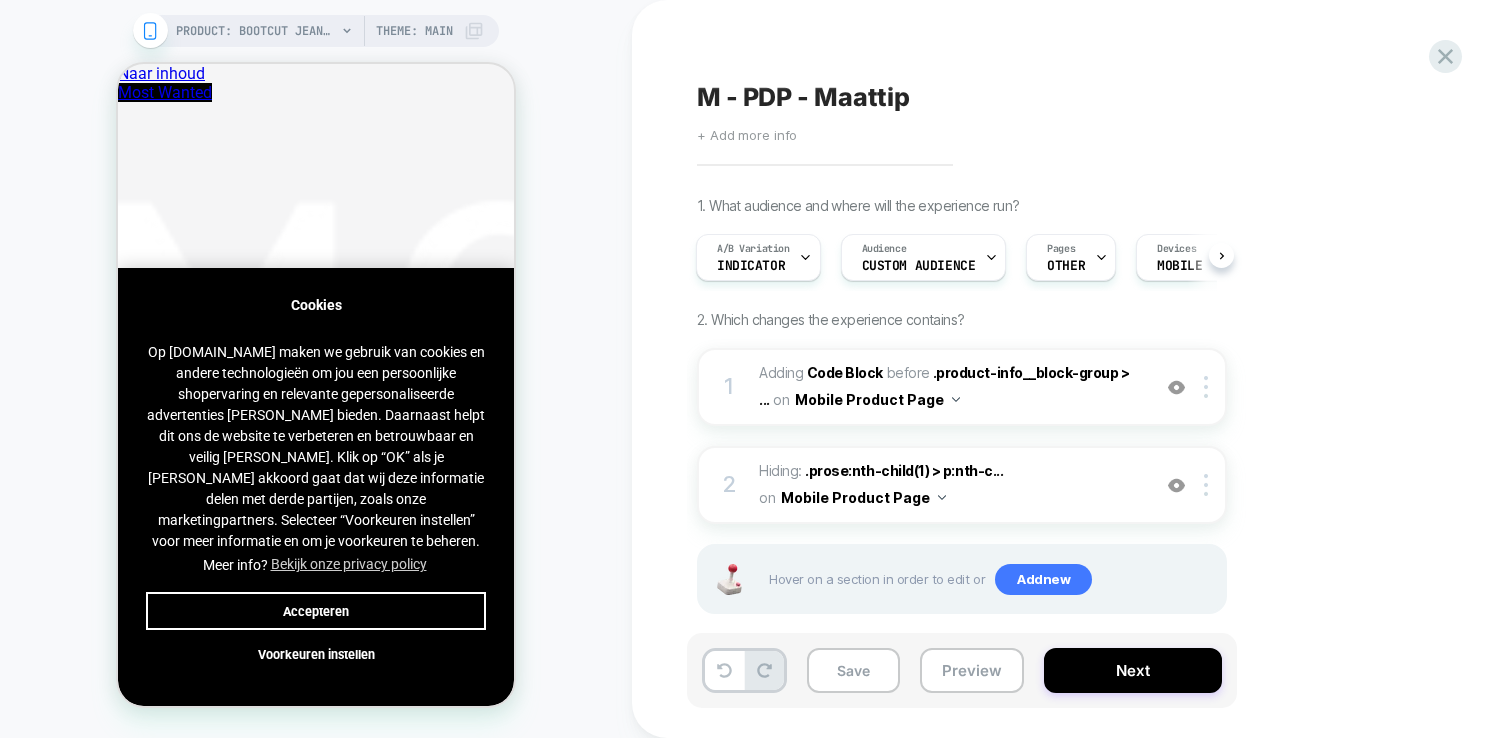 click on "Accepteren" at bounding box center [316, 611] 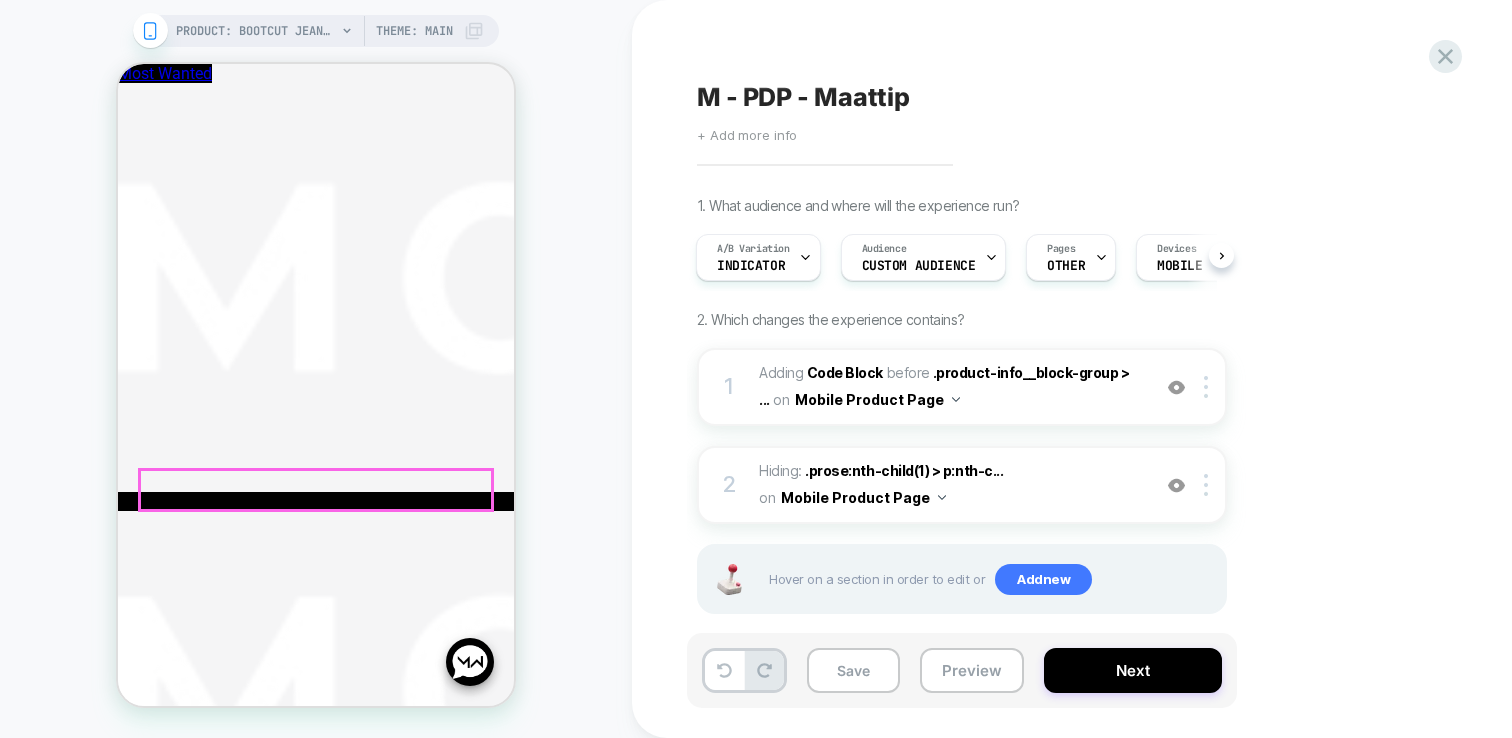scroll, scrollTop: 1279, scrollLeft: 0, axis: vertical 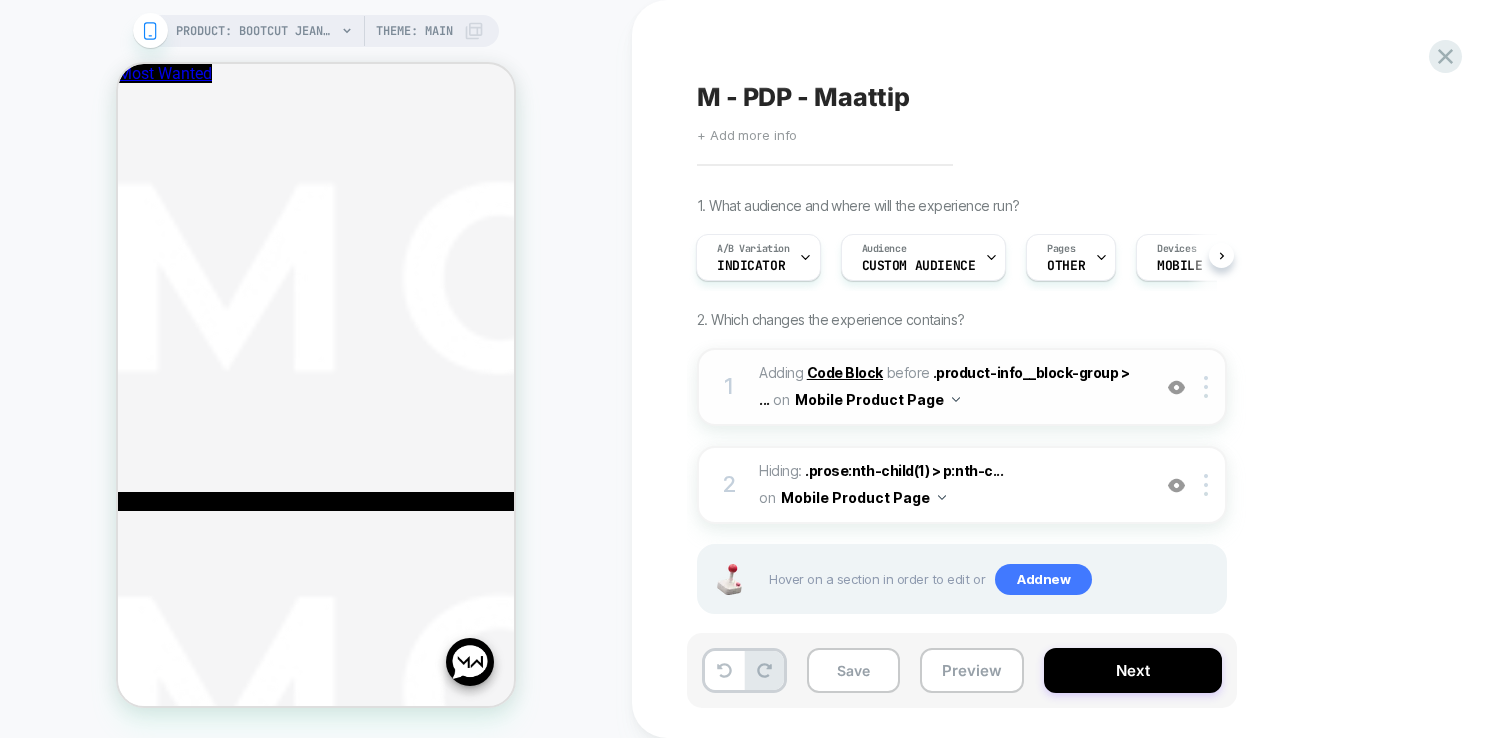 click on "Code Block" at bounding box center (845, 372) 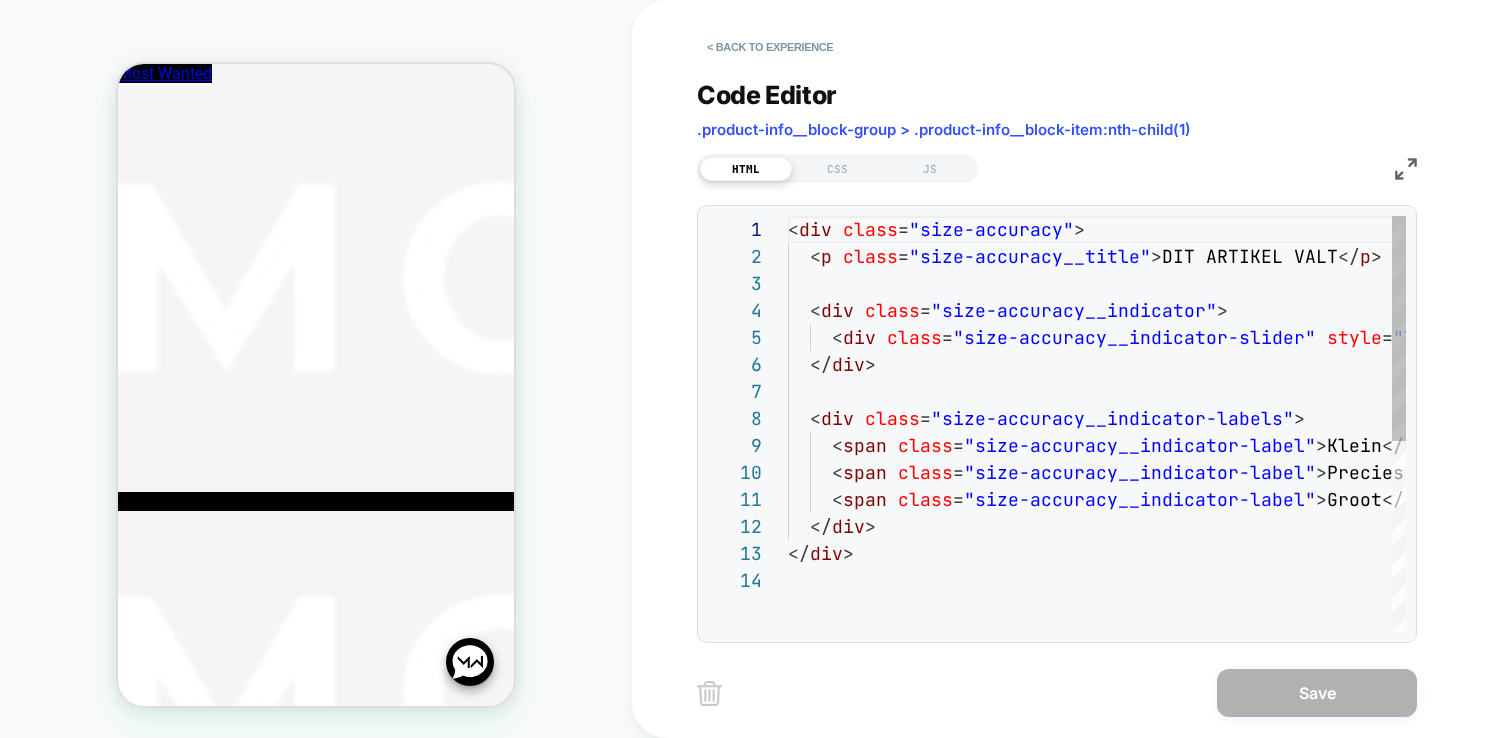 scroll, scrollTop: 270, scrollLeft: 0, axis: vertical 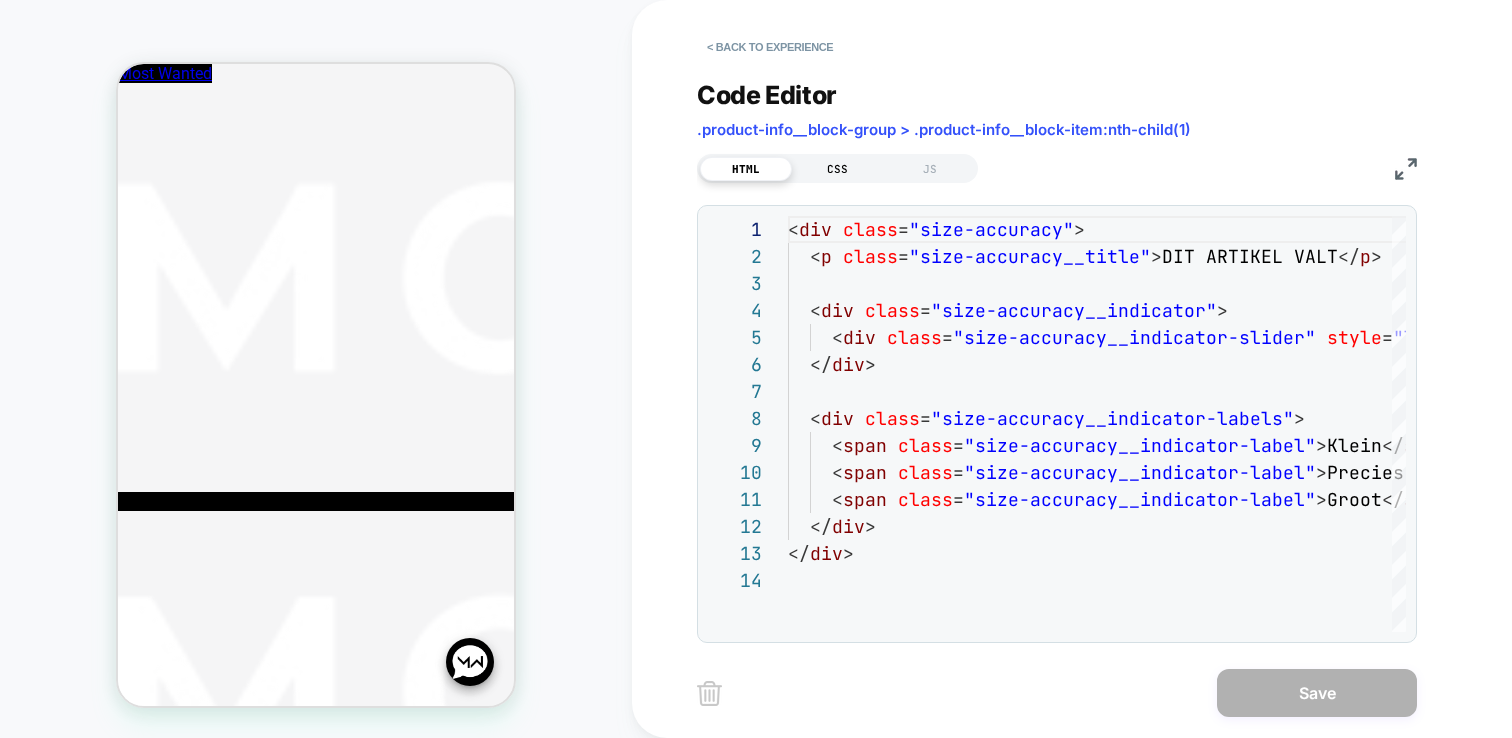 click on "CSS" at bounding box center (838, 169) 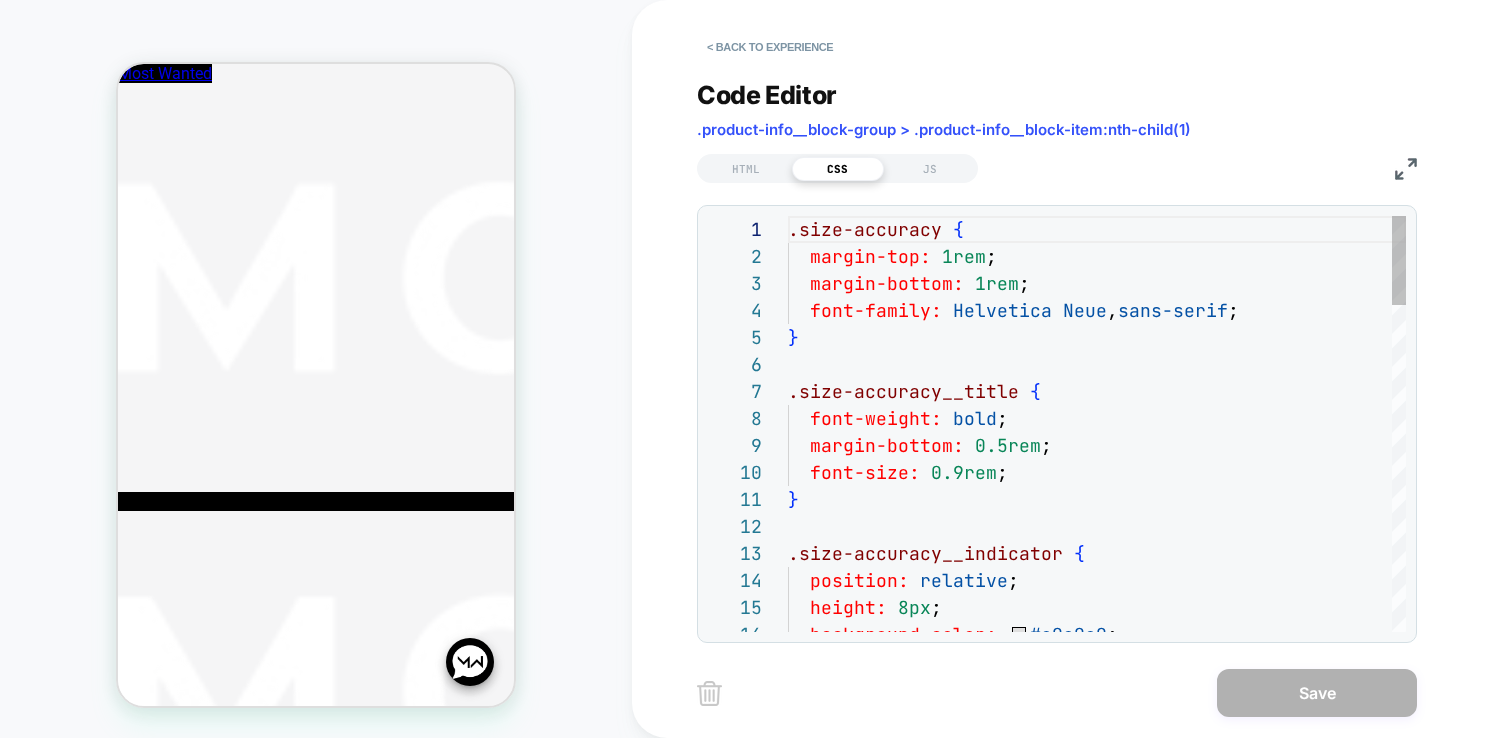 scroll, scrollTop: 270, scrollLeft: 0, axis: vertical 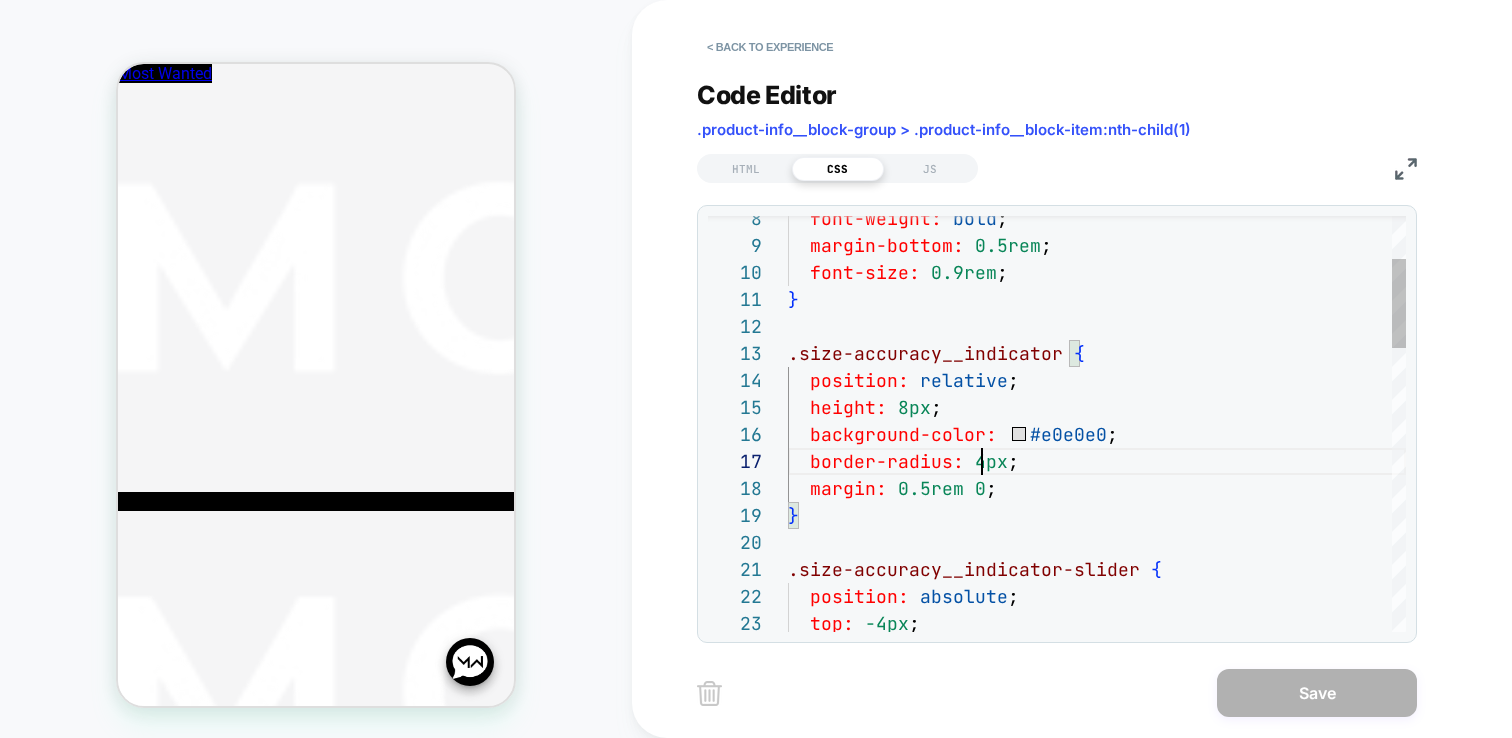click on "top:   -4px ; .size-accuracy__indicator-slider   {    position:   absolute ; }    height:   8px ;    background-color:     #e0e0e0 ;    border-radius:   4px ;    margin:   0.5rem   0 ; .size-accuracy__indicator   {    position:   relative ;    font-size:   0.9rem ; }    font-weight:   bold ;    margin-bottom:   0.5rem ;" at bounding box center (1097, 980) 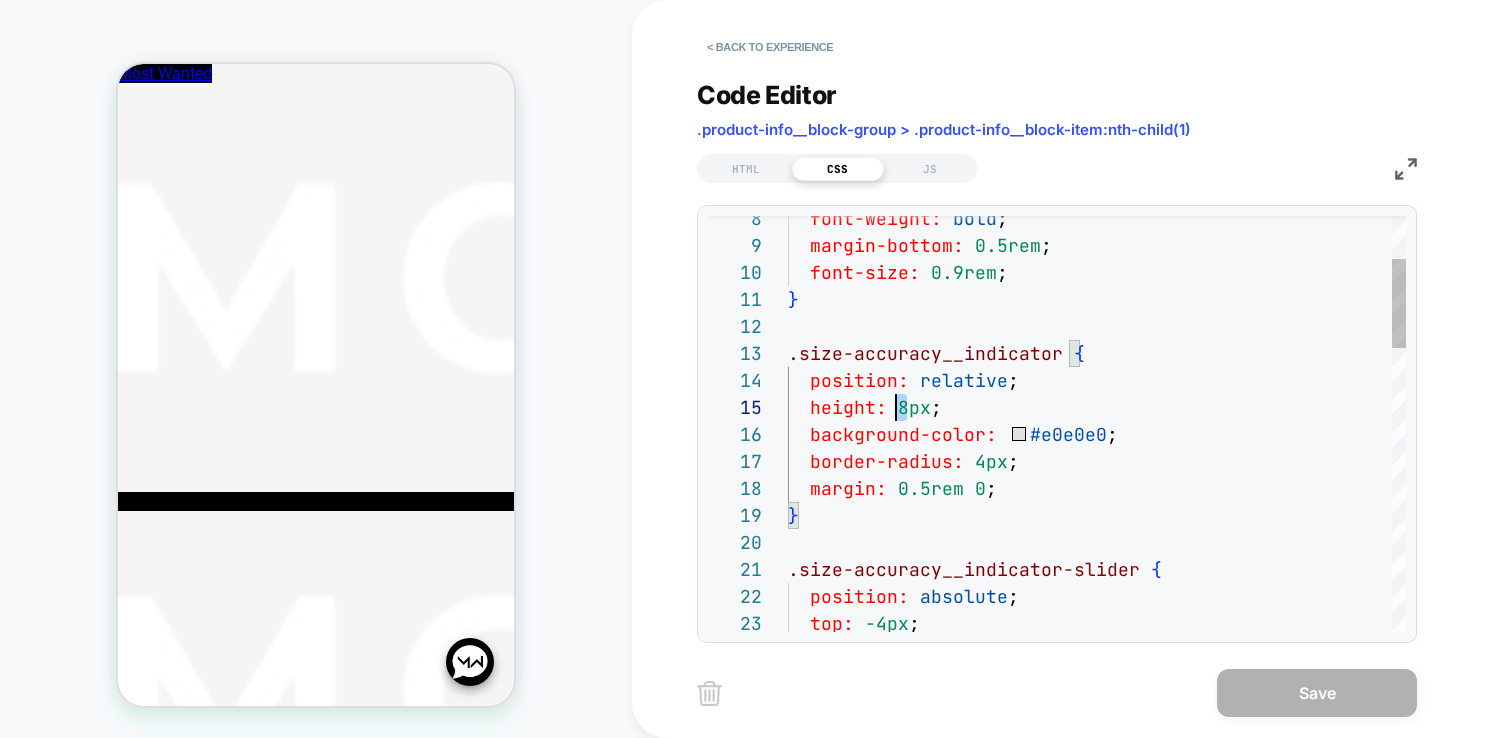 drag, startPoint x: 912, startPoint y: 410, endPoint x: 899, endPoint y: 406, distance: 13.601471 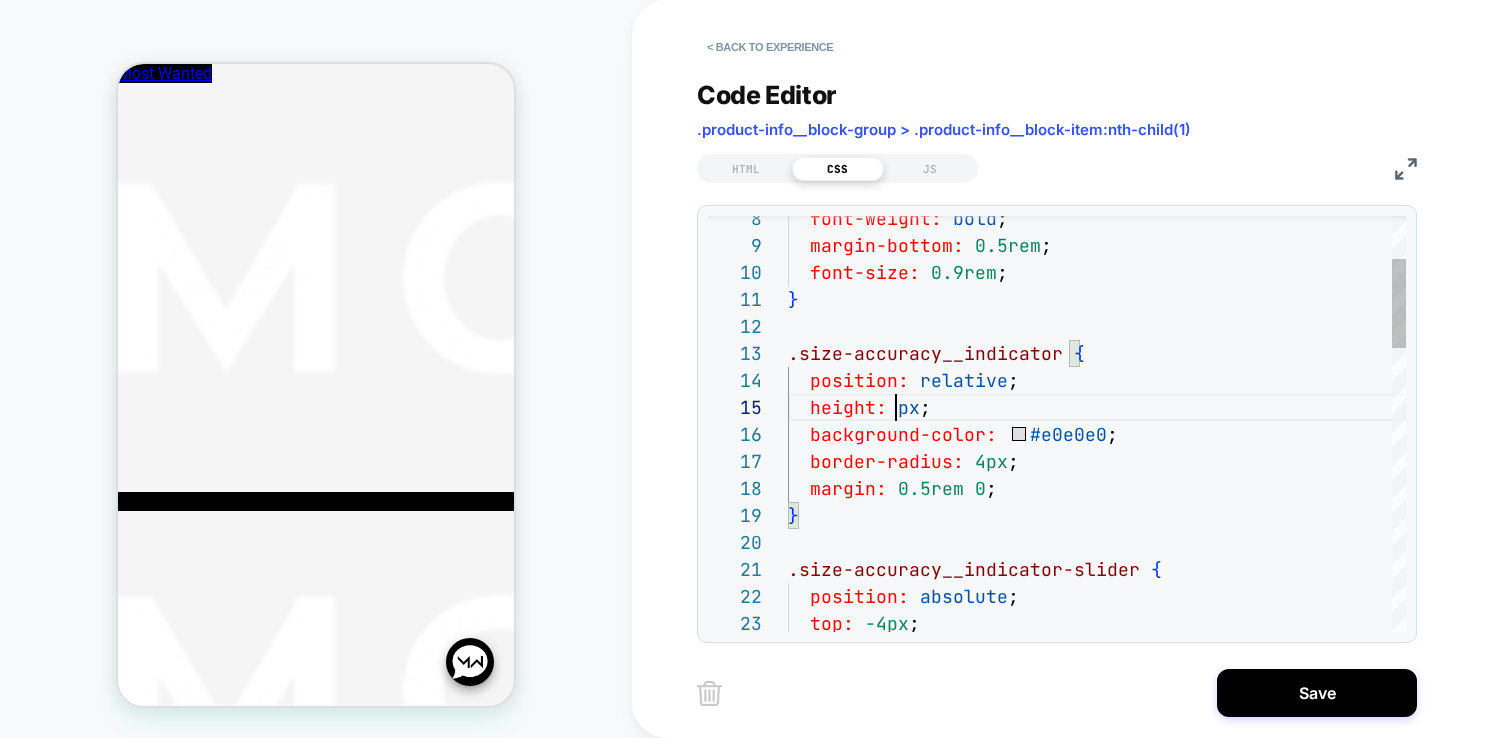 scroll, scrollTop: 108, scrollLeft: 119, axis: both 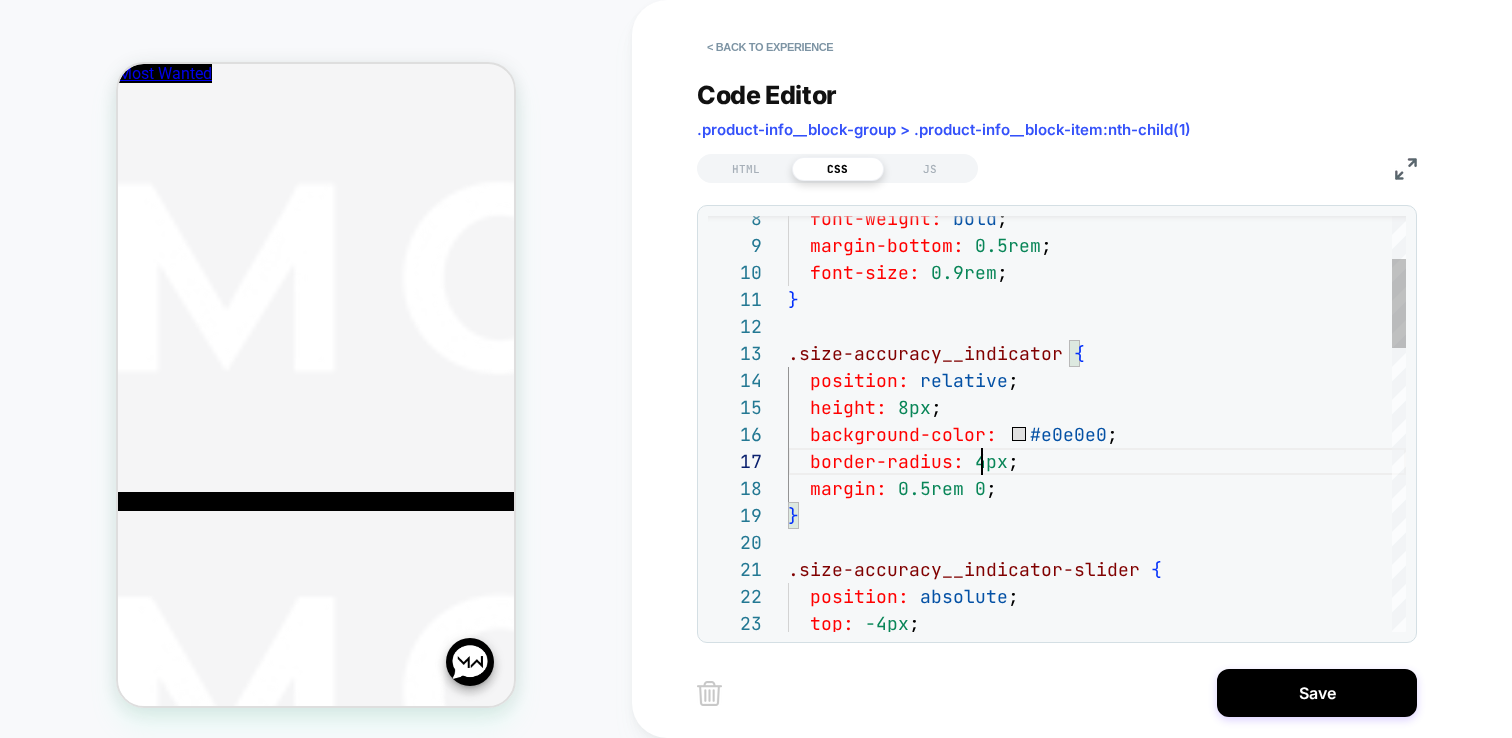 click on "top:   -4px ; .size-accuracy__indicator-slider   {    position:   absolute ; }    height:   8px ;    background-color:     #e0e0e0 ;    border-radius:   4px ;    margin:   0.5rem   0 ; .size-accuracy__indicator   {    position:   relative ;    font-size:   0.9rem ; }    font-weight:   bold ;    margin-bottom:   0.5rem ;" at bounding box center (1097, 980) 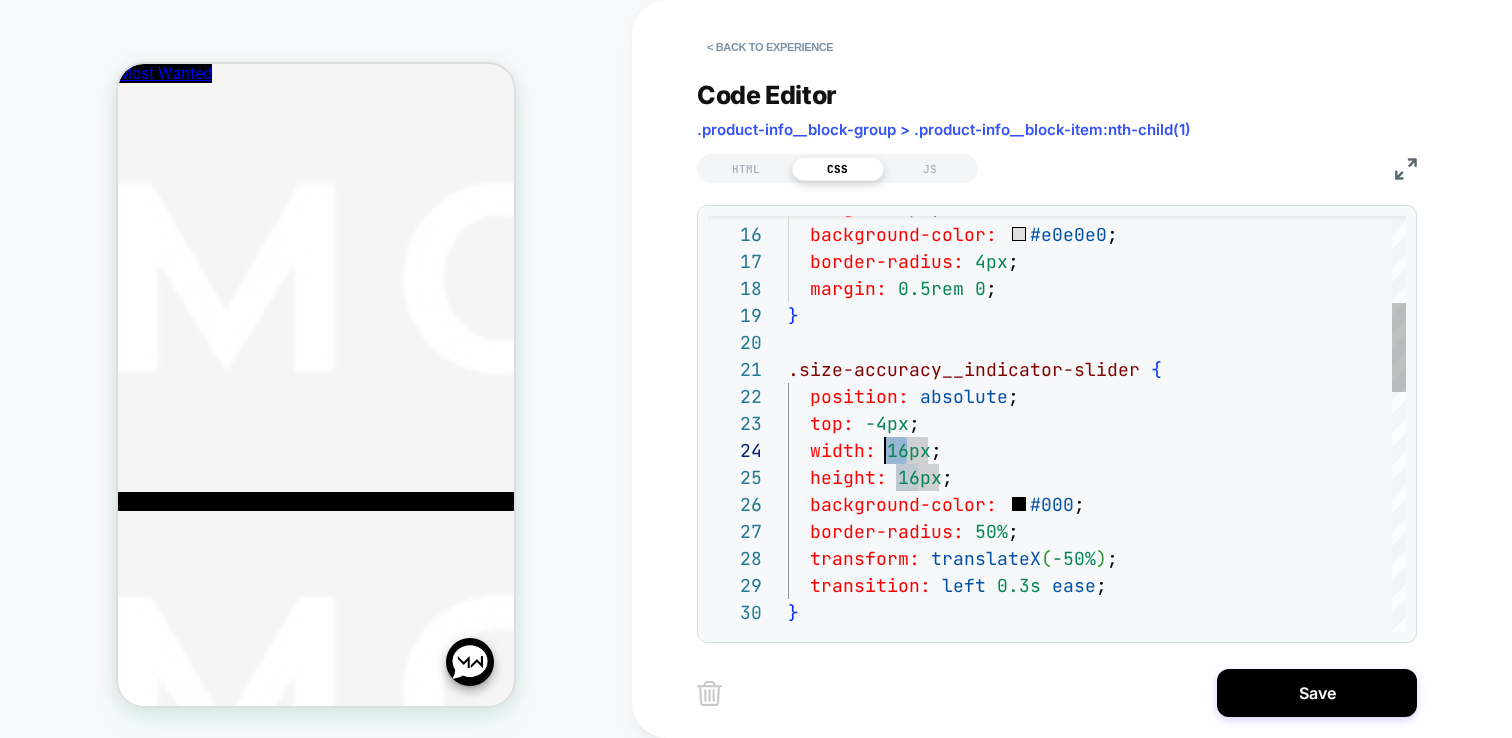 scroll, scrollTop: 81, scrollLeft: 97, axis: both 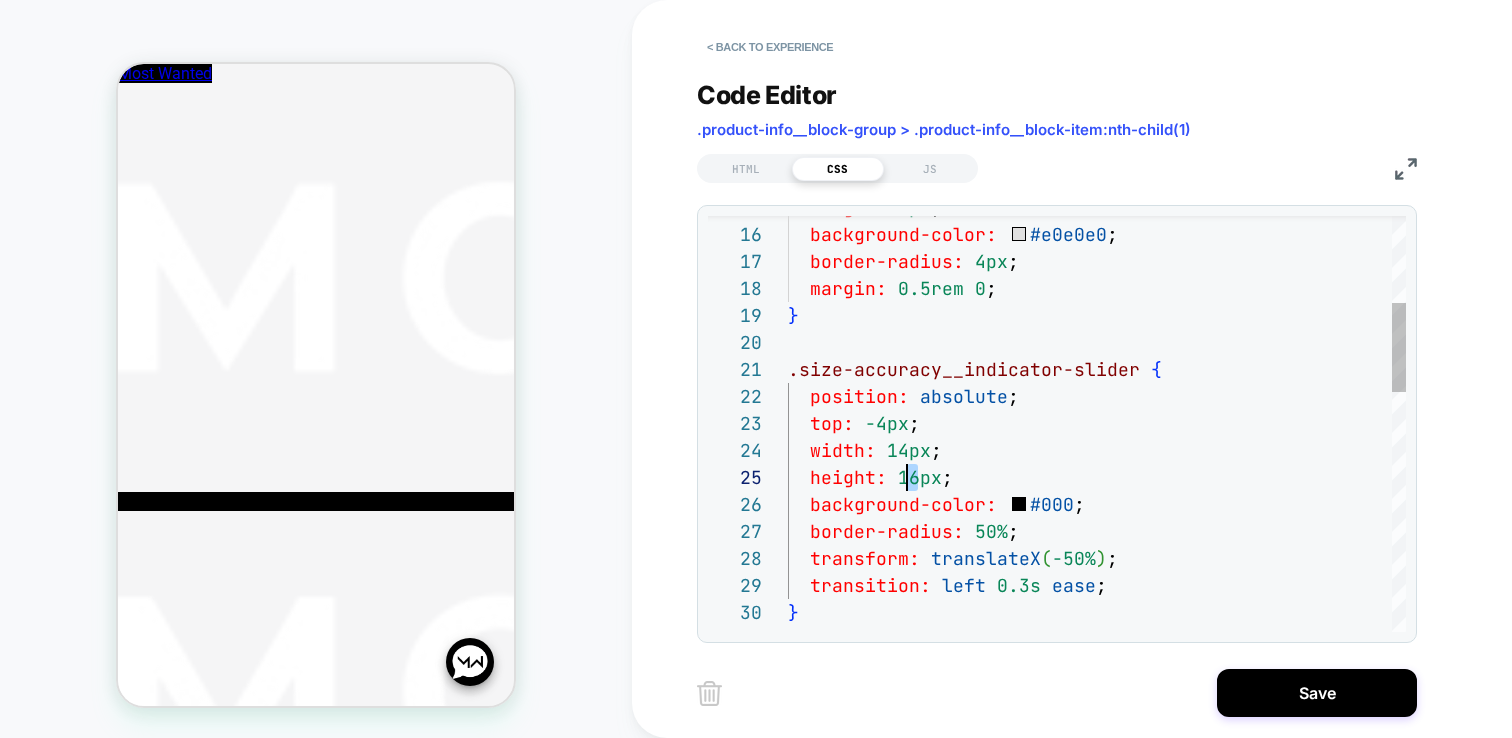 click on "top:   -4px ; .size-accuracy__indicator-slider   {    position:   absolute ; }    height:   8px ;    background-color:     #e0e0e0 ;    border-radius:   4px ;    margin:   0.5rem   0 ;    width:   14px ;    height:   16px ;    background-color:     #000 ;    border-radius:   50% ;    transform:   translateX ( -50% ) ;    transition:   left   0.3s   ease ; }" at bounding box center (1097, 780) 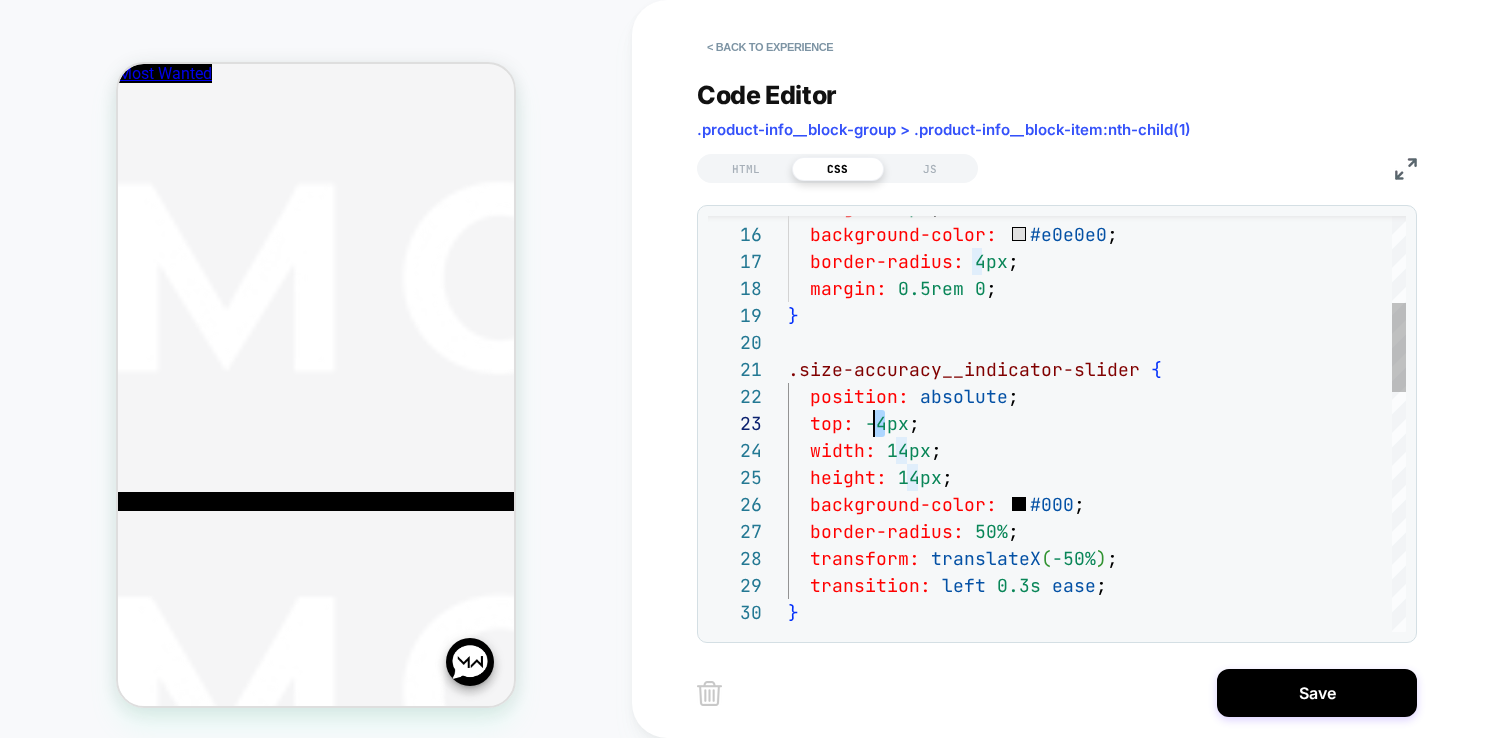 click on "top:   -4px ; .size-accuracy__indicator-slider   {    position:   absolute ; }    height:   8px ;    background-color:     #e0e0e0 ;    border-radius:   4px ;    margin:   0.5rem   0 ;    width:   14px ;    height:   14px ;    background-color:     #000 ;    border-radius:   50% ;    transform:   translateX ( -50% ) ;    transition:   left   0.3s   ease ; }" at bounding box center (1097, 780) 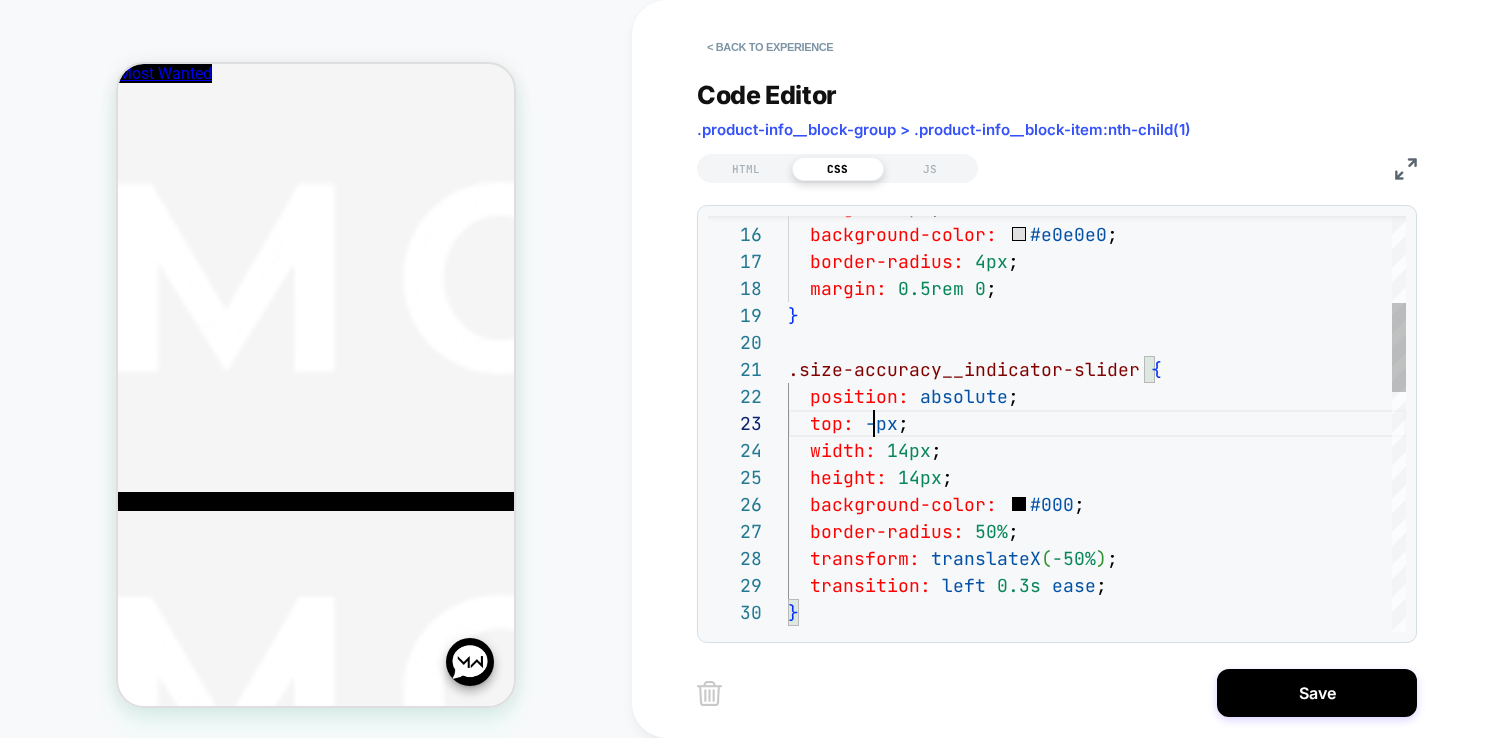 scroll, scrollTop: 54, scrollLeft: 97, axis: both 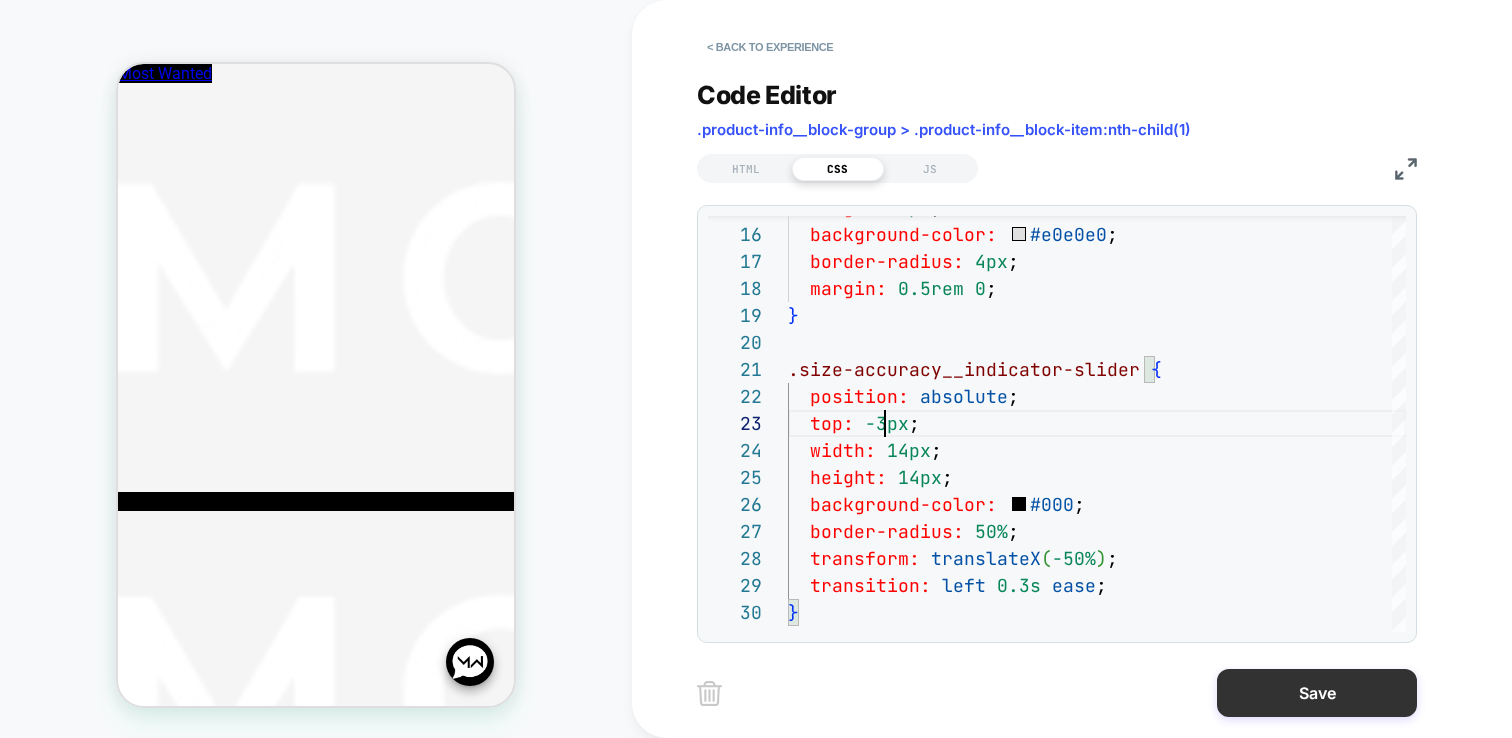 type on "**********" 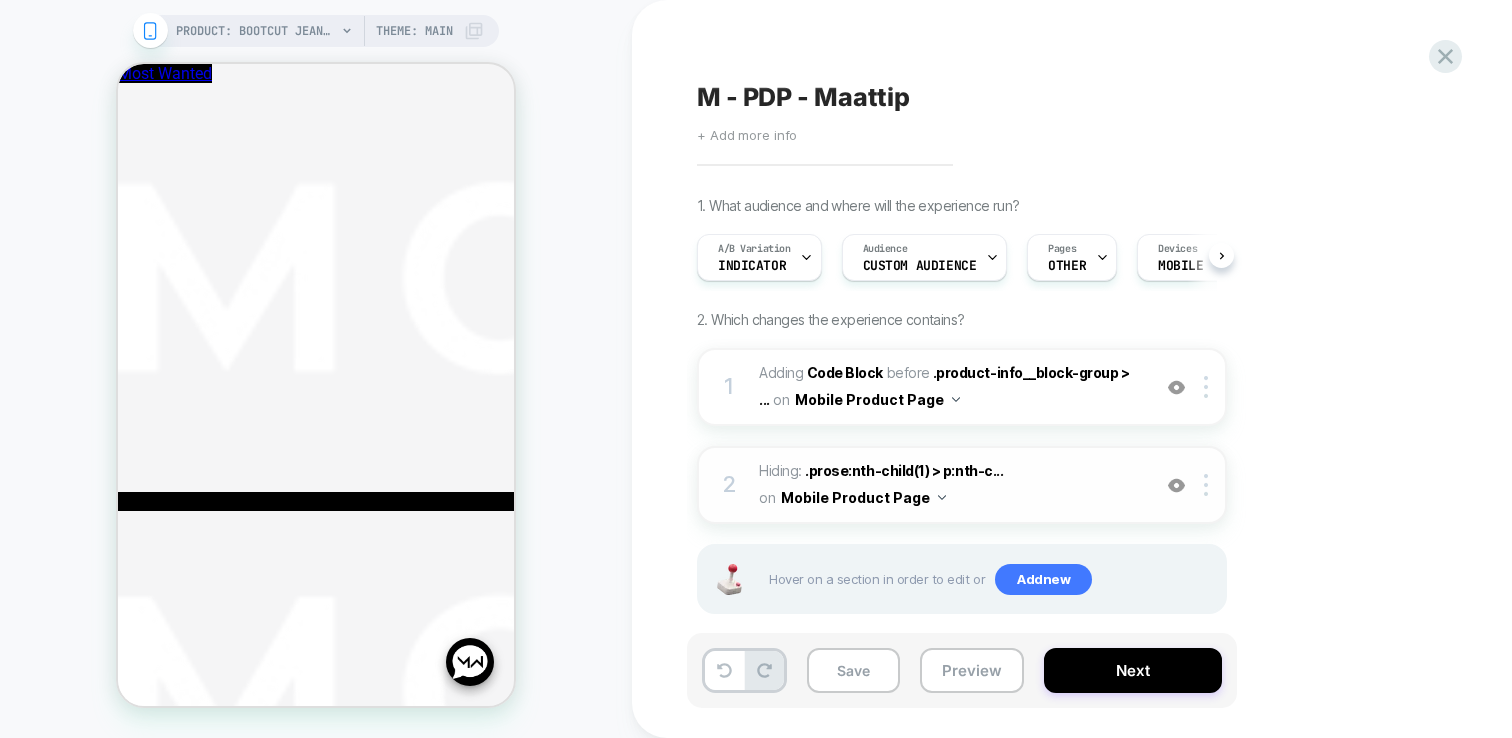 scroll, scrollTop: 0, scrollLeft: 1, axis: horizontal 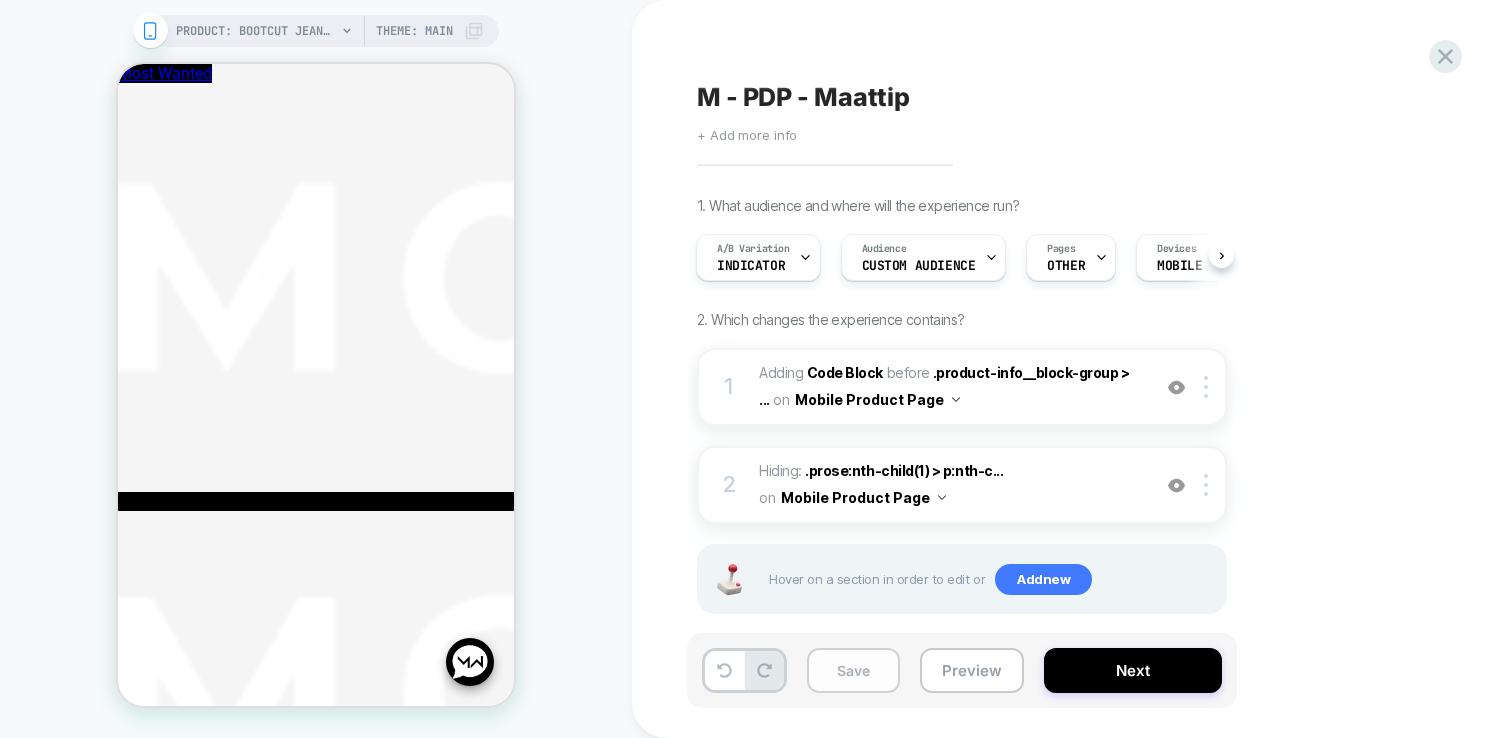 click on "Save" at bounding box center [853, 670] 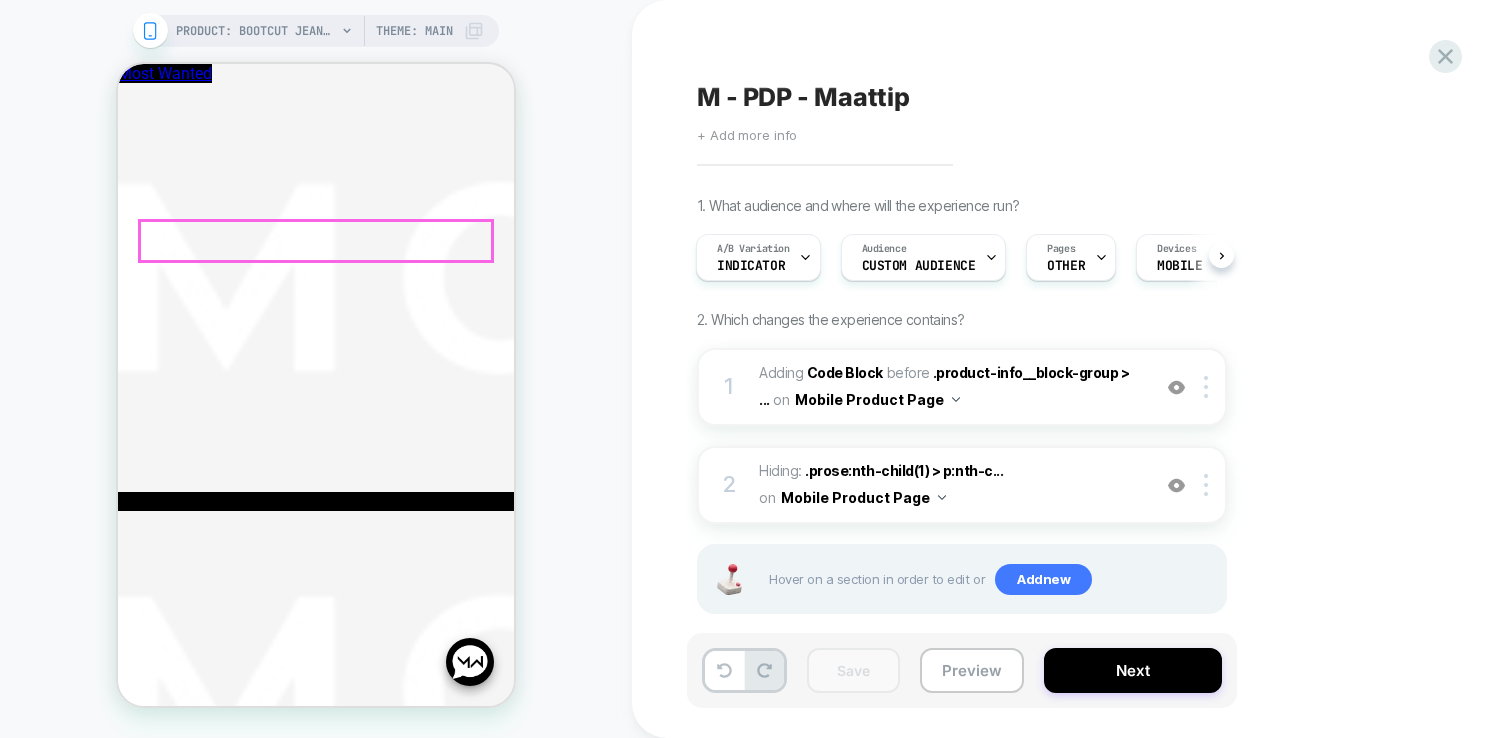 scroll, scrollTop: 1169, scrollLeft: 0, axis: vertical 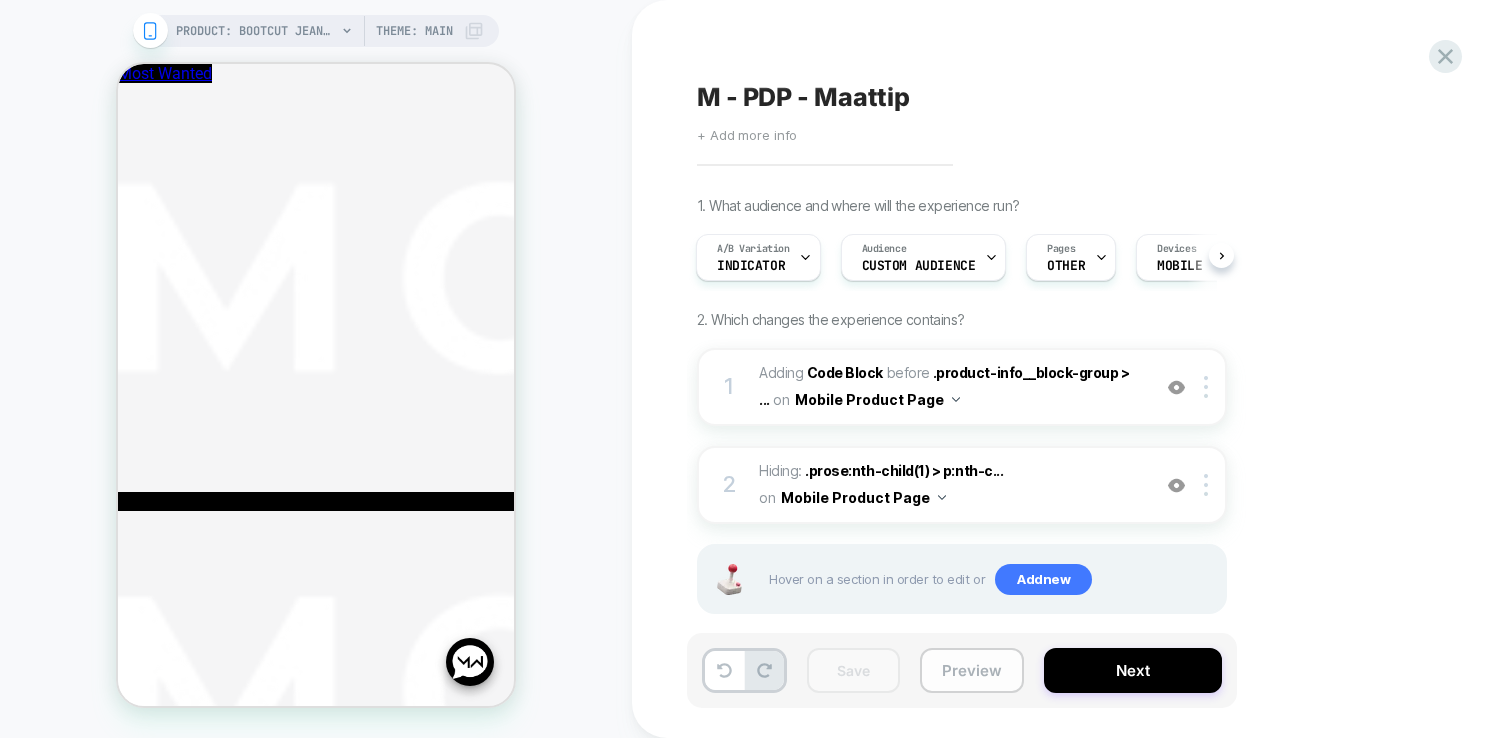 click on "Preview" at bounding box center (972, 670) 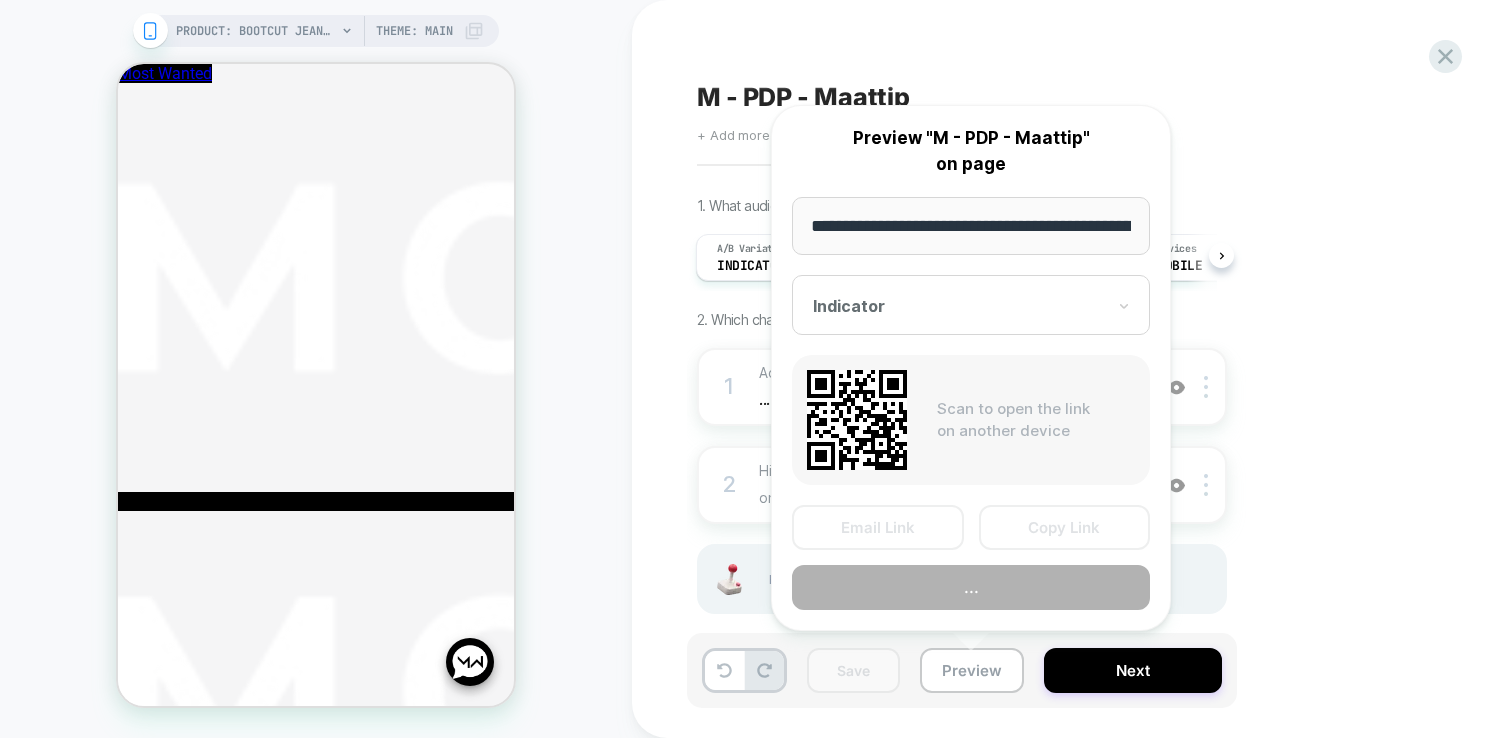 scroll, scrollTop: 0, scrollLeft: 0, axis: both 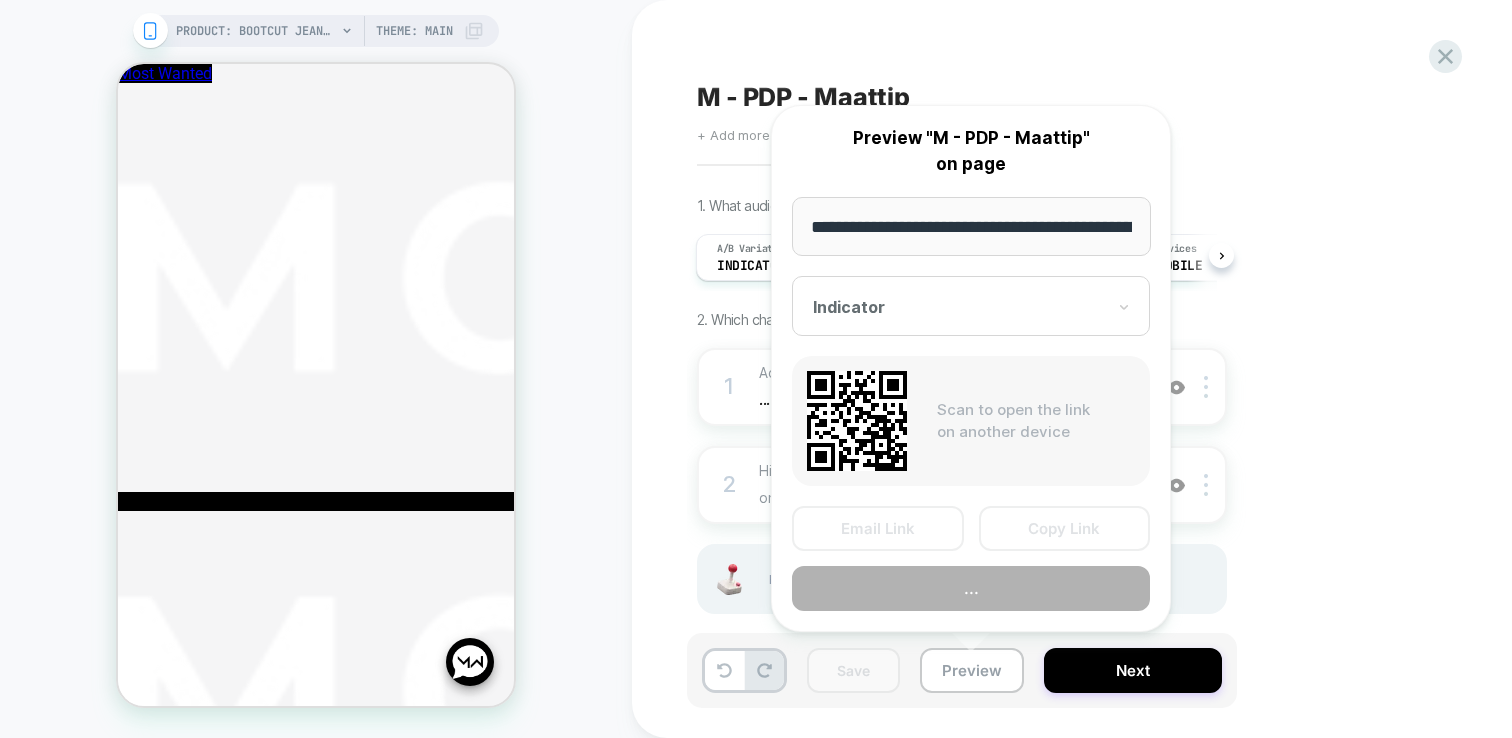 click on "..." at bounding box center [971, 588] 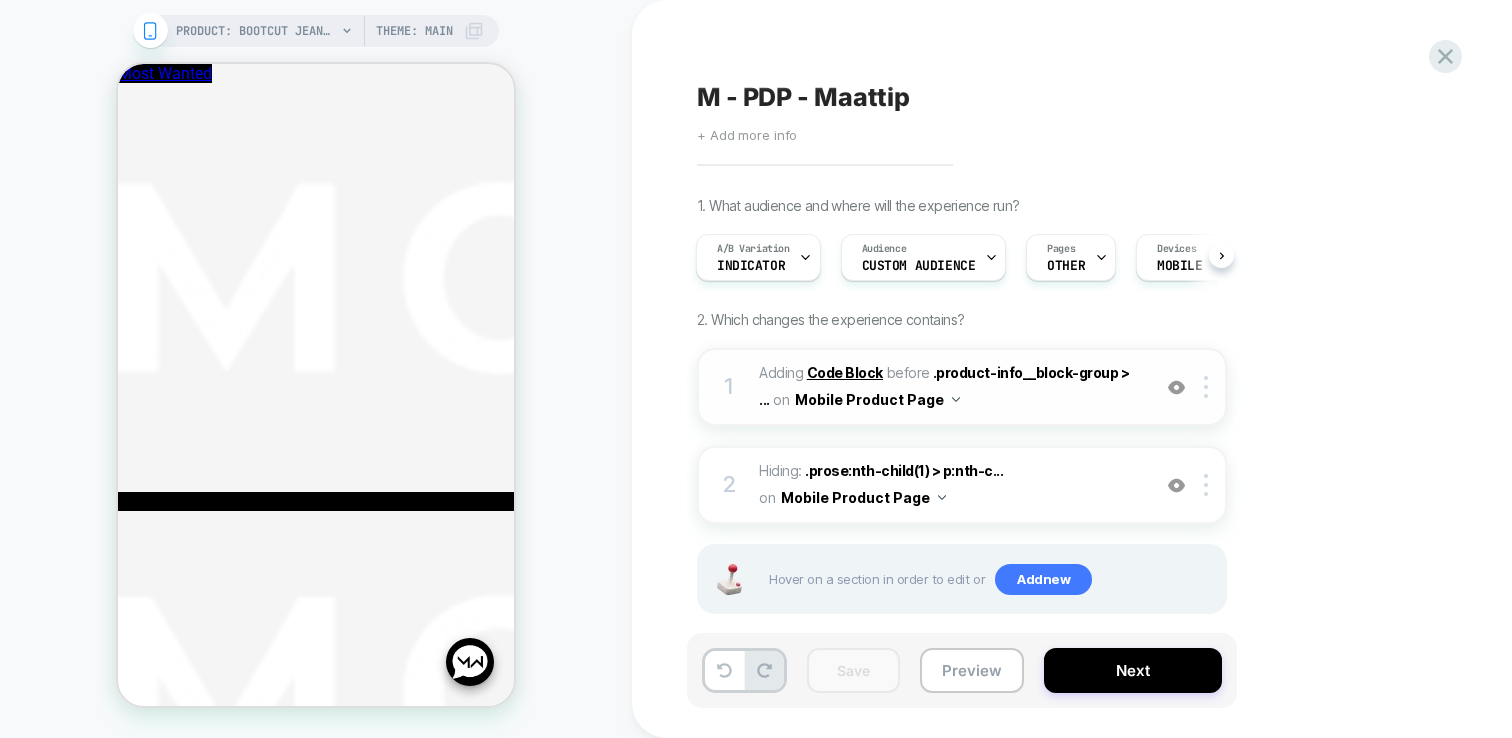 click on "Code Block" at bounding box center (845, 372) 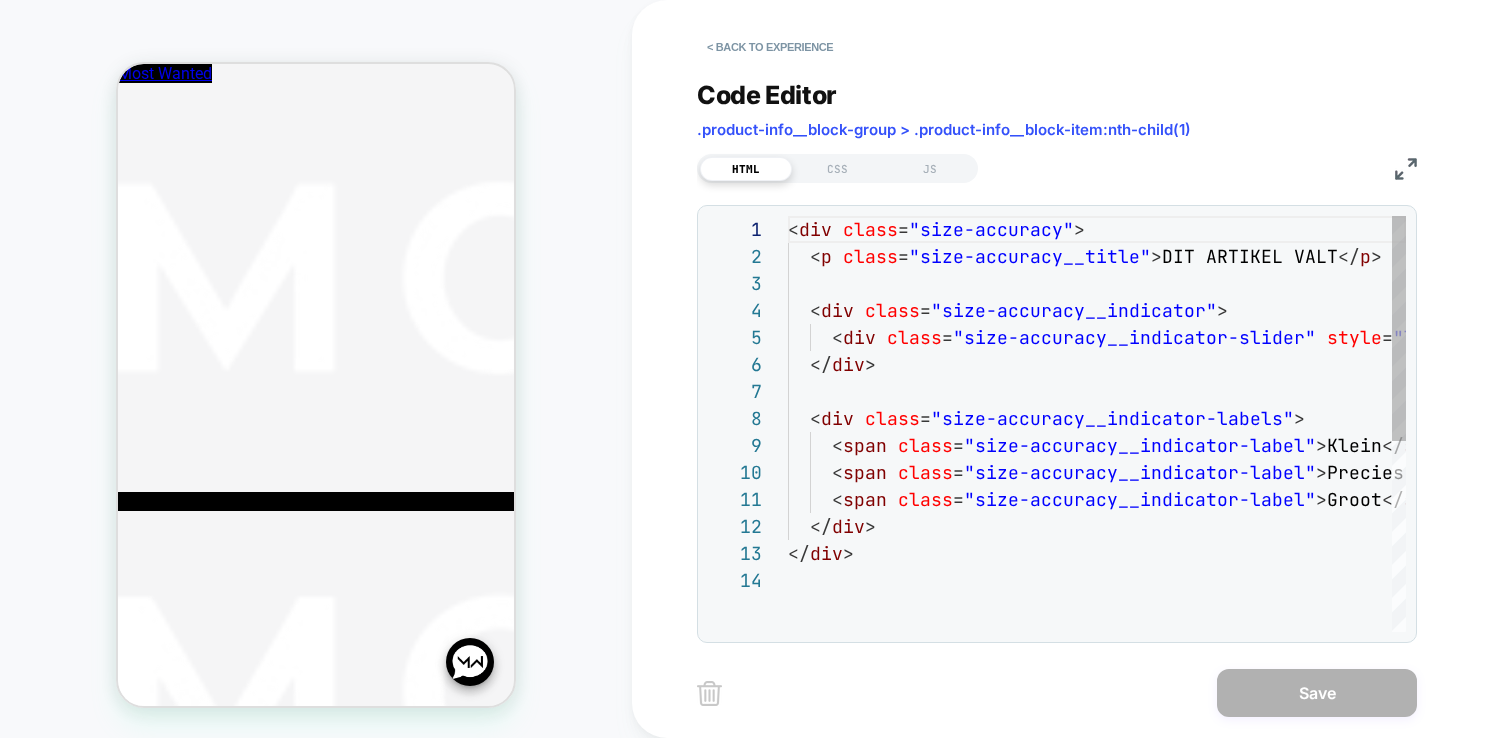 scroll, scrollTop: 270, scrollLeft: 0, axis: vertical 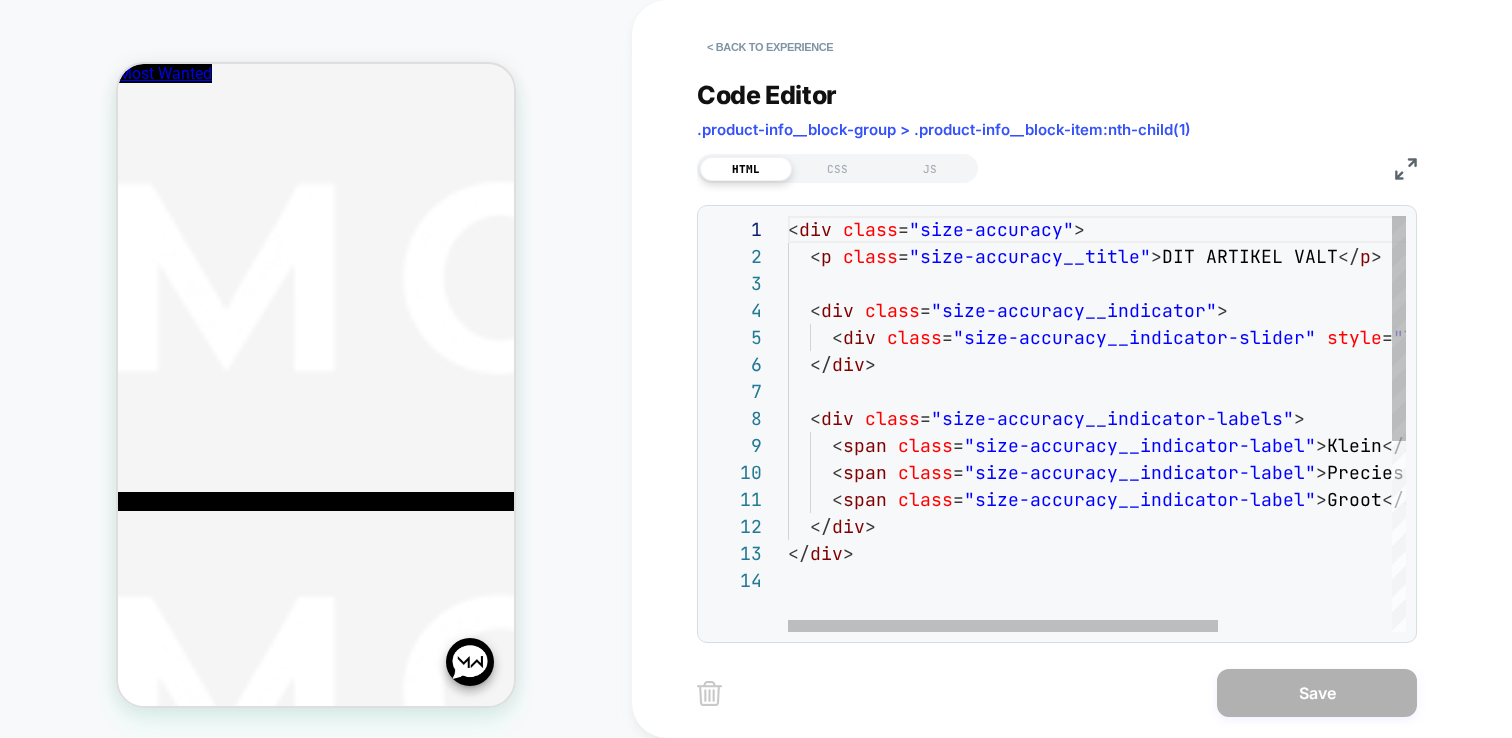 click on "< div   class = "size-accuracy" >    < p   class = "size-accuracy__title" > DIT ARTIKEL VALT </ p >    < div   class = "size-accuracy__indicator" >      < div   class = "size-accuracy__indicator-slider"   style = "left: 75.0%" ></ div >    </ div >    < div   class = "size-accuracy__indicator-labels" >      < span   class = "size-accuracy__indicator-label" > [PERSON_NAME] </ span >      < span   class = "size-accuracy__indicator-label" > Precies goed </ span >      < span   class = "size-accuracy__indicator-label" > Groot </ span >    </ div > </ div >" at bounding box center (1221, 599) 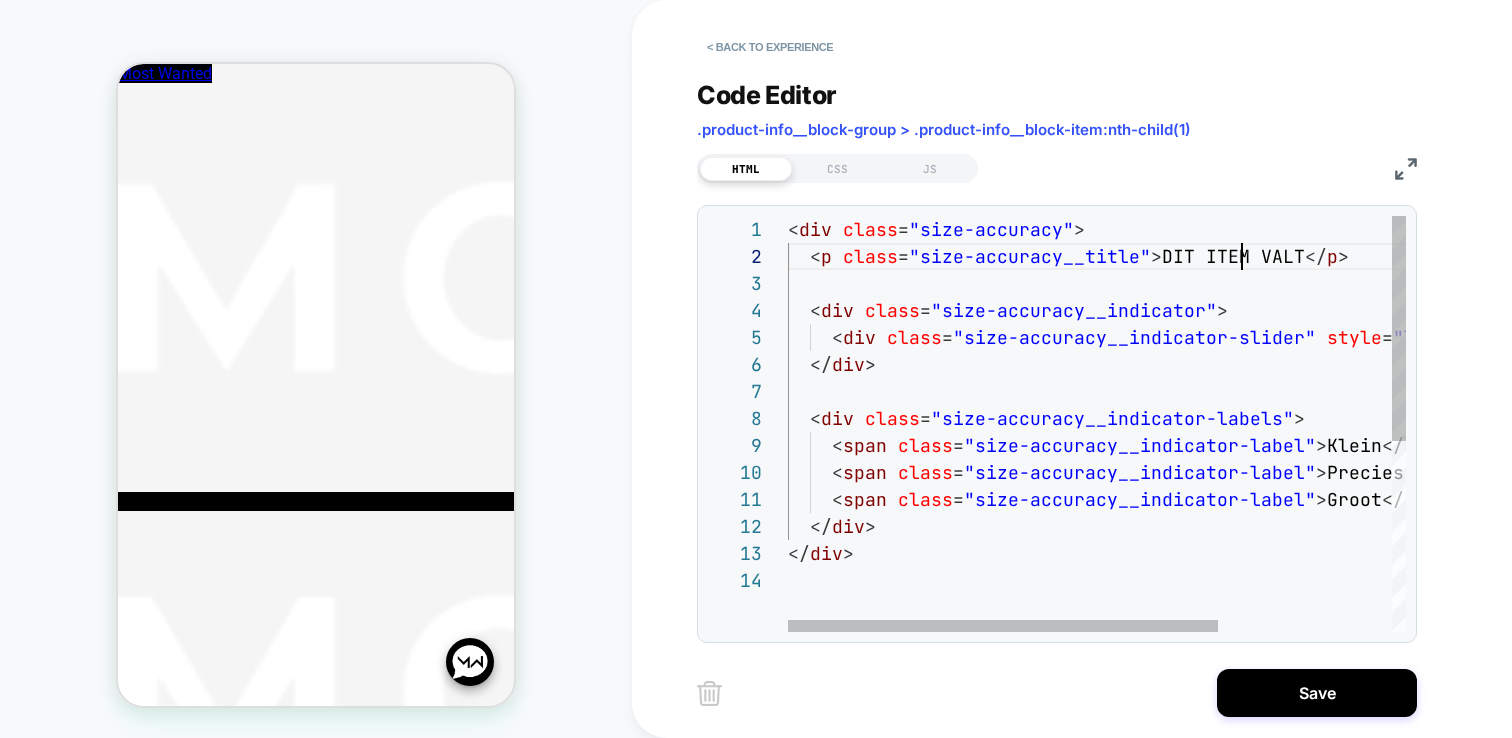 scroll, scrollTop: 27, scrollLeft: 454, axis: both 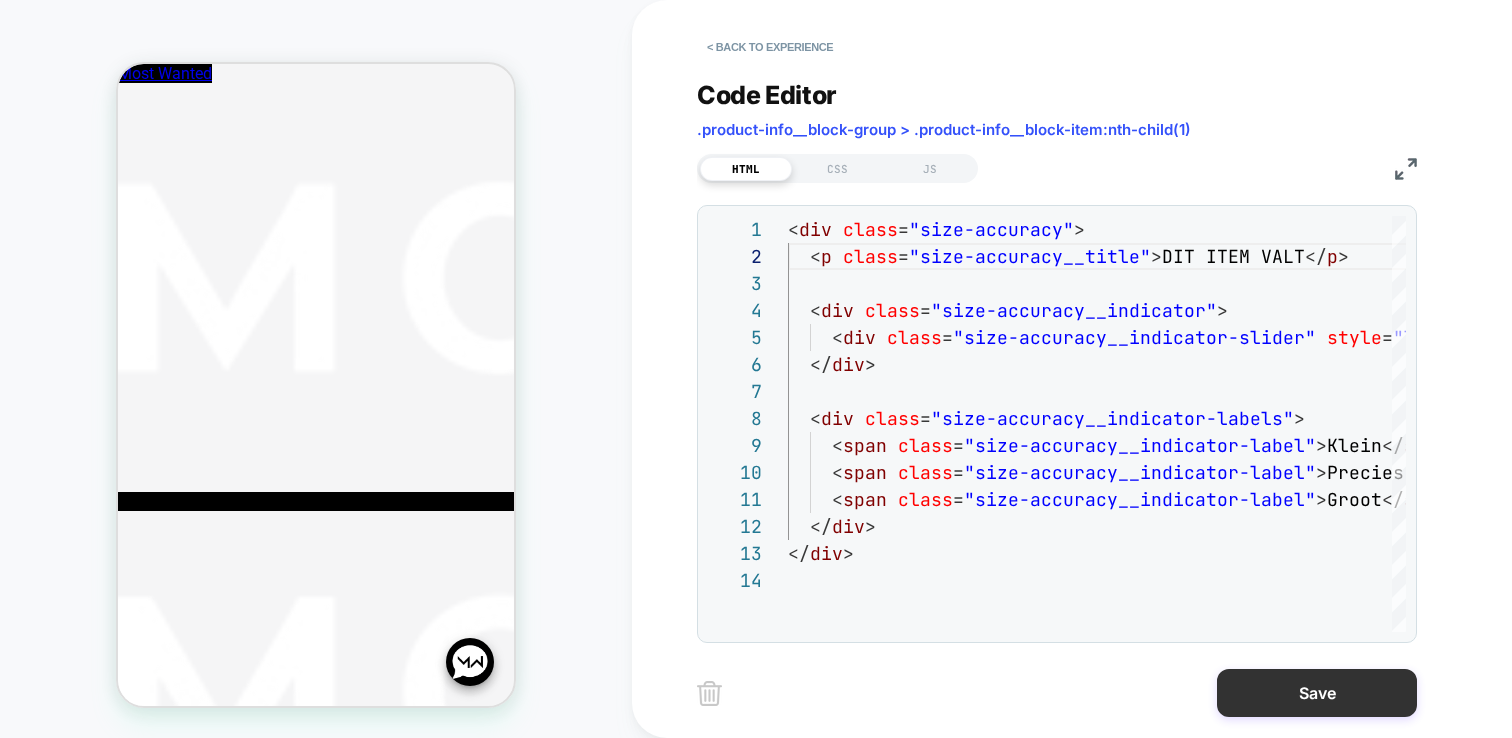 type on "**********" 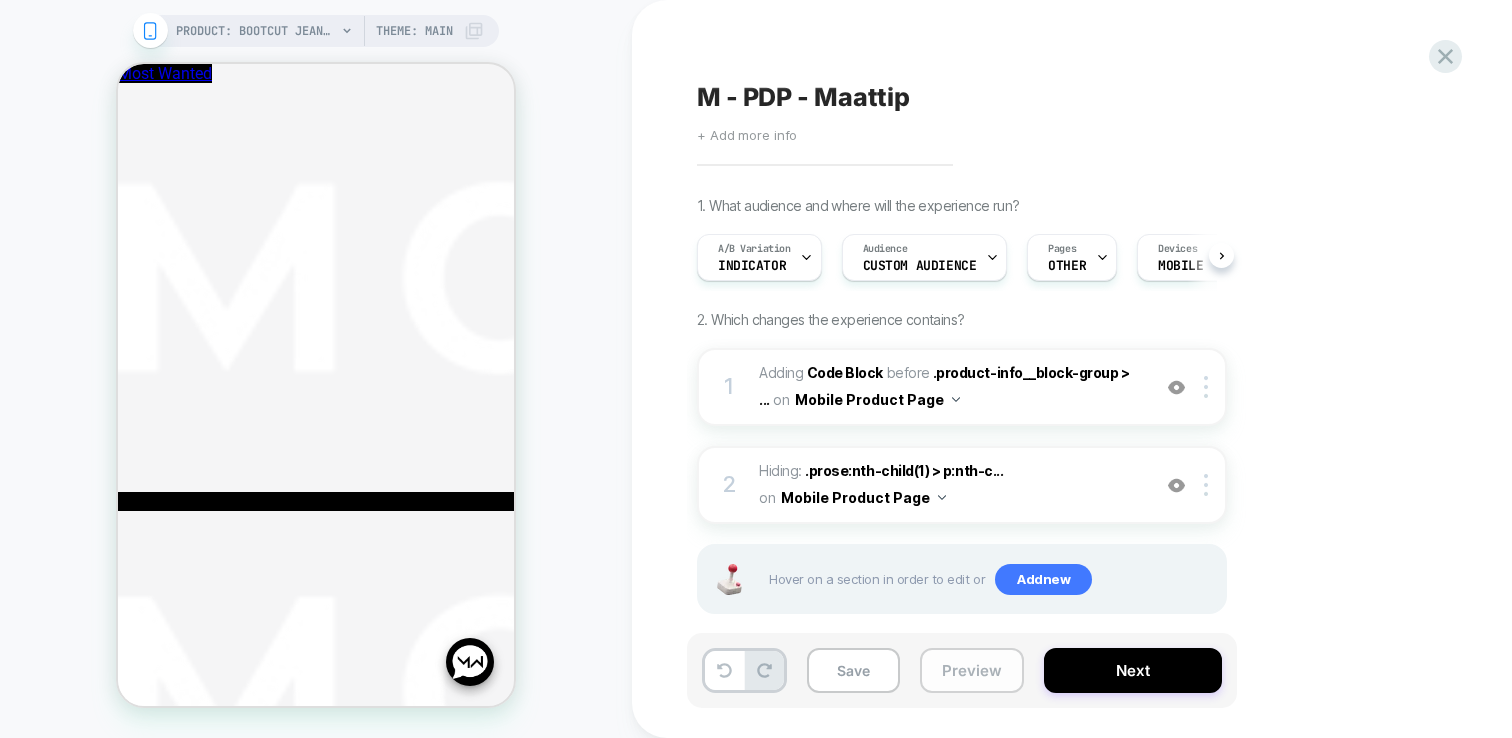 scroll, scrollTop: 0, scrollLeft: 1, axis: horizontal 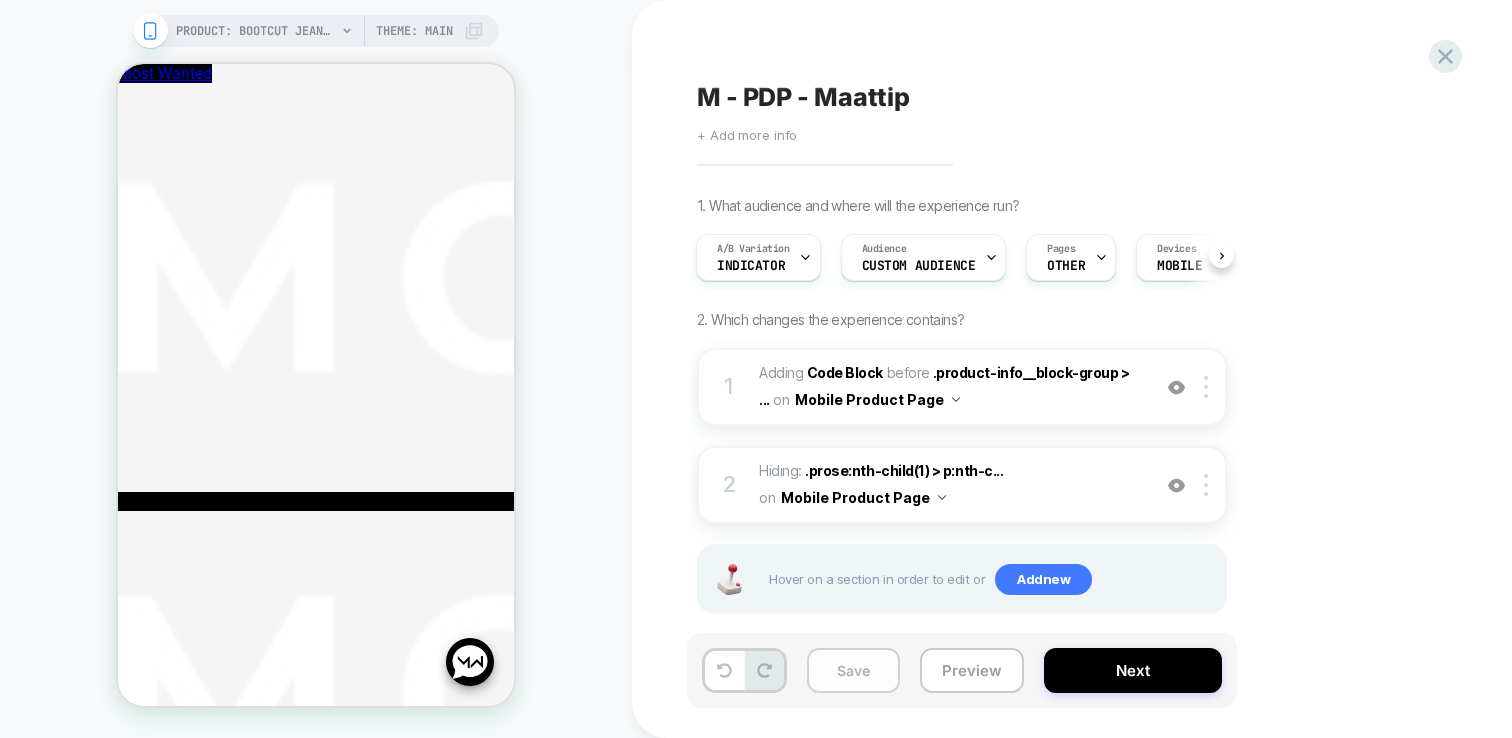 click on "Save" at bounding box center [853, 670] 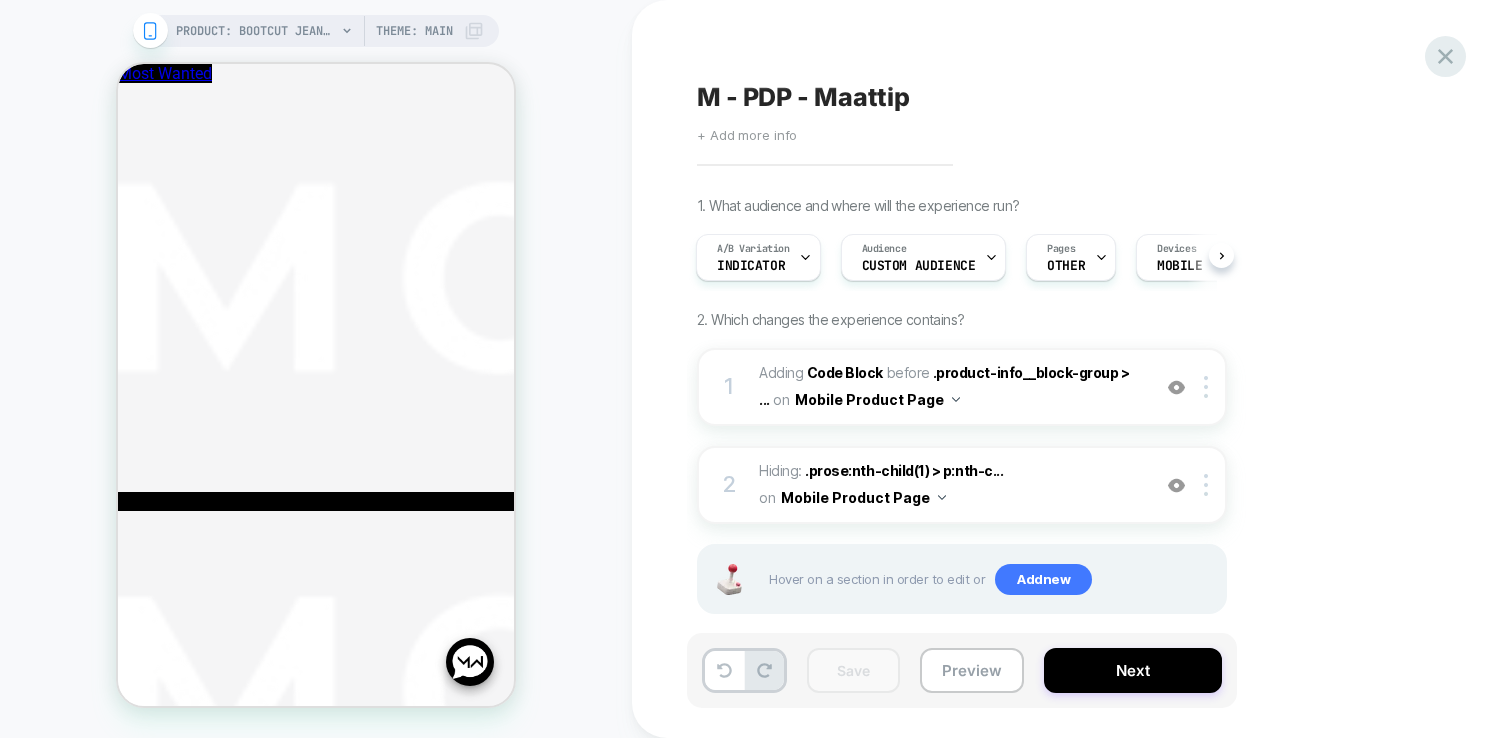 click 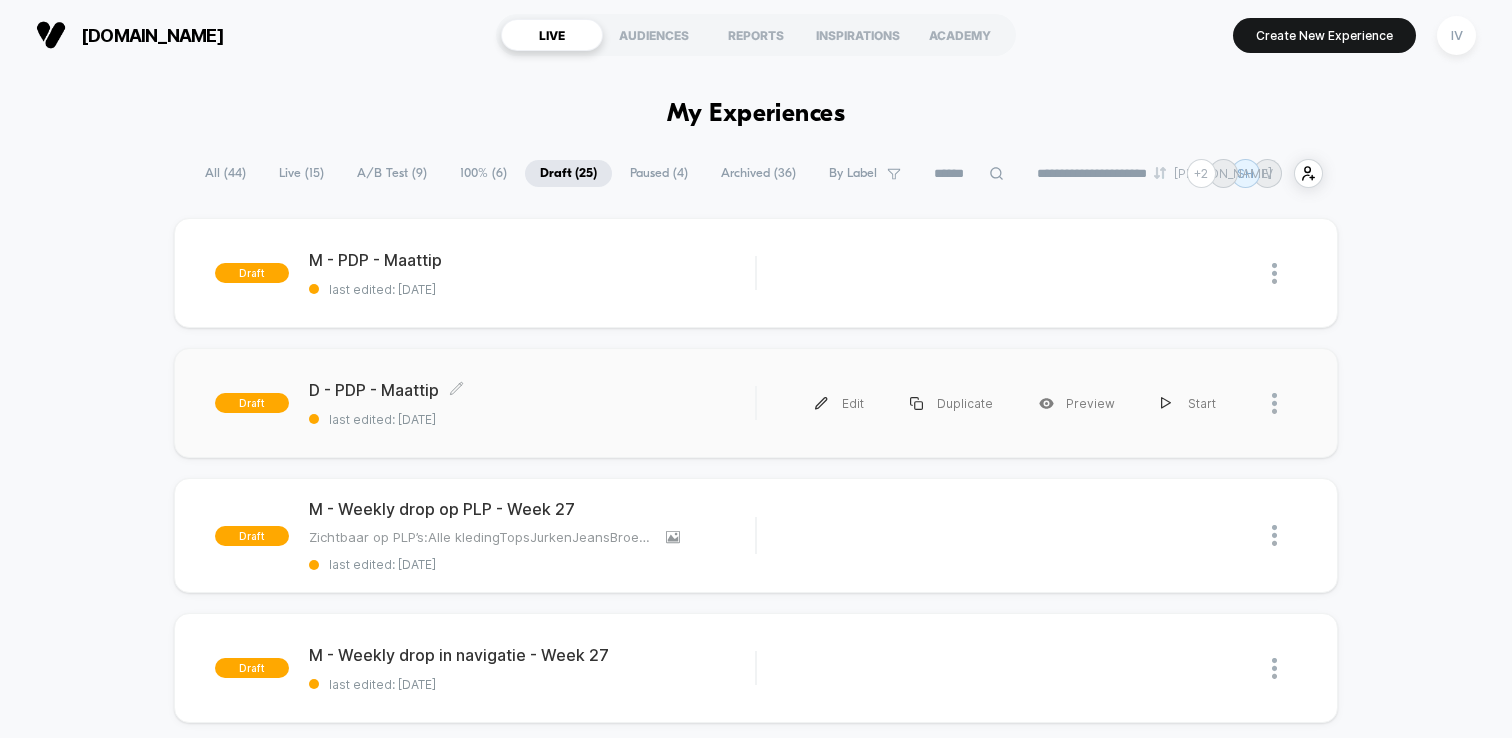 click on "D - PDP - Maattip Click to edit experience details" at bounding box center (532, 390) 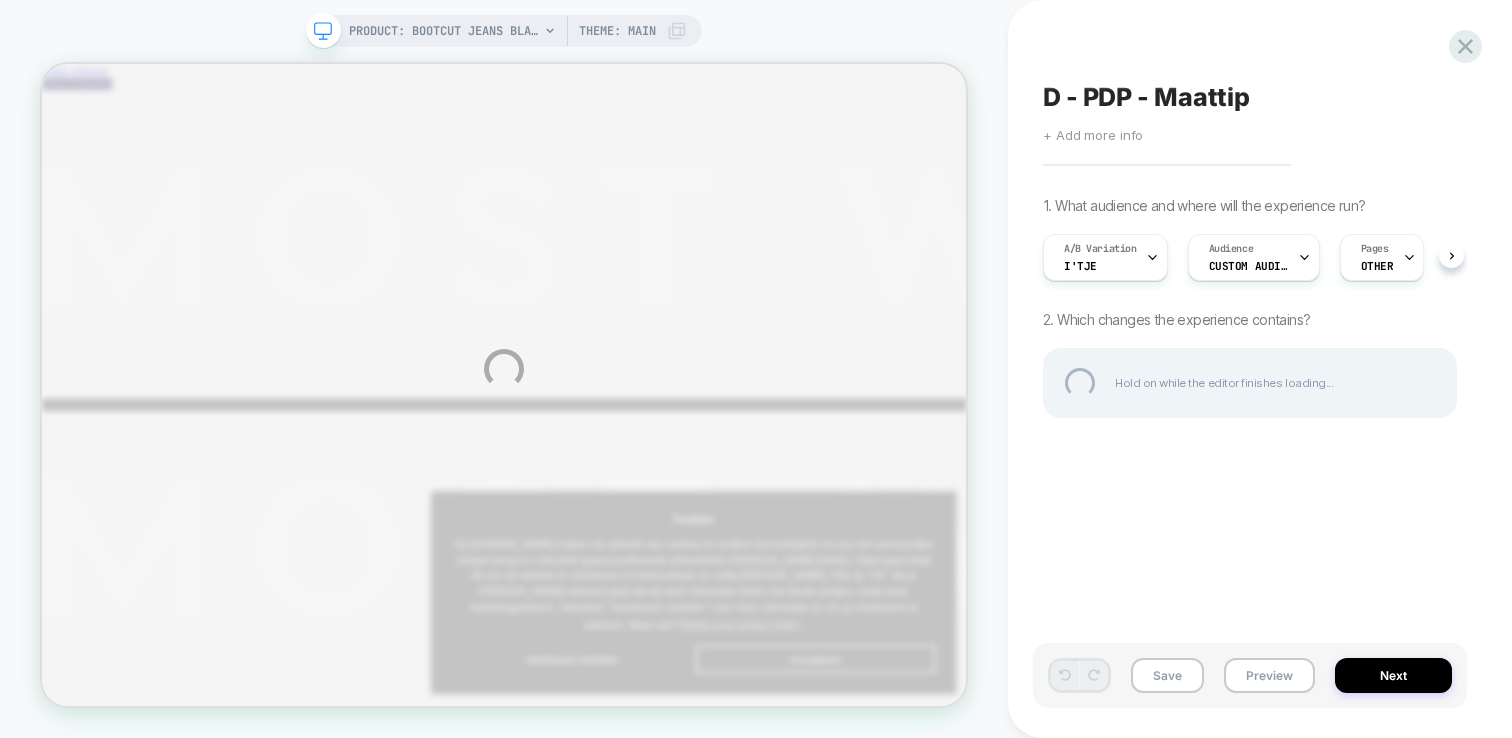 scroll, scrollTop: 0, scrollLeft: 0, axis: both 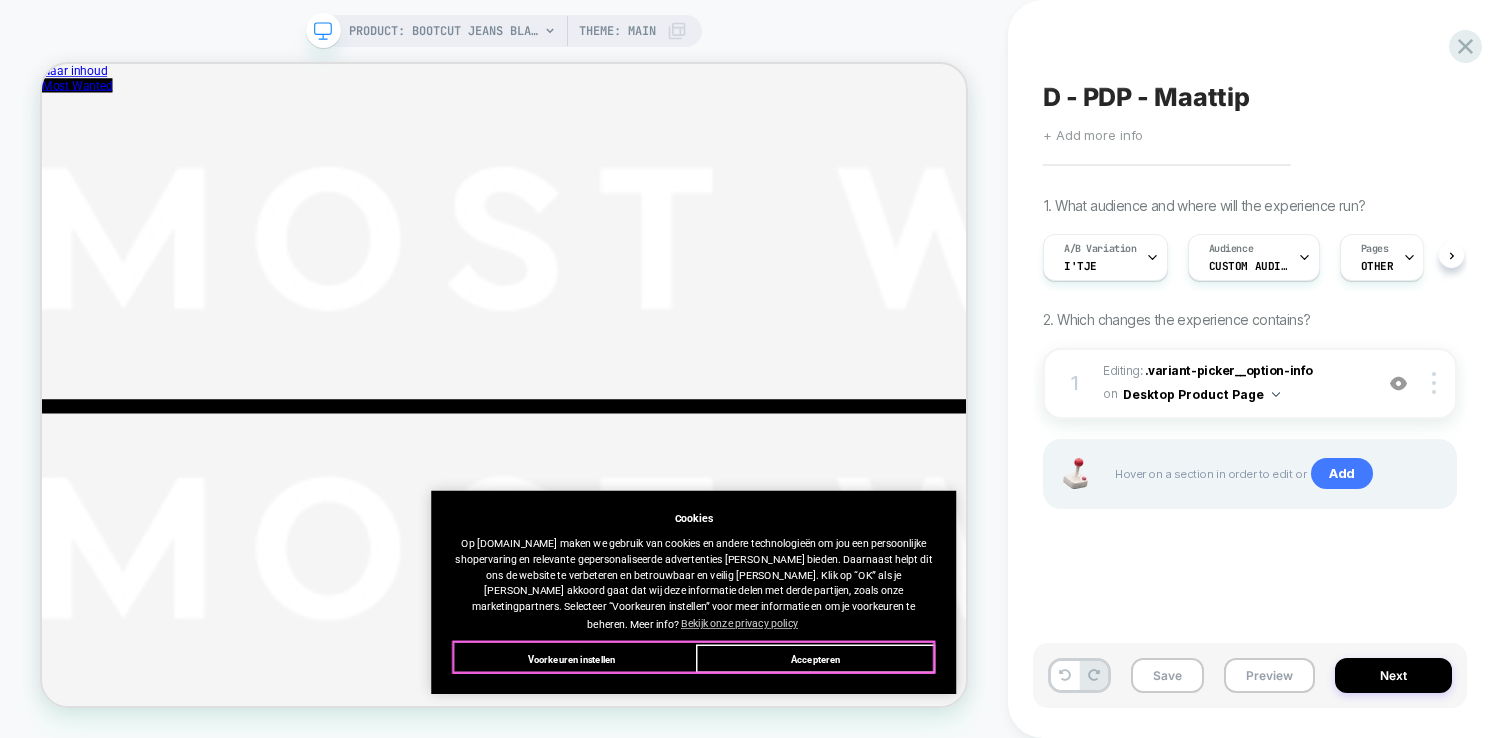 click on "Accepteren" at bounding box center (1073, 857) 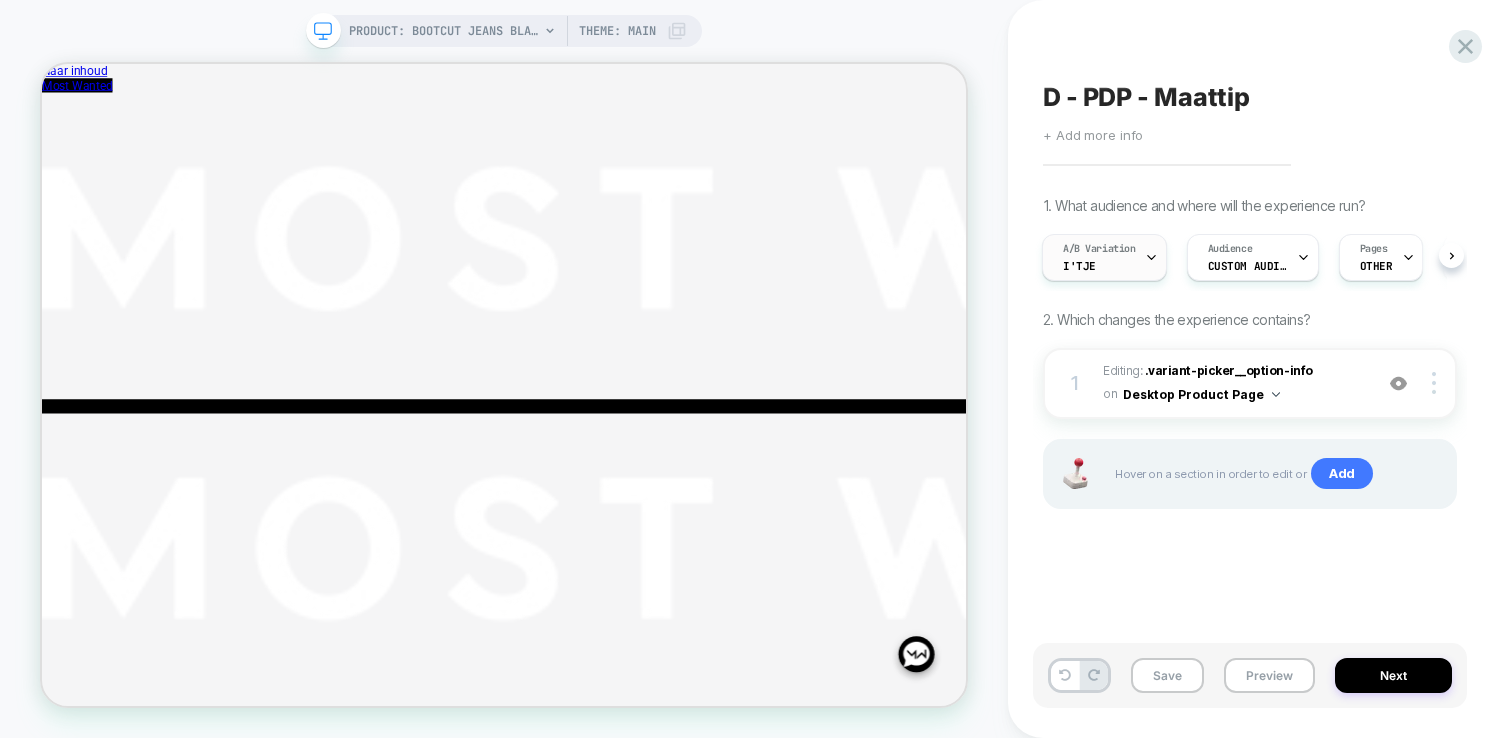 click on "A/B Variation" at bounding box center (1099, 249) 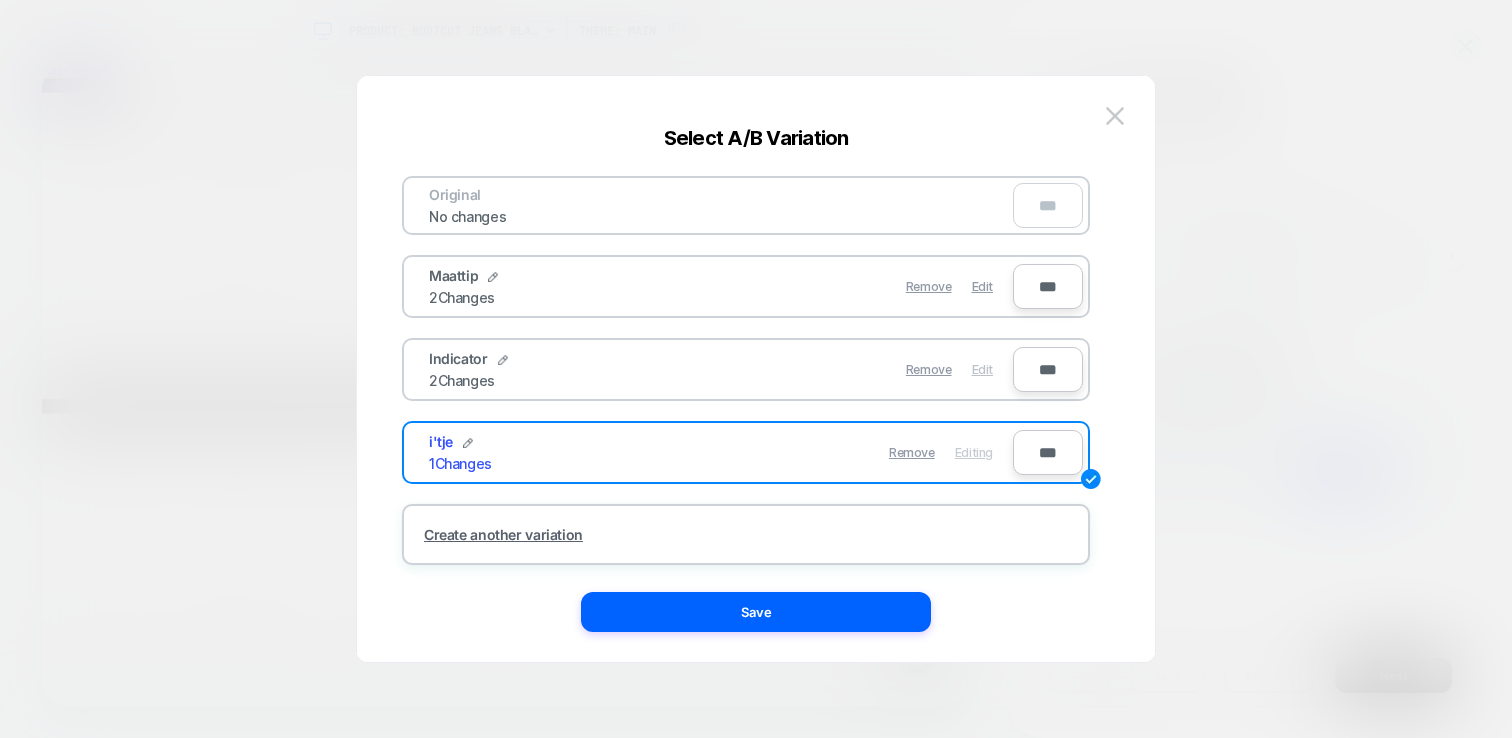 click on "Edit" at bounding box center (982, 369) 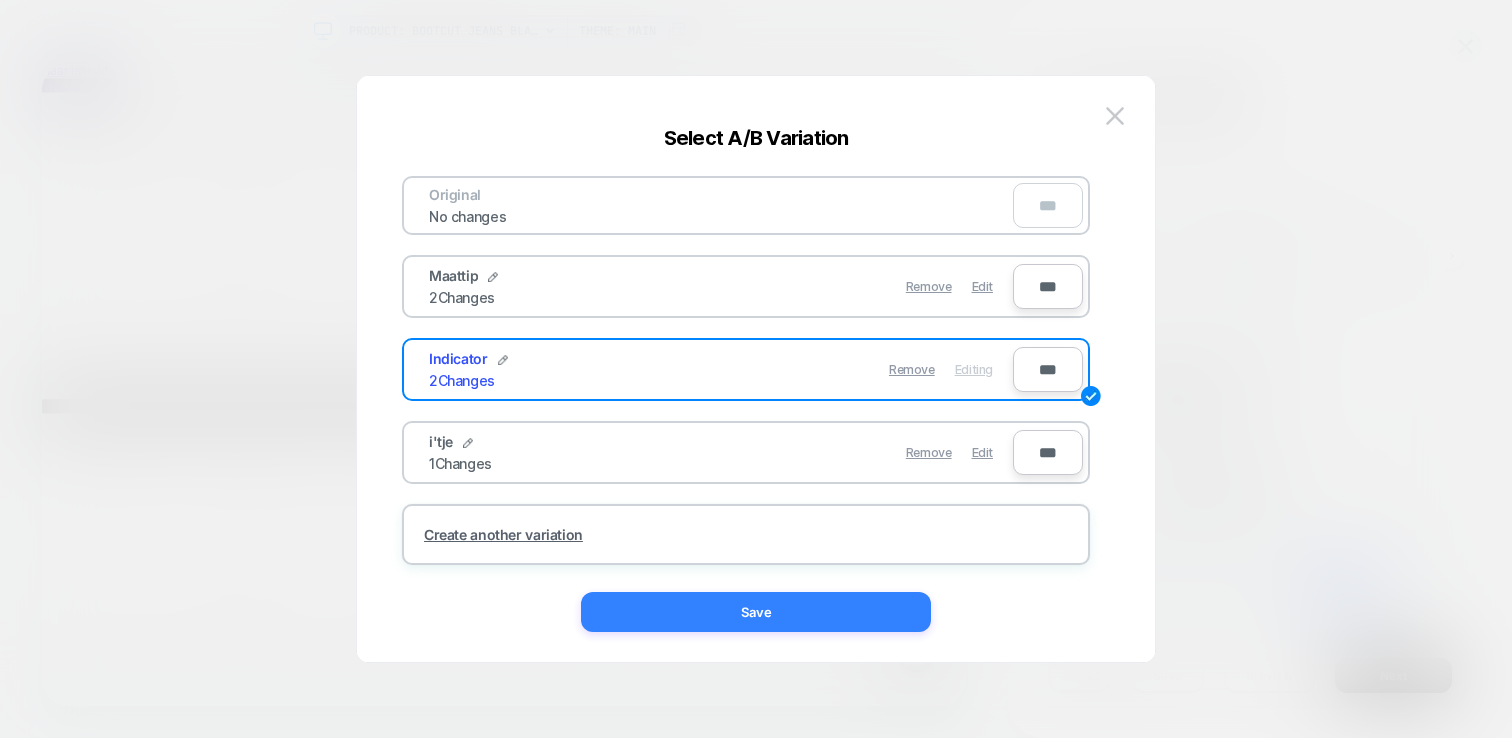click on "Save" at bounding box center (756, 612) 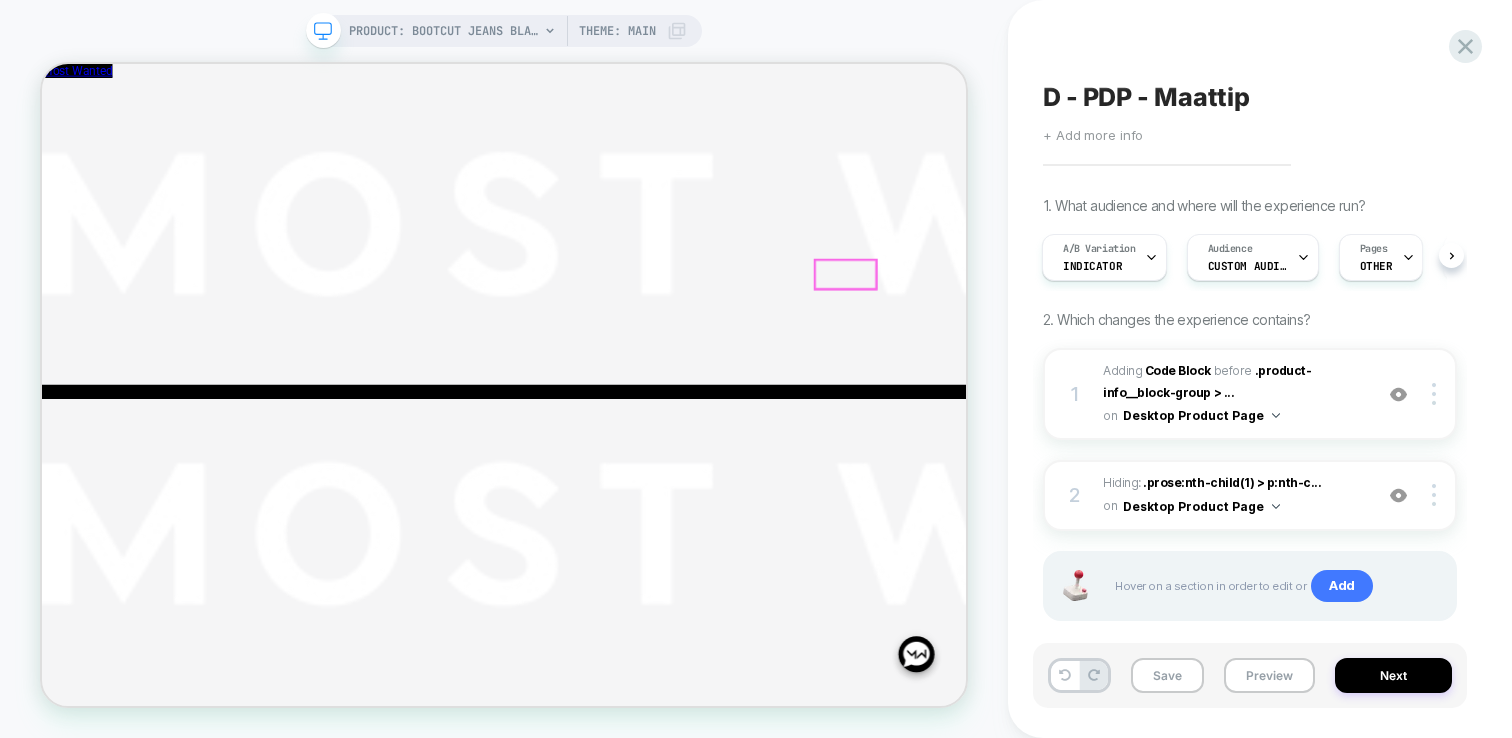 scroll, scrollTop: 353, scrollLeft: 0, axis: vertical 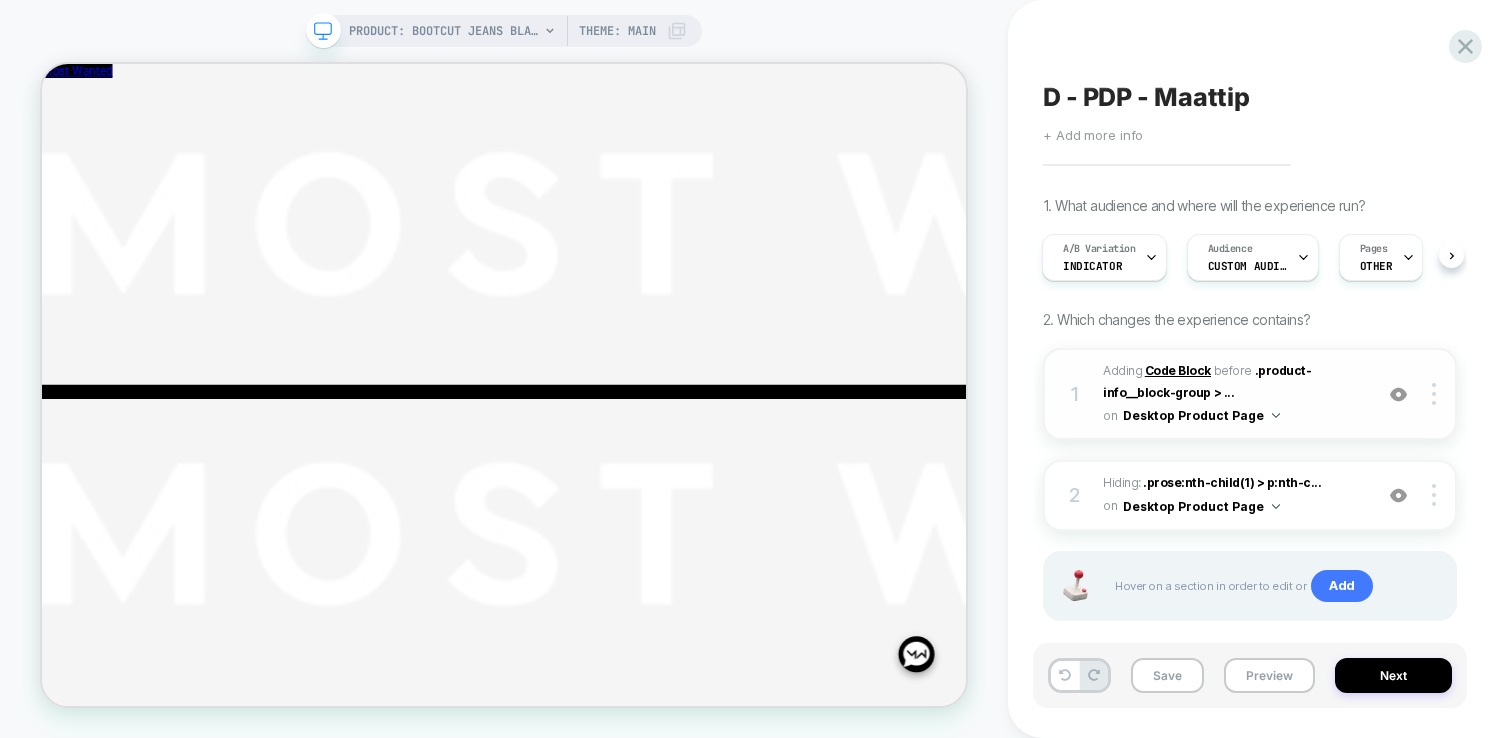 click on "Code Block" at bounding box center (1178, 370) 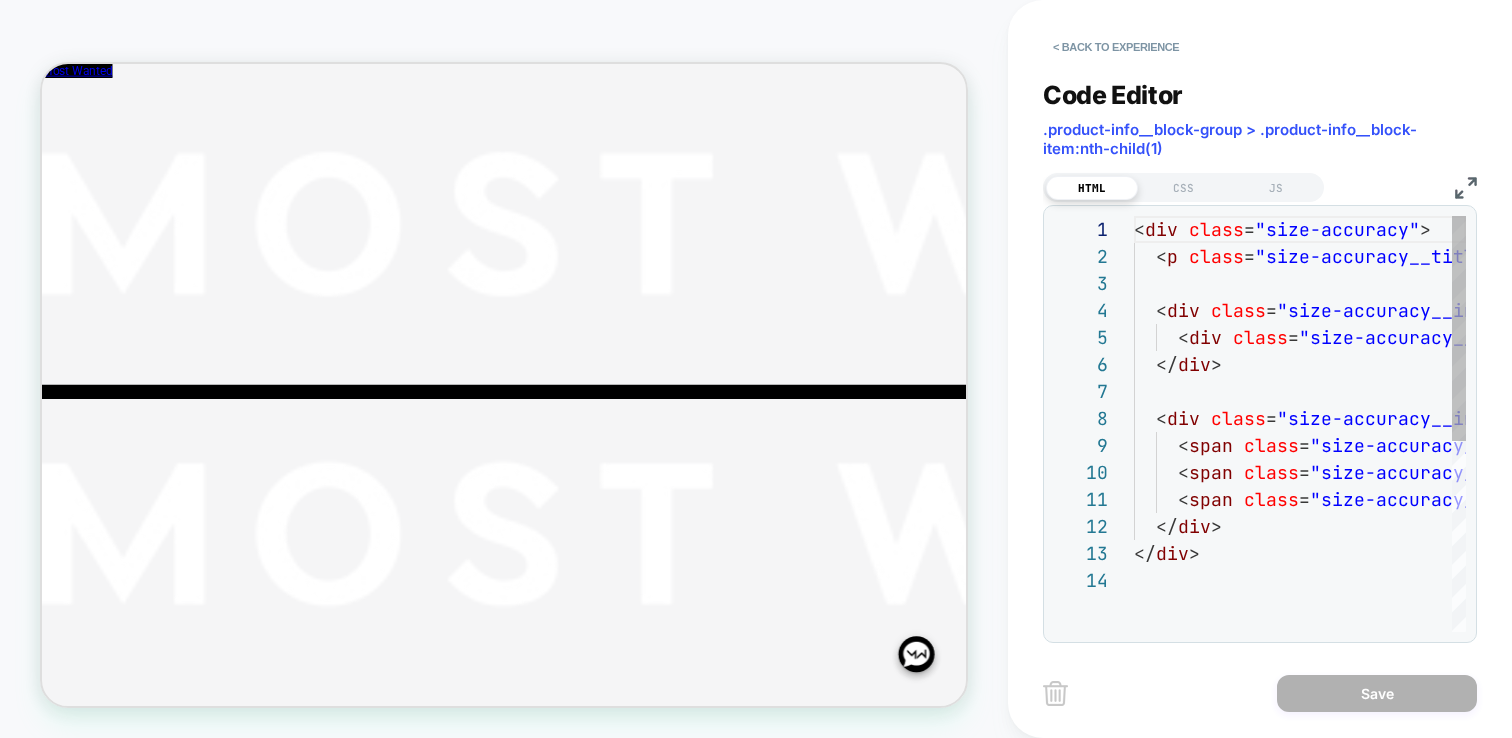 scroll, scrollTop: 270, scrollLeft: 0, axis: vertical 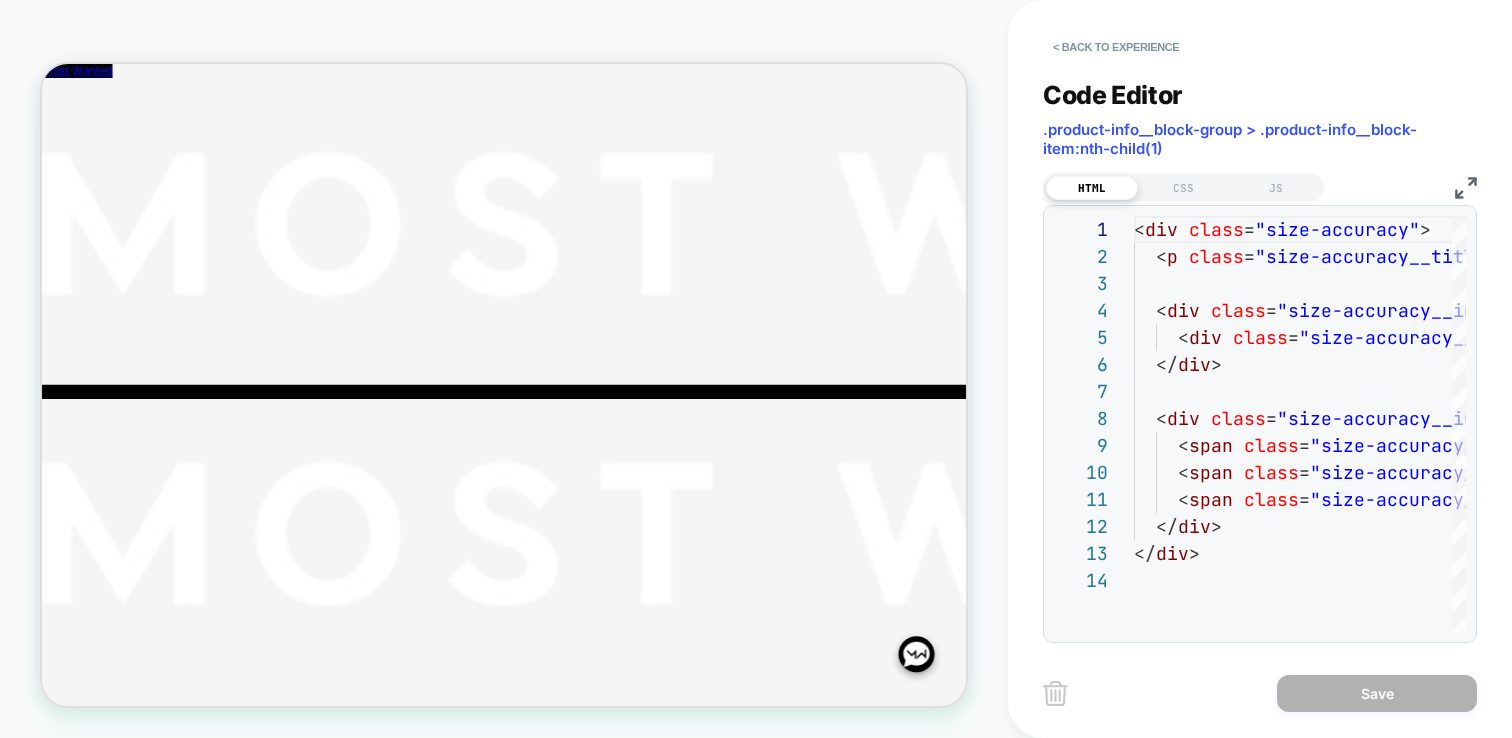 click at bounding box center (1466, 188) 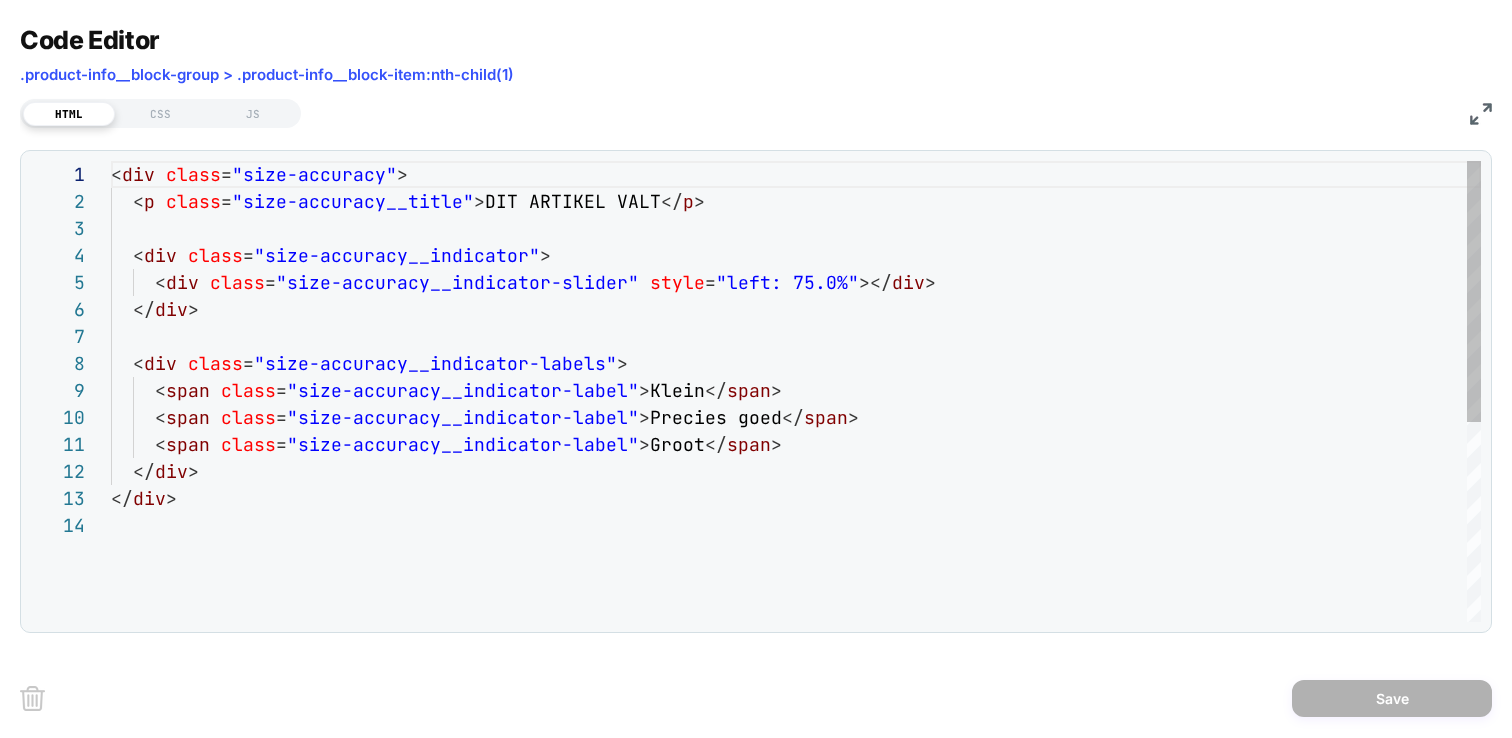 click on "< div   class = "size-accuracy" >    < p   class = "size-accuracy__title" > DIT ARTIKEL VALT </ p >    < div   class = "size-accuracy__indicator" >      < div   class = "size-accuracy__indicator-slider"   style = "left: 75.0%" ></ div >    </ div >    < div   class = "size-accuracy__indicator-labels" >      < span   class = "size-accuracy__indicator-label" > [PERSON_NAME] </ span >      < span   class = "size-accuracy__indicator-label" > Precies goed </ span >      < span   class = "size-accuracy__indicator-label" > Groot </ span >    </ div > </ div >" at bounding box center [796, 567] 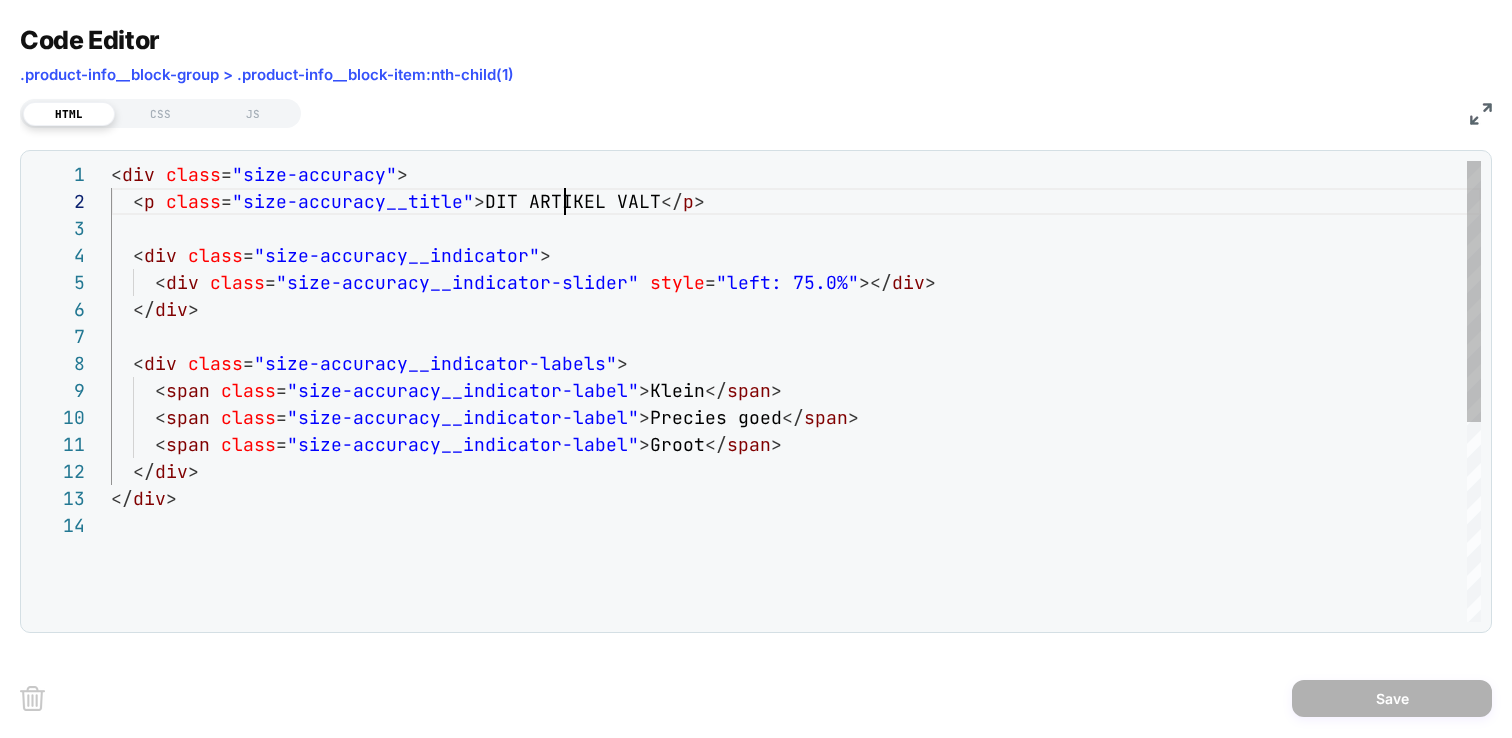 click on "< div   class = "size-accuracy" >    < p   class = "size-accuracy__title" > DIT ARTIKEL VALT </ p >    < div   class = "size-accuracy__indicator" >      < div   class = "size-accuracy__indicator-slider"   style = "left: 75.0%" ></ div >    </ div >    < div   class = "size-accuracy__indicator-labels" >      < span   class = "size-accuracy__indicator-label" > [PERSON_NAME] </ span >      < span   class = "size-accuracy__indicator-label" > Precies goed </ span >      < span   class = "size-accuracy__indicator-label" > Groot </ span >    </ div > </ div >" at bounding box center [796, 567] 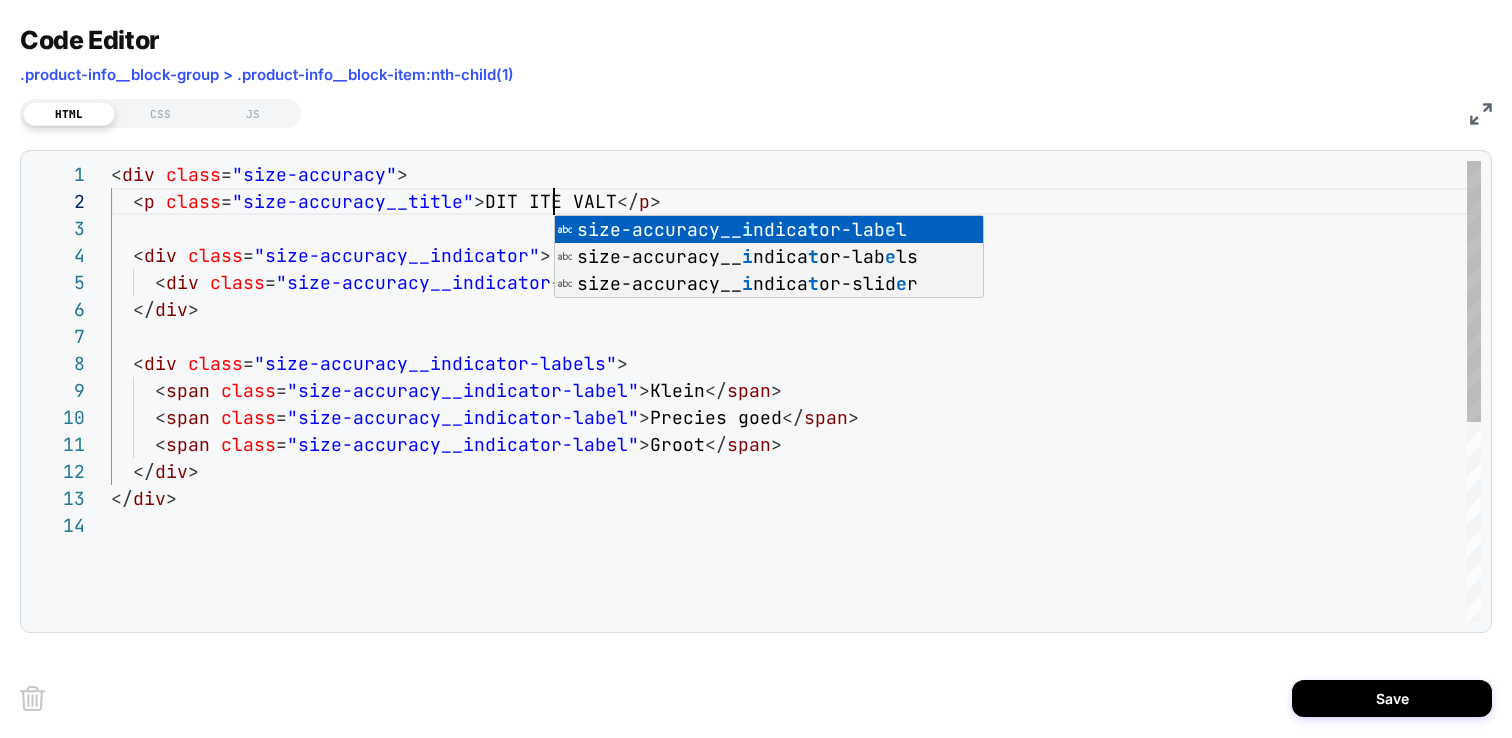 scroll, scrollTop: 27, scrollLeft: 454, axis: both 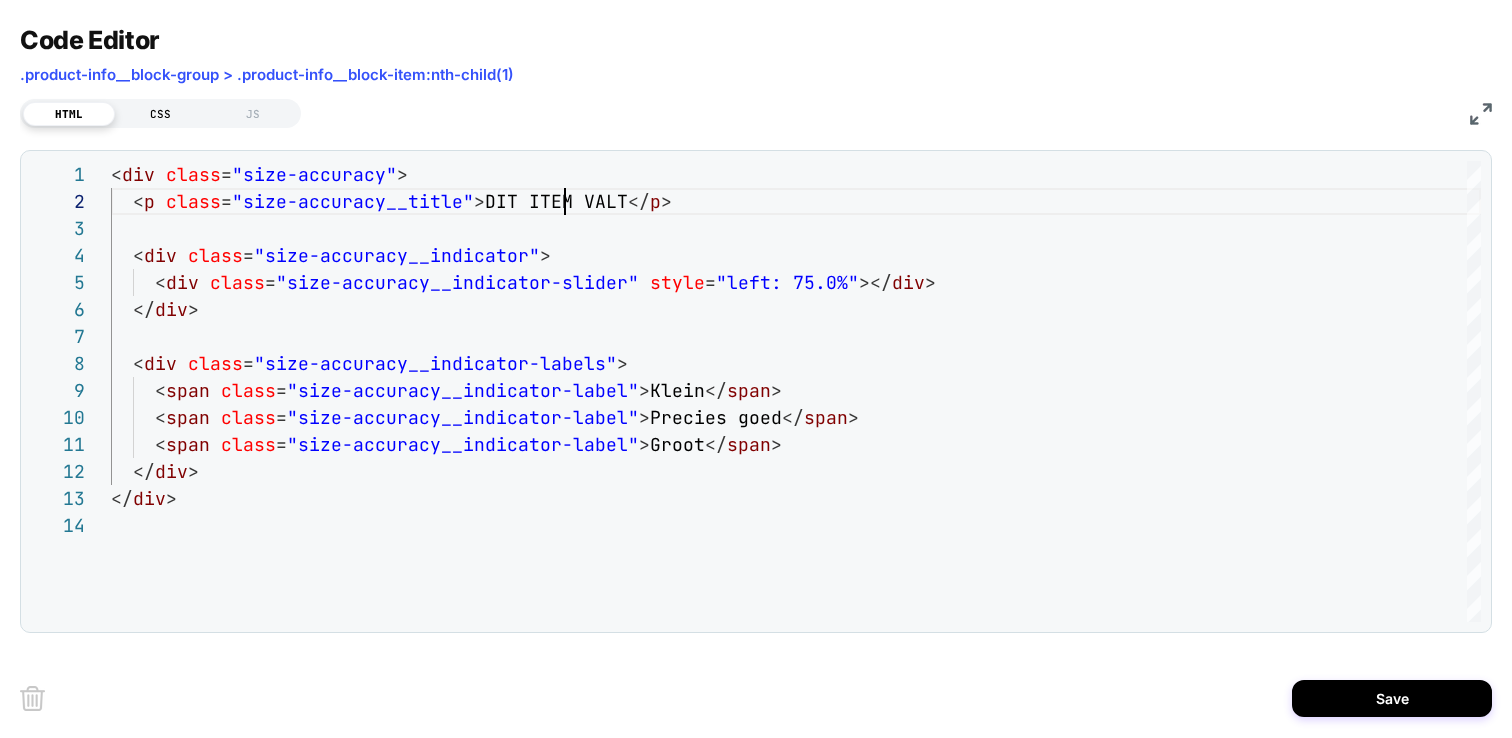 type on "**********" 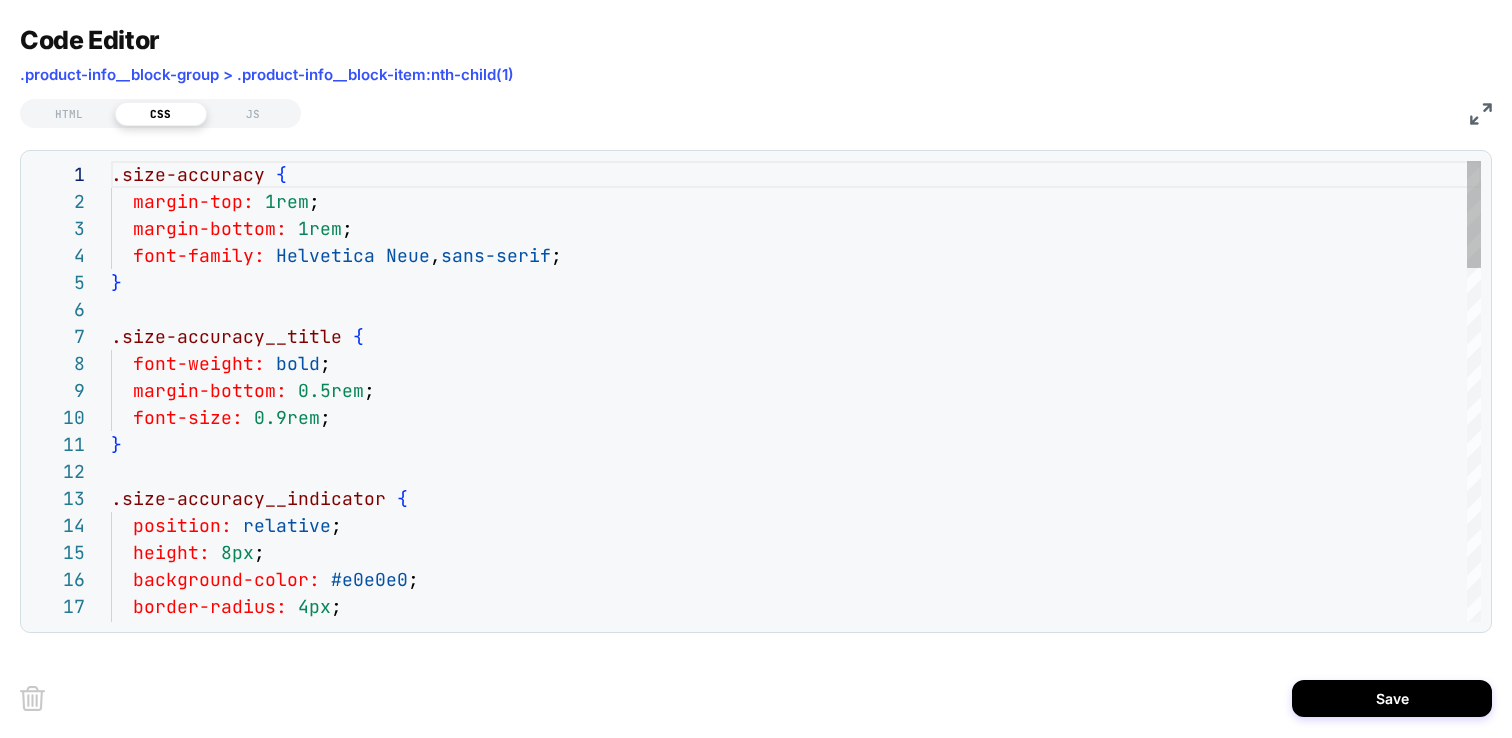 scroll, scrollTop: 270, scrollLeft: 0, axis: vertical 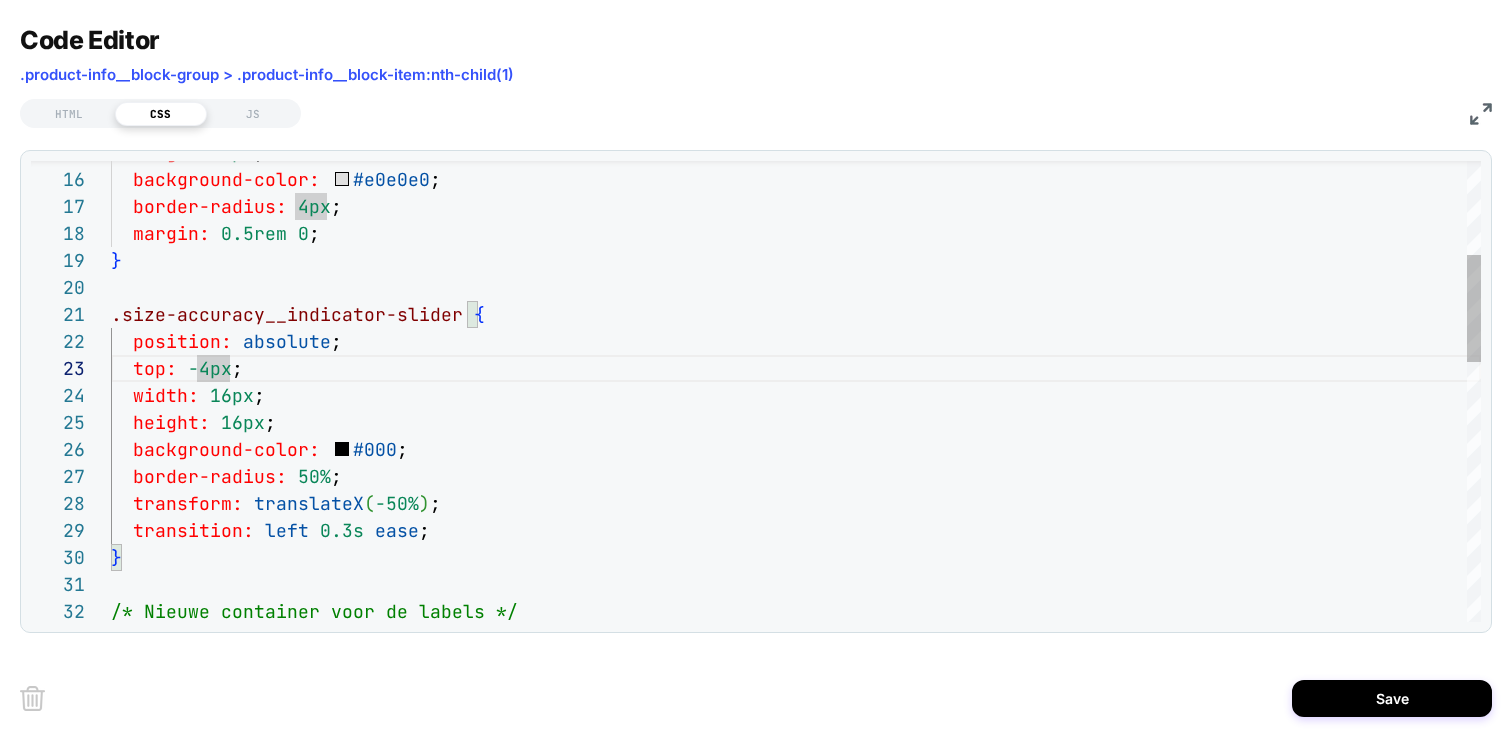 click on "height:   8px ;    background-color:     #e0e0e0 ;    border-radius:   4px ;    margin:   0.5rem   0 ; } .size-accuracy__indicator-slider   {    position:   absolute ;    top:   -4px ;    width:   16px ;    height:   16px ;    background-color:     #000 ;    border-radius:   50% ;    transform:   translateX ( -50% ) ;    transition:   left   0.3s   ease ; } /* Nieuwe container voor de labels */" at bounding box center (796, 747) 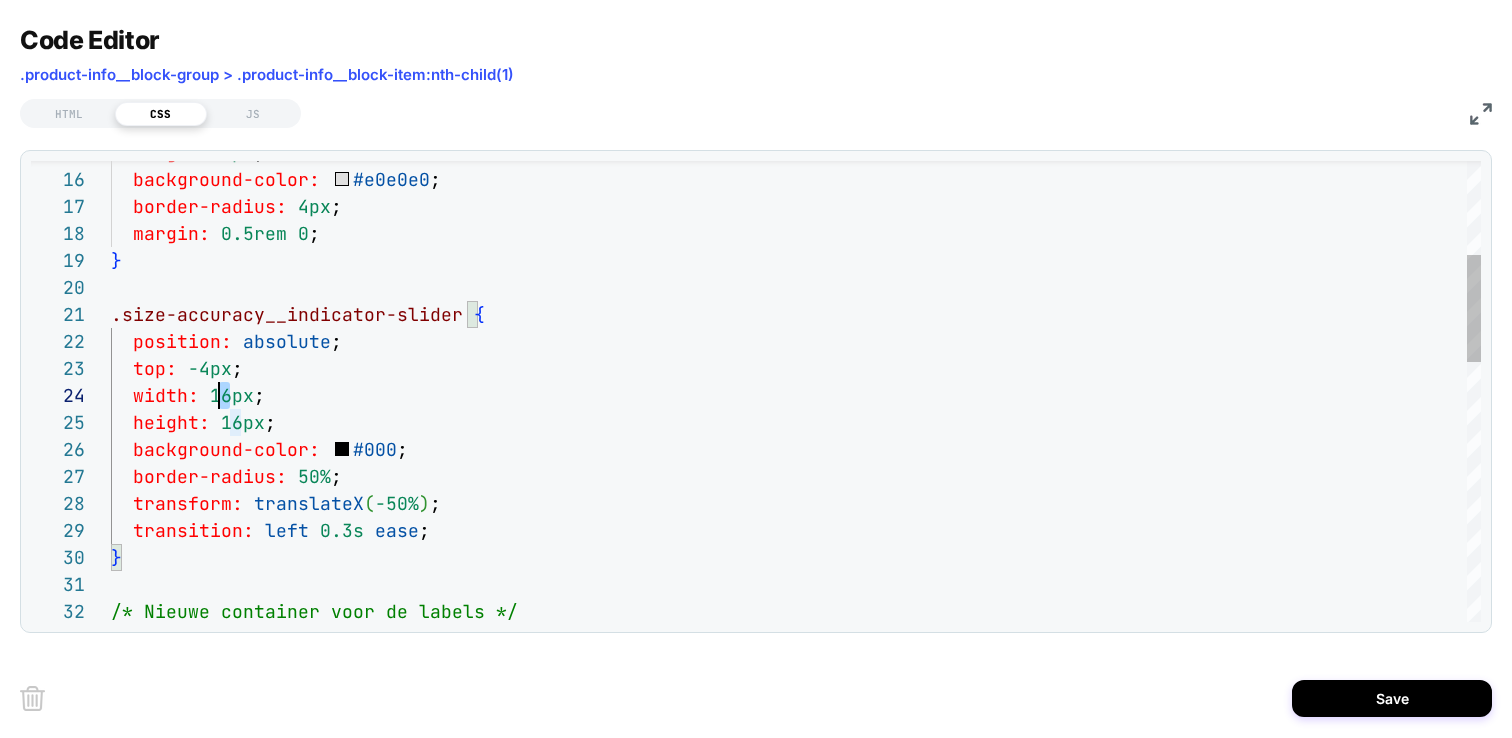 scroll, scrollTop: 81, scrollLeft: 108, axis: both 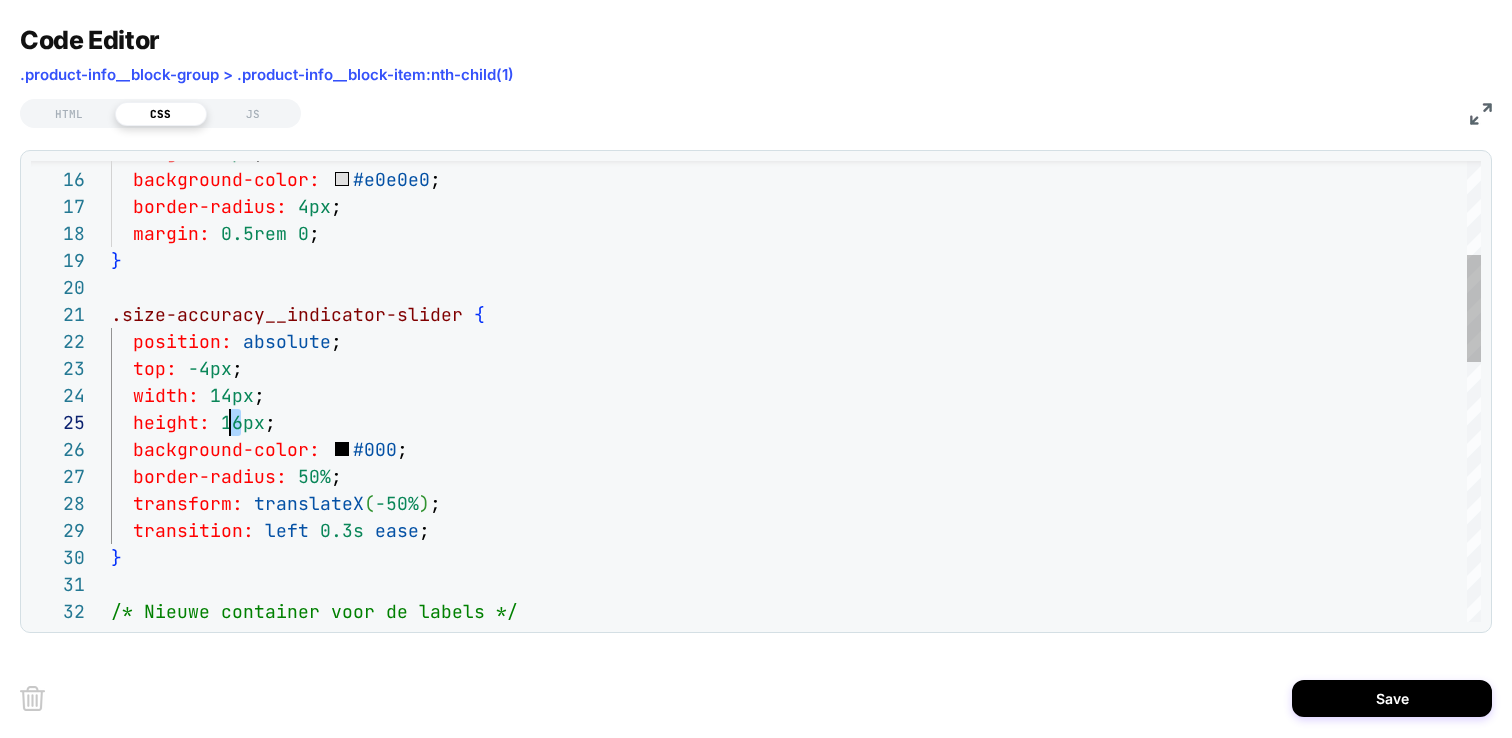drag, startPoint x: 241, startPoint y: 420, endPoint x: 230, endPoint y: 420, distance: 11 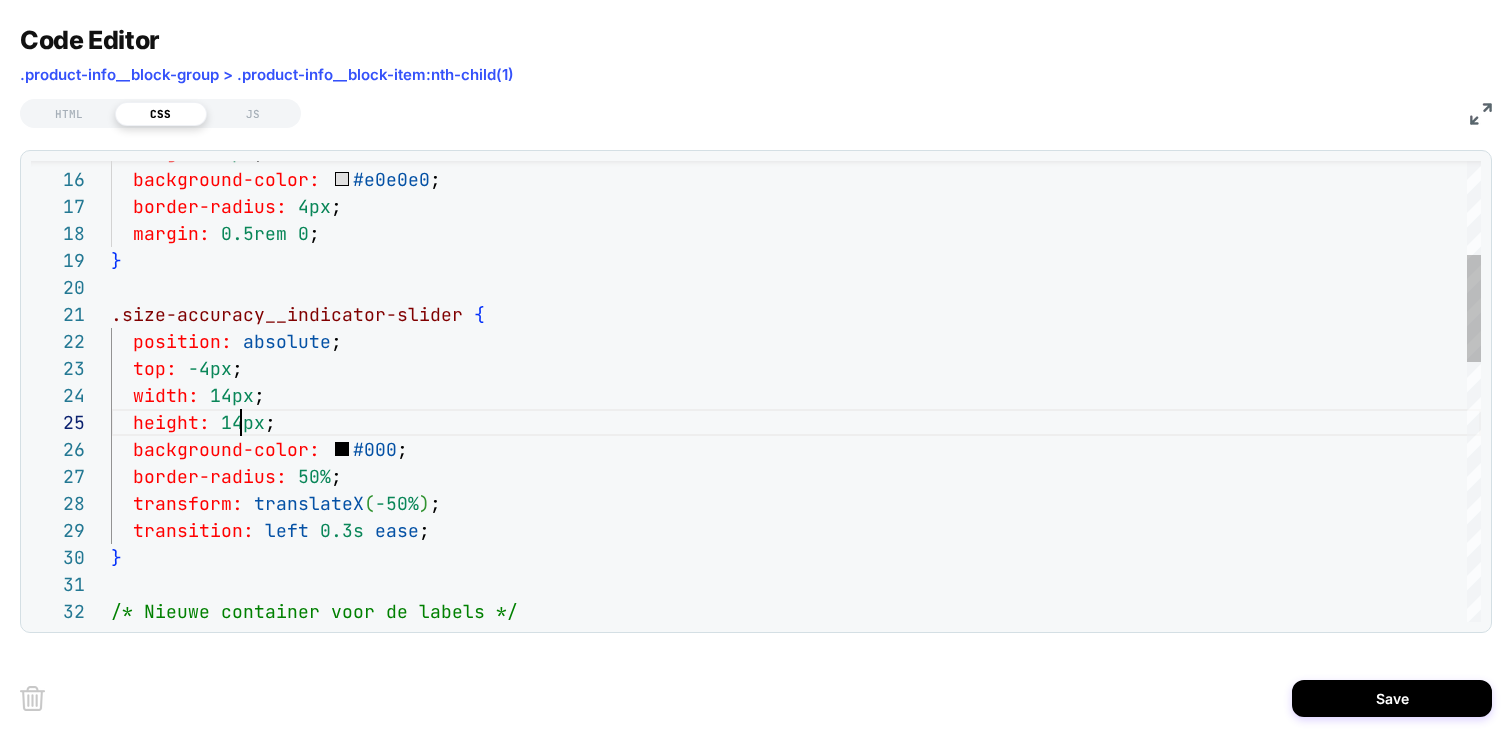 scroll, scrollTop: 108, scrollLeft: 130, axis: both 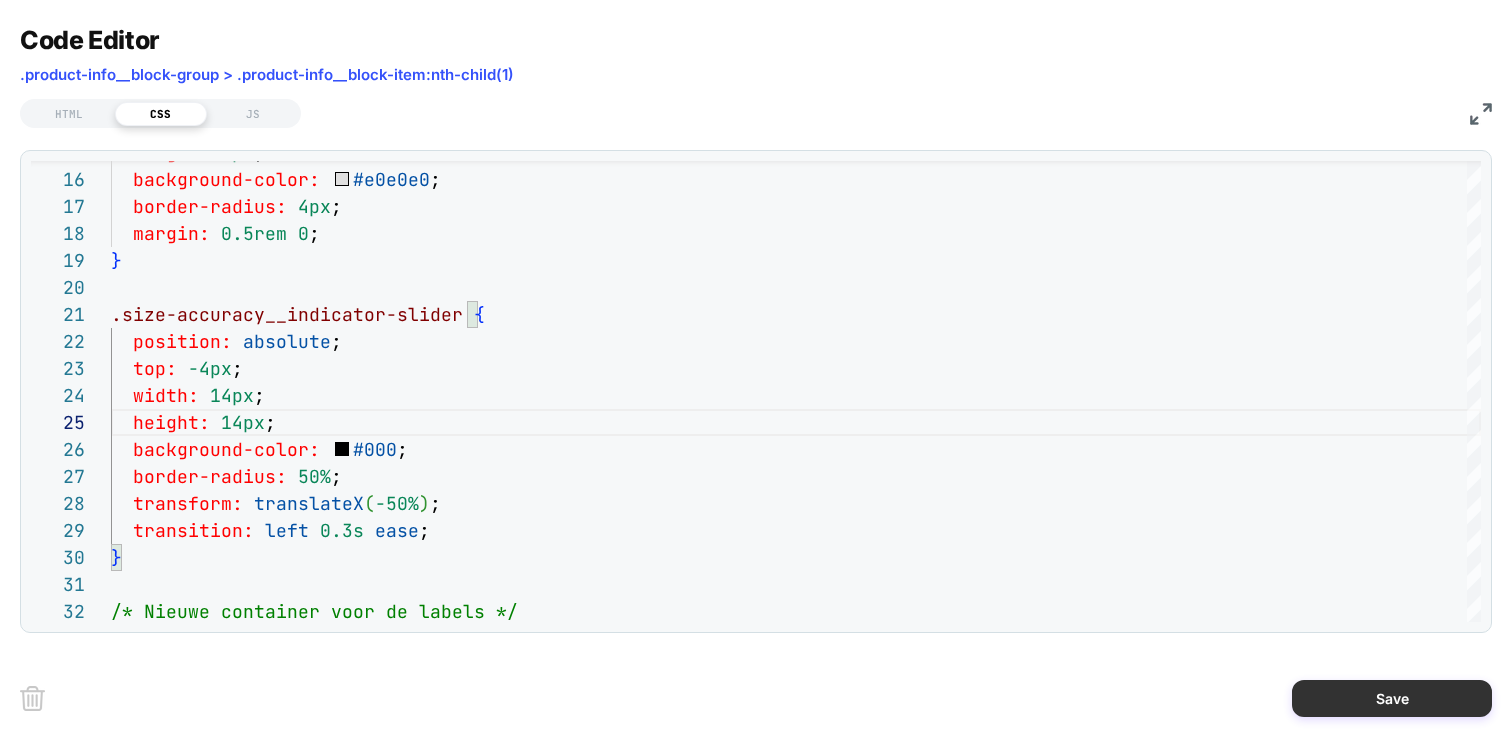 type on "**********" 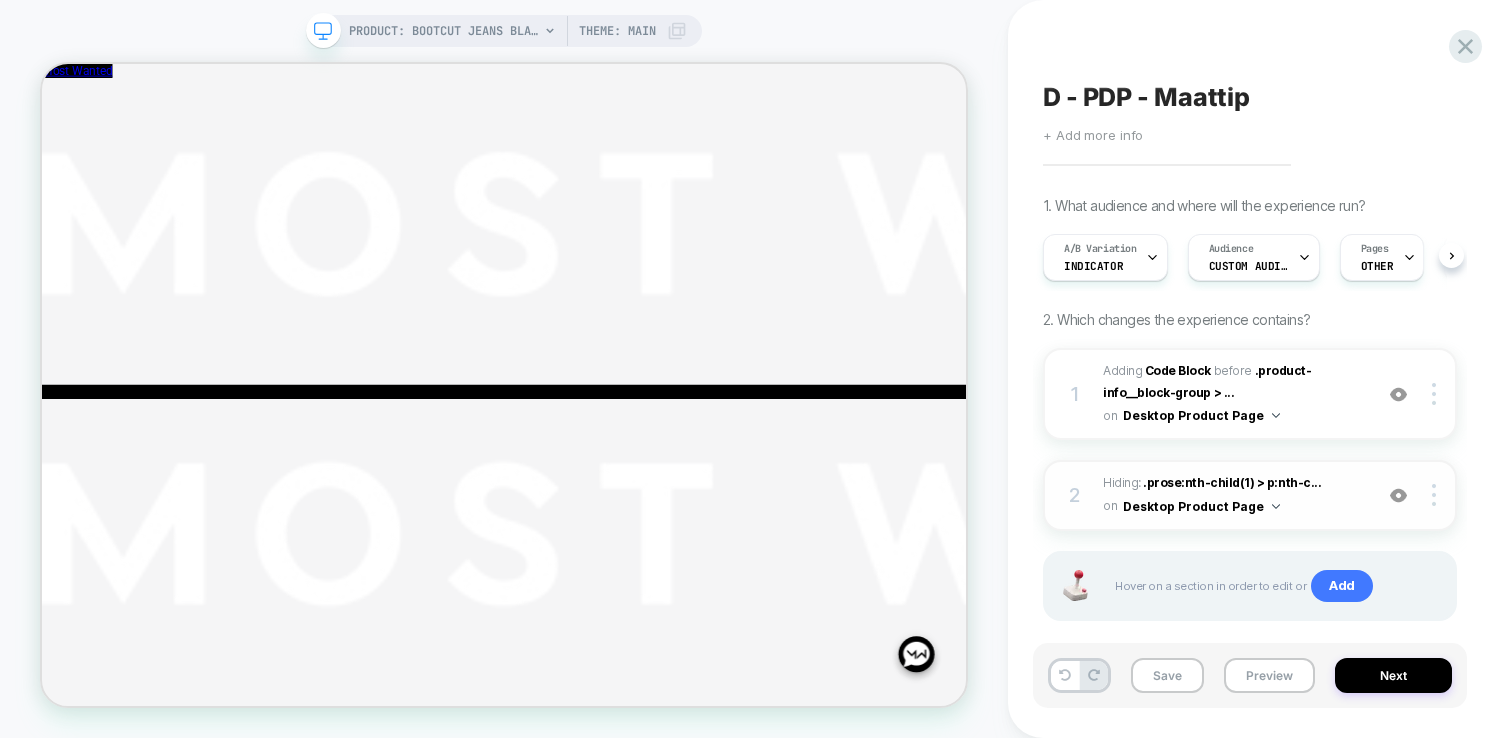 scroll, scrollTop: 0, scrollLeft: 1, axis: horizontal 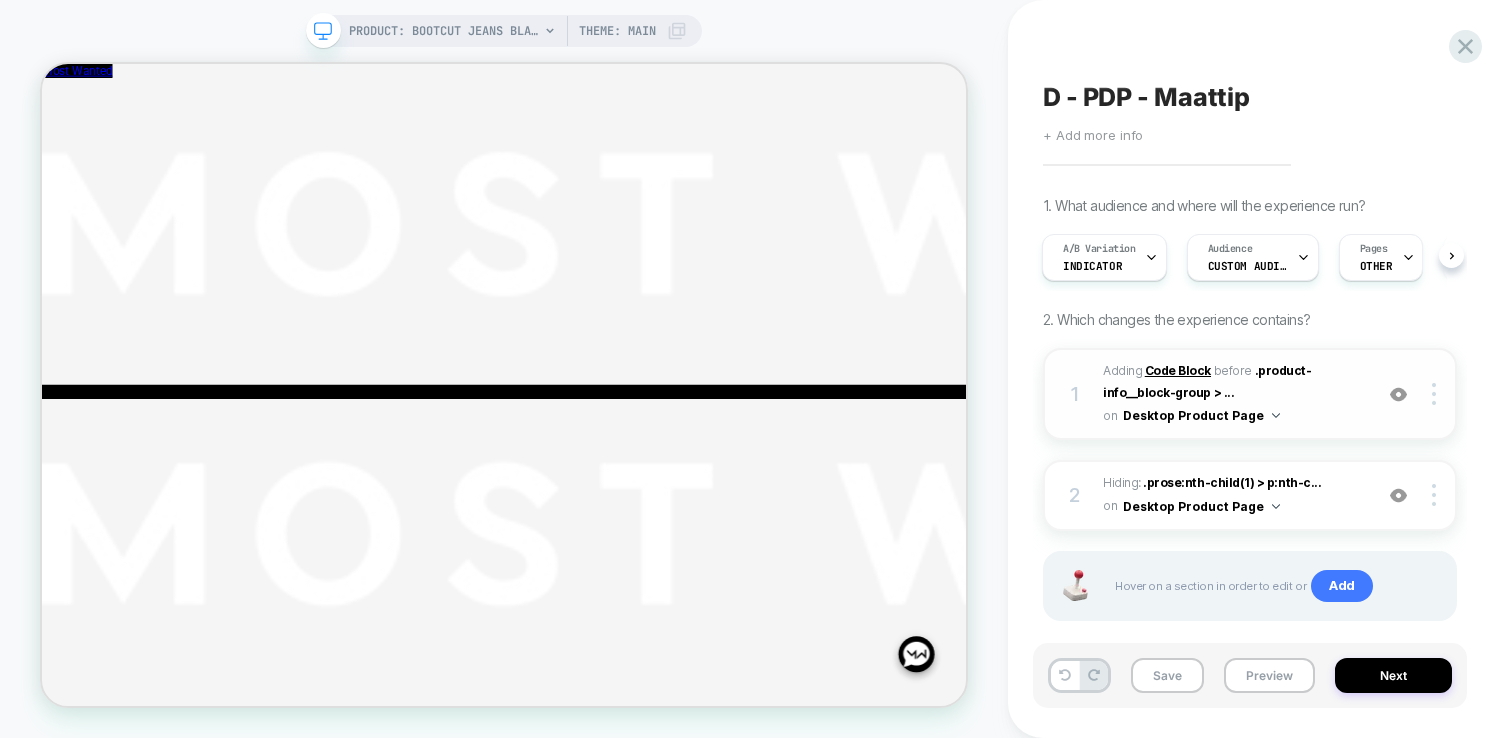 click on "Code Block" at bounding box center [1178, 370] 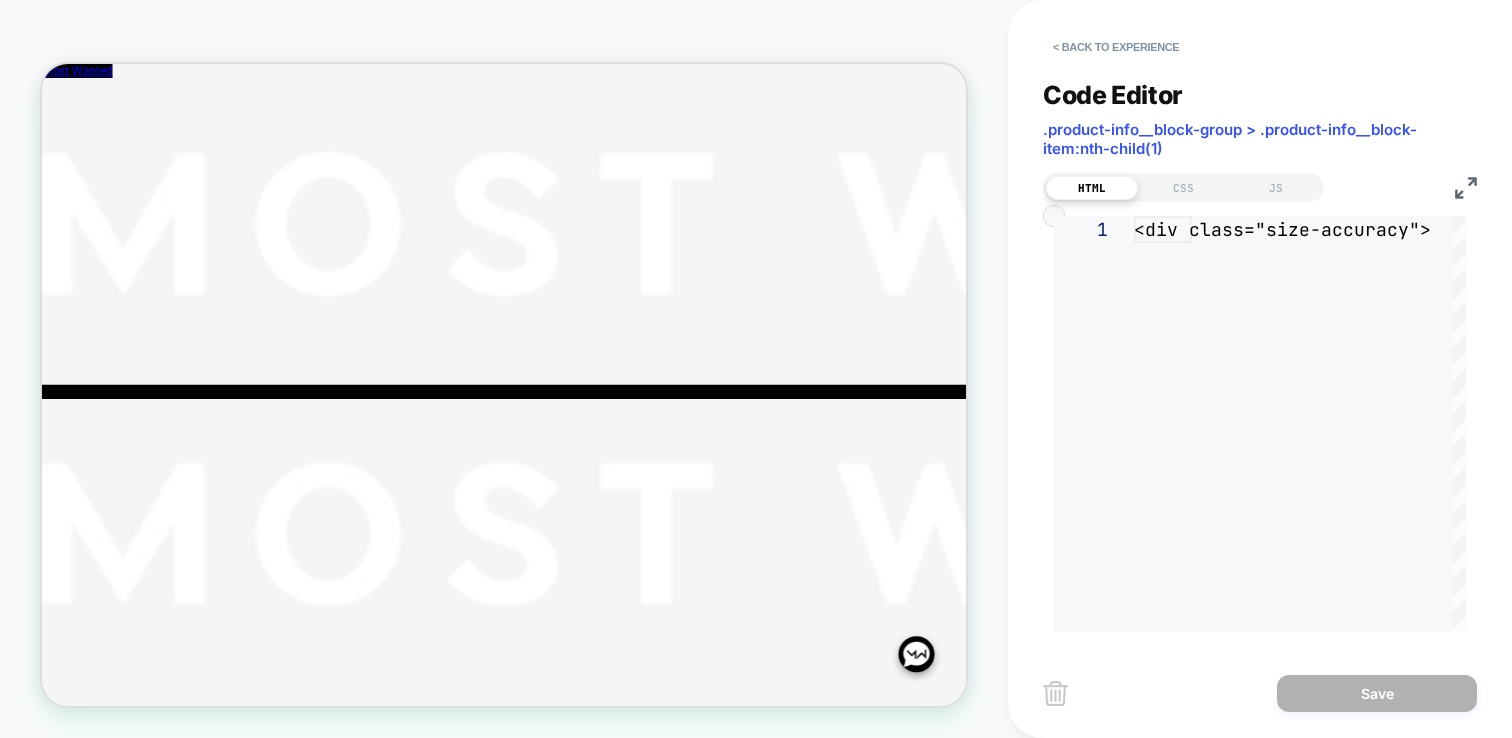 scroll, scrollTop: 270, scrollLeft: 0, axis: vertical 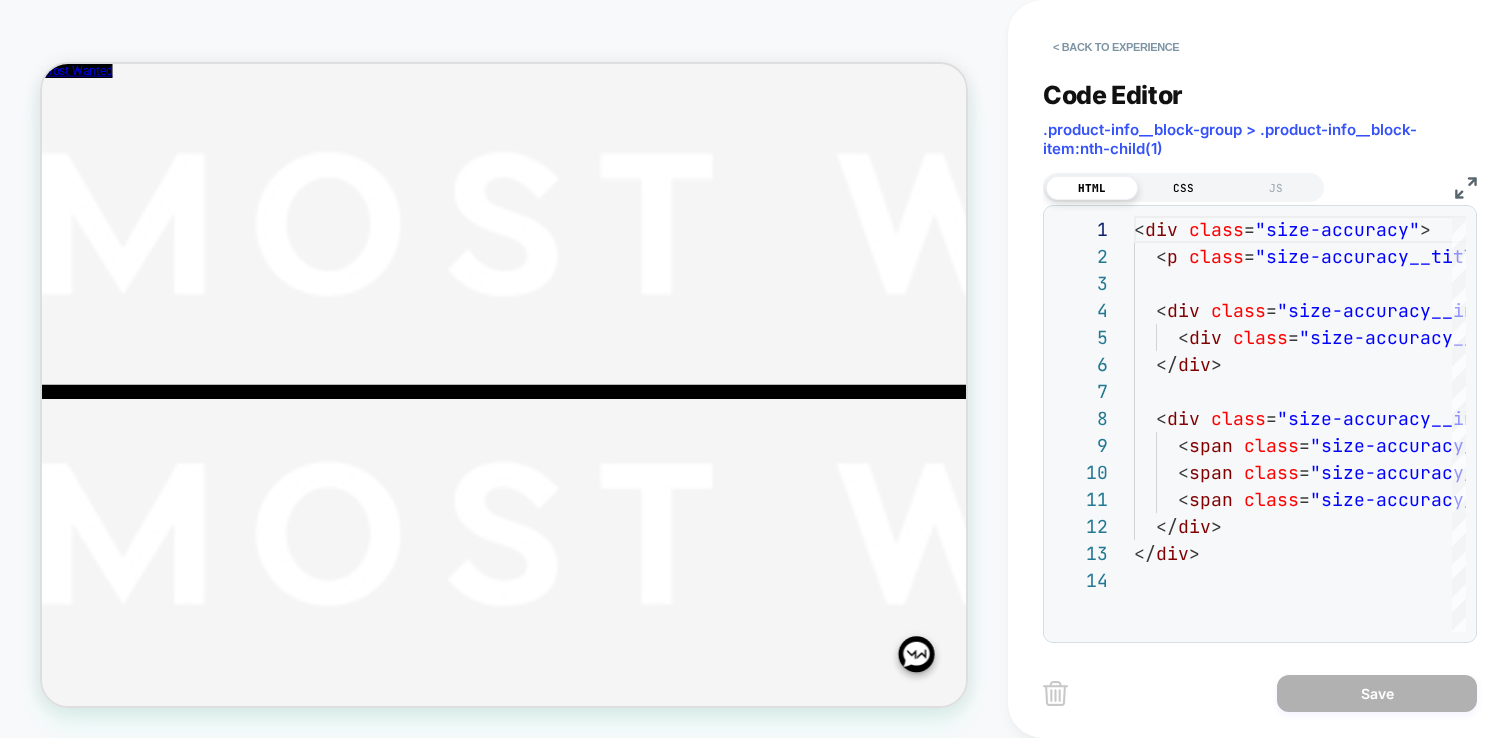 click on "CSS" at bounding box center (1184, 188) 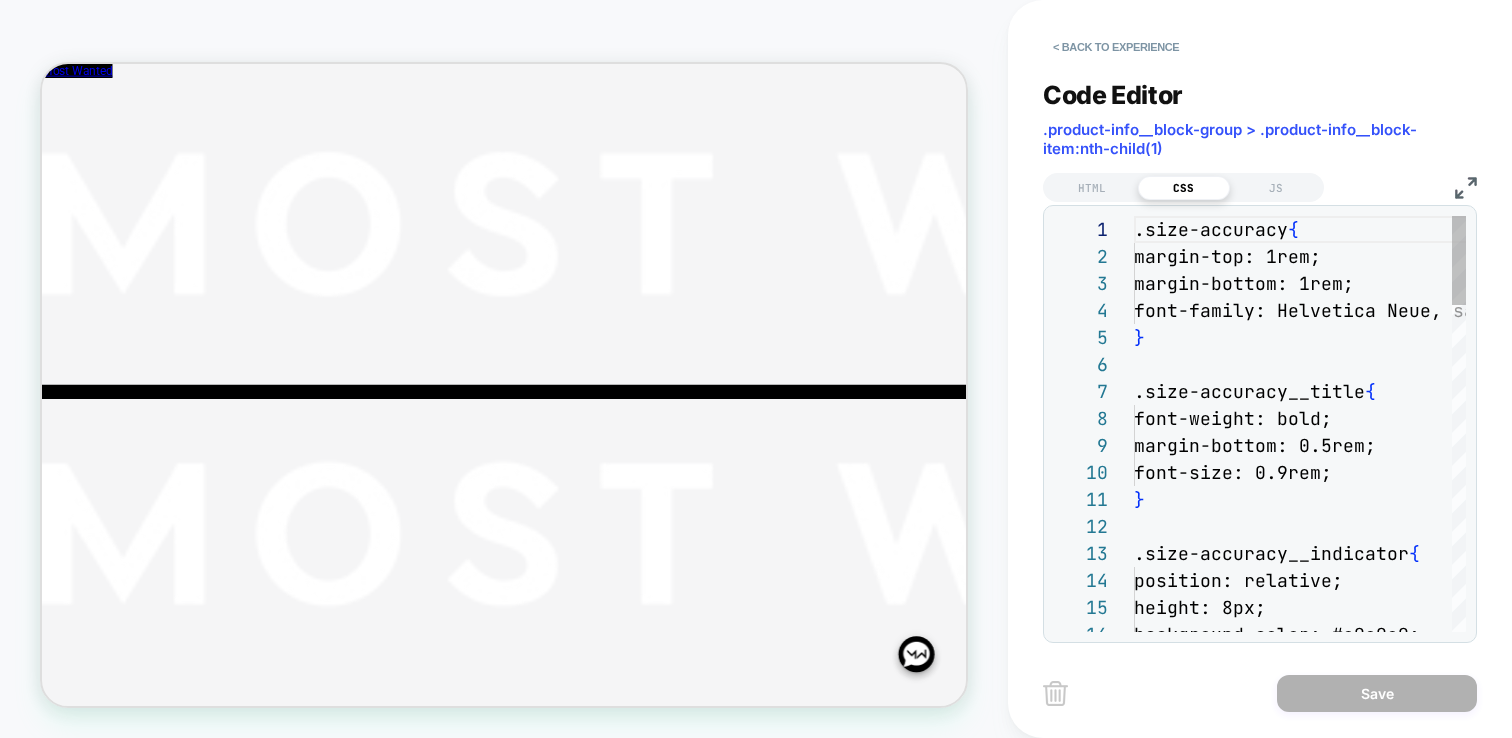 scroll, scrollTop: 270, scrollLeft: 0, axis: vertical 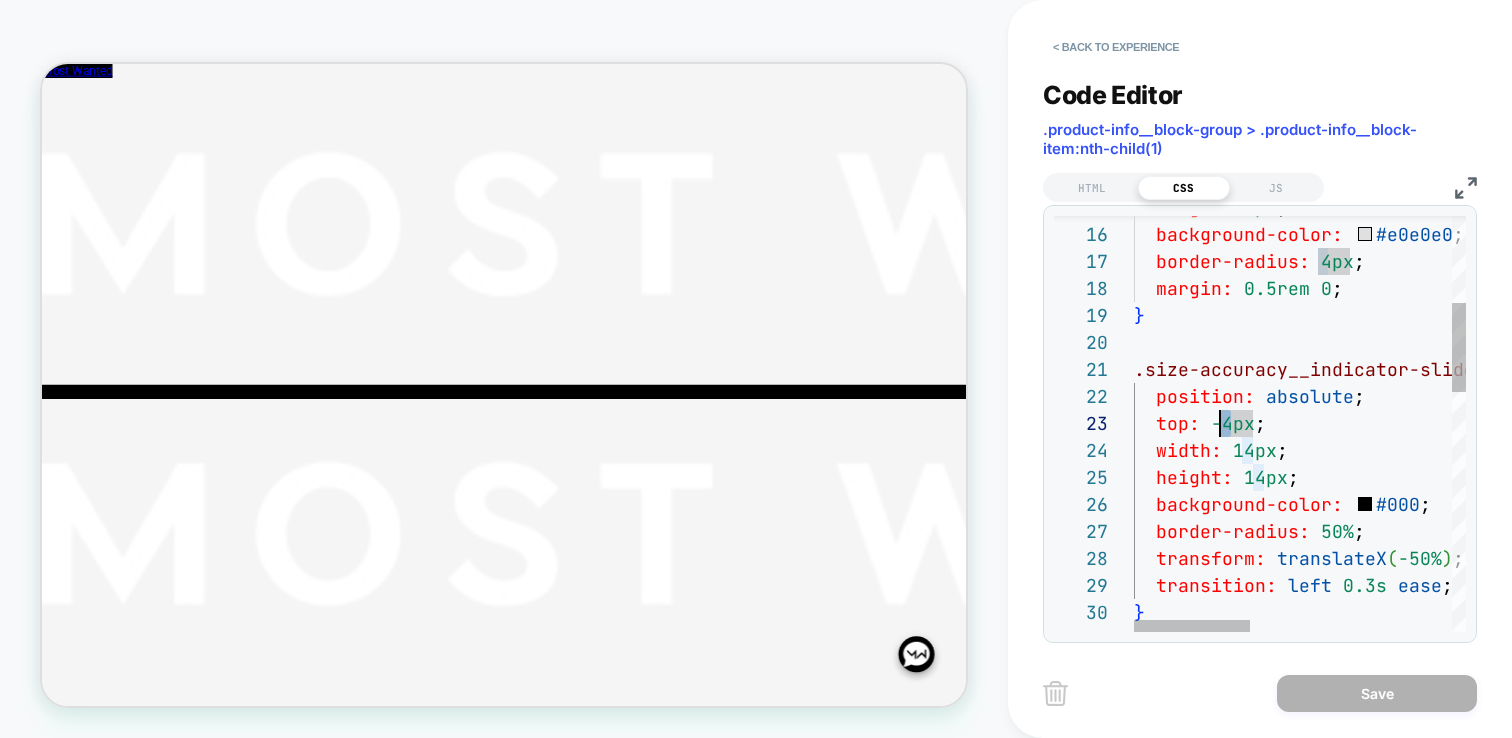 click on ".size-accuracy__indicator-slider   {    position:   absolute ;    top:   -4px ;    width:   14px ;    height:   14px ;    background-color:     #000 ;    border-radius:   50% ;    height:   8px ;    background-color:     #e0e0e0 ;    border-radius:   4px ;    margin:   0.5rem   0 ; }    transform:   translateX ( -50% ) ;    transition:   left   0.3s   ease ; }" at bounding box center [1589, 780] 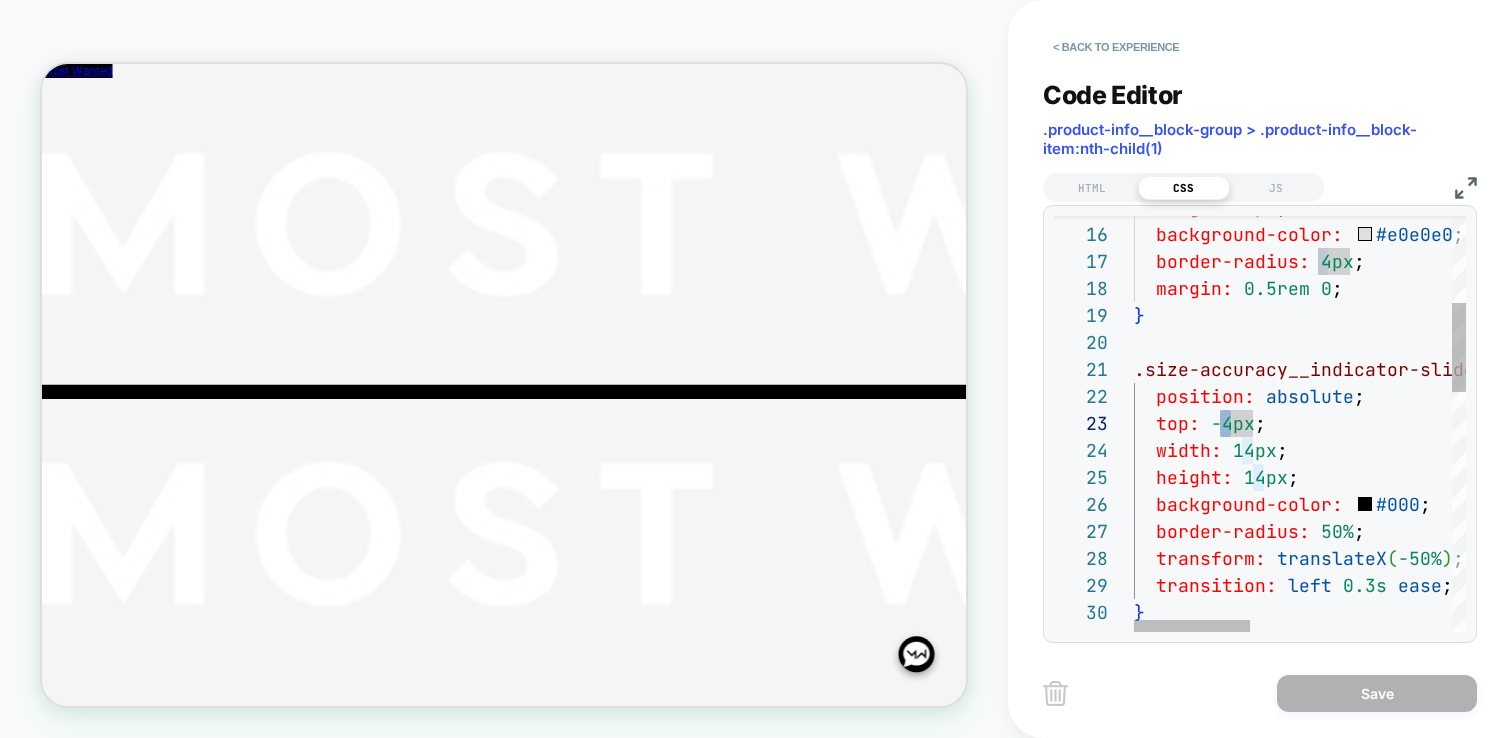 scroll, scrollTop: 54, scrollLeft: 97, axis: both 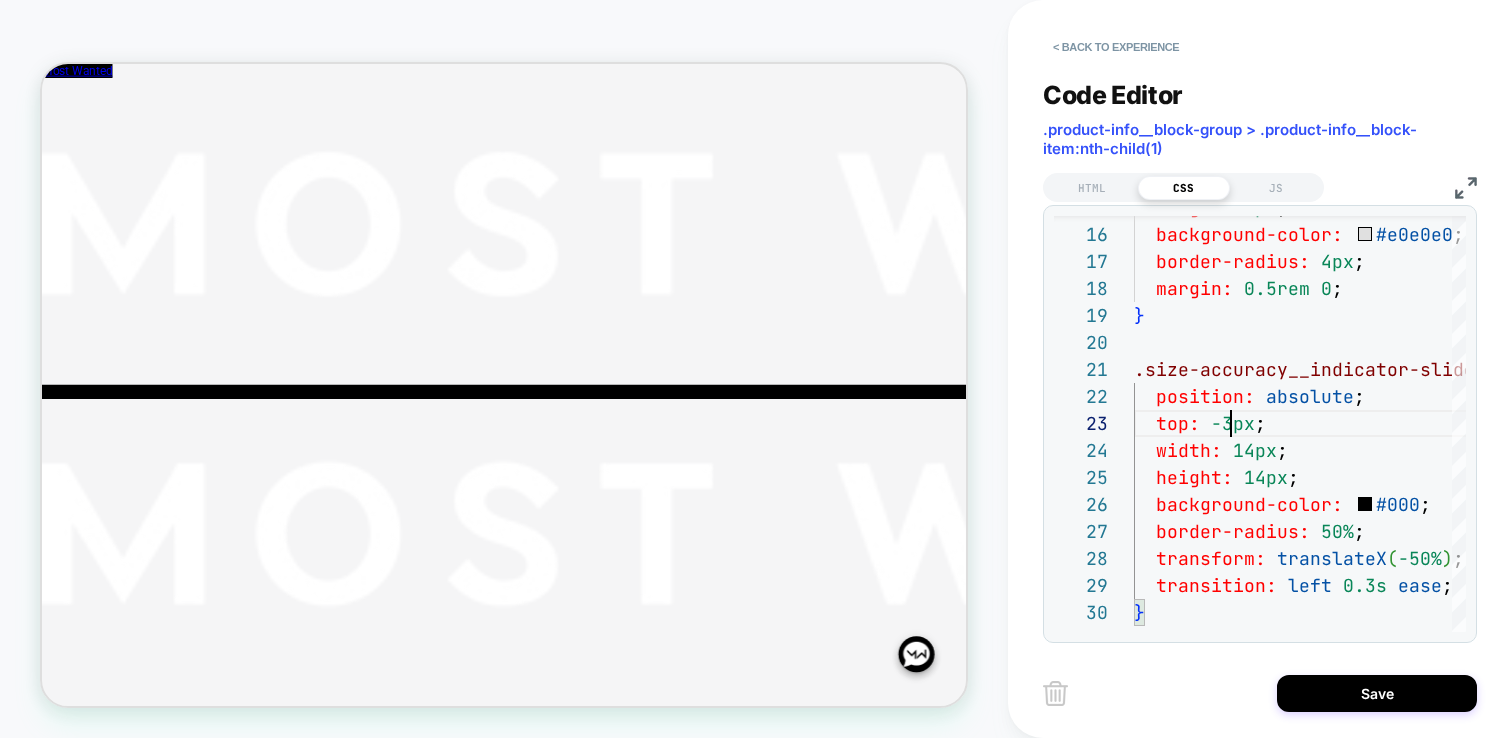 type on "**********" 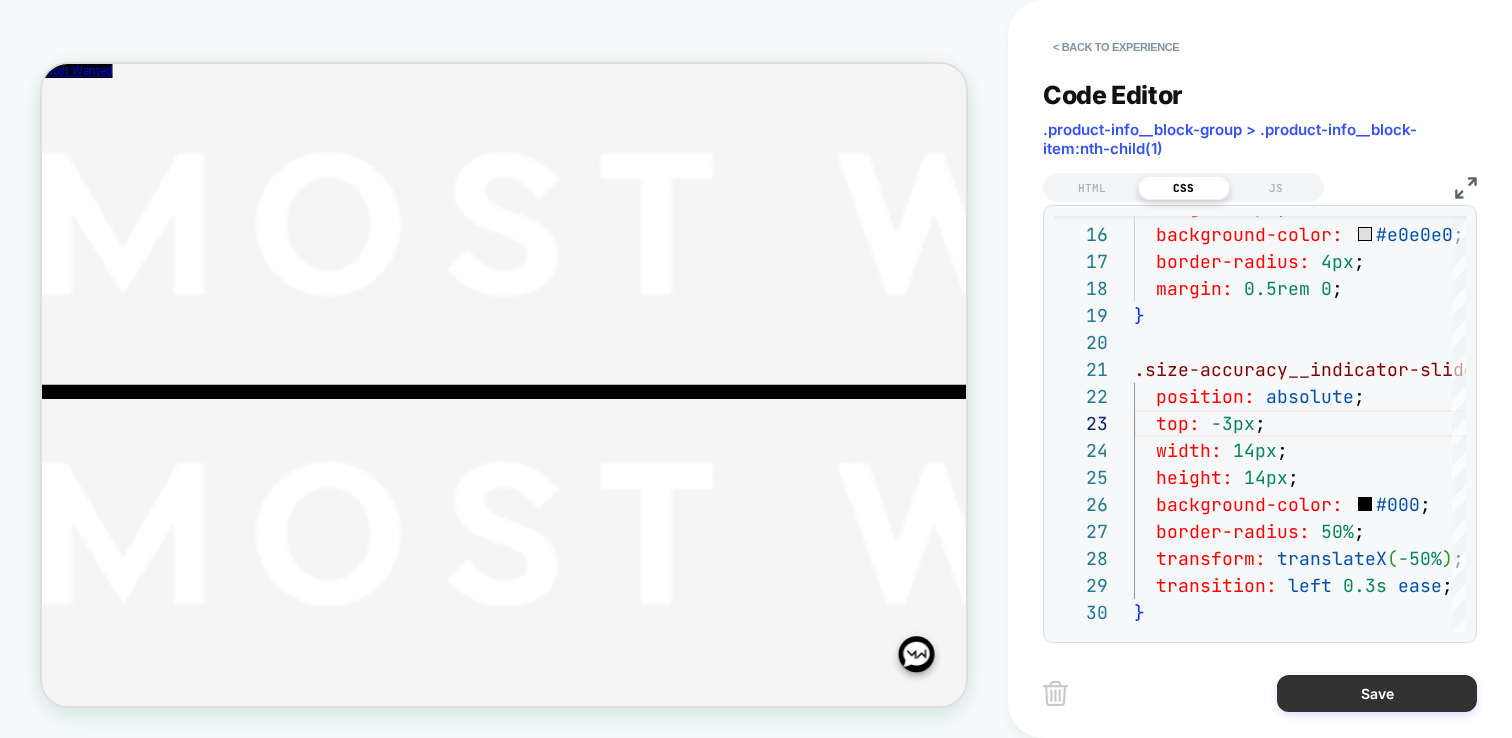 click on "Save" at bounding box center (1377, 693) 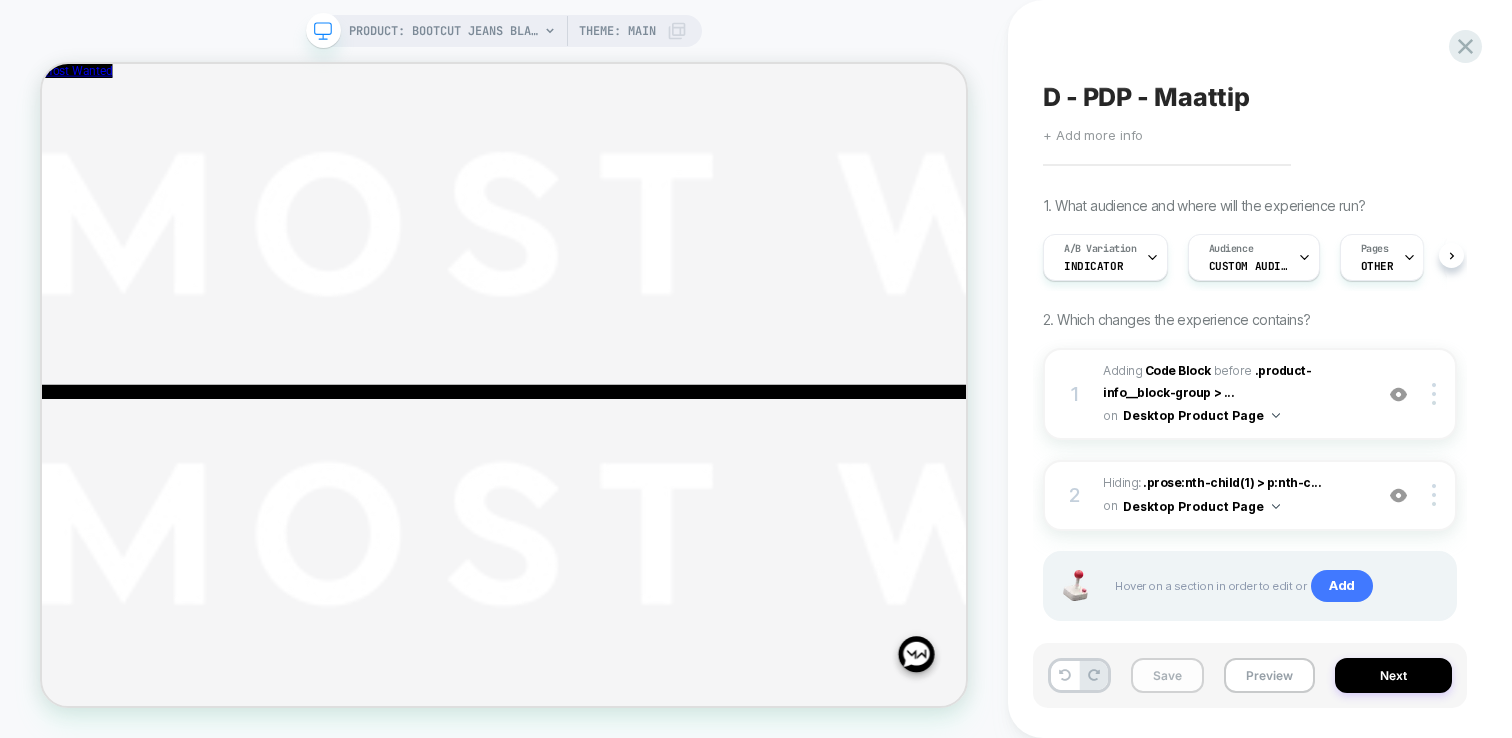 scroll, scrollTop: 0, scrollLeft: 1, axis: horizontal 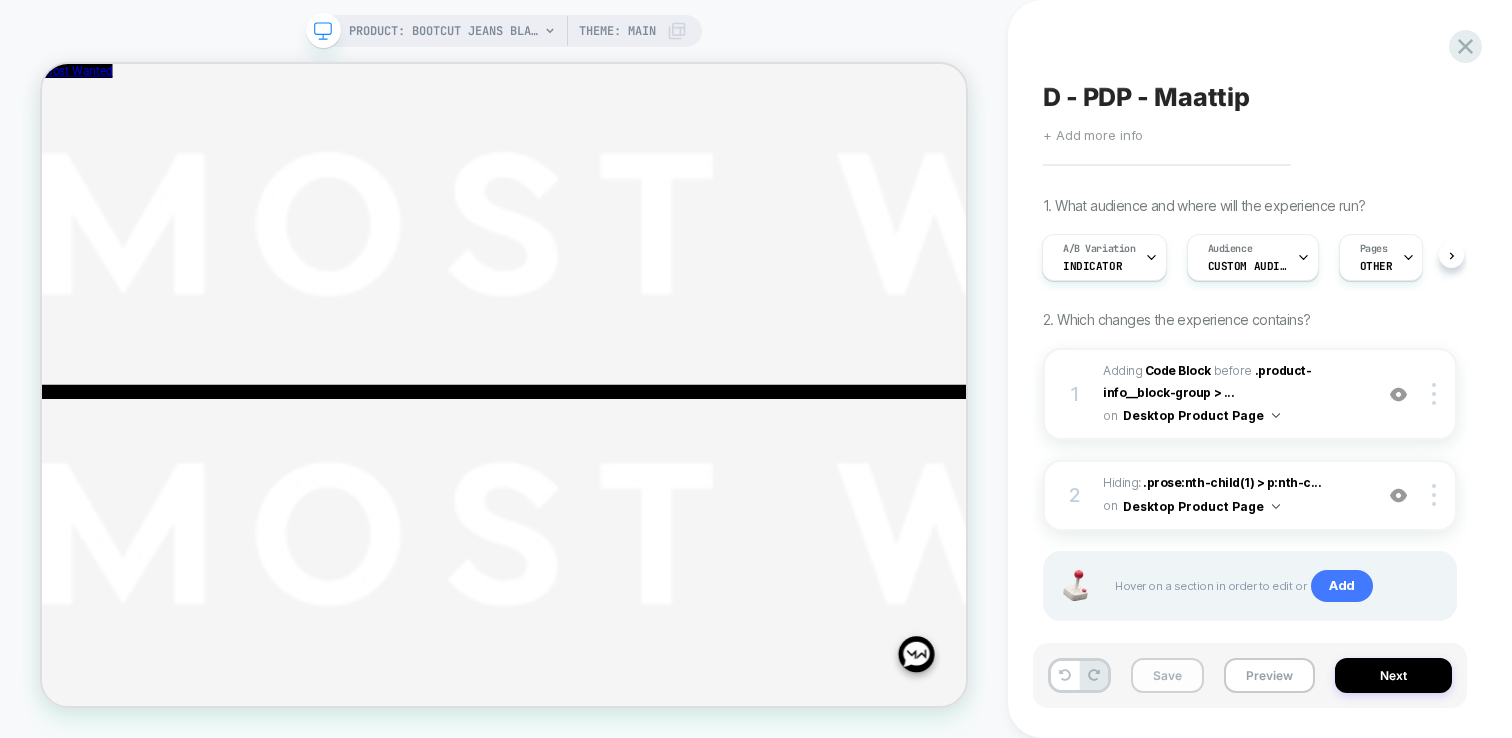 click on "Save" at bounding box center [1167, 675] 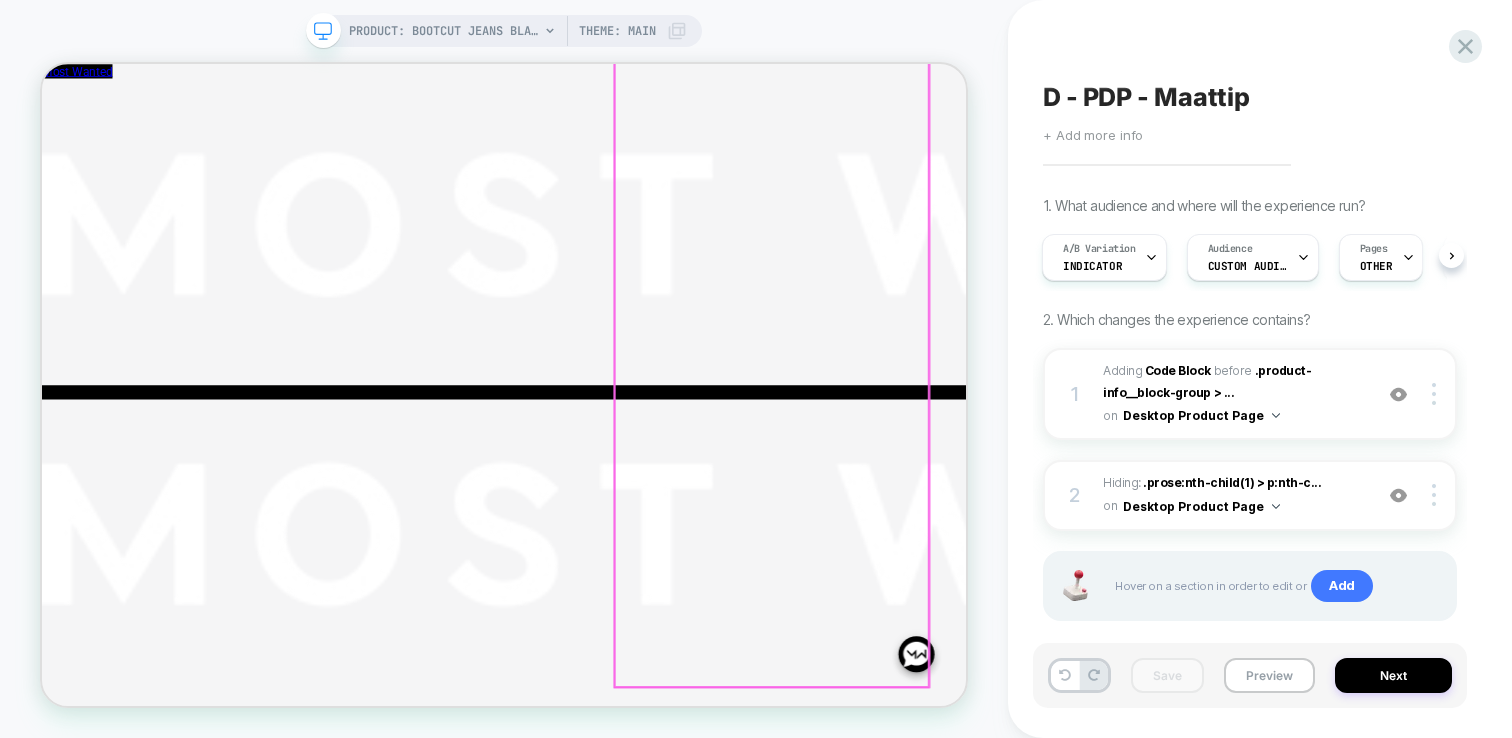 scroll, scrollTop: 0, scrollLeft: 0, axis: both 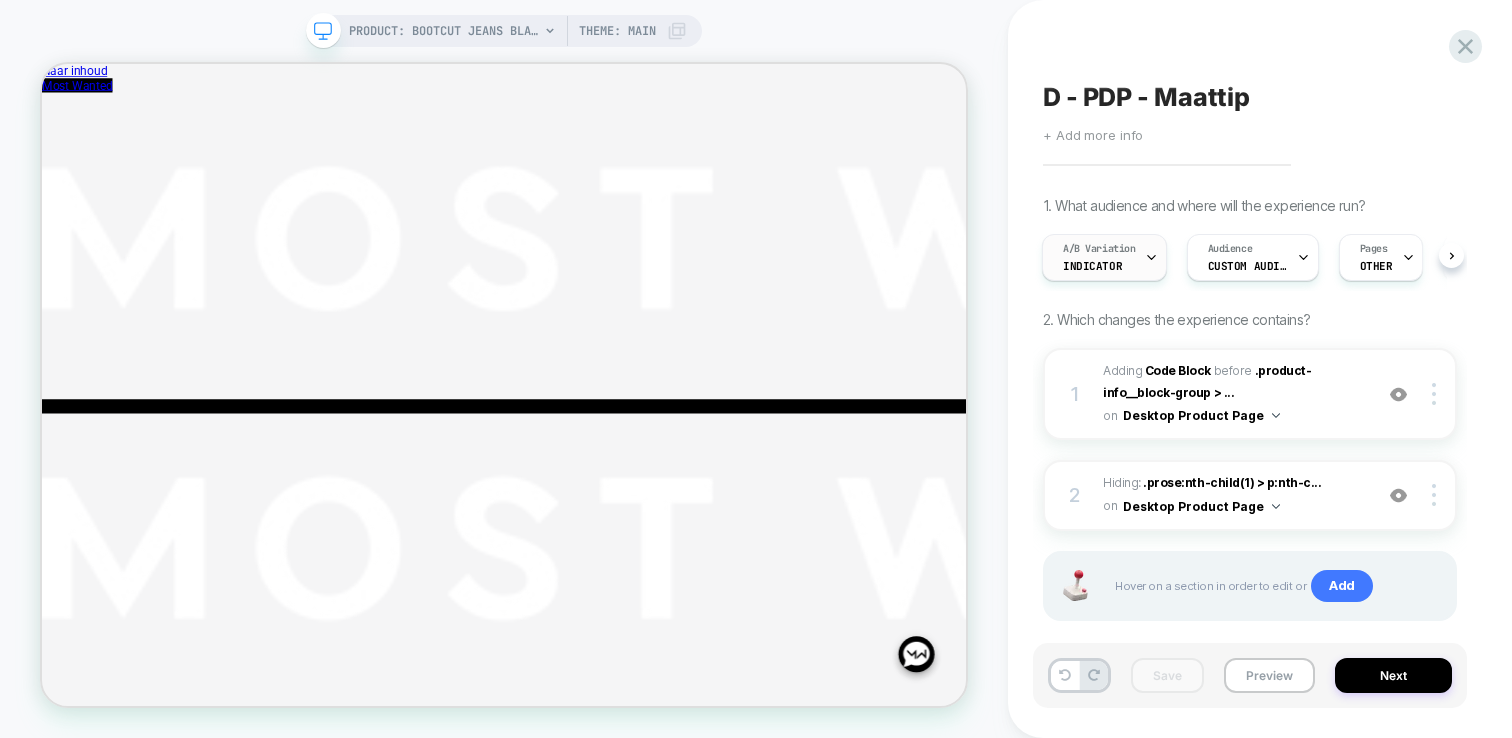 click on "A/B Variation Indicator" at bounding box center [1099, 257] 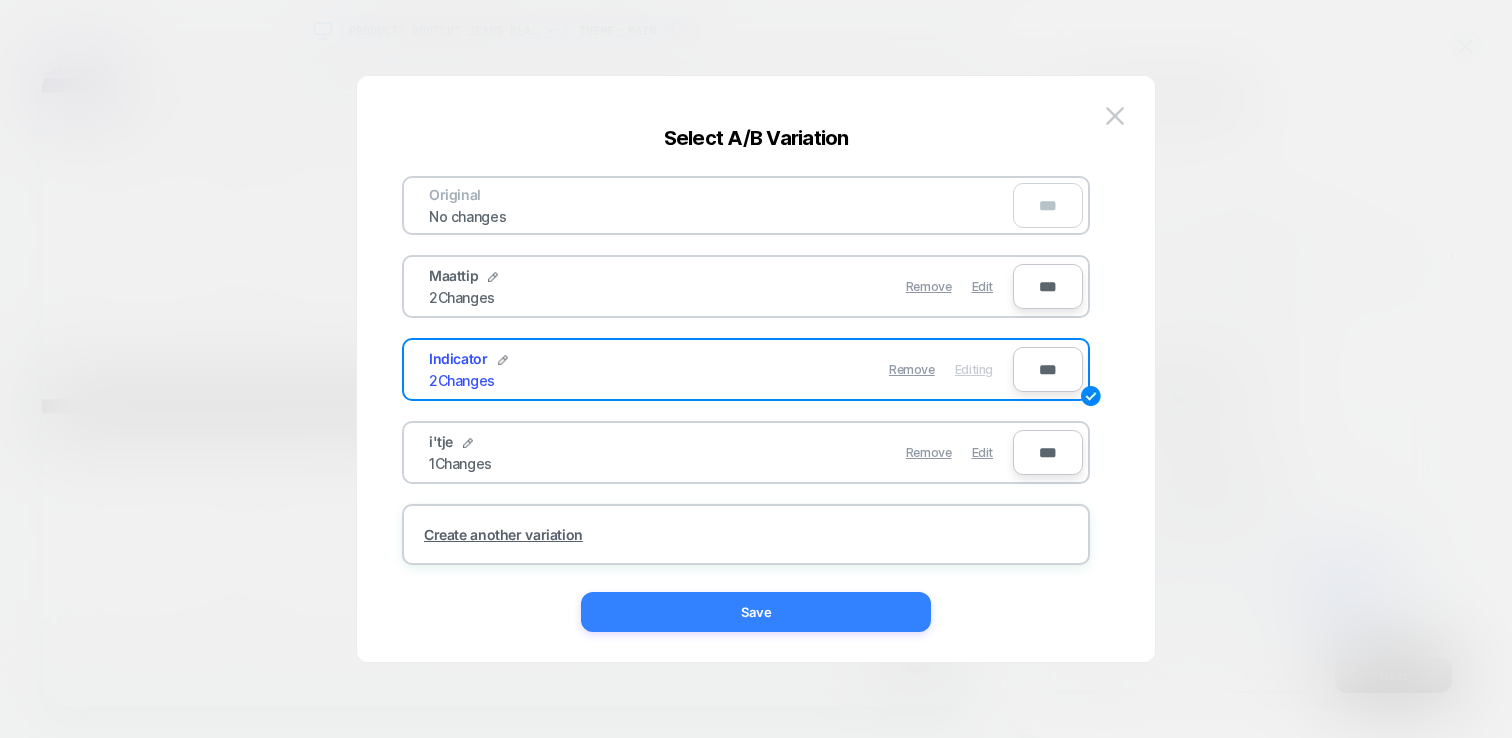 click on "Save" at bounding box center [756, 612] 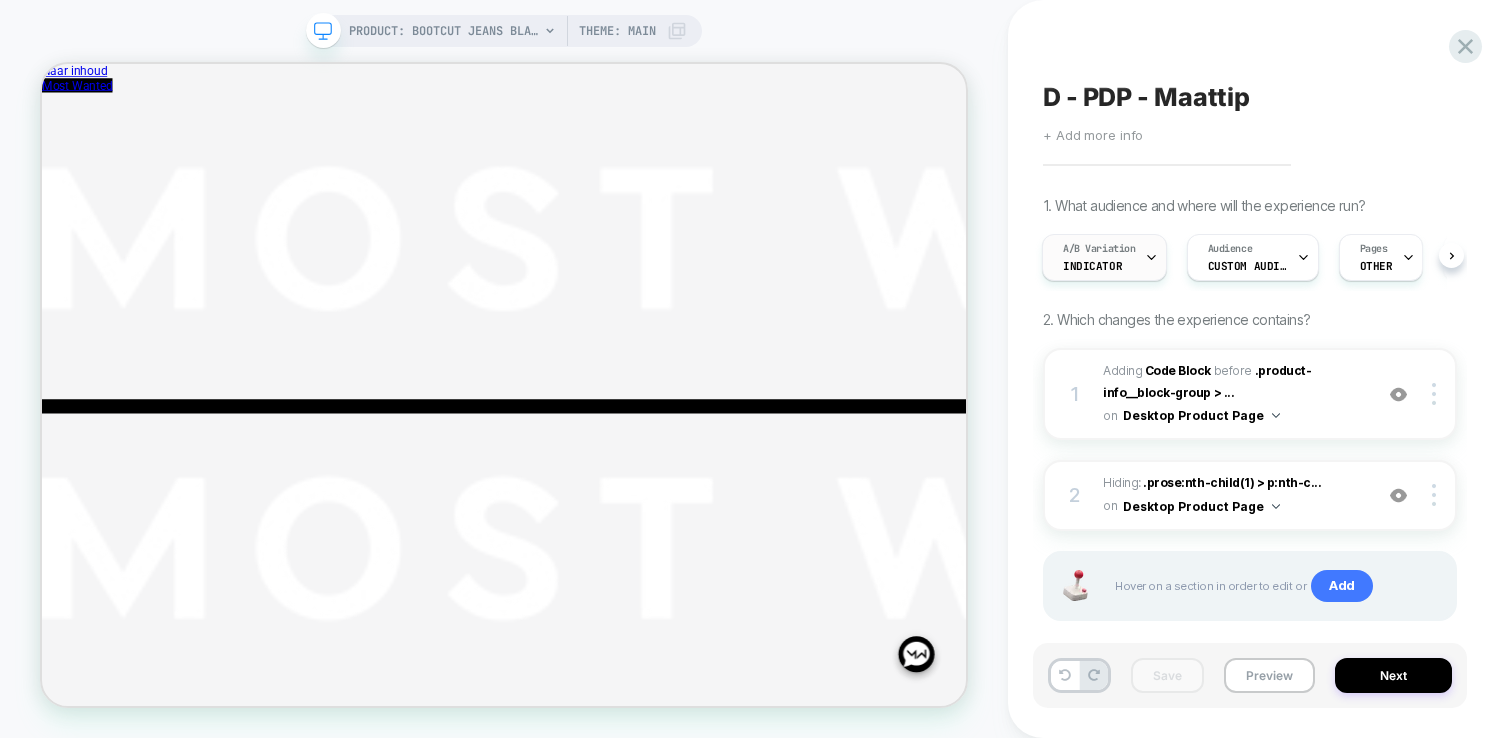 click on "A/B Variation Indicator" at bounding box center [1099, 257] 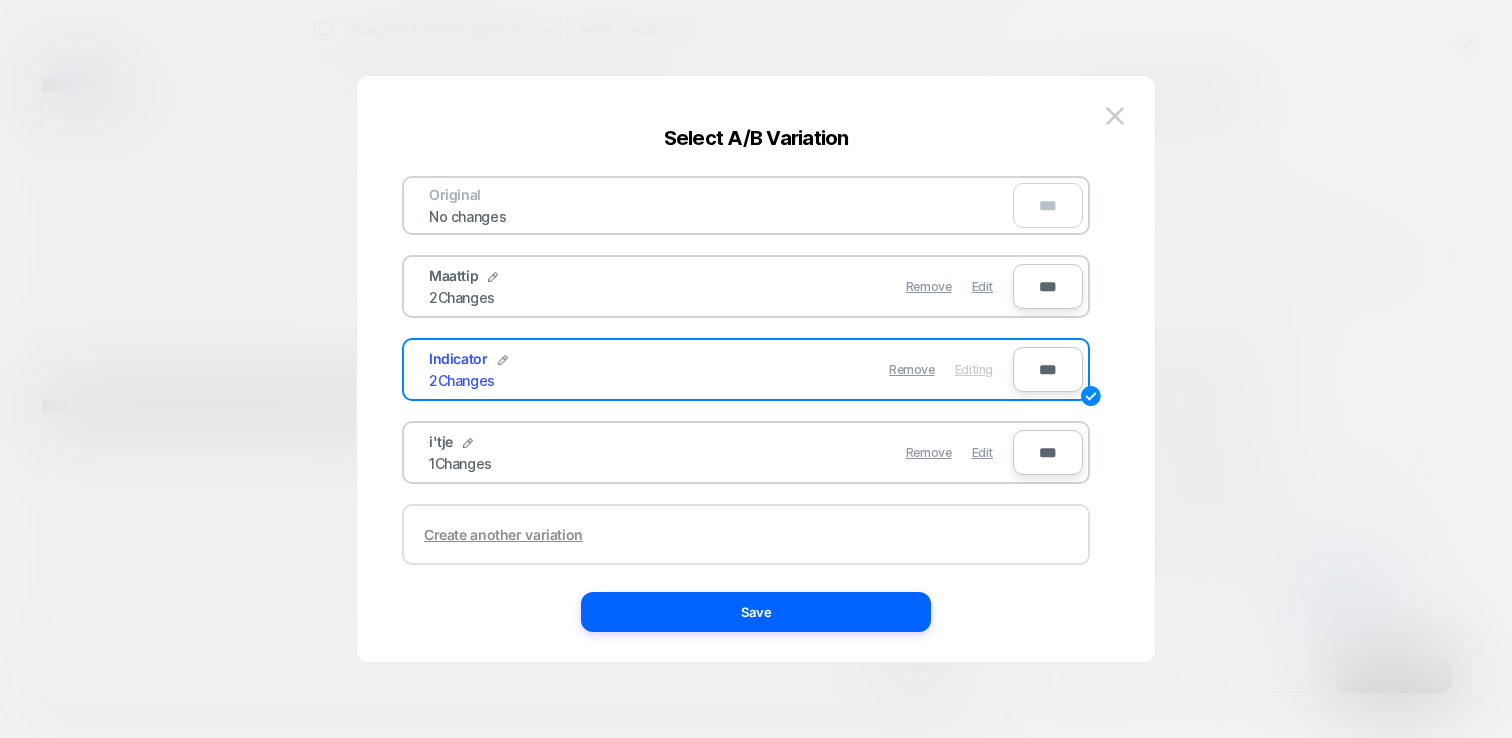 click on "Create another variation" at bounding box center (503, 534) 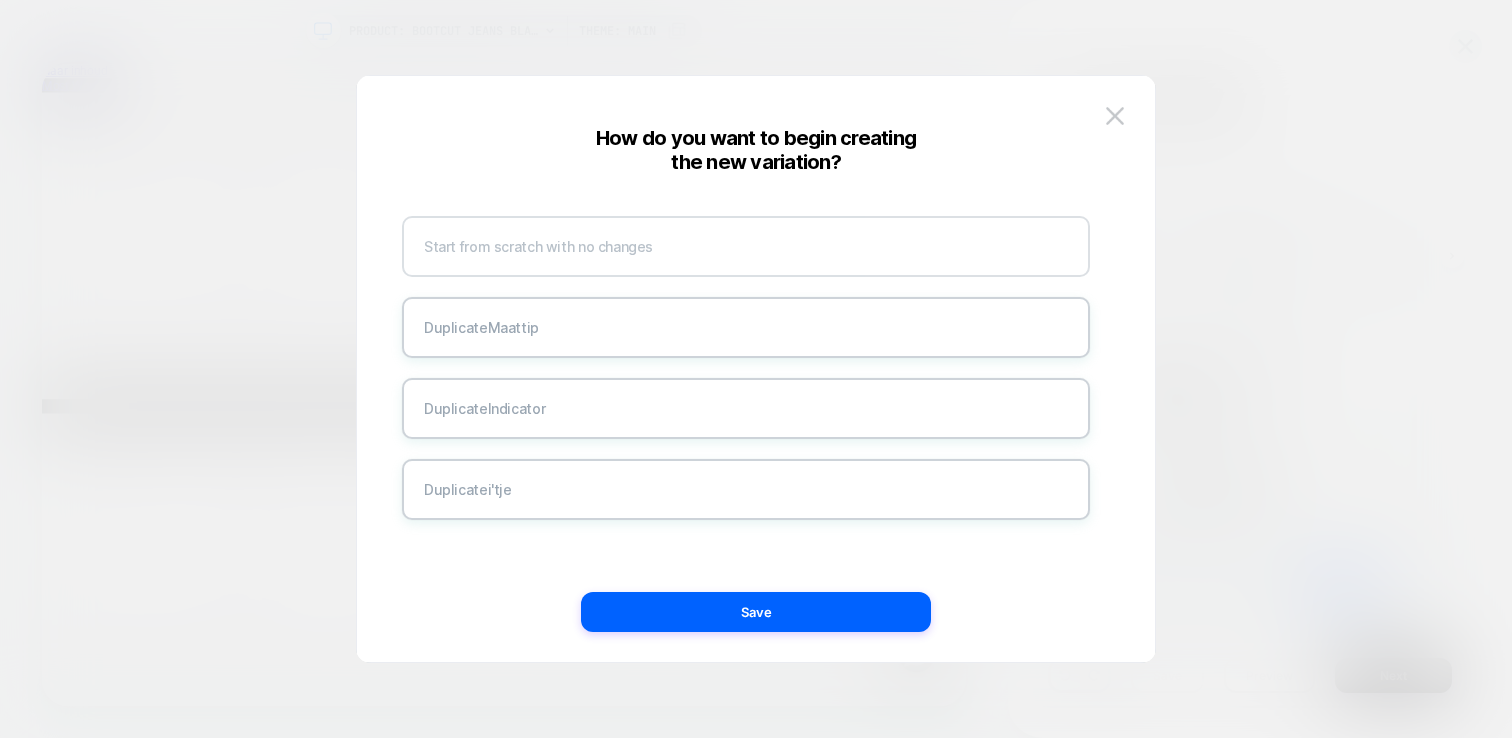 click on "Start from scratch with no changes" at bounding box center [746, 246] 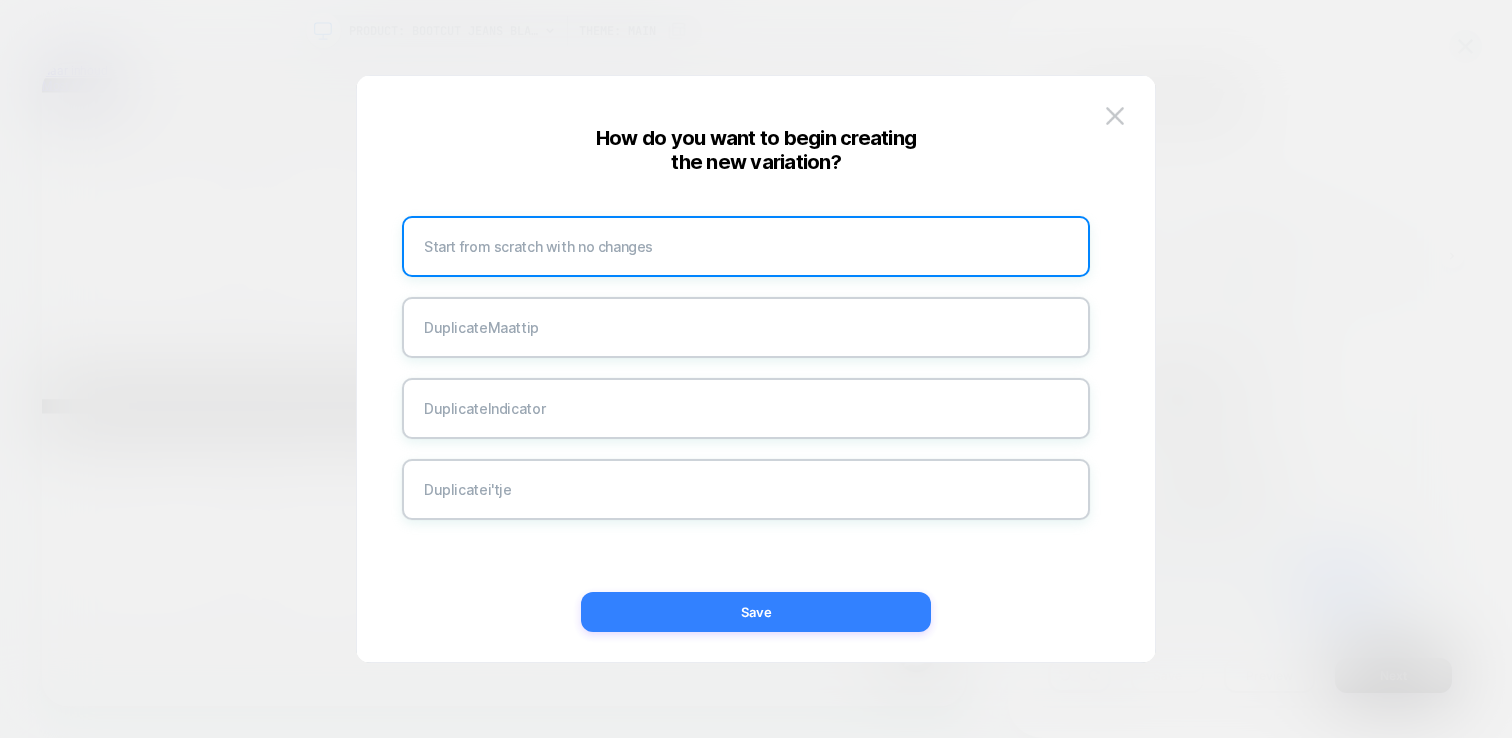 click on "Save" at bounding box center (756, 612) 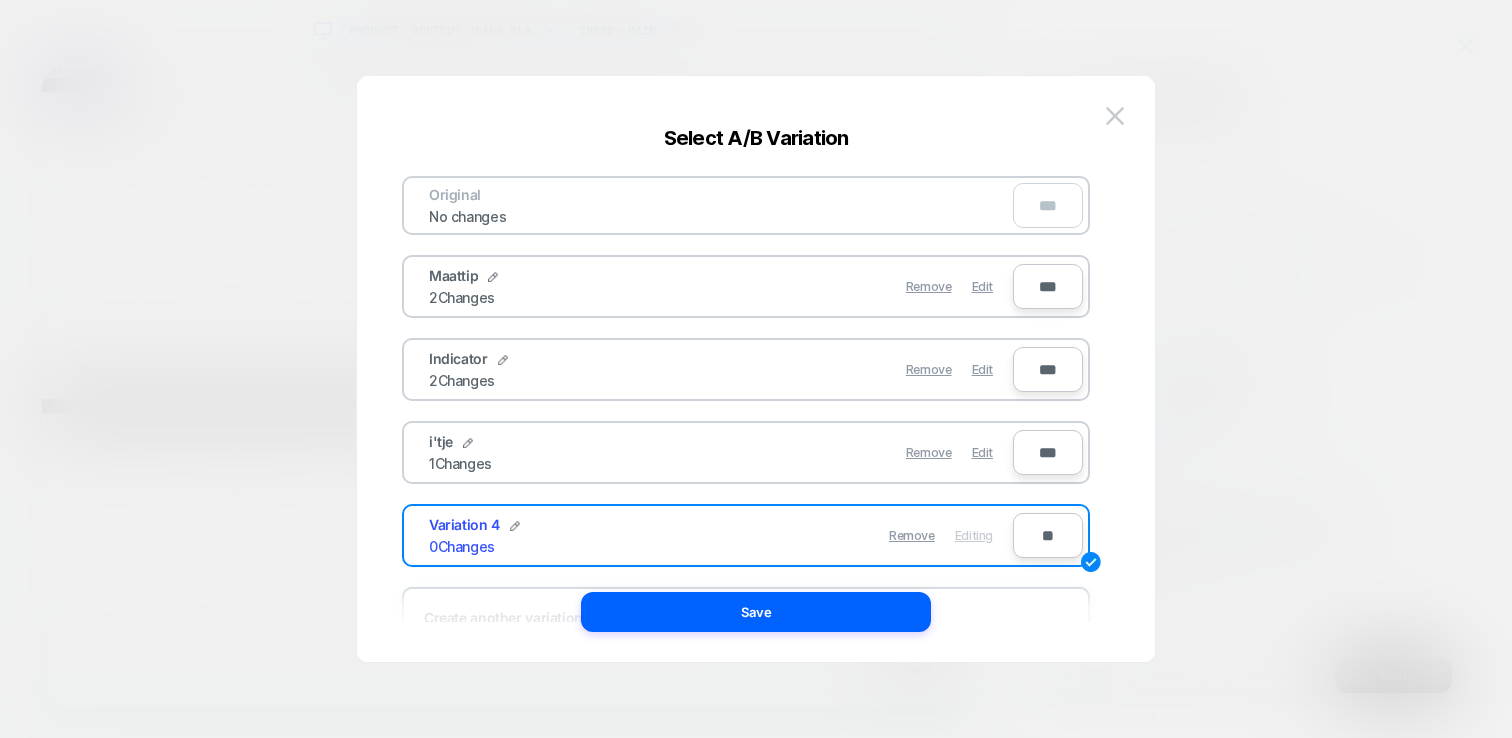 click on "Original No changes *** Maattip 2  Changes Remove Edit *** Indicator 2  Changes Remove Edit *** i'tje 1  Changes Remove Edit *** Variation 4 0  Changes Remove Editing ** Create another variation" at bounding box center (756, 379) 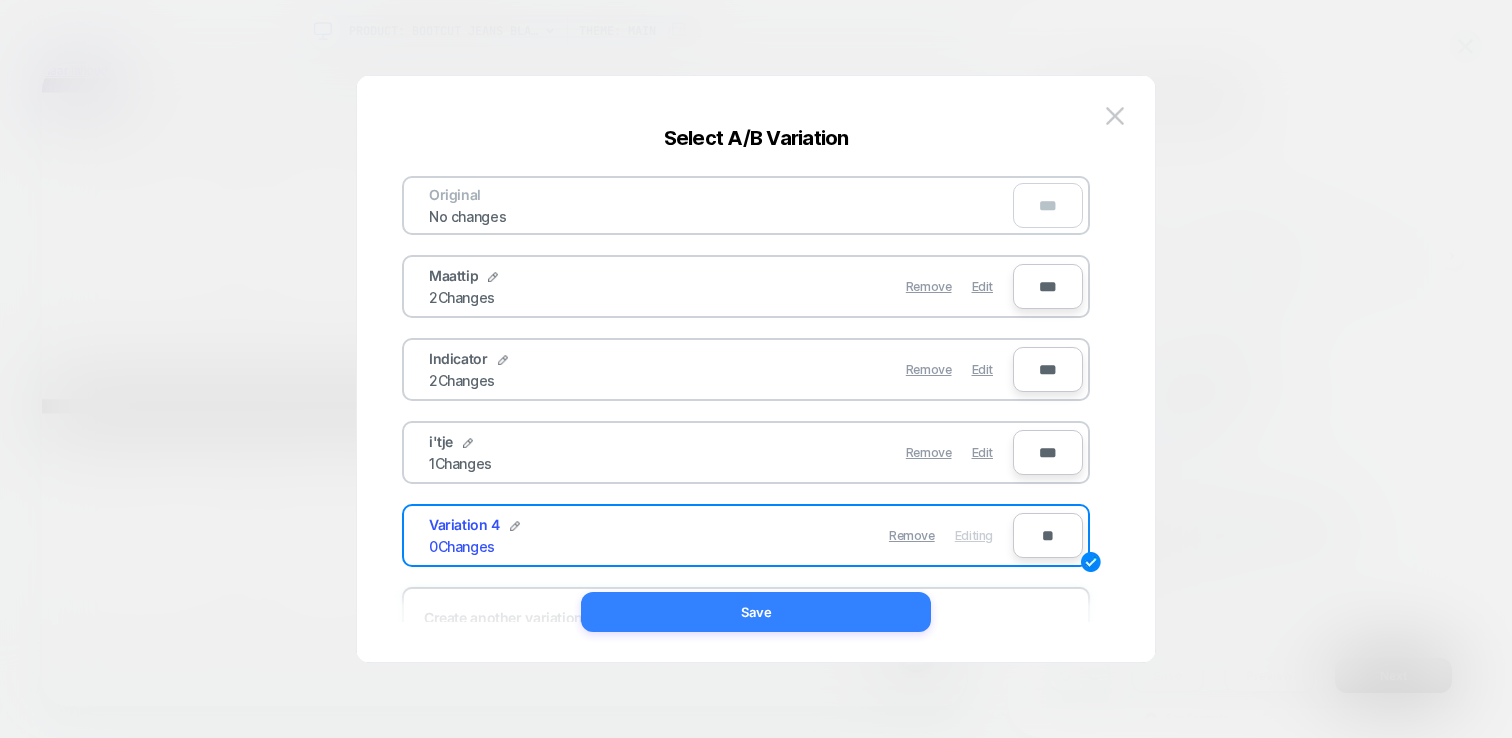 click on "Save" at bounding box center [756, 612] 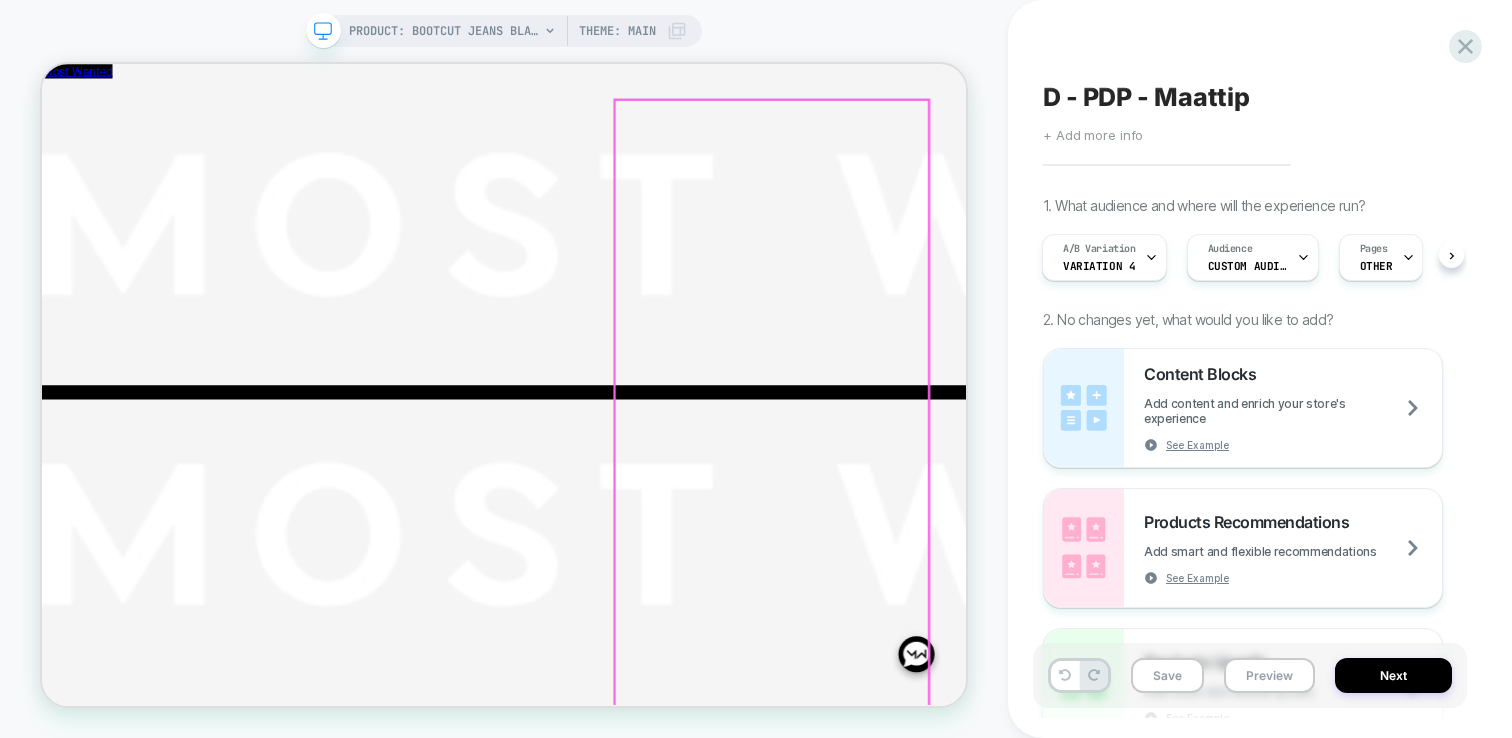 scroll, scrollTop: 102, scrollLeft: 0, axis: vertical 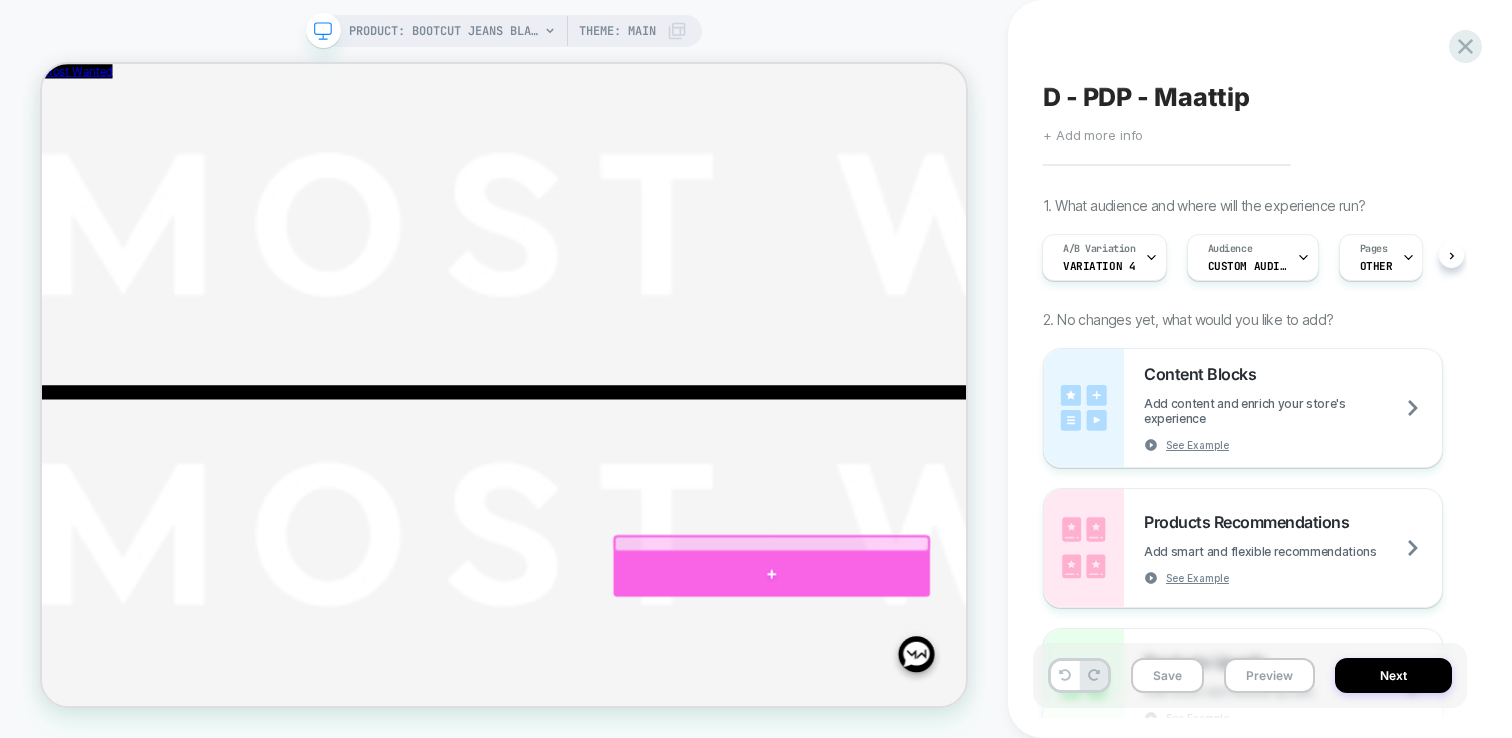 click at bounding box center [1015, 746] 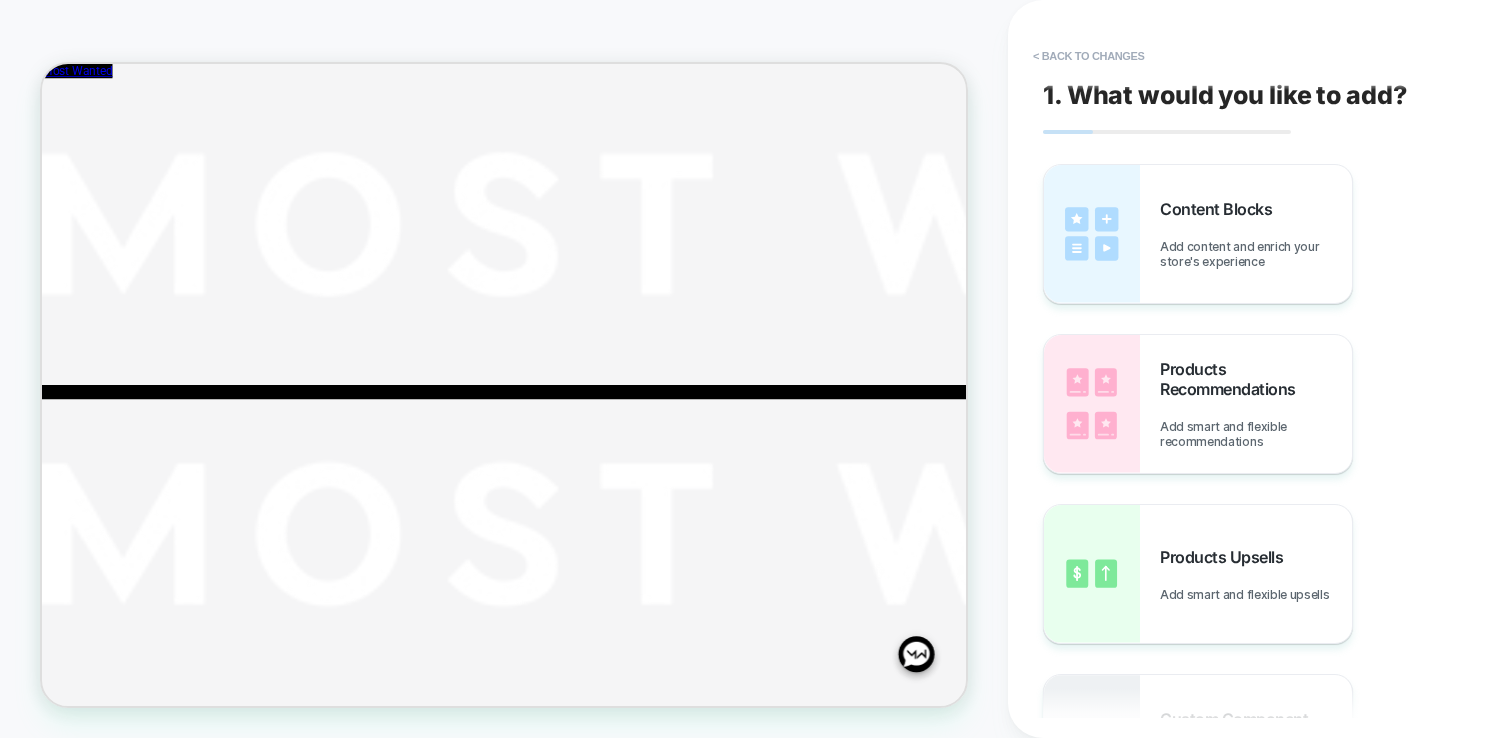 scroll, scrollTop: 0, scrollLeft: 0, axis: both 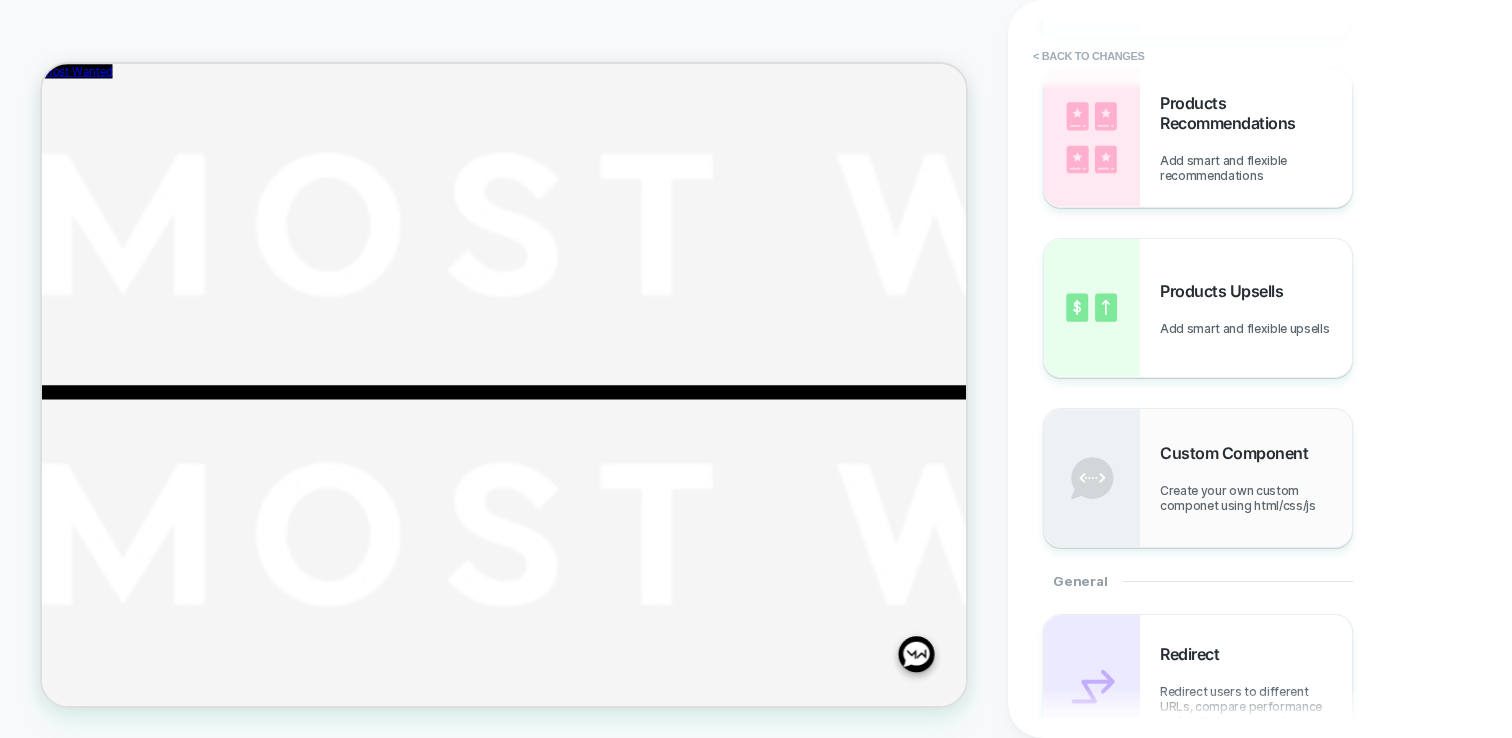 click on "Custom Component" at bounding box center (1239, 453) 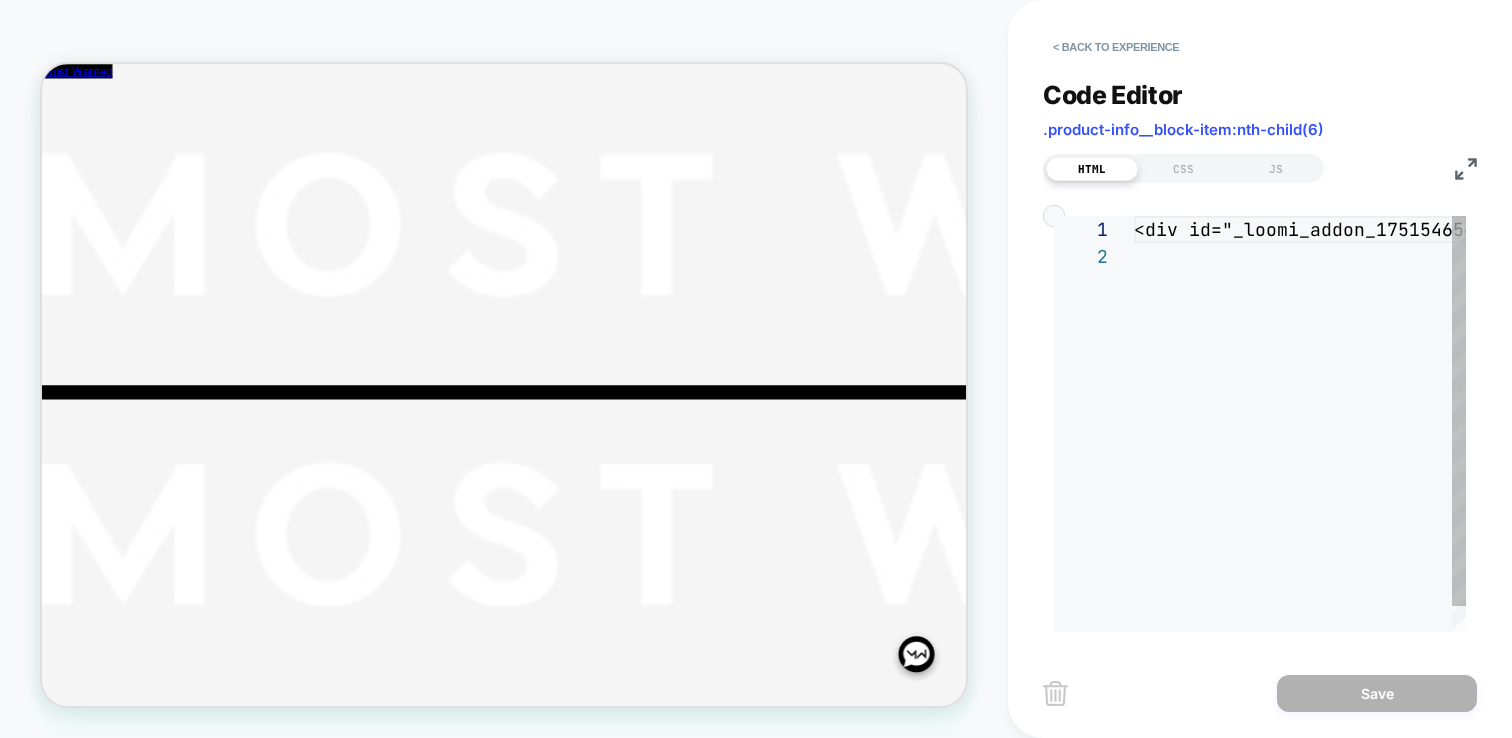 scroll, scrollTop: 27, scrollLeft: 0, axis: vertical 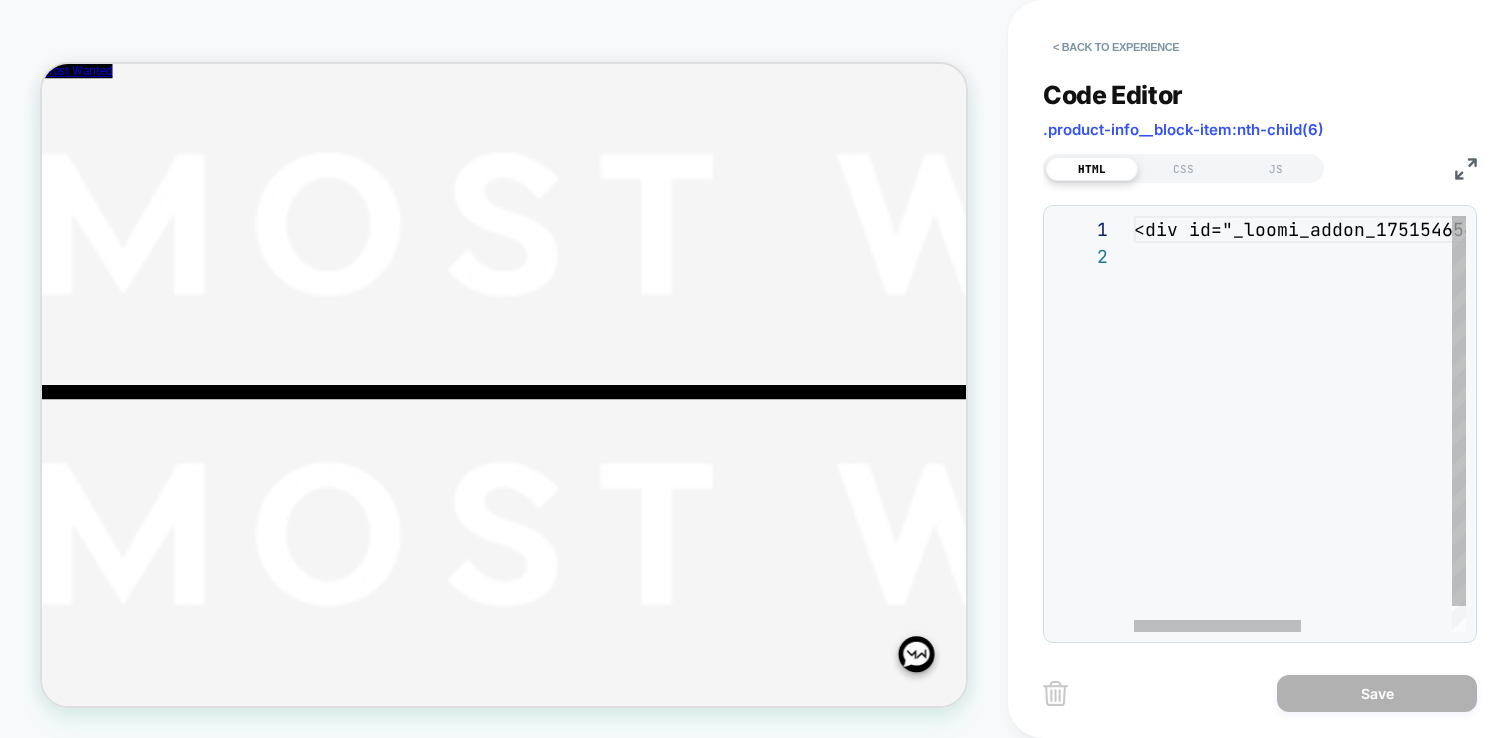 click on "1 2" at bounding box center [1094, 437] 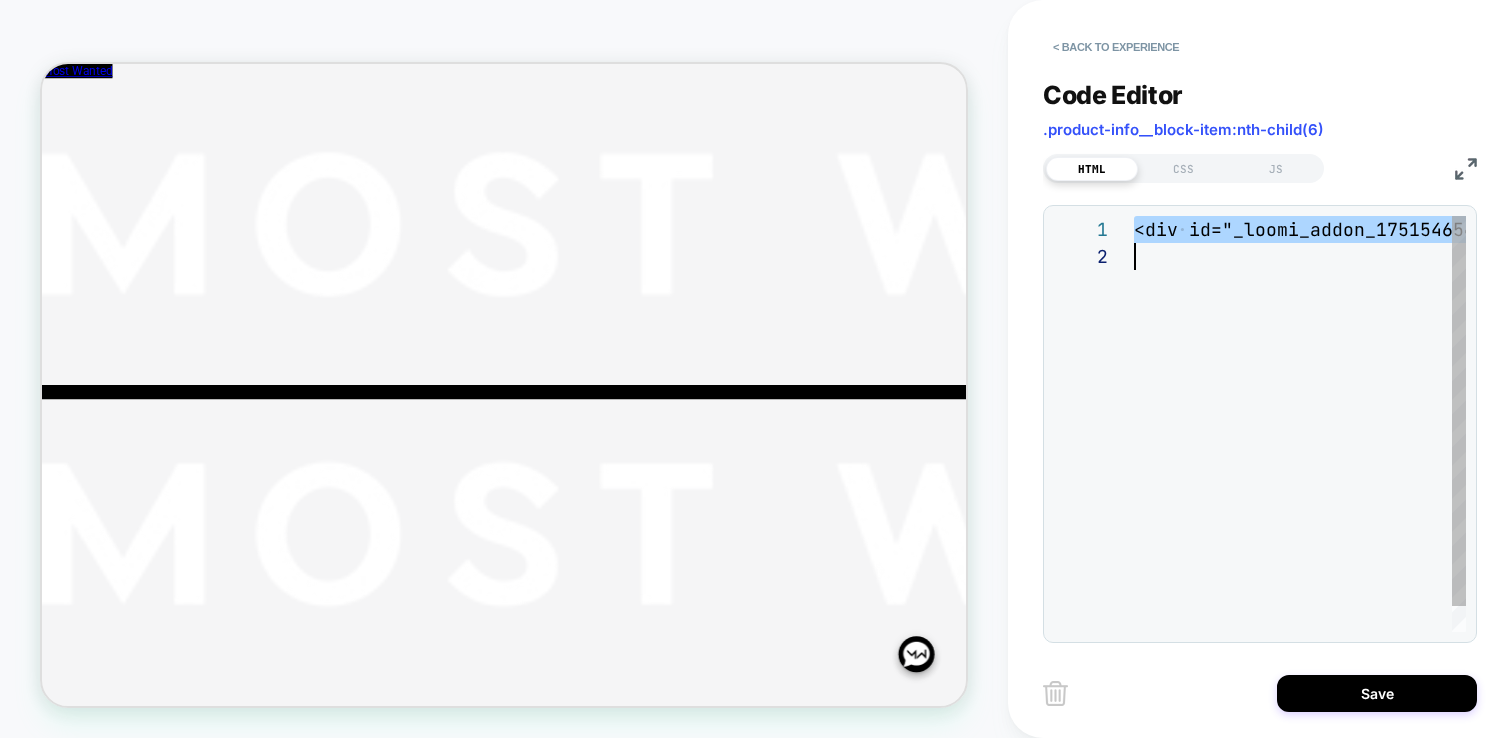 scroll, scrollTop: 0, scrollLeft: 0, axis: both 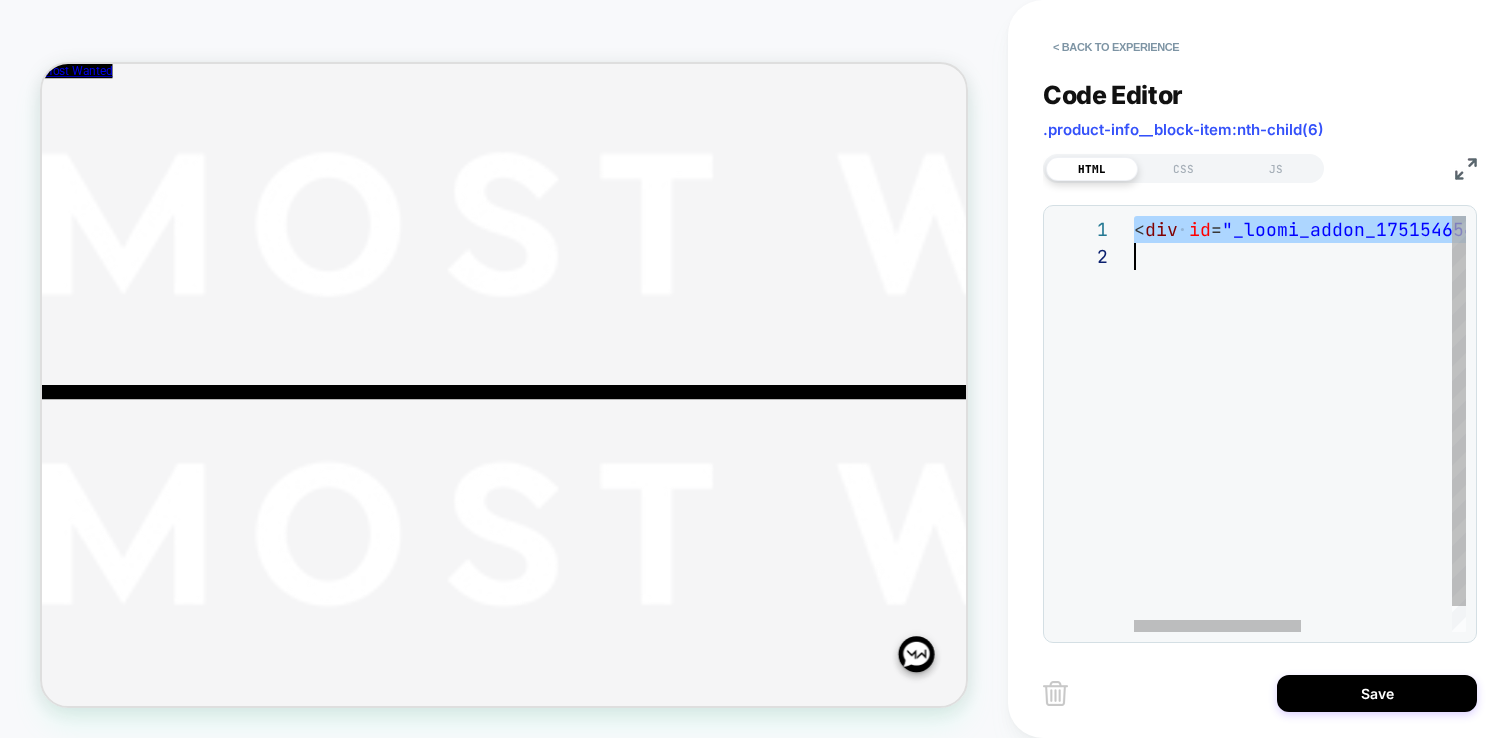 type on "**********" 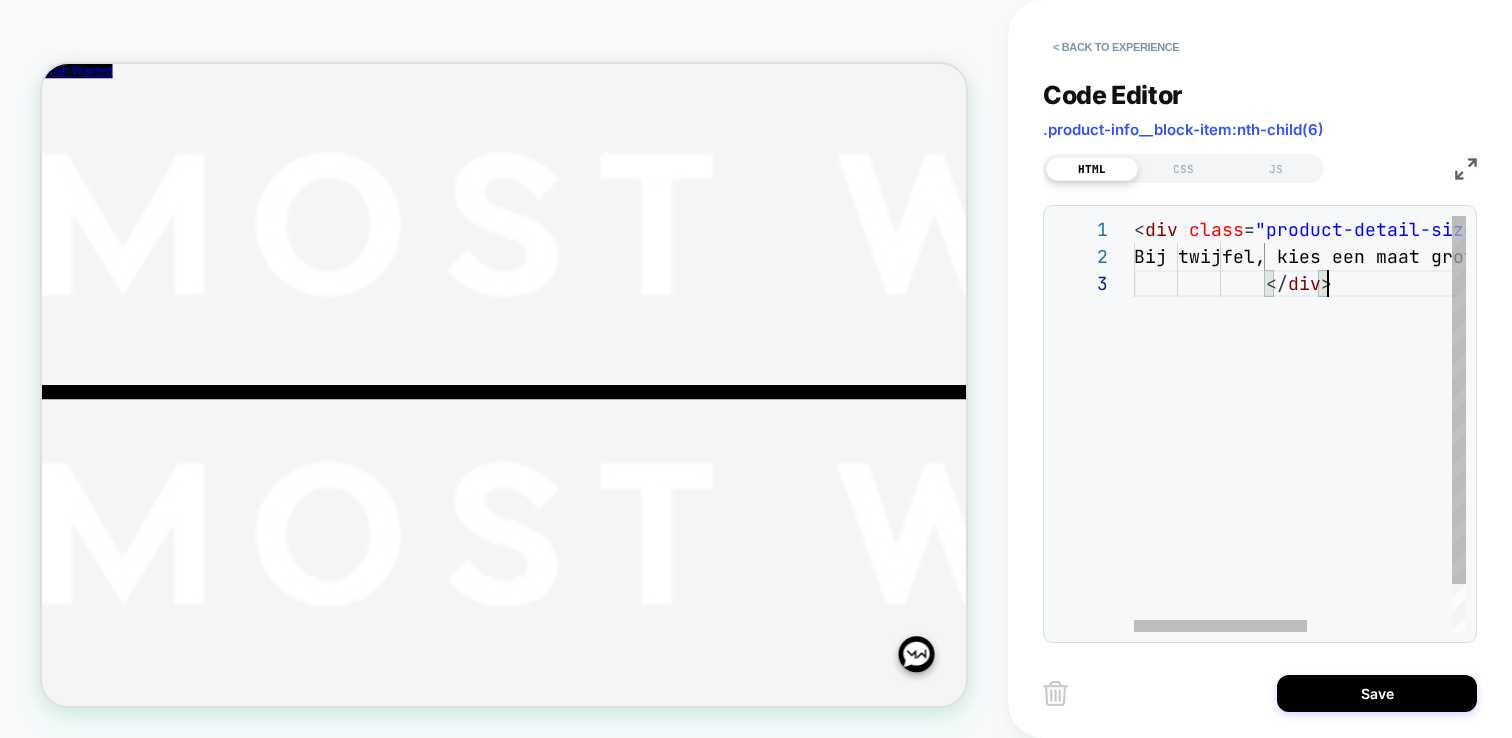 scroll, scrollTop: 54, scrollLeft: 194, axis: both 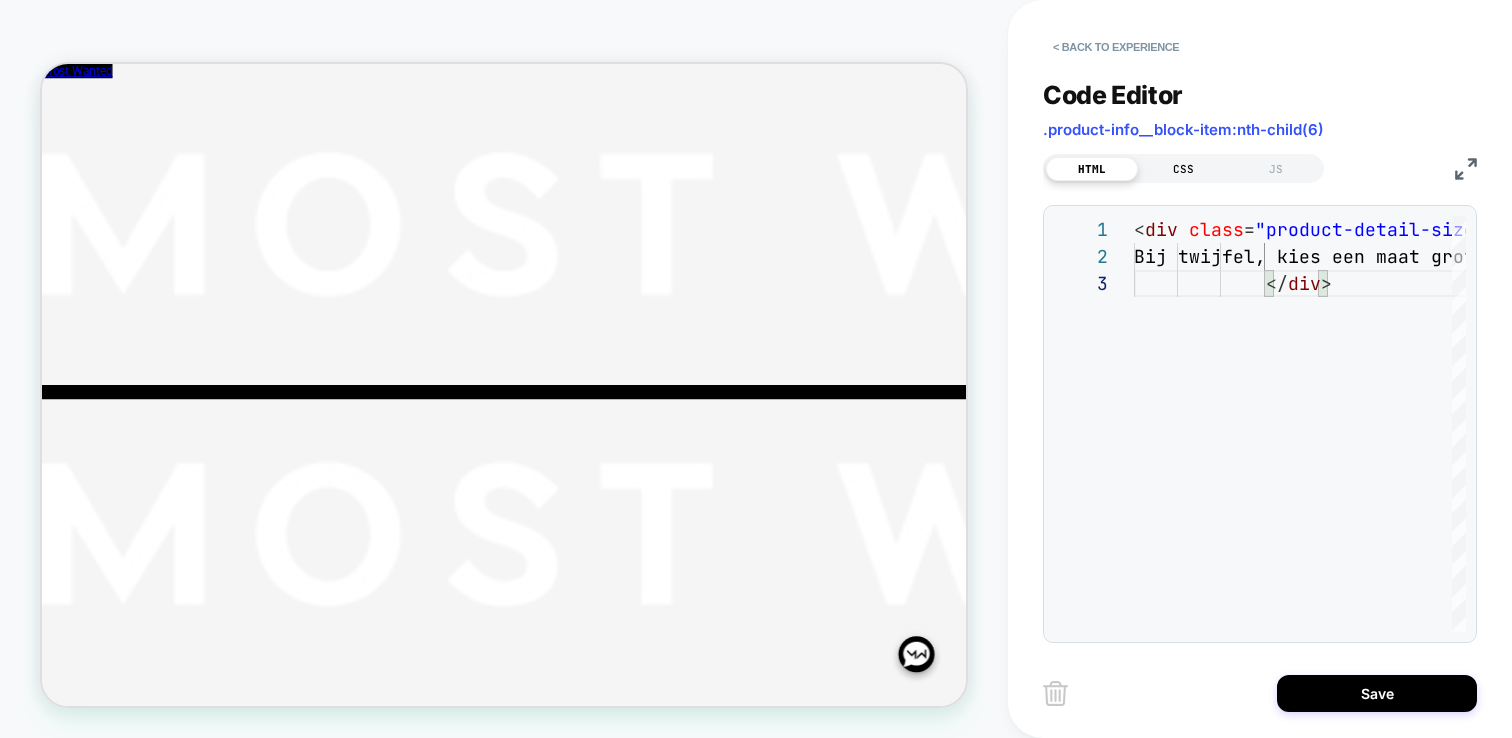 click on "CSS" at bounding box center [1184, 169] 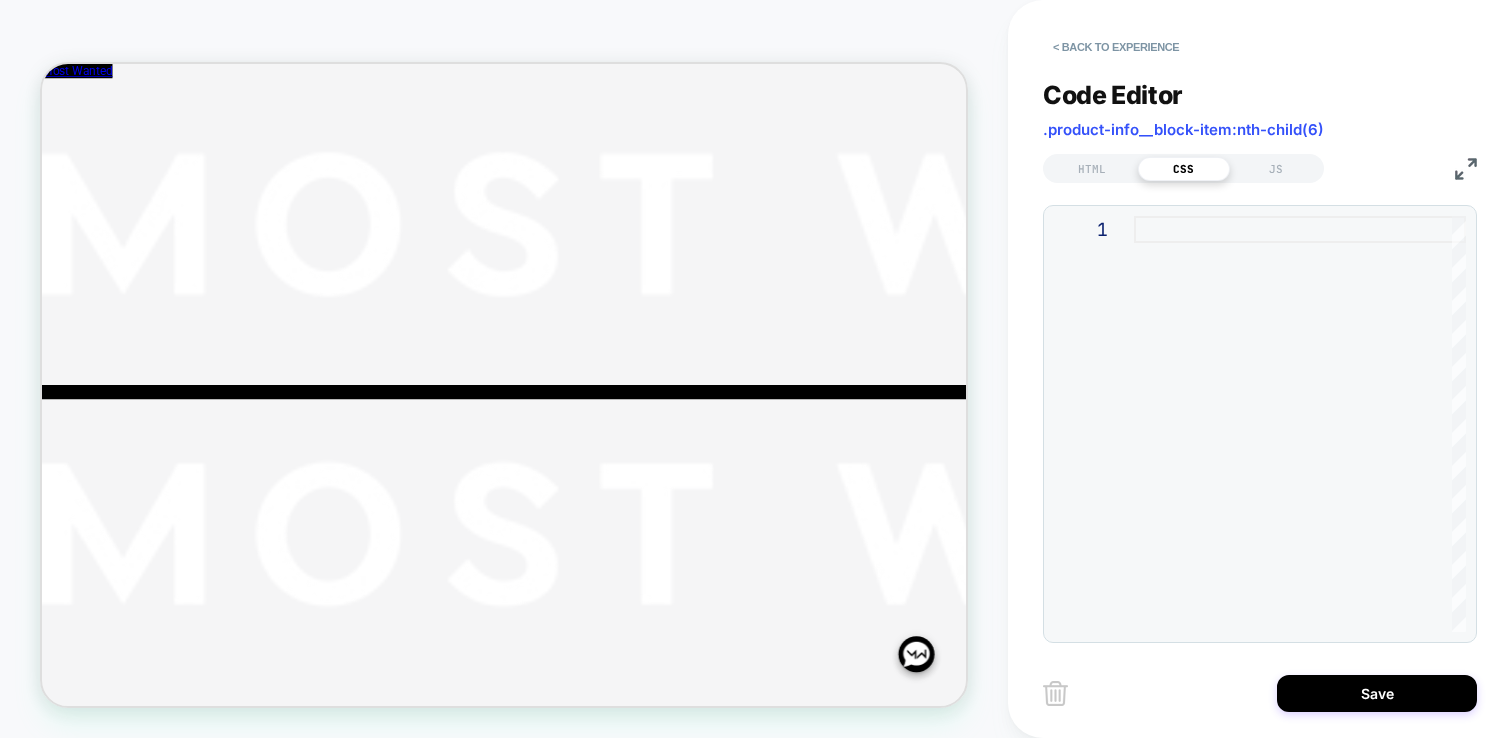 click at bounding box center [1300, 424] 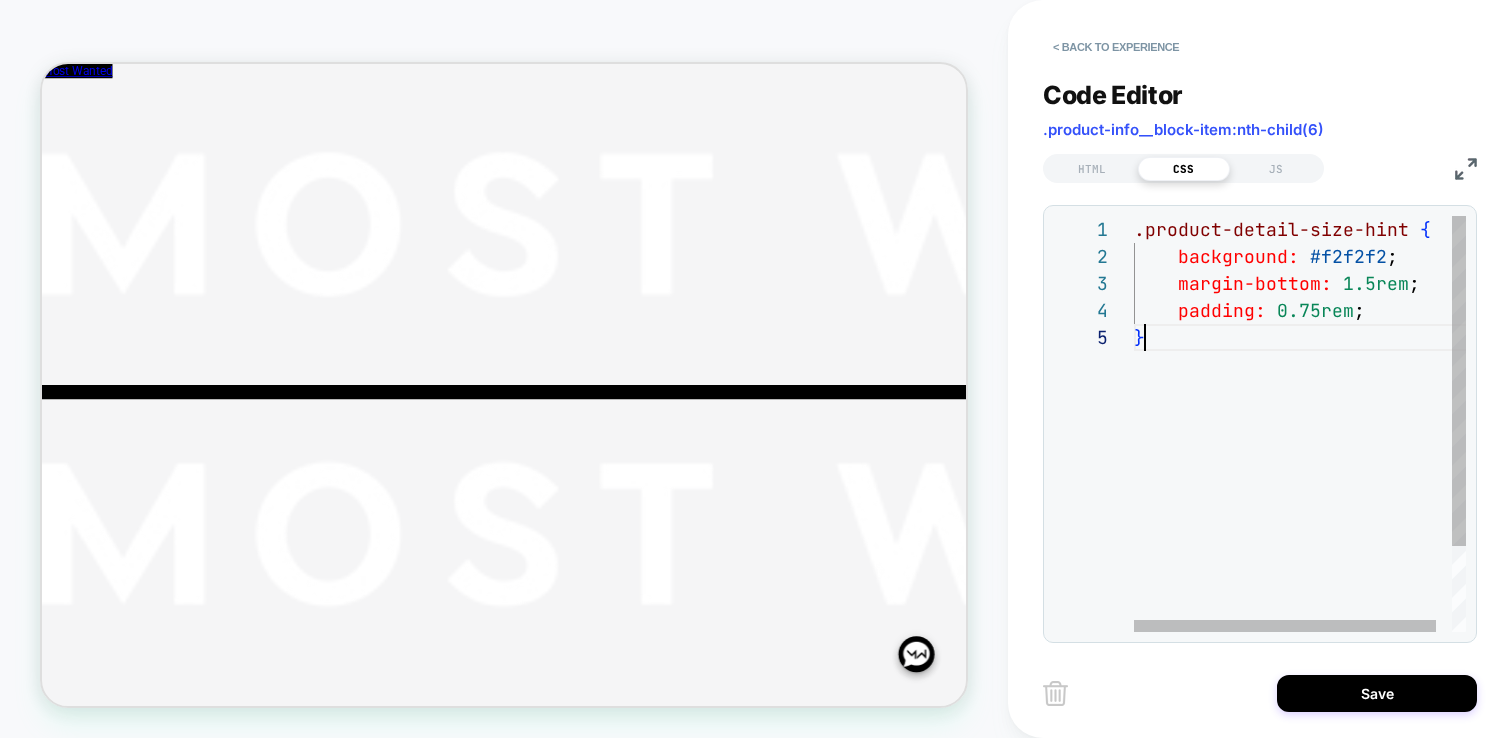 scroll, scrollTop: 108, scrollLeft: 11, axis: both 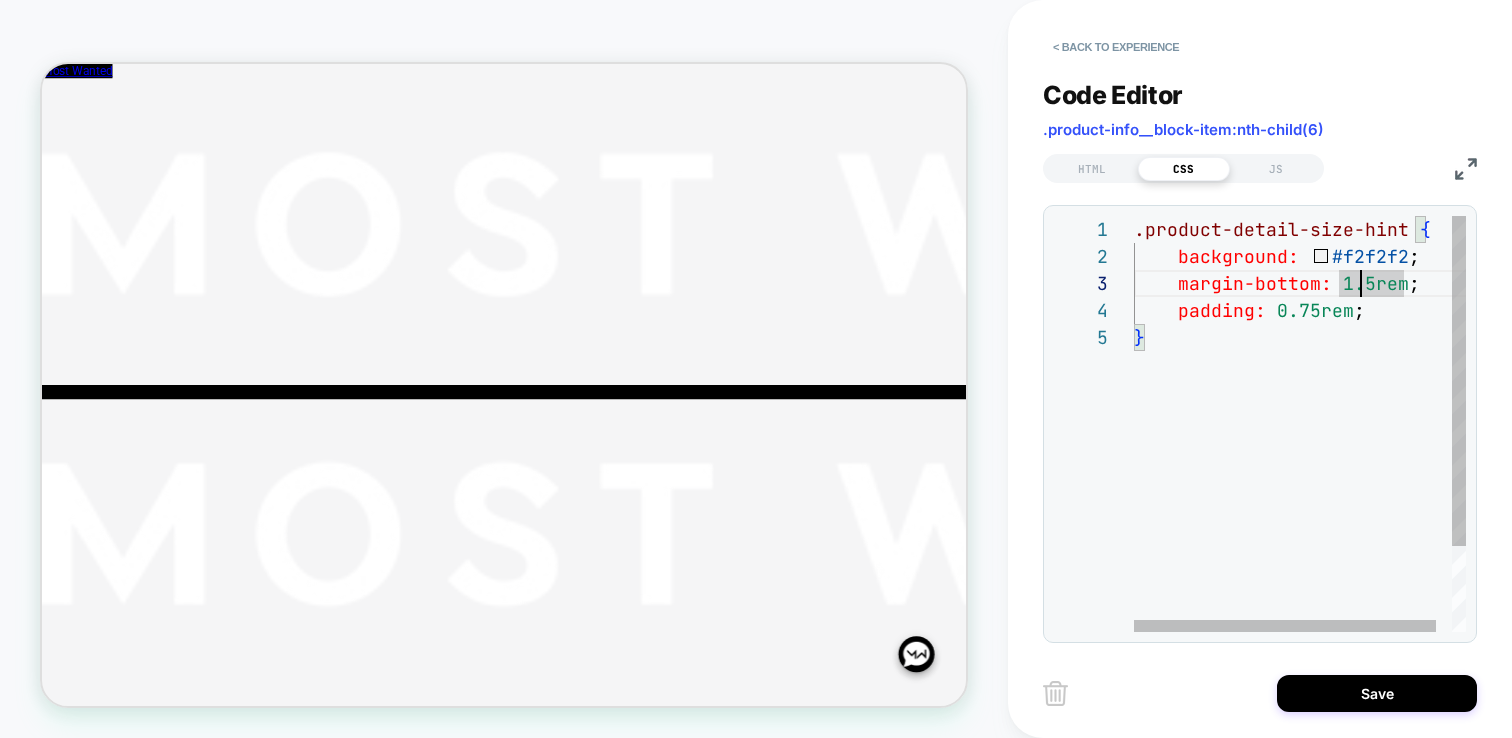 click on ".product-detail-size-hint   {      background:     #f2f2f2 ;      margin-bottom:   1.5rem ;      padding:   0.75rem ; }" at bounding box center (1308, 478) 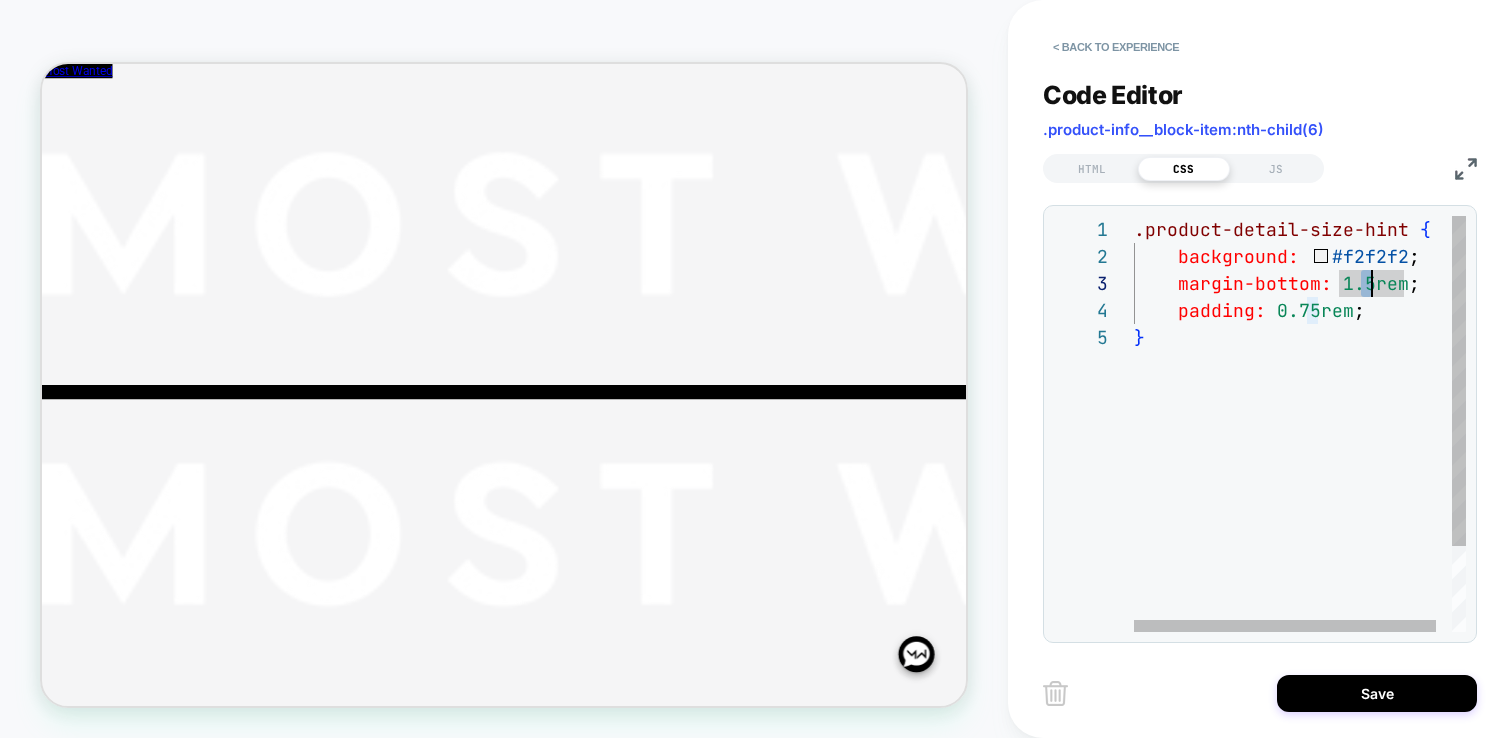 scroll, scrollTop: 54, scrollLeft: 238, axis: both 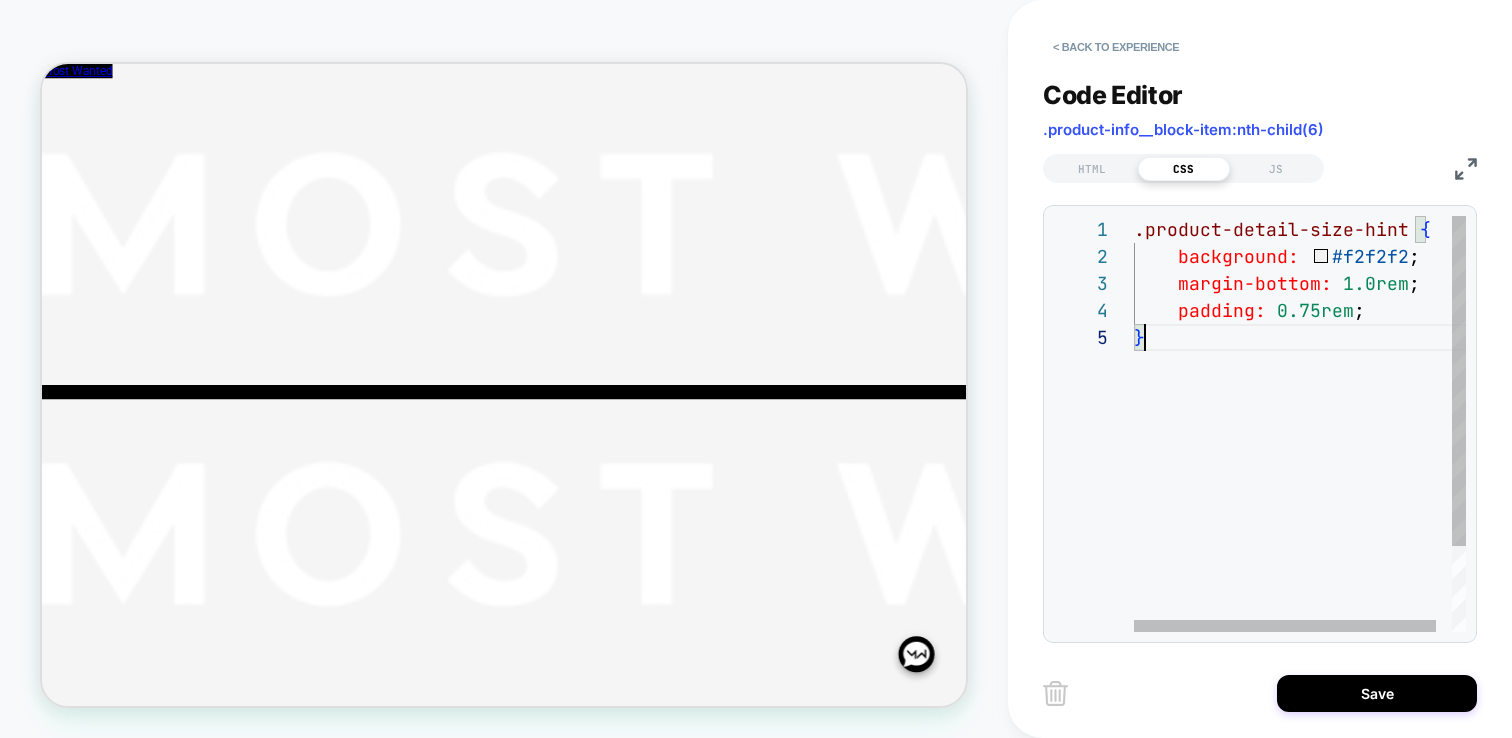 click on ".product-detail-size-hint   {      background:     #f2f2f2 ;      margin-bottom:   1.0rem ;      padding:   0.75rem ; }" at bounding box center [1308, 478] 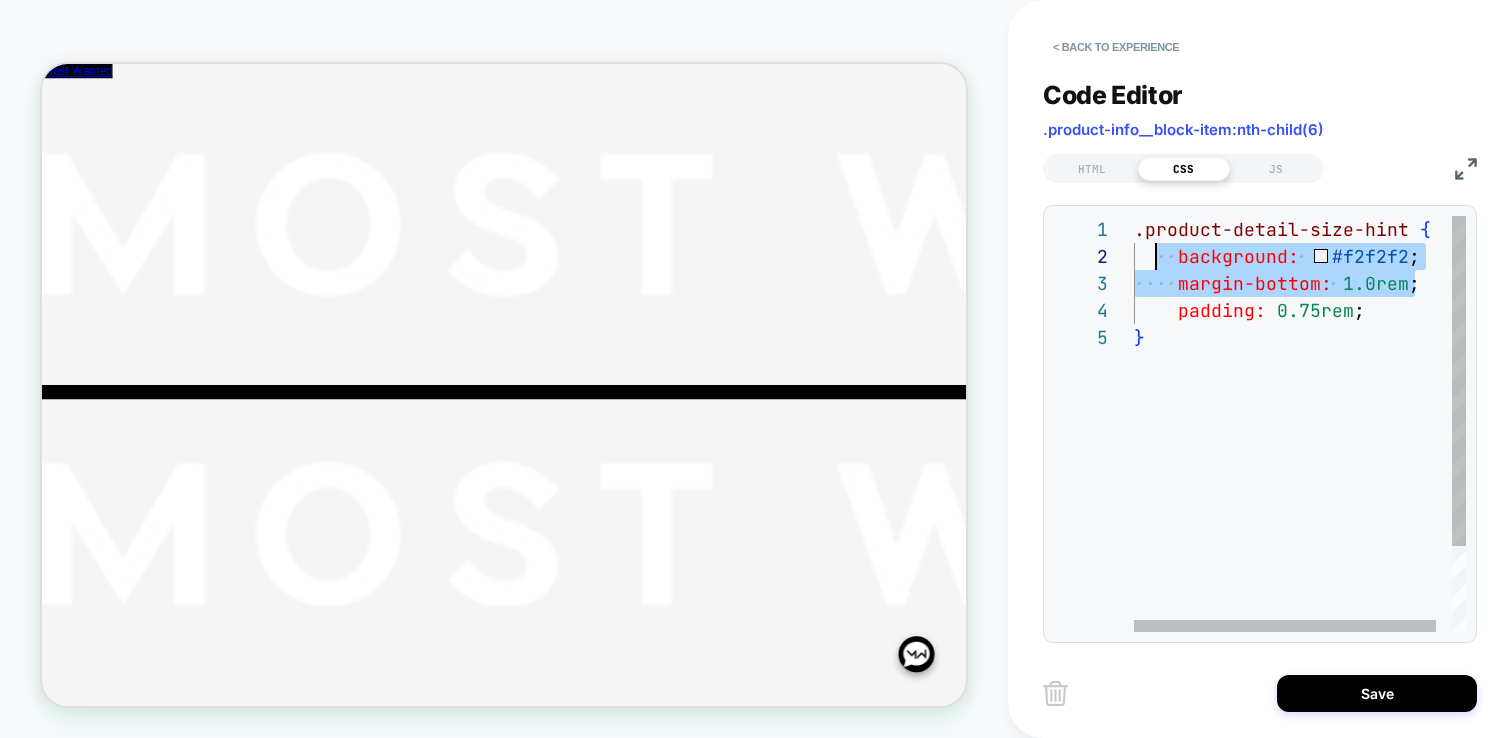 drag, startPoint x: 1428, startPoint y: 286, endPoint x: 1156, endPoint y: 267, distance: 272.66278 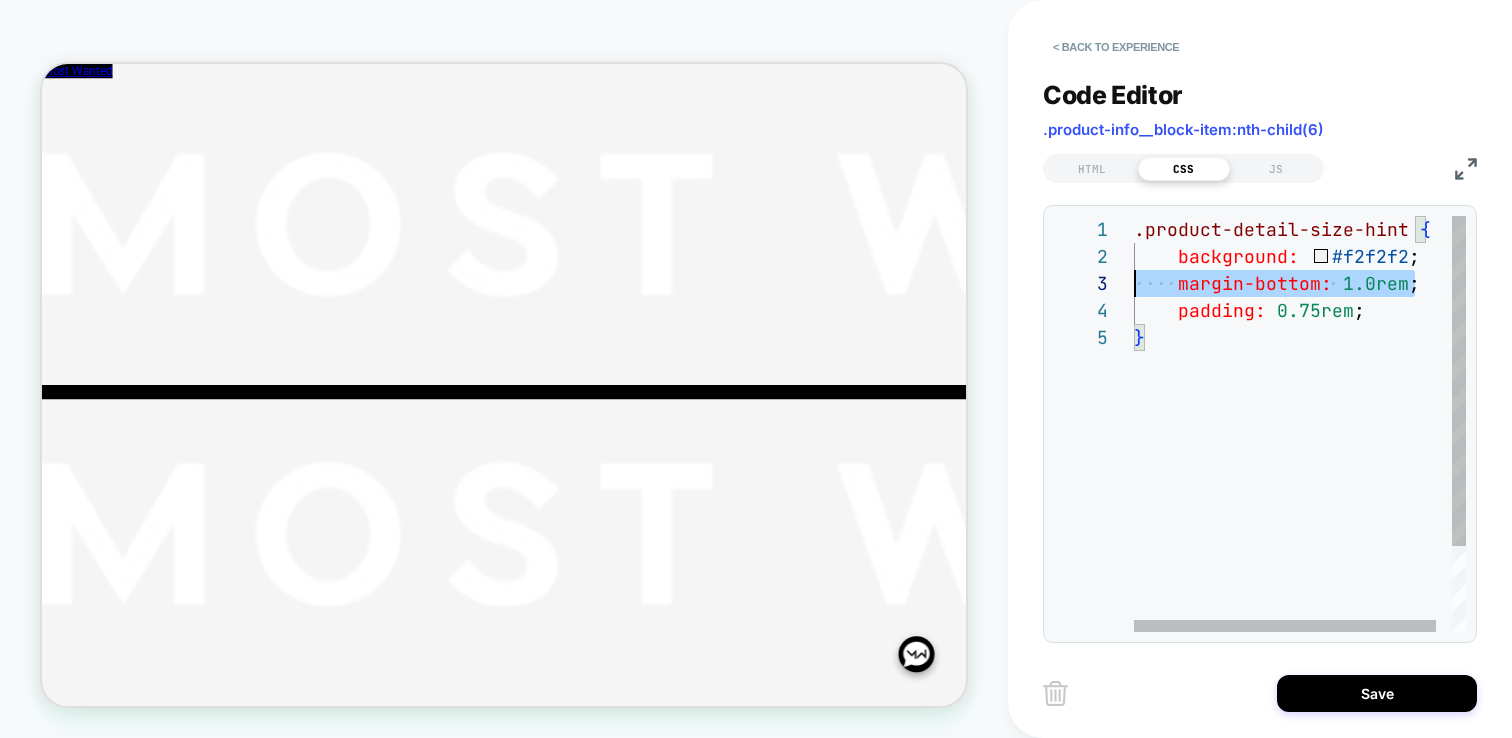 scroll, scrollTop: 54, scrollLeft: 0, axis: vertical 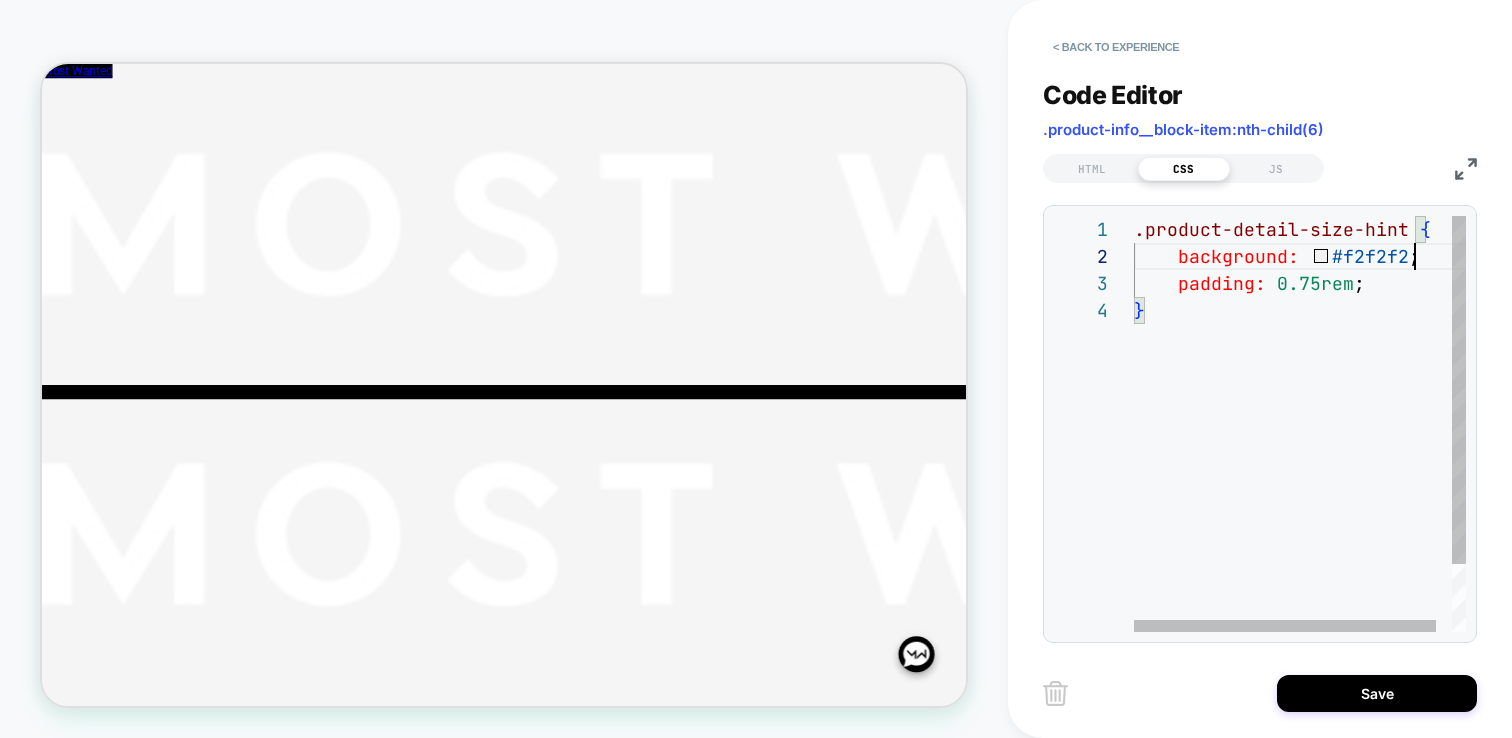 click on ".product-detail-size-hint   {      background:     #f2f2f2 ;      padding:   0.75rem ; }" at bounding box center [1308, 464] 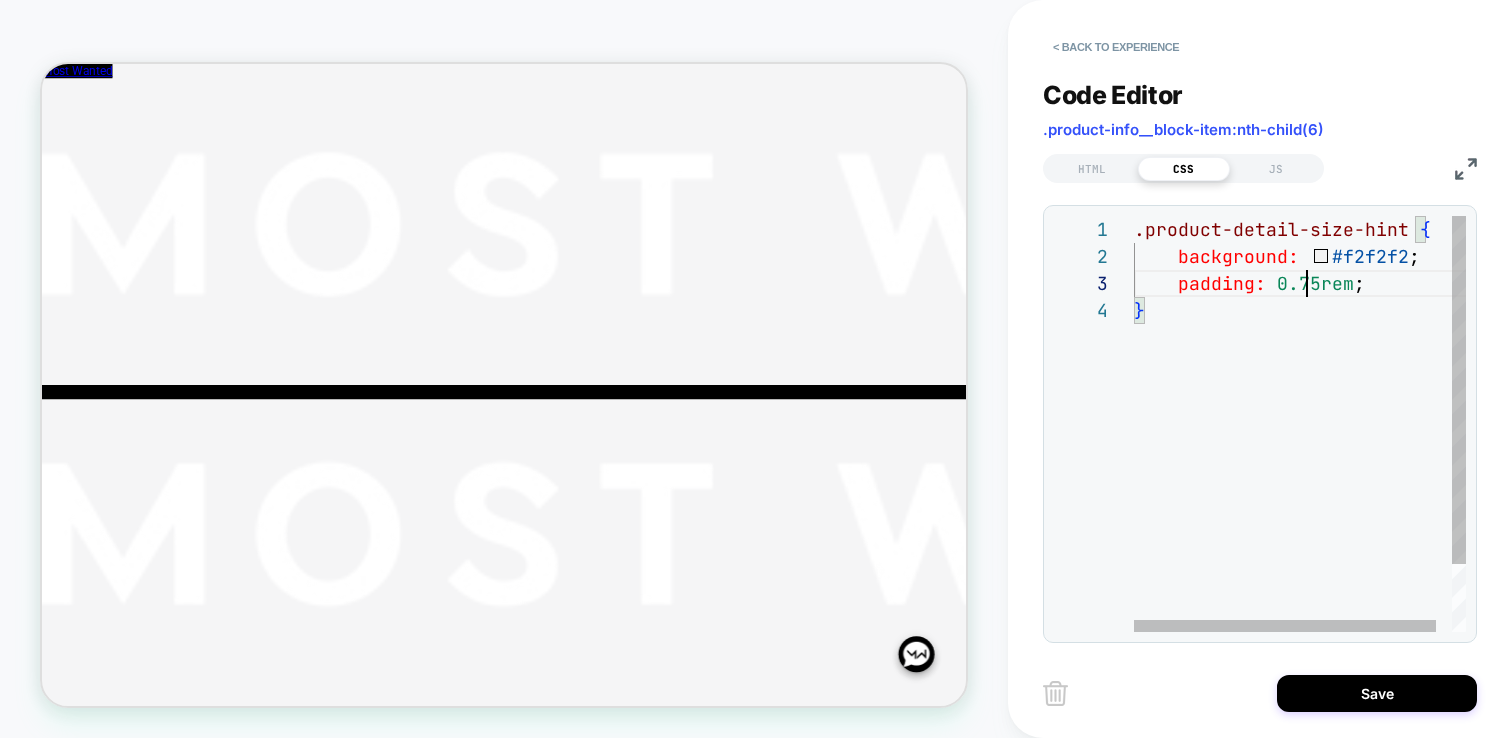 scroll, scrollTop: 54, scrollLeft: 162, axis: both 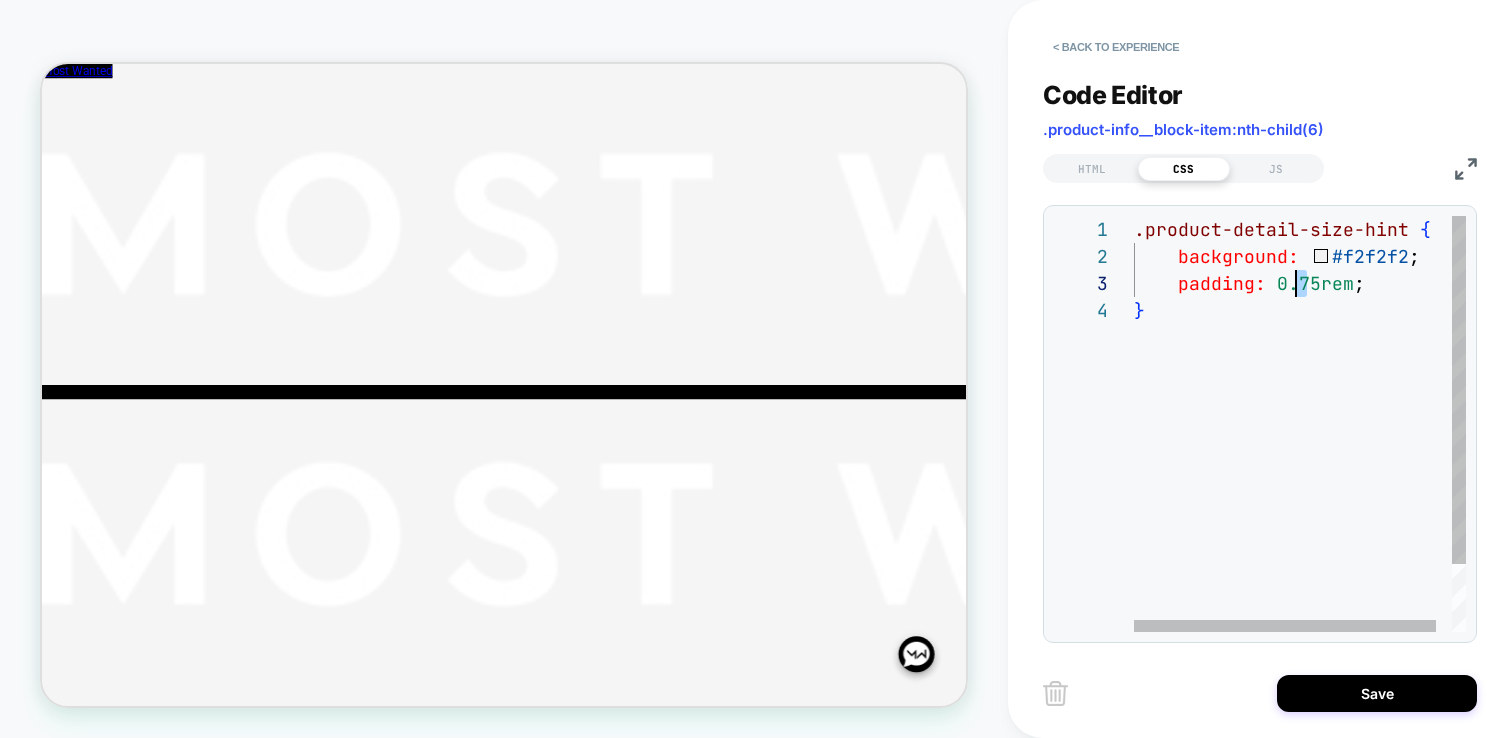click on ".product-detail-size-hint   {      background:     #f2f2f2 ;      padding:   0.75rem ; }" at bounding box center (1308, 464) 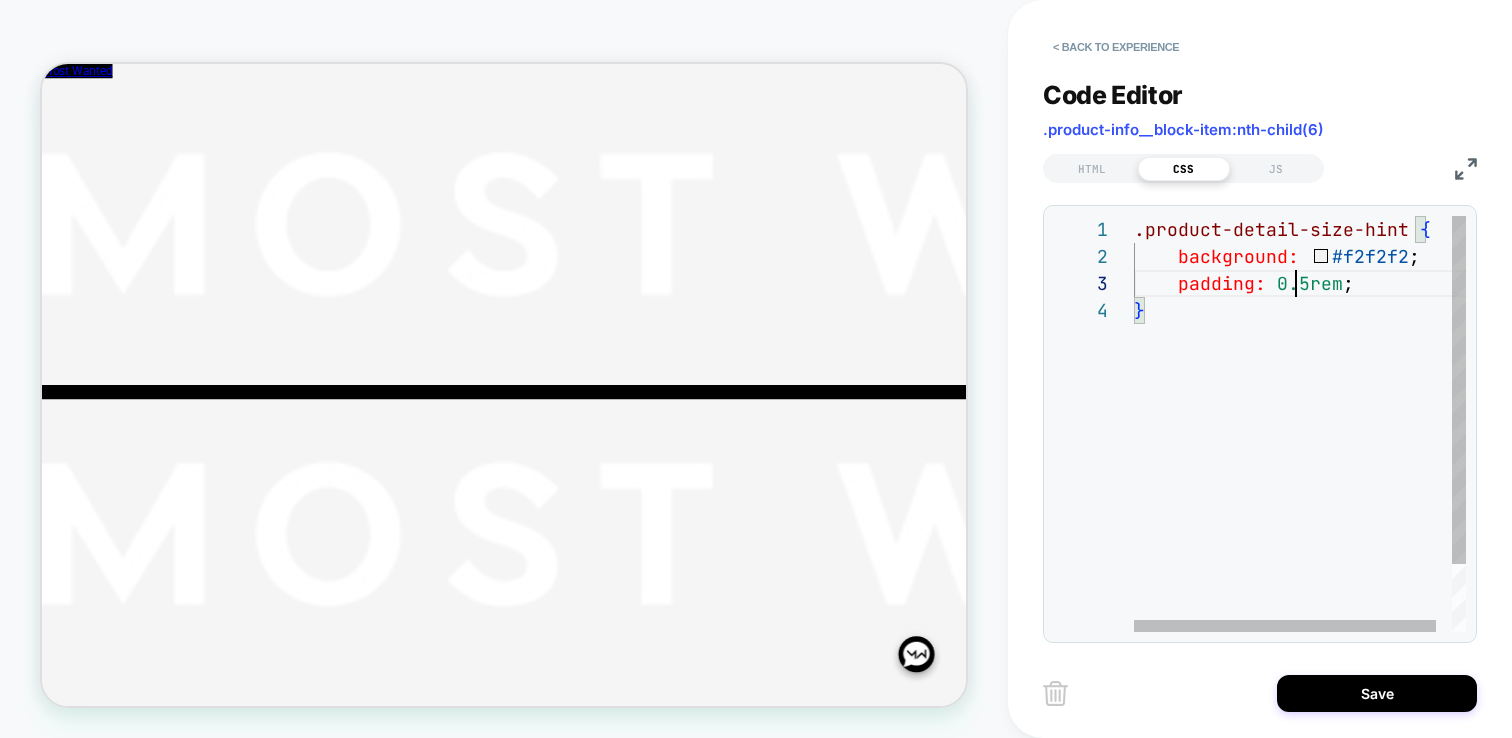 scroll, scrollTop: 54, scrollLeft: 173, axis: both 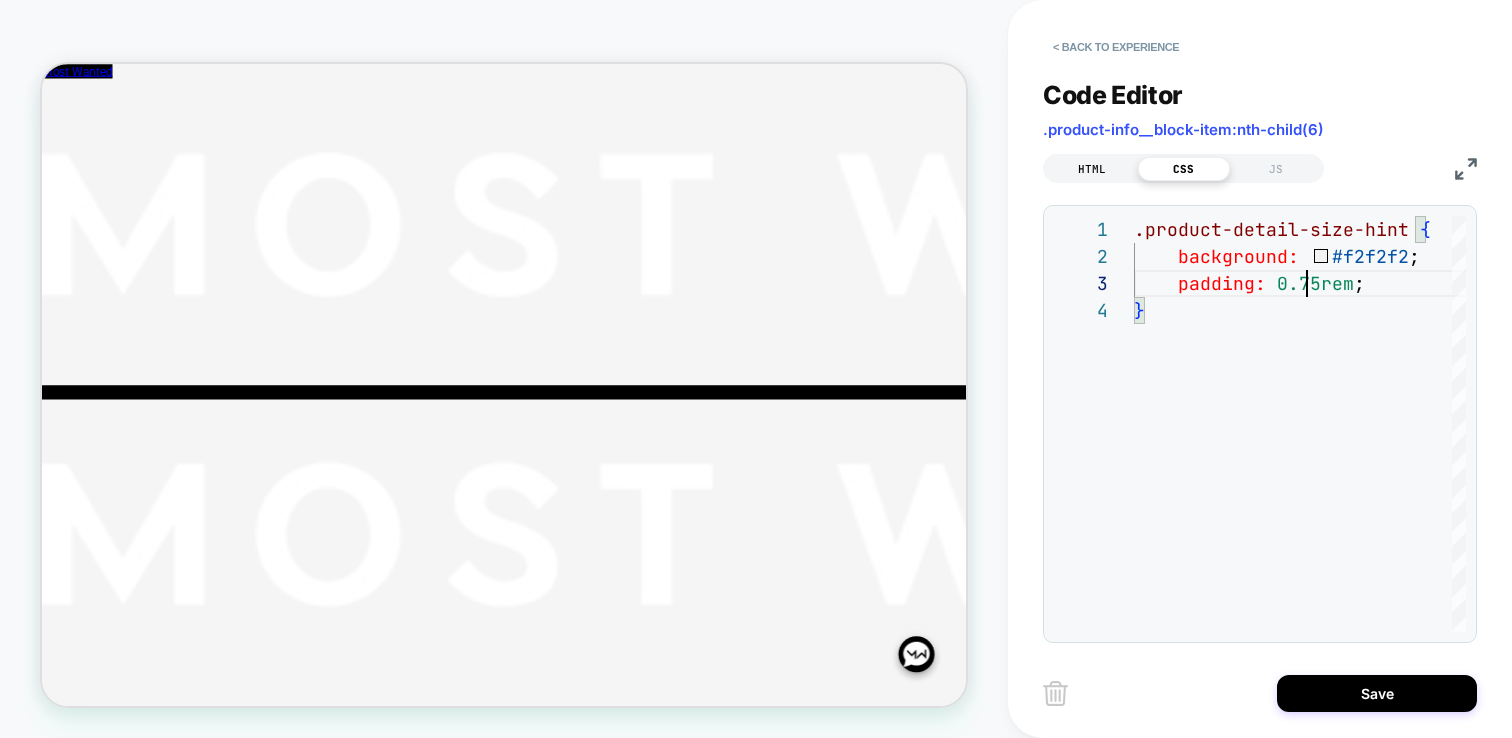 type on "**********" 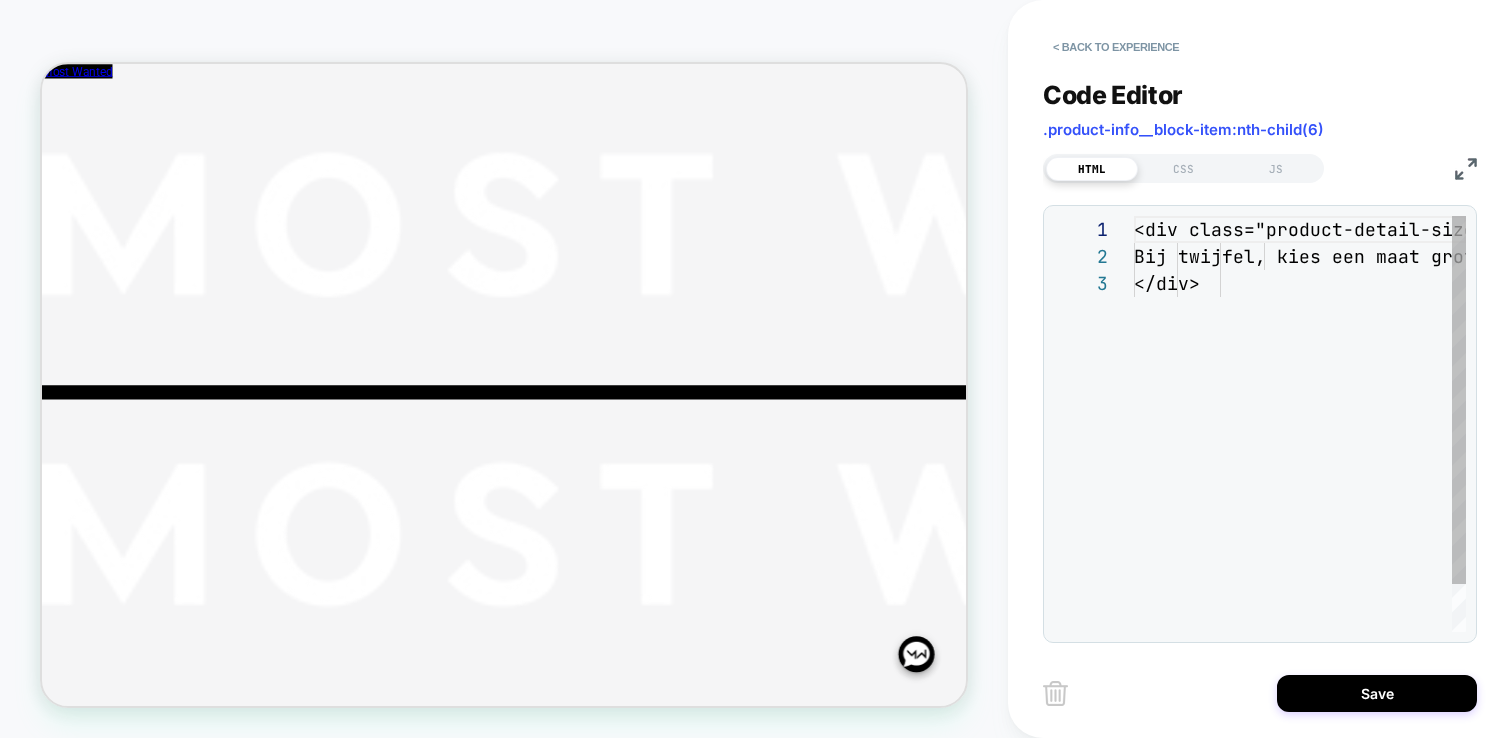 scroll, scrollTop: 54, scrollLeft: 0, axis: vertical 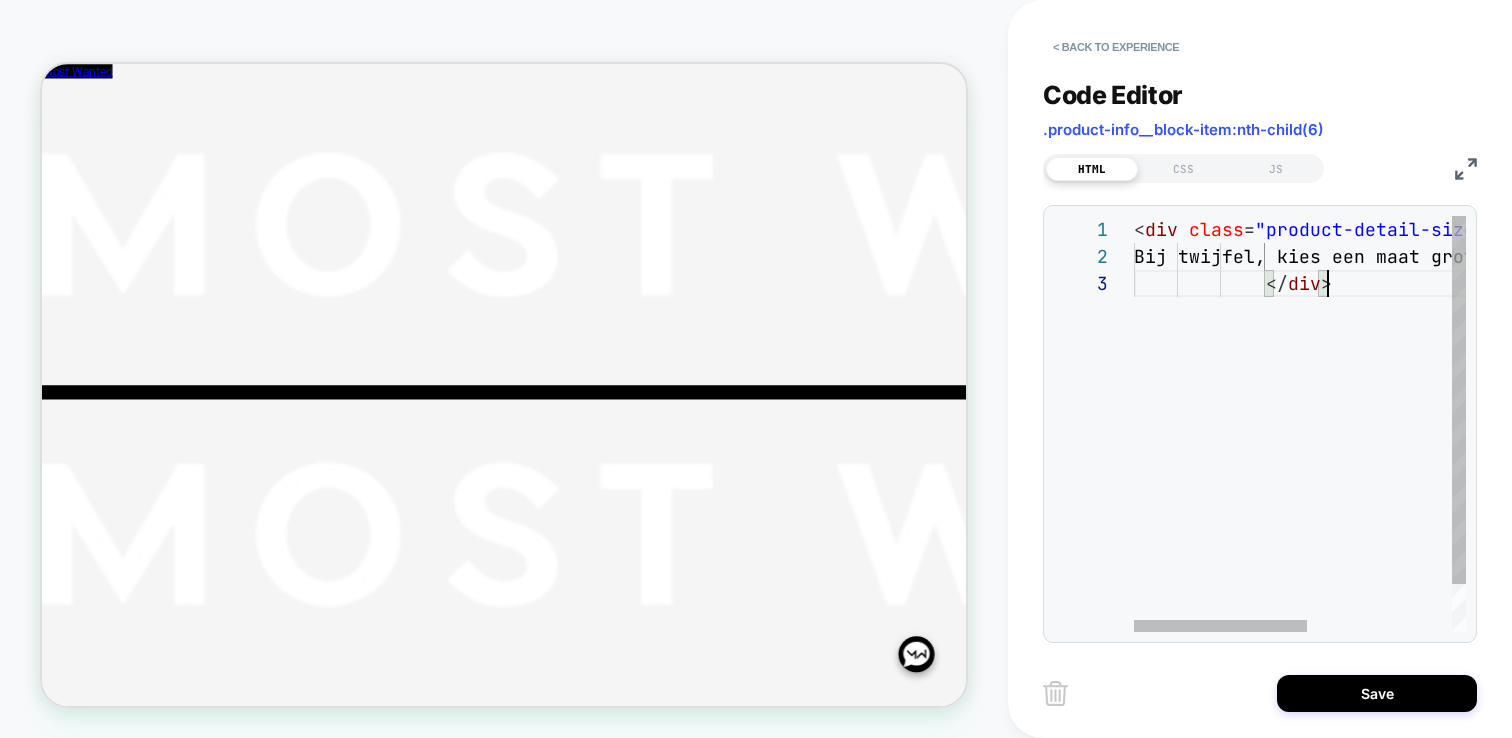 click on "< div   class = "product-detail-size-hint d-flex w-100" >                 Bij twijfel, kies een maat groter               </ div >" at bounding box center (1438, 451) 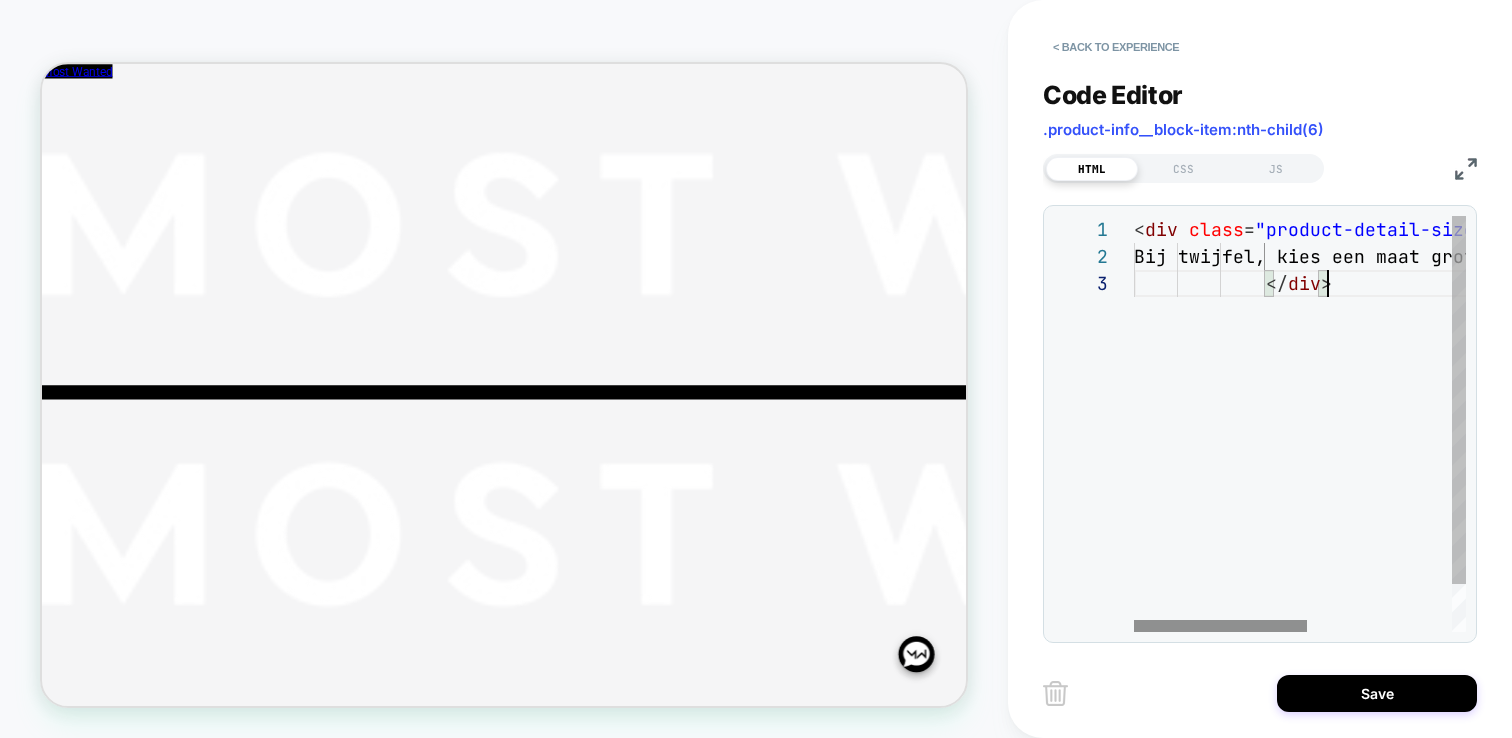 click at bounding box center (1220, 626) 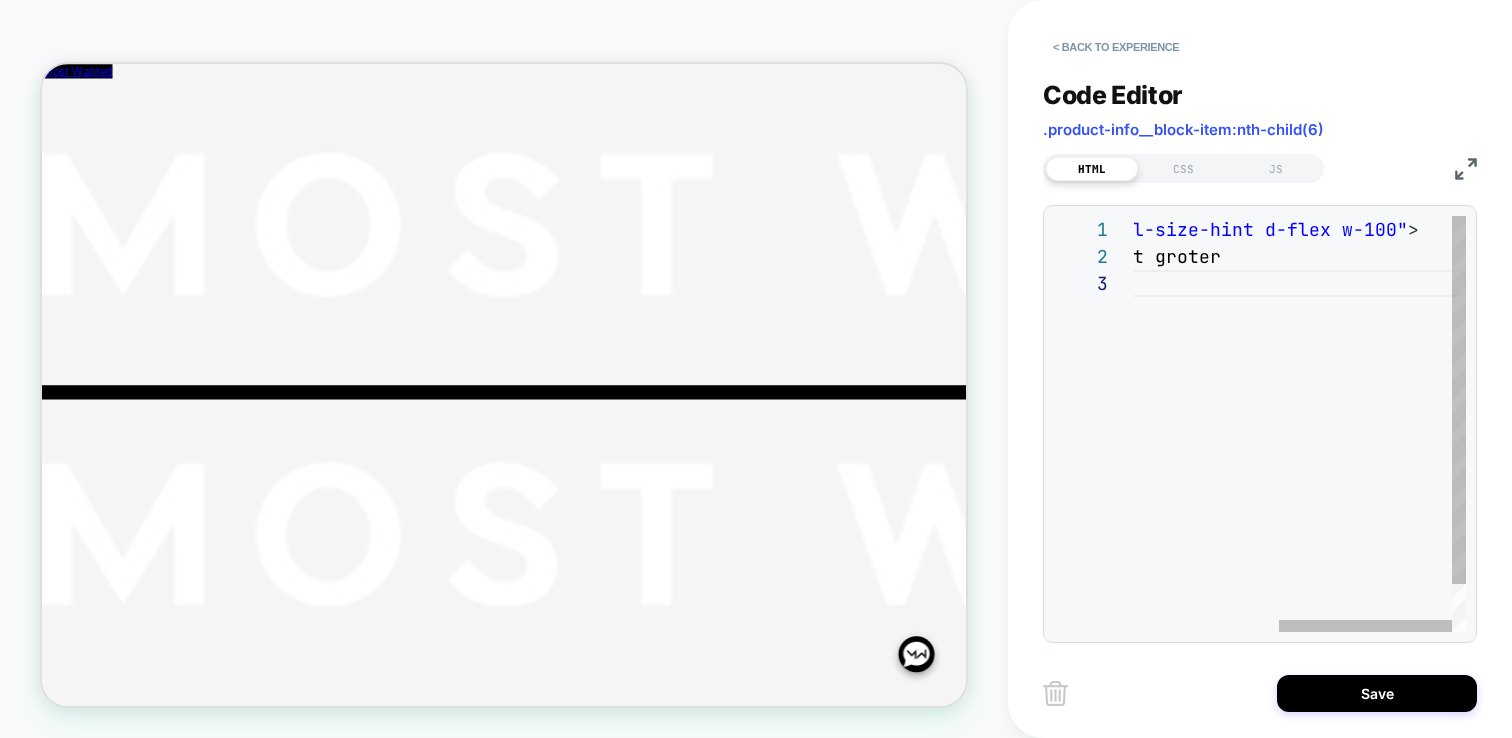 click on "< div   class = "product-detail-size-hint d-flex w-100" >                 Bij twijfel, kies een maat groter               </ div >" at bounding box center [1162, 451] 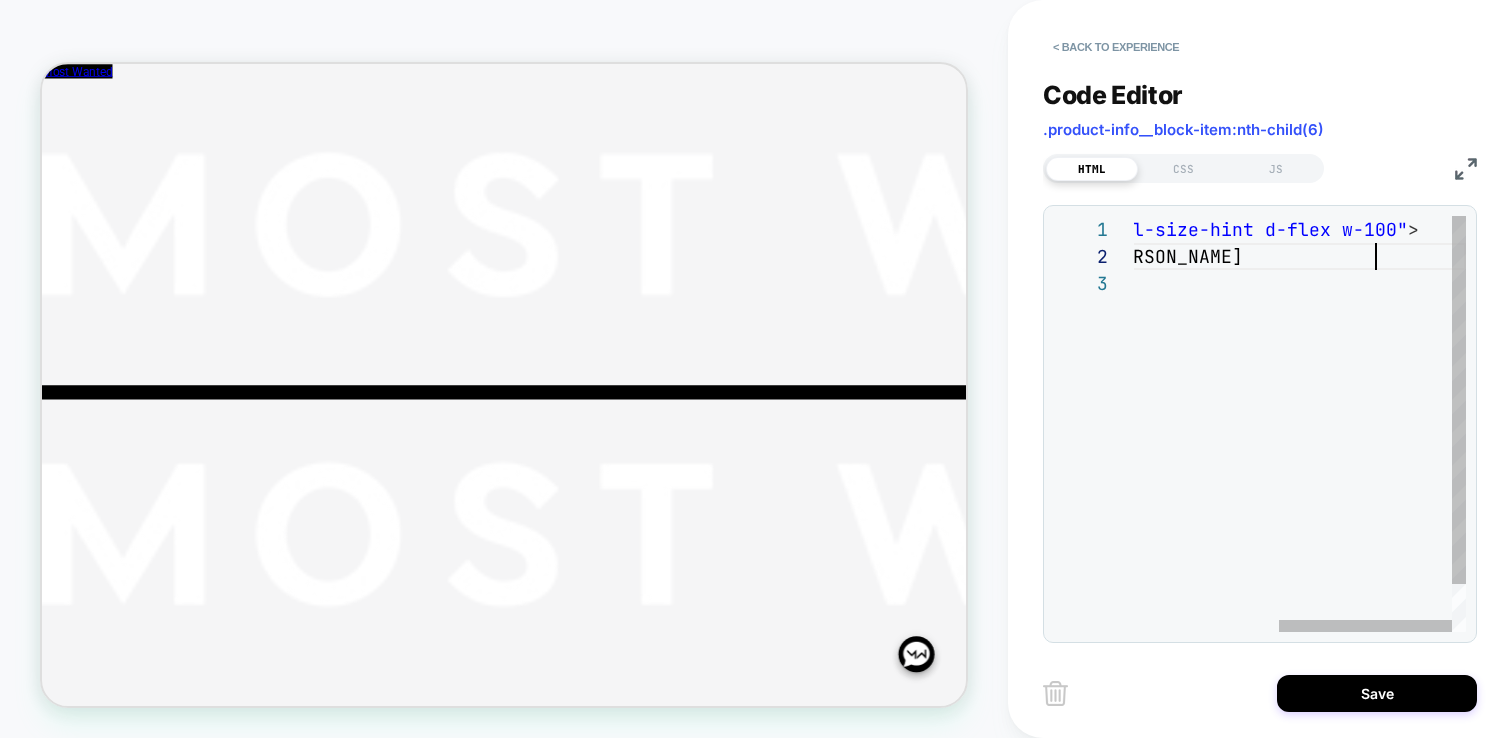 scroll, scrollTop: 27, scrollLeft: 540, axis: both 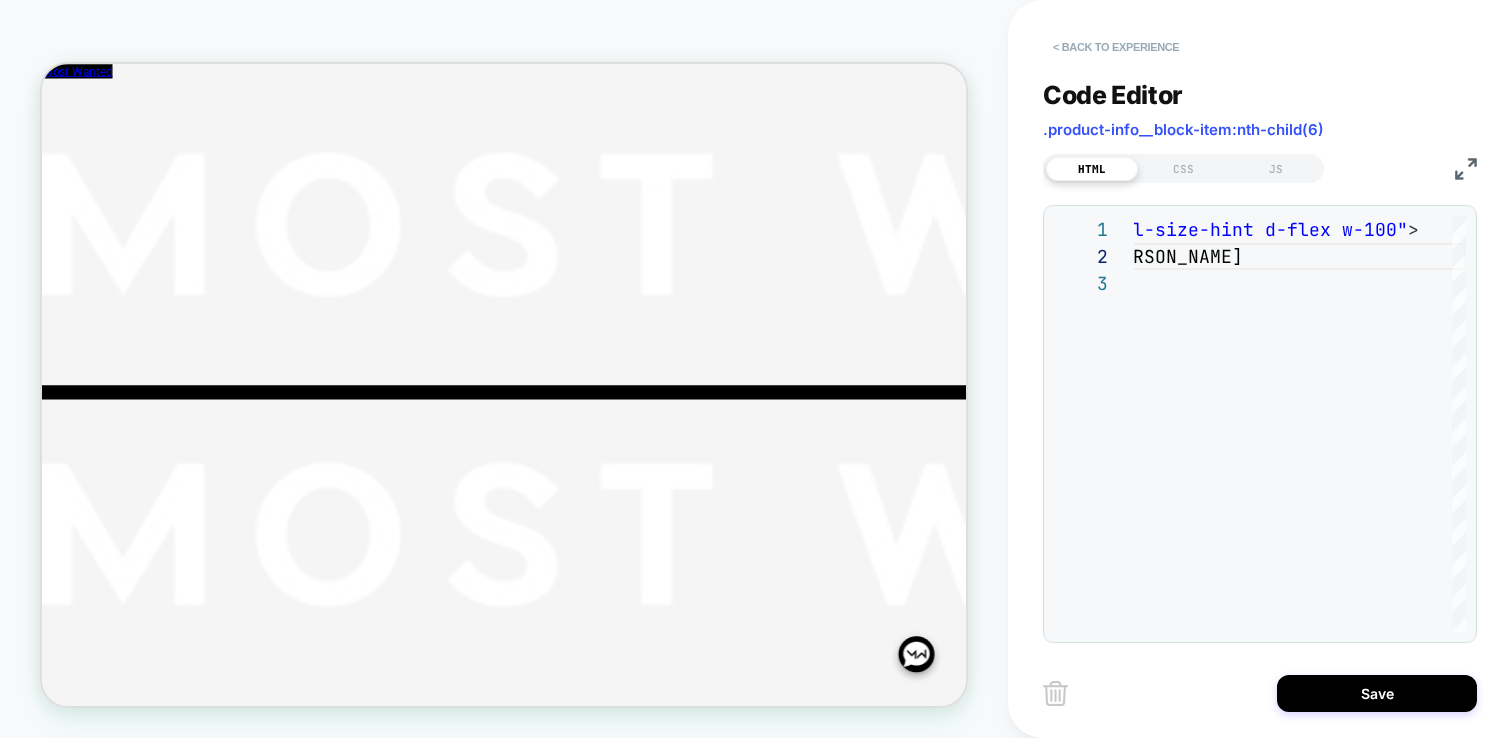 type on "**********" 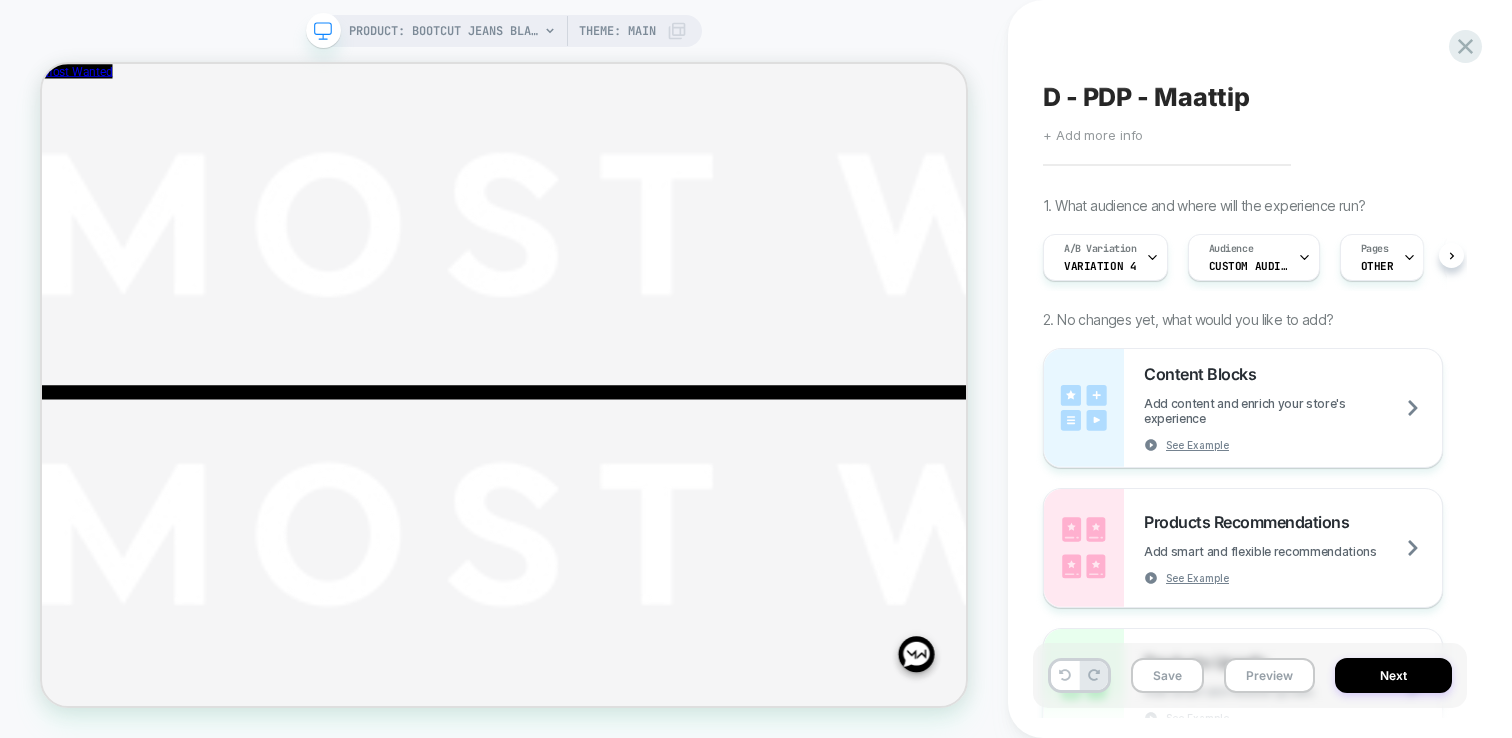 scroll, scrollTop: 0, scrollLeft: 1, axis: horizontal 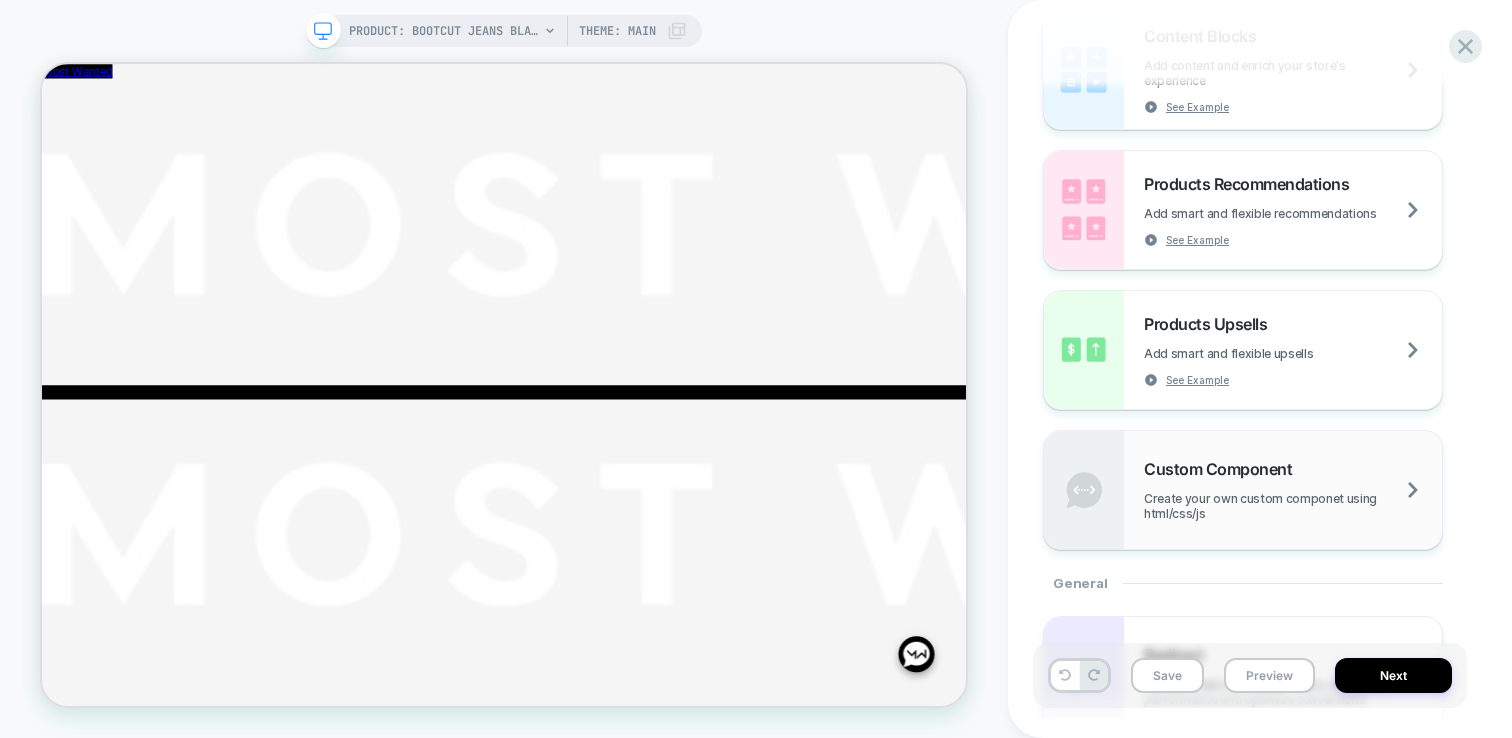 click on "Custom Component Create your own custom componet using html/css/js" at bounding box center [1293, 490] 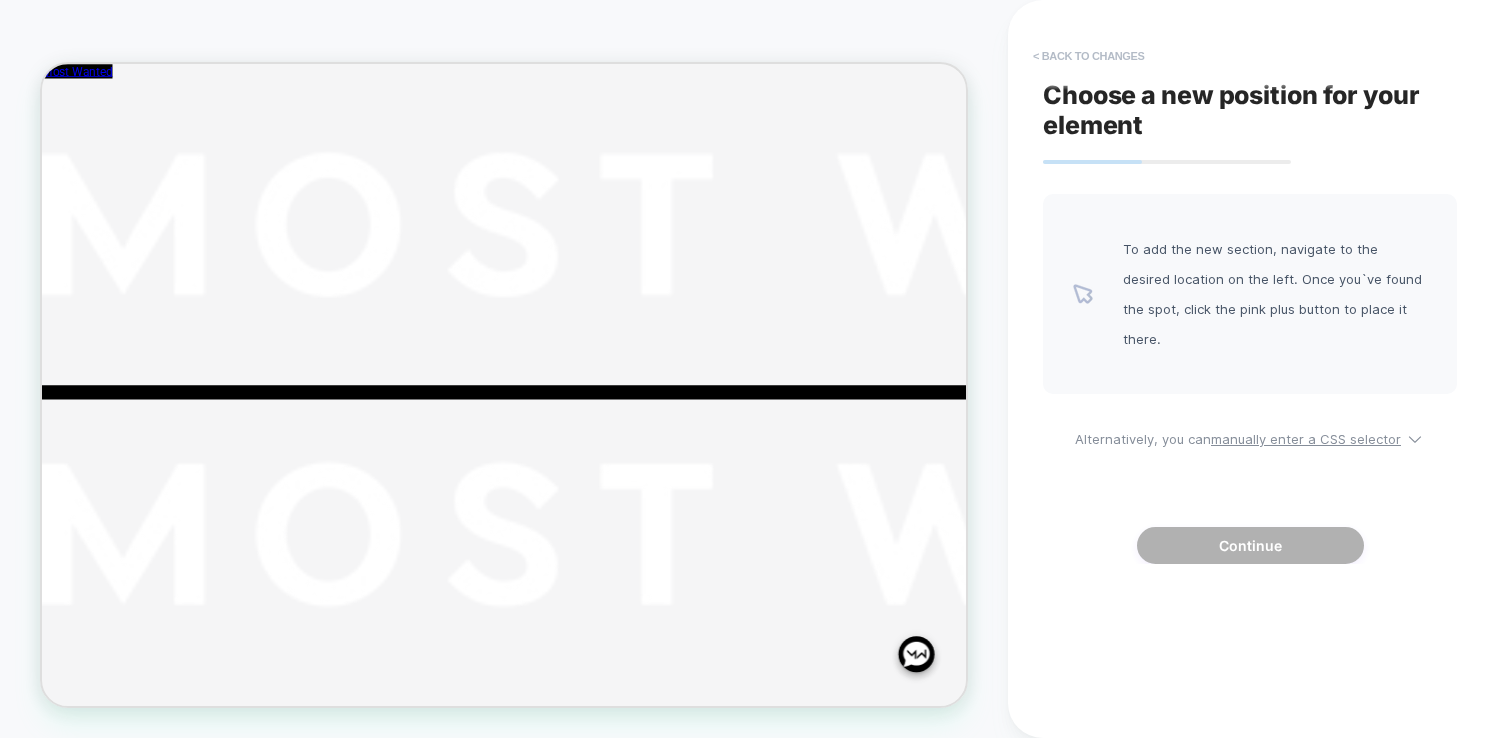click on "< Back to changes" at bounding box center (1089, 56) 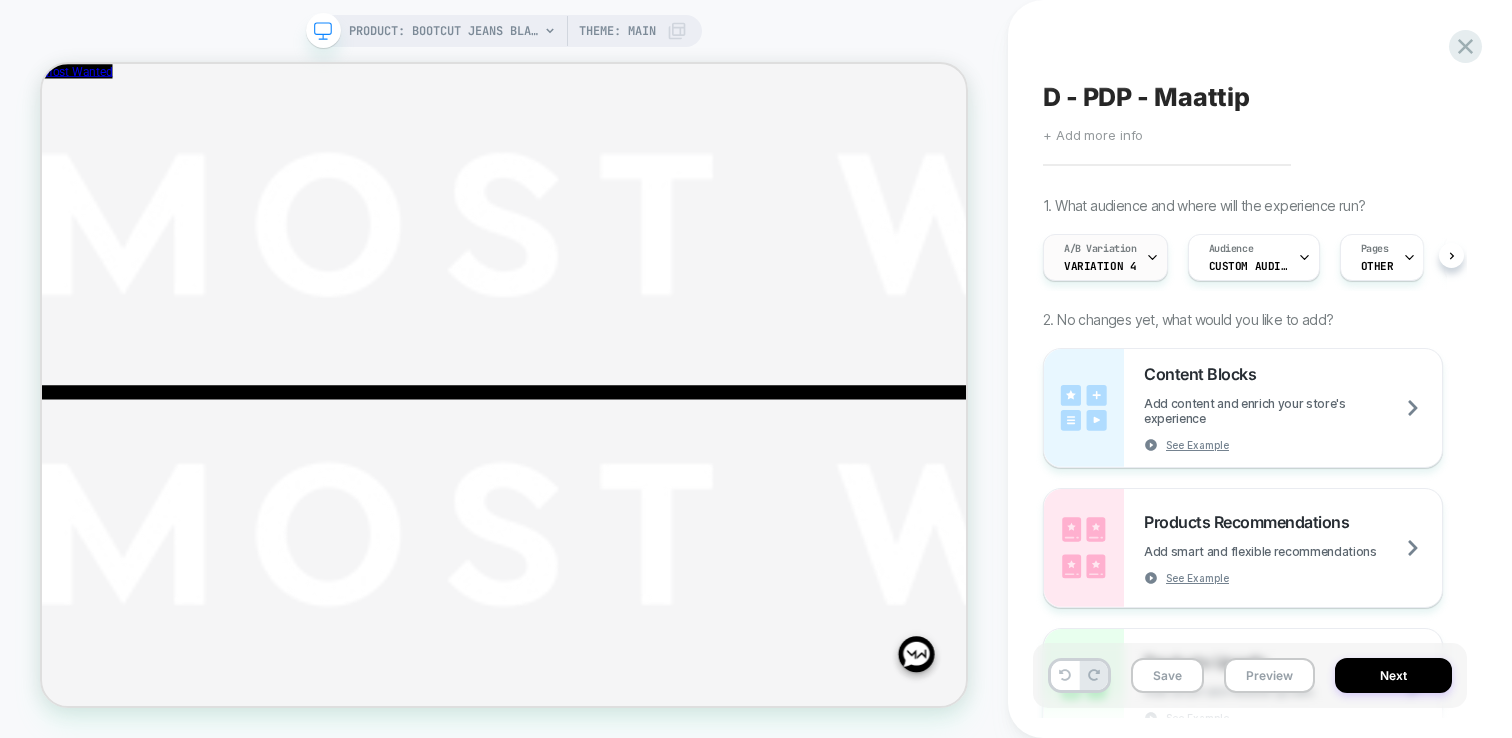 scroll, scrollTop: 0, scrollLeft: 1, axis: horizontal 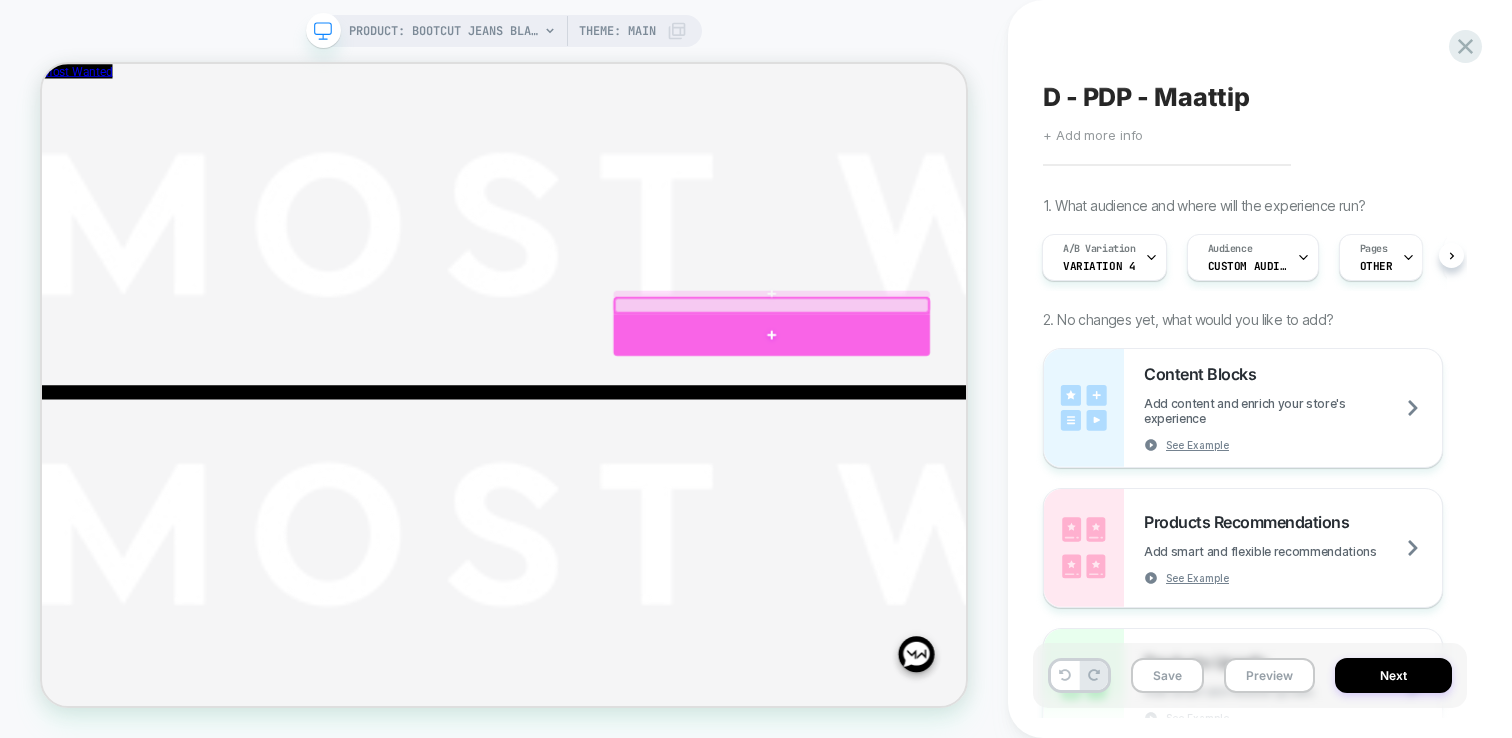 click at bounding box center (1015, 425) 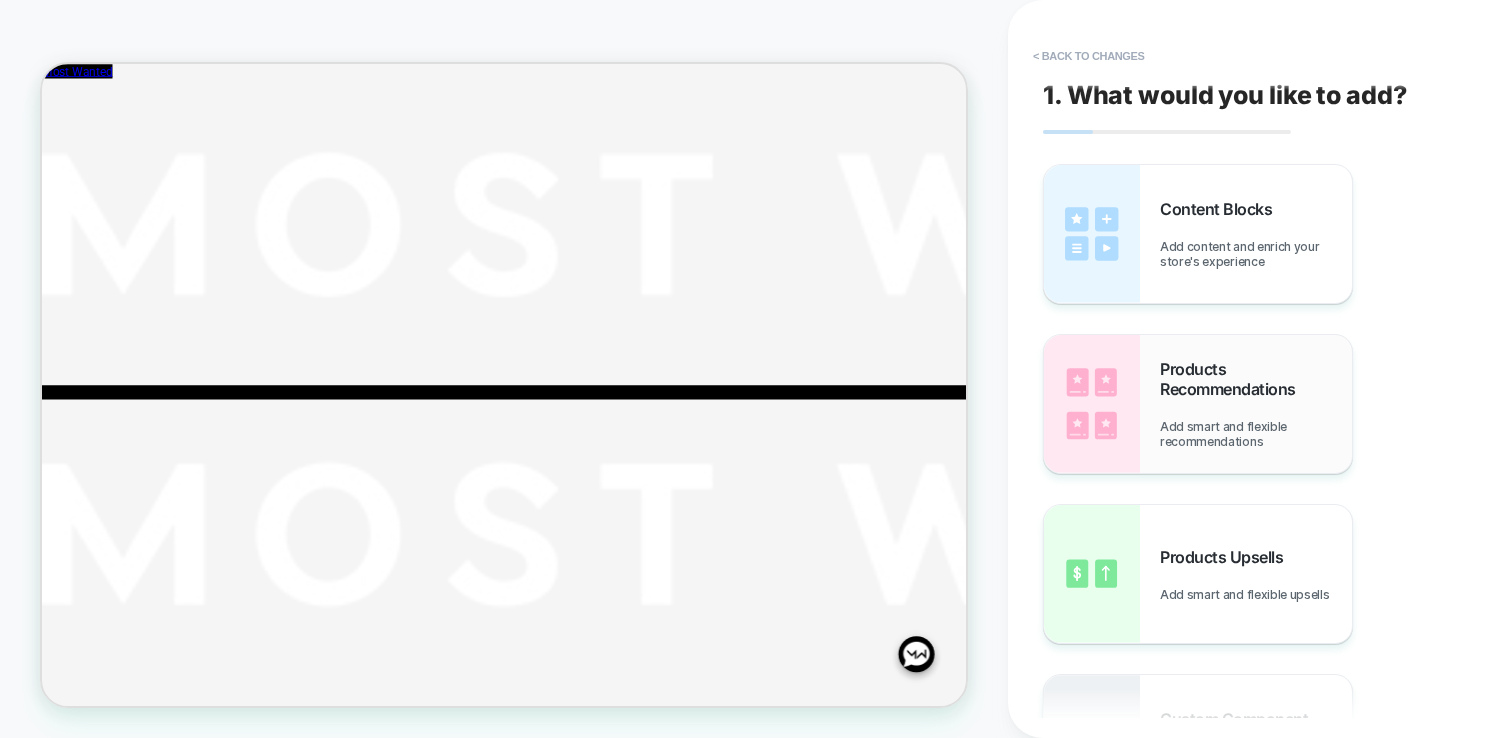 scroll, scrollTop: 332, scrollLeft: 0, axis: vertical 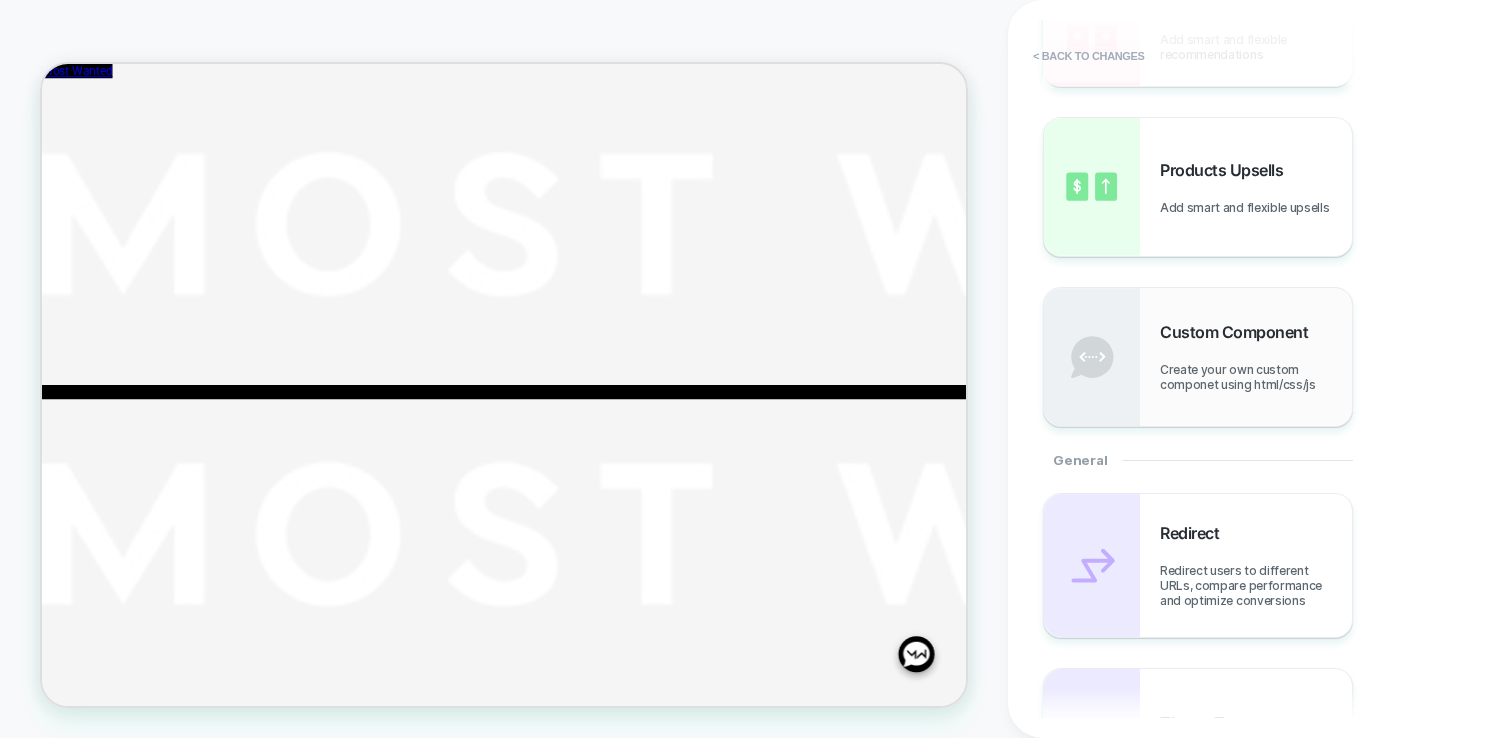 click on "Custom Component Create your own custom componet using html/css/js" at bounding box center [1198, 357] 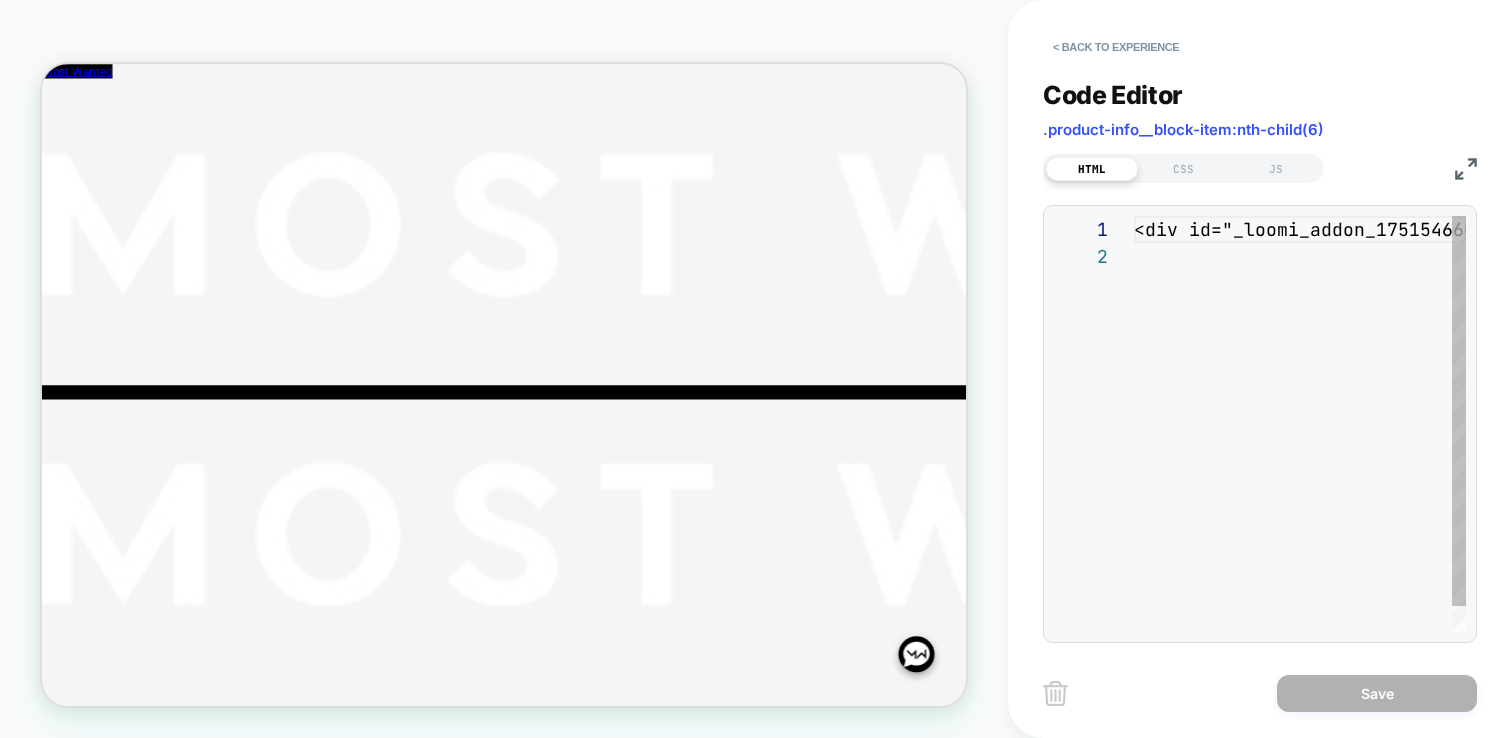 scroll, scrollTop: 27, scrollLeft: 0, axis: vertical 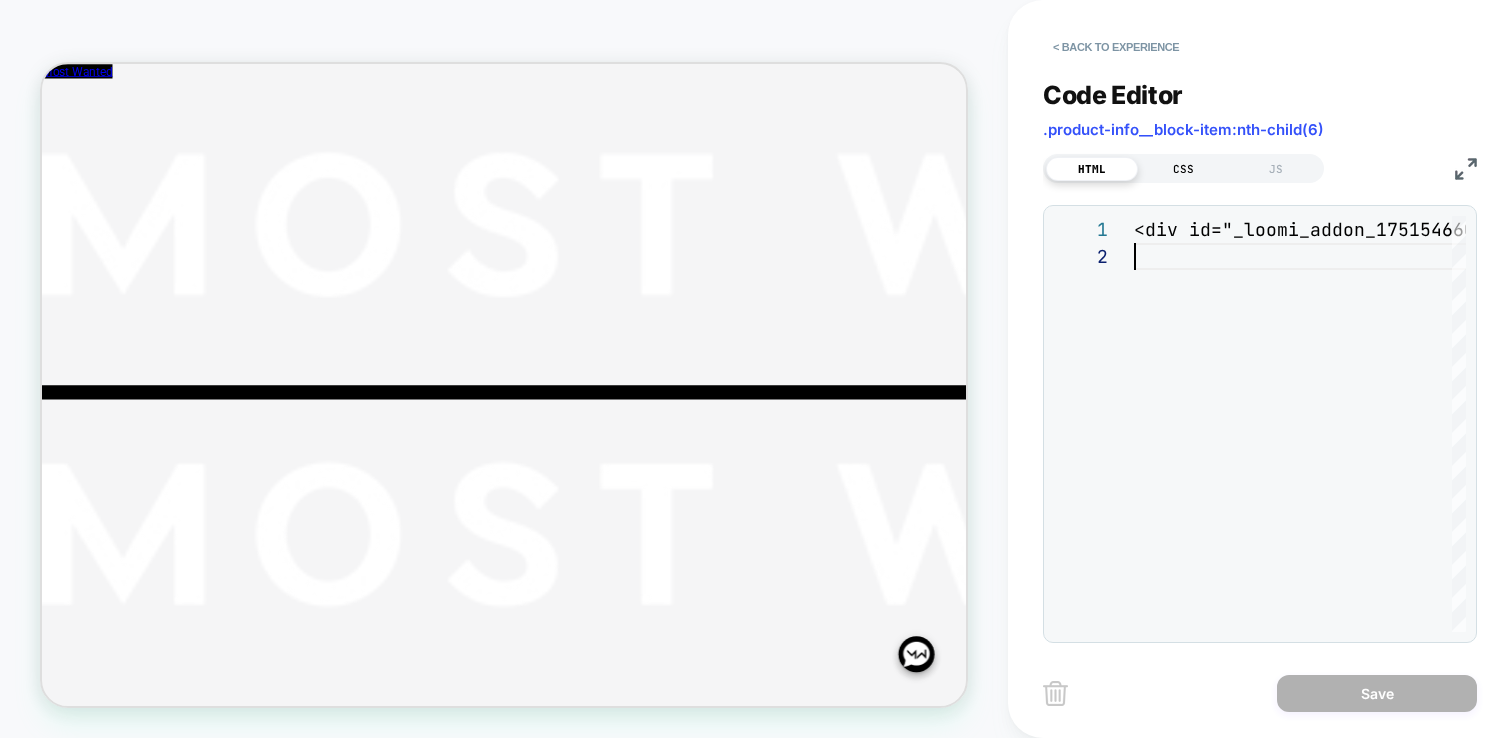 click on "CSS" at bounding box center (1184, 169) 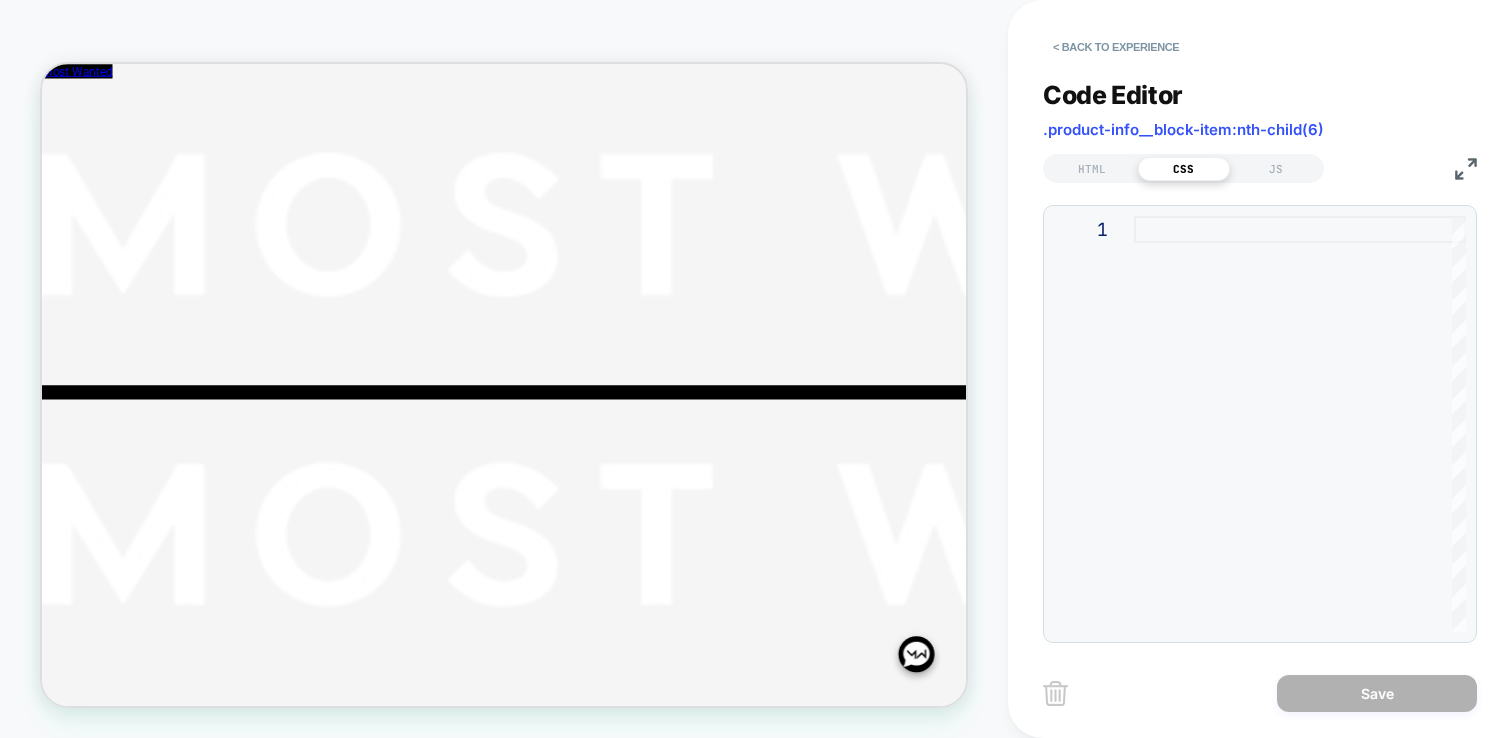click at bounding box center (1300, 424) 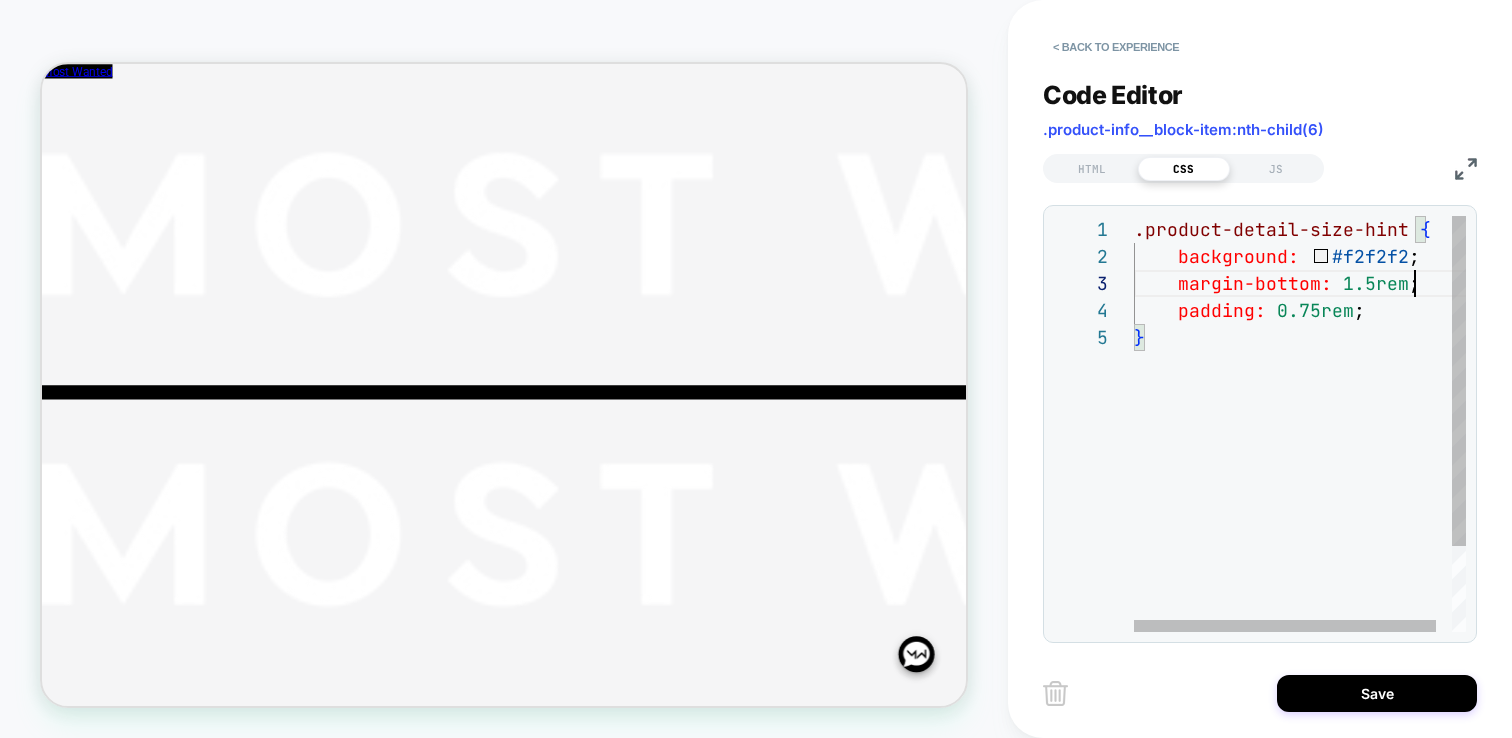 scroll, scrollTop: 54, scrollLeft: 0, axis: vertical 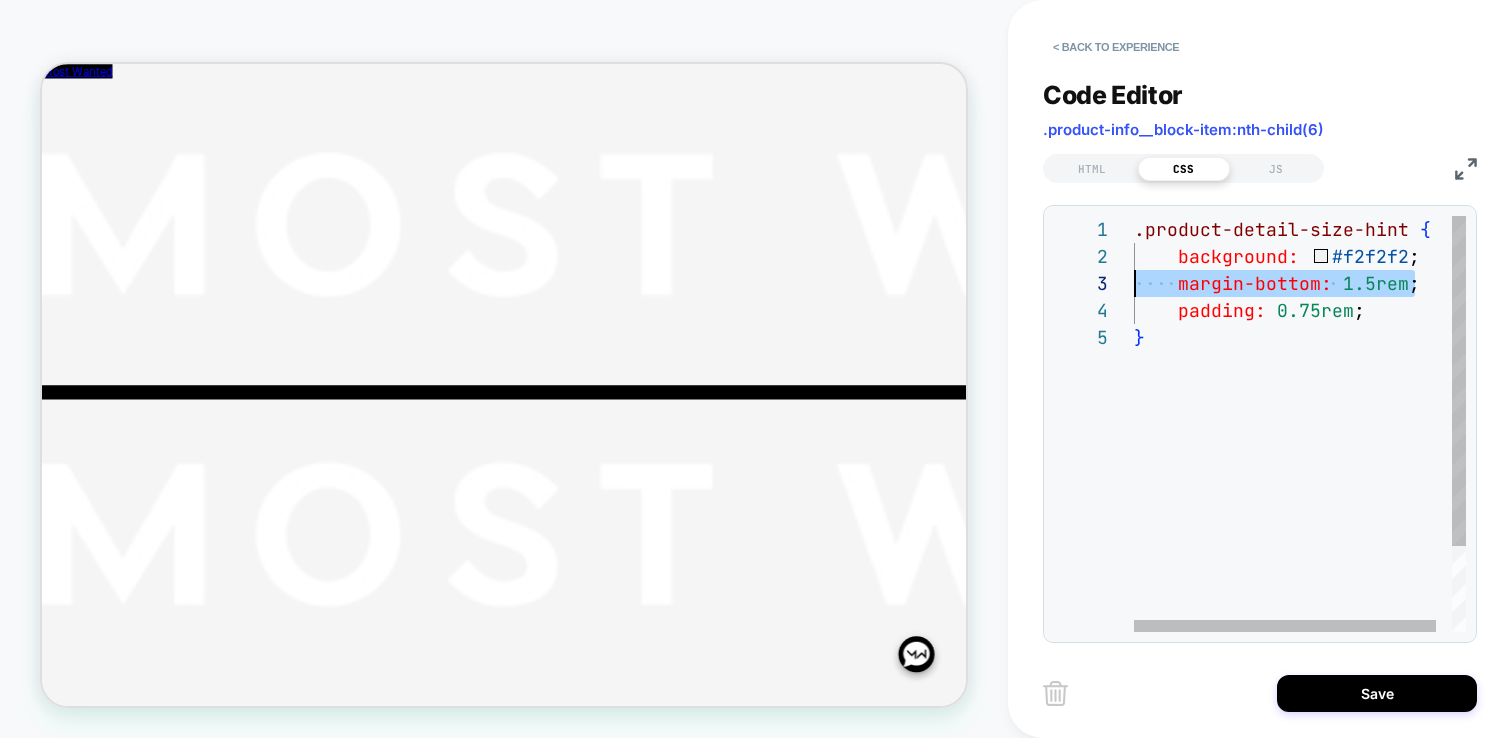 drag, startPoint x: 1419, startPoint y: 285, endPoint x: 1091, endPoint y: 285, distance: 328 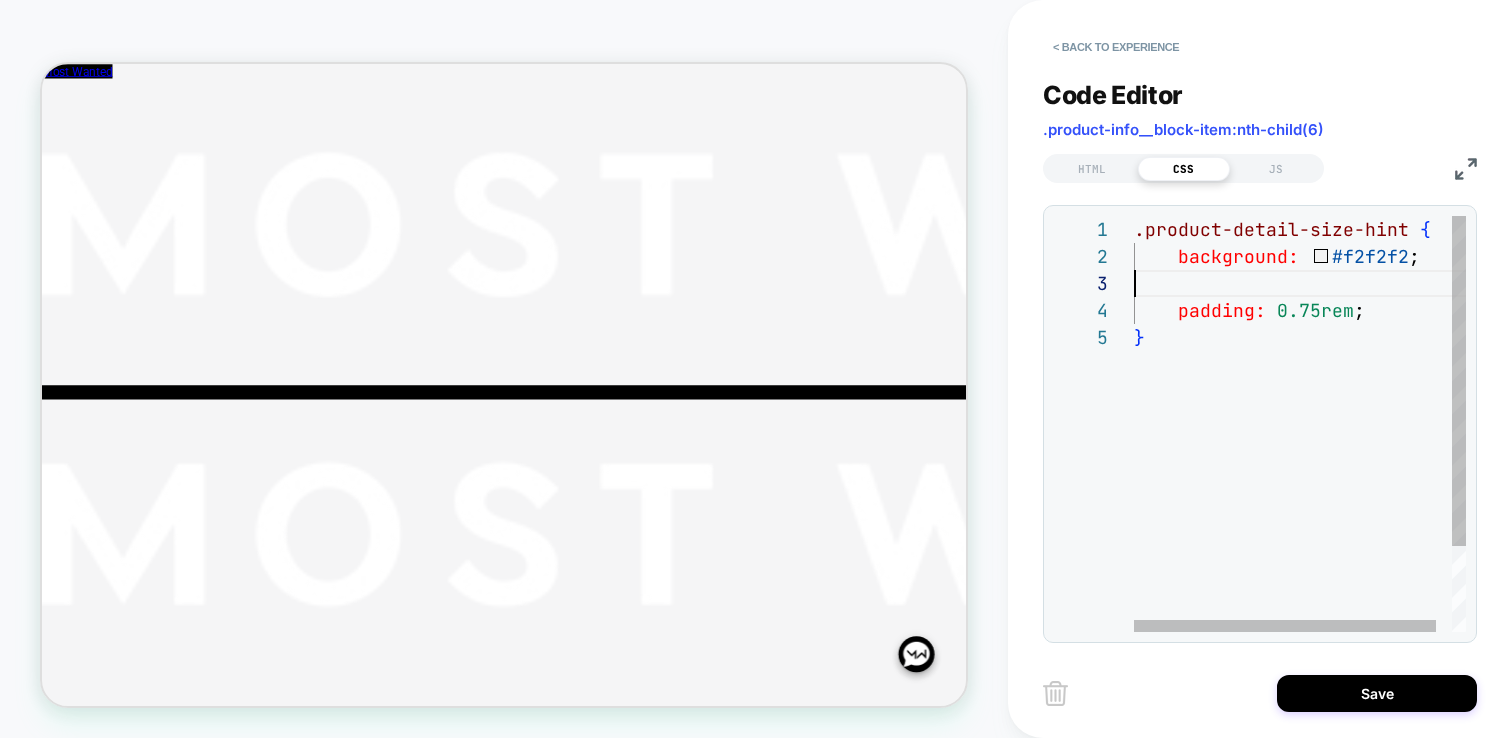 type on "**********" 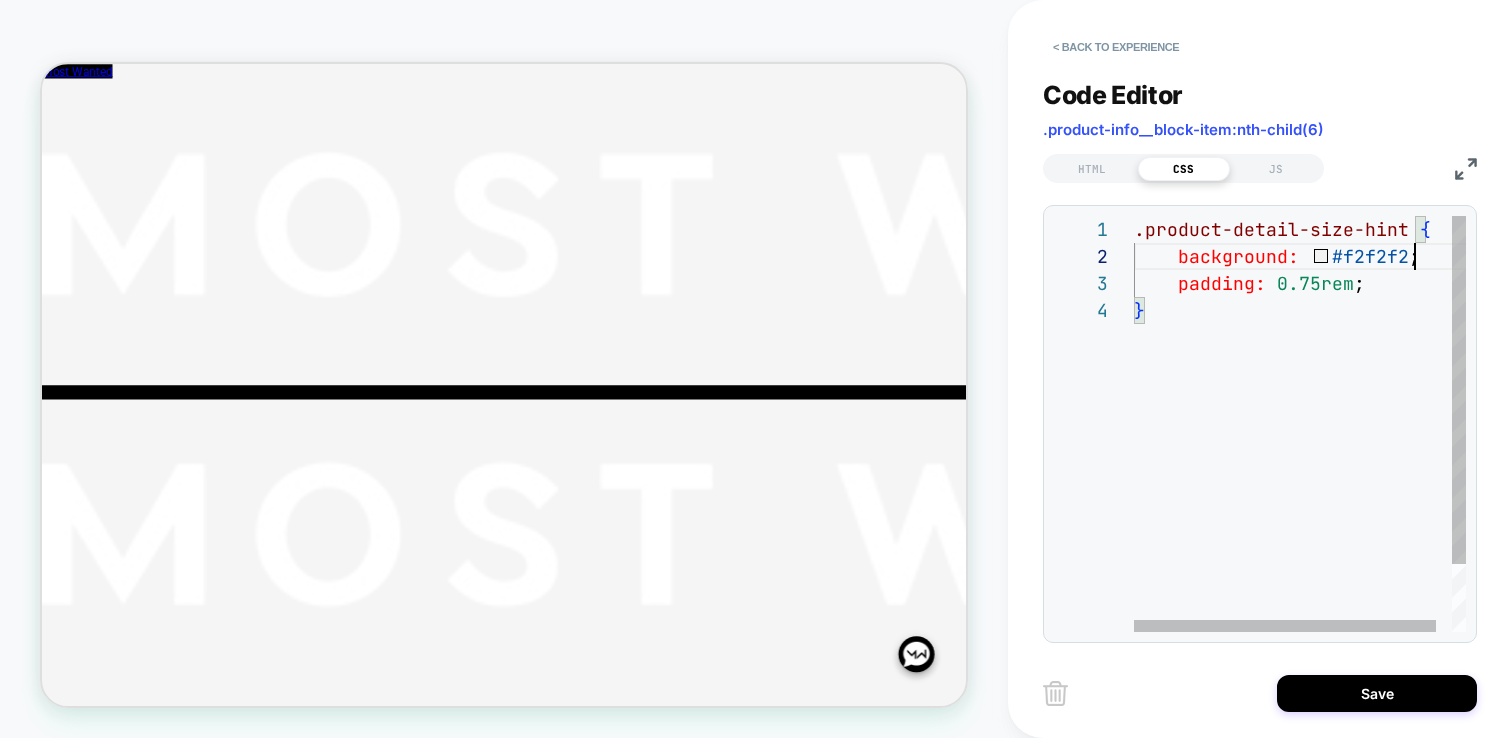 scroll, scrollTop: 27, scrollLeft: 281, axis: both 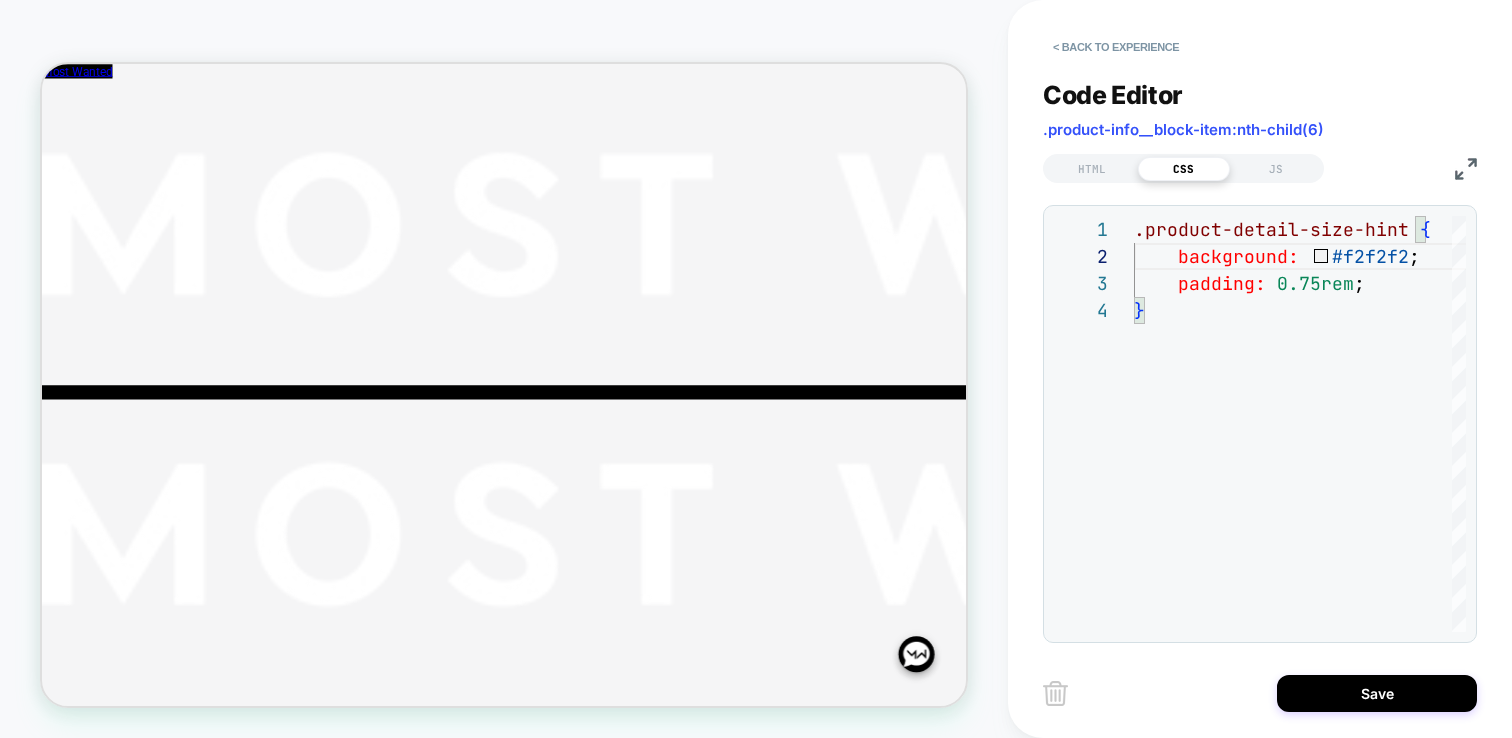click on "HTML CSS JS" at bounding box center [1183, 168] 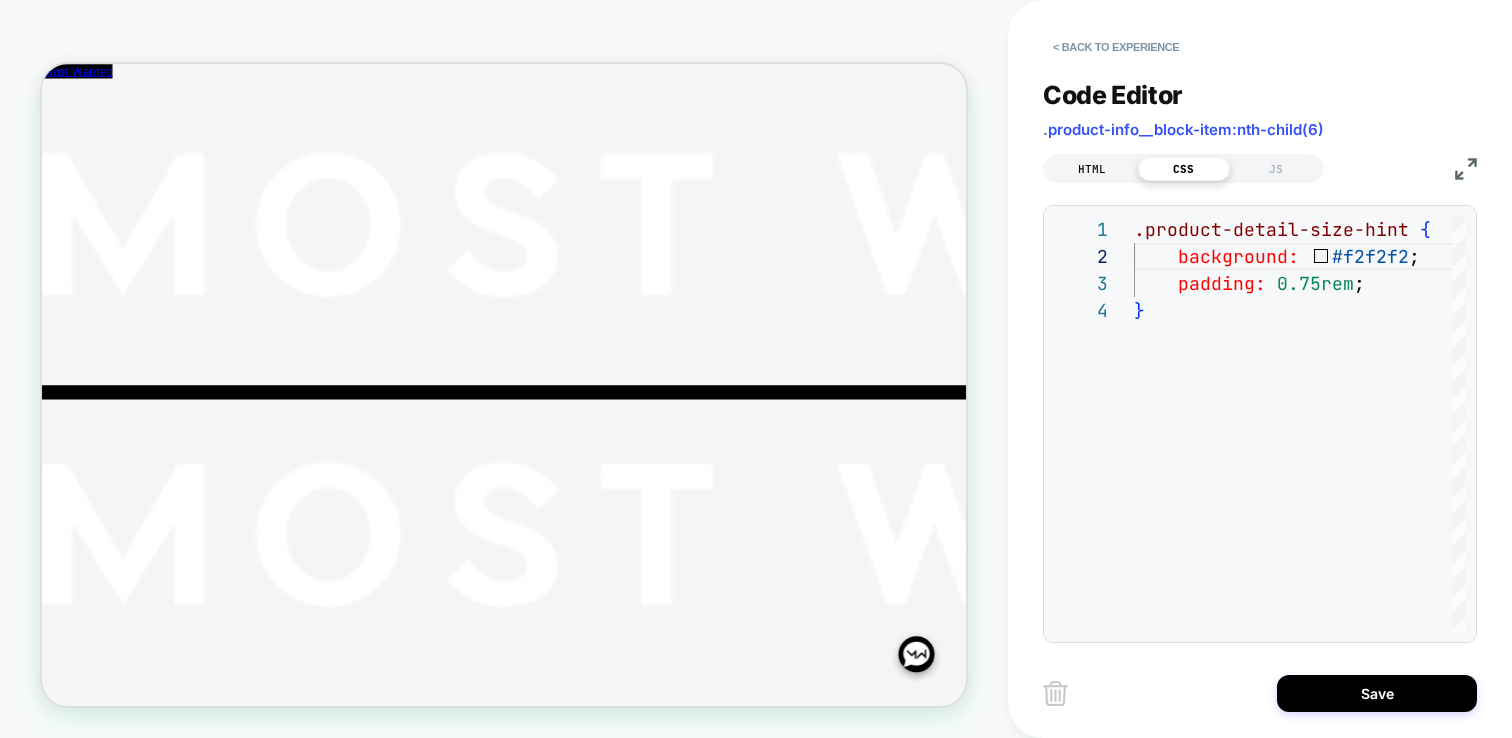 click on "HTML" at bounding box center (1092, 169) 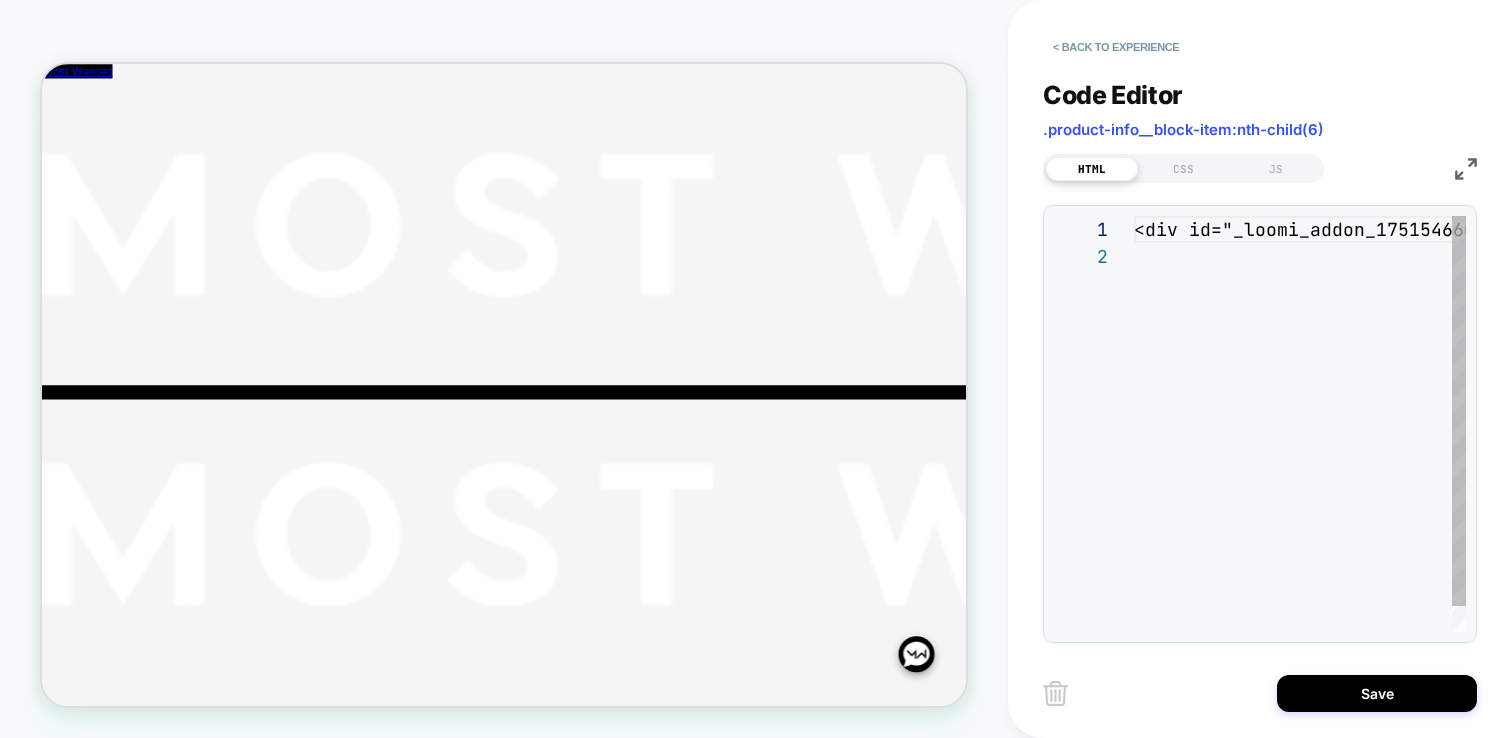 scroll, scrollTop: 27, scrollLeft: 0, axis: vertical 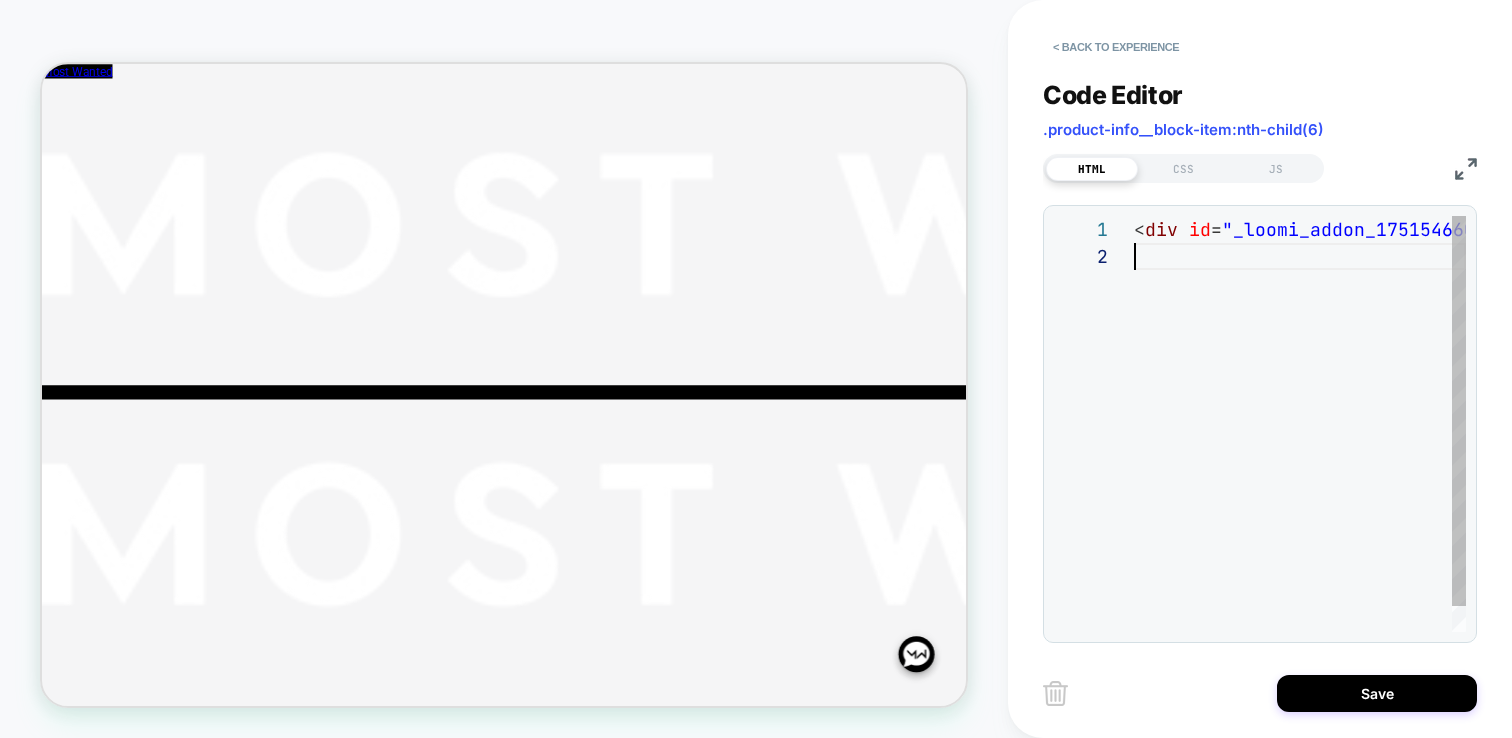 click on "< div   id = "_loomi_addon_1751546608334" > Change Me! </ div >" at bounding box center [1300, 437] 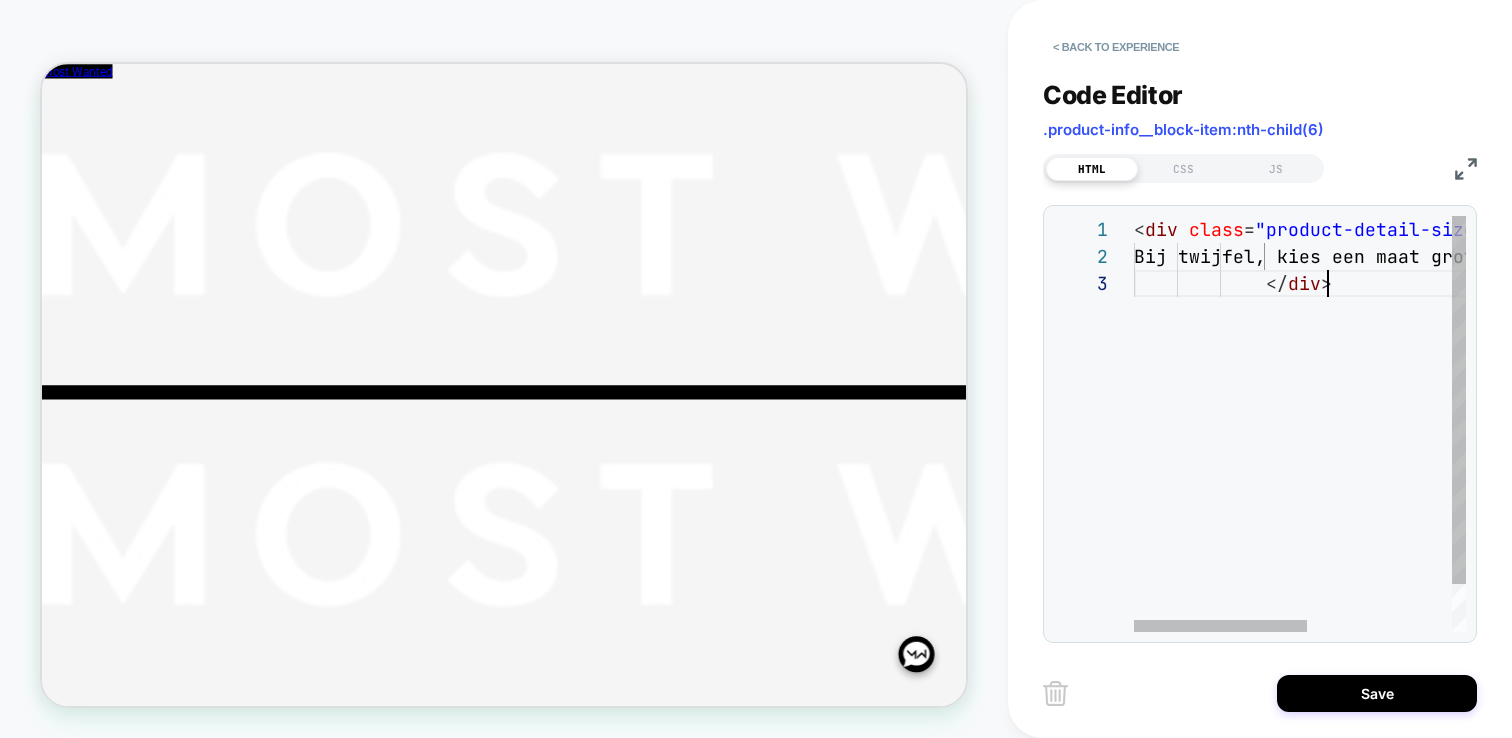 scroll, scrollTop: 54, scrollLeft: 194, axis: both 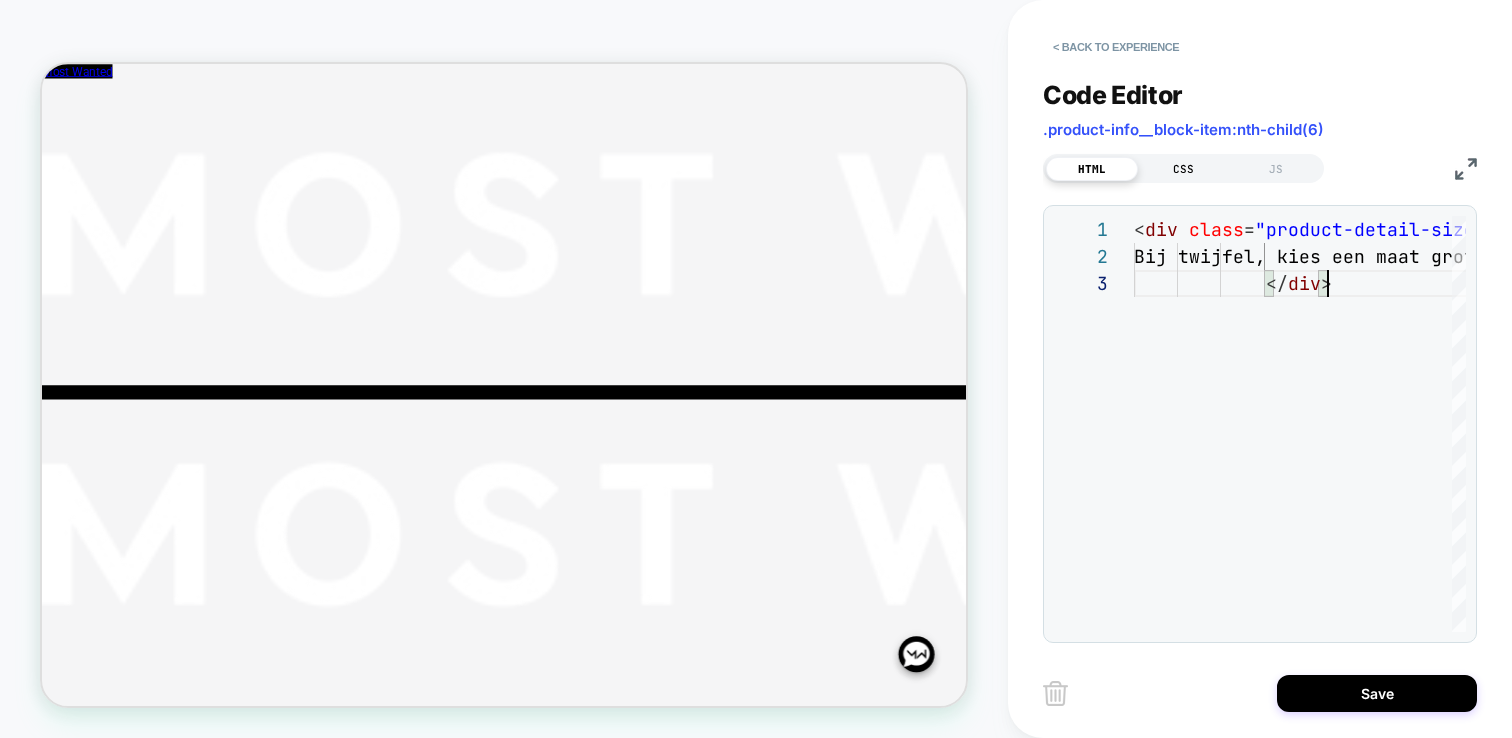 click on "CSS" at bounding box center [1184, 169] 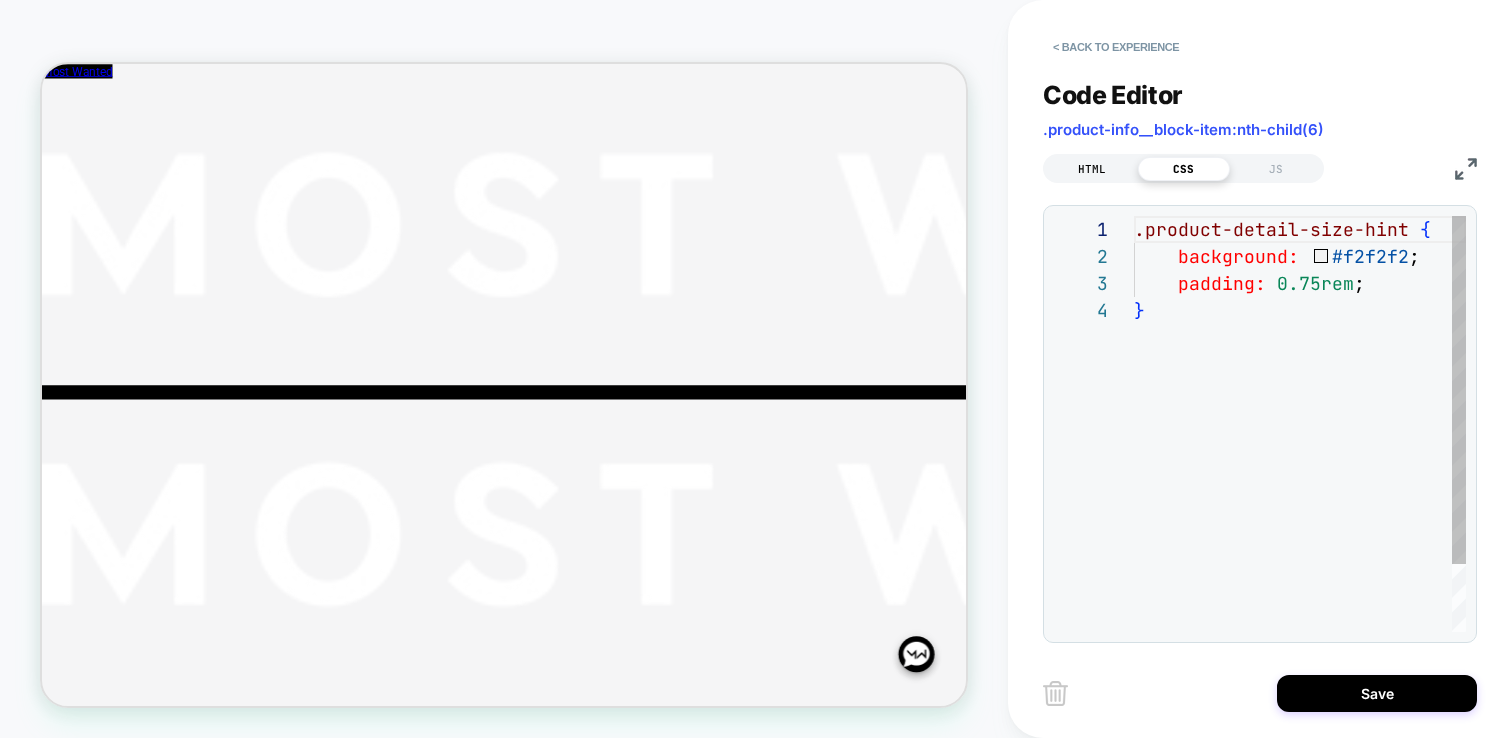 scroll, scrollTop: 81, scrollLeft: 0, axis: vertical 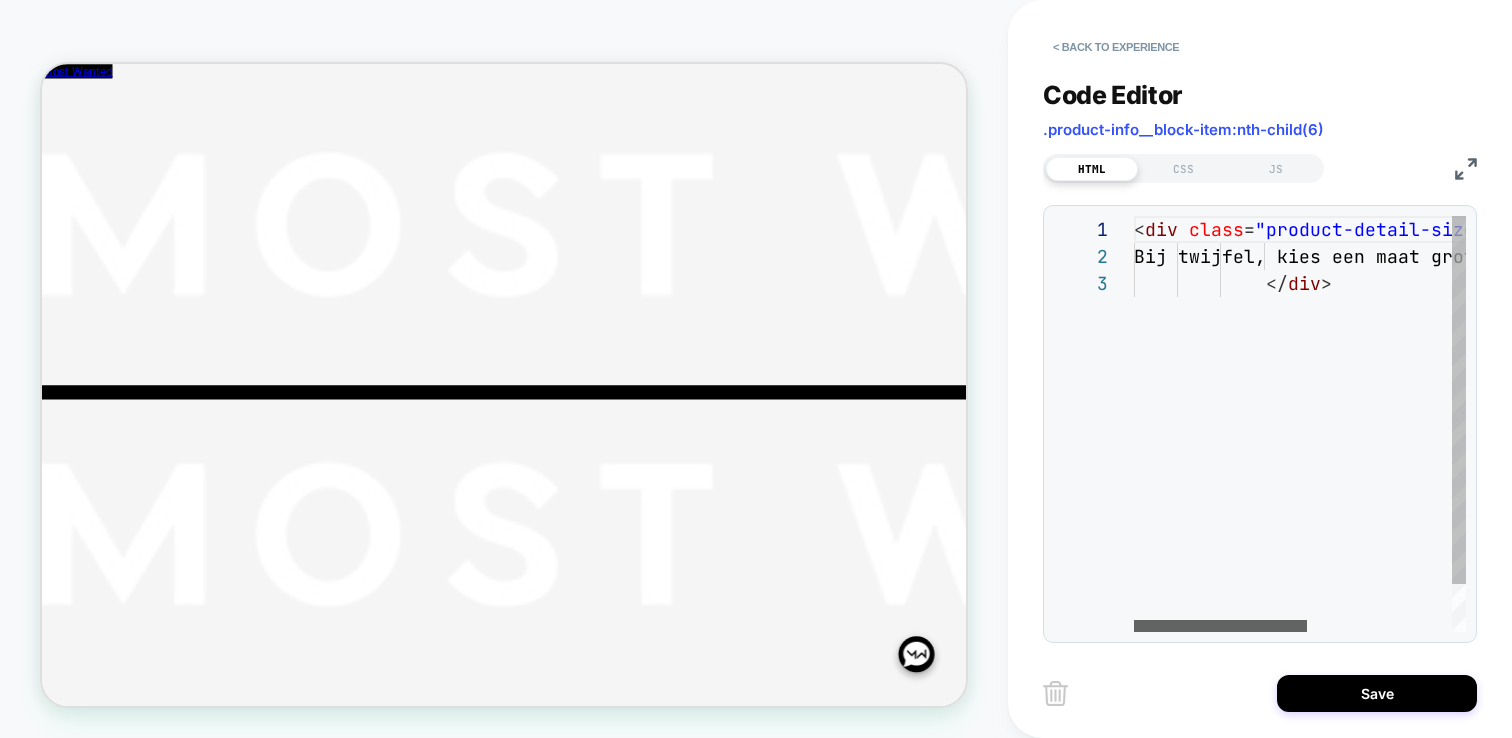 click at bounding box center [1220, 626] 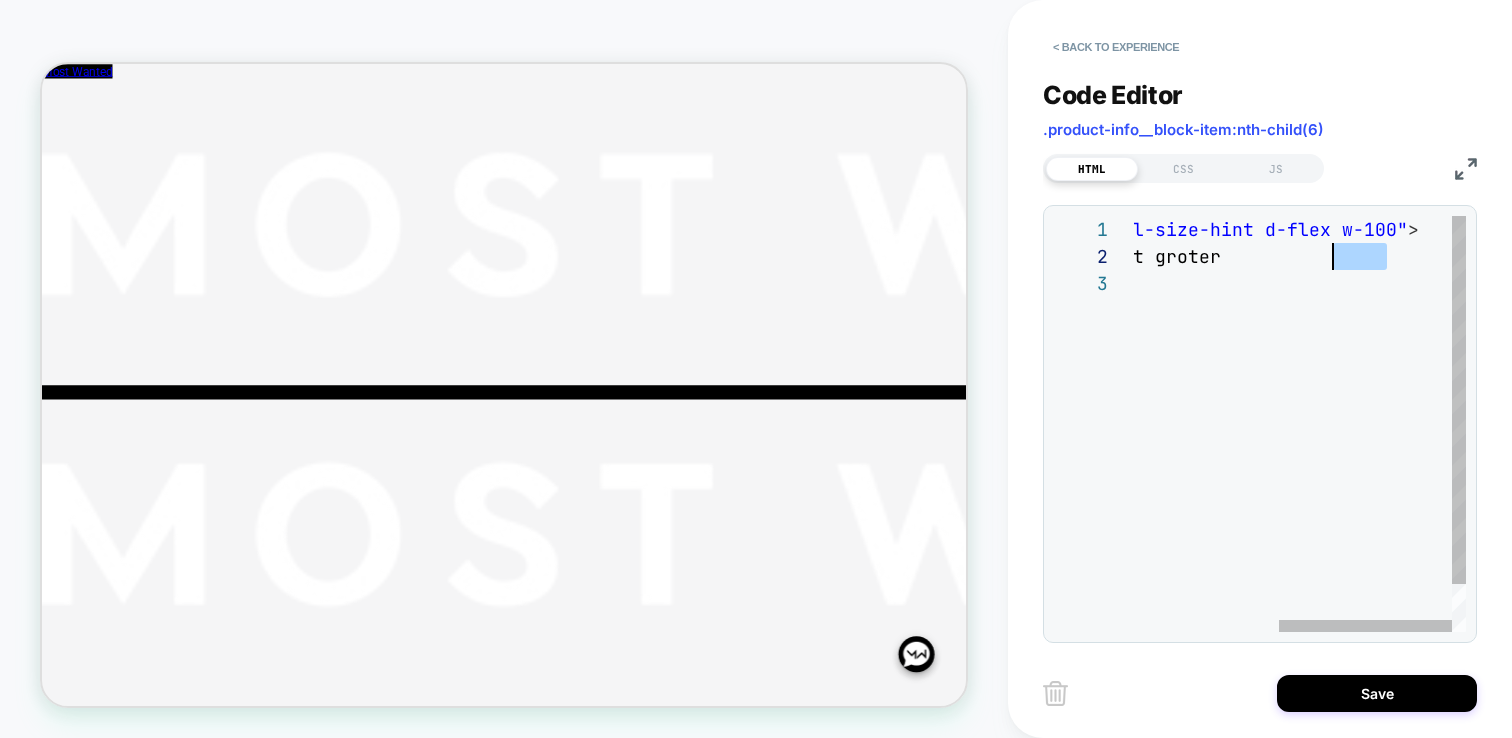 scroll, scrollTop: 27, scrollLeft: 464, axis: both 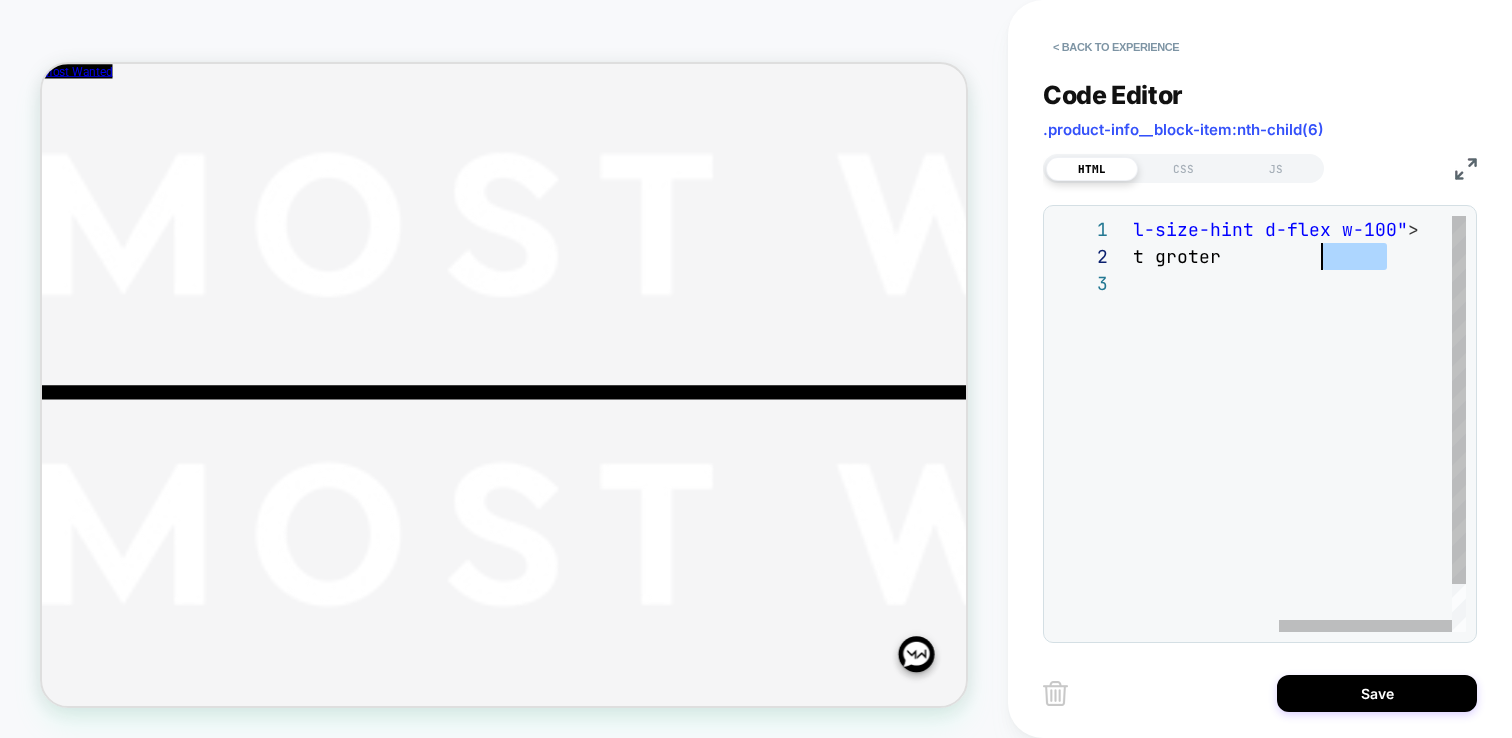 drag, startPoint x: 1387, startPoint y: 255, endPoint x: 1324, endPoint y: 256, distance: 63.007935 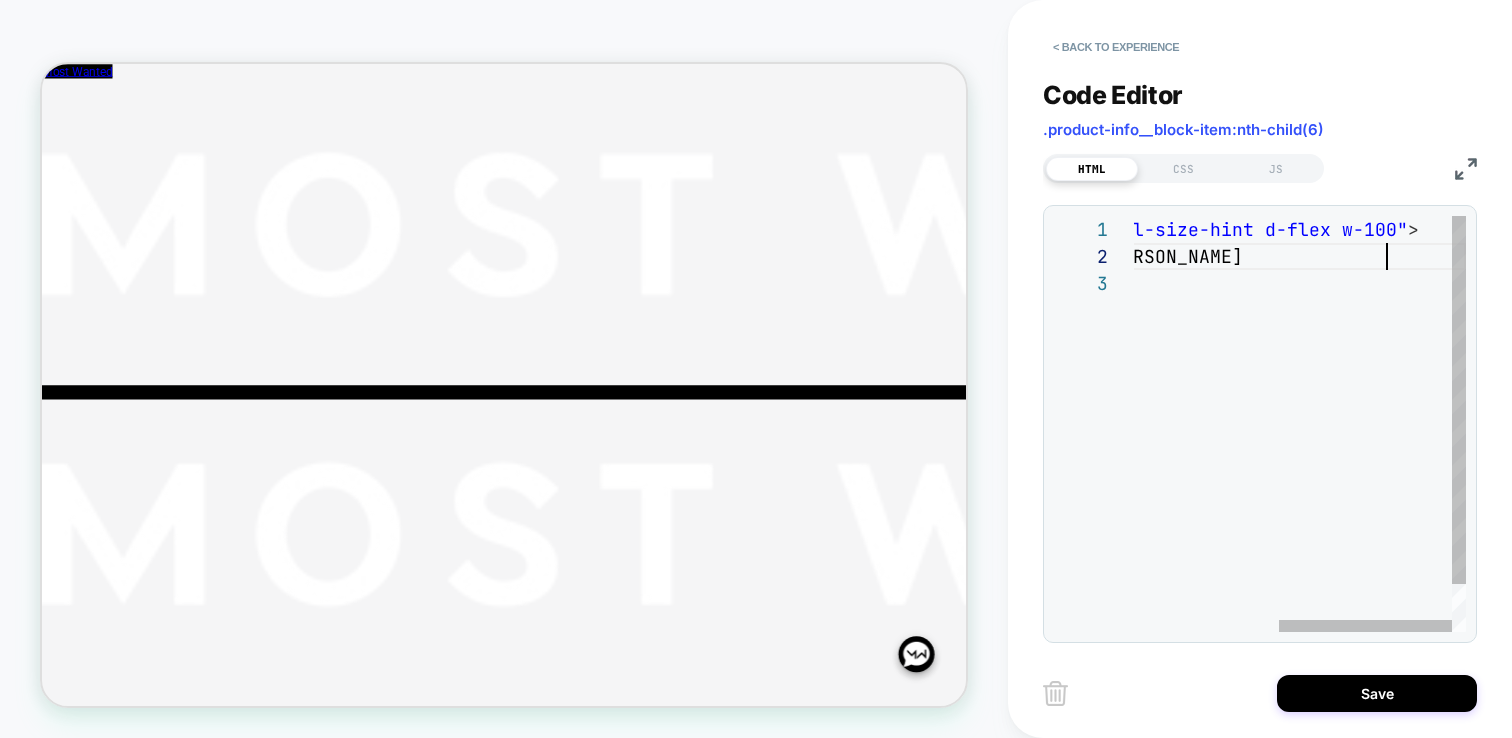 scroll, scrollTop: 27, scrollLeft: 540, axis: both 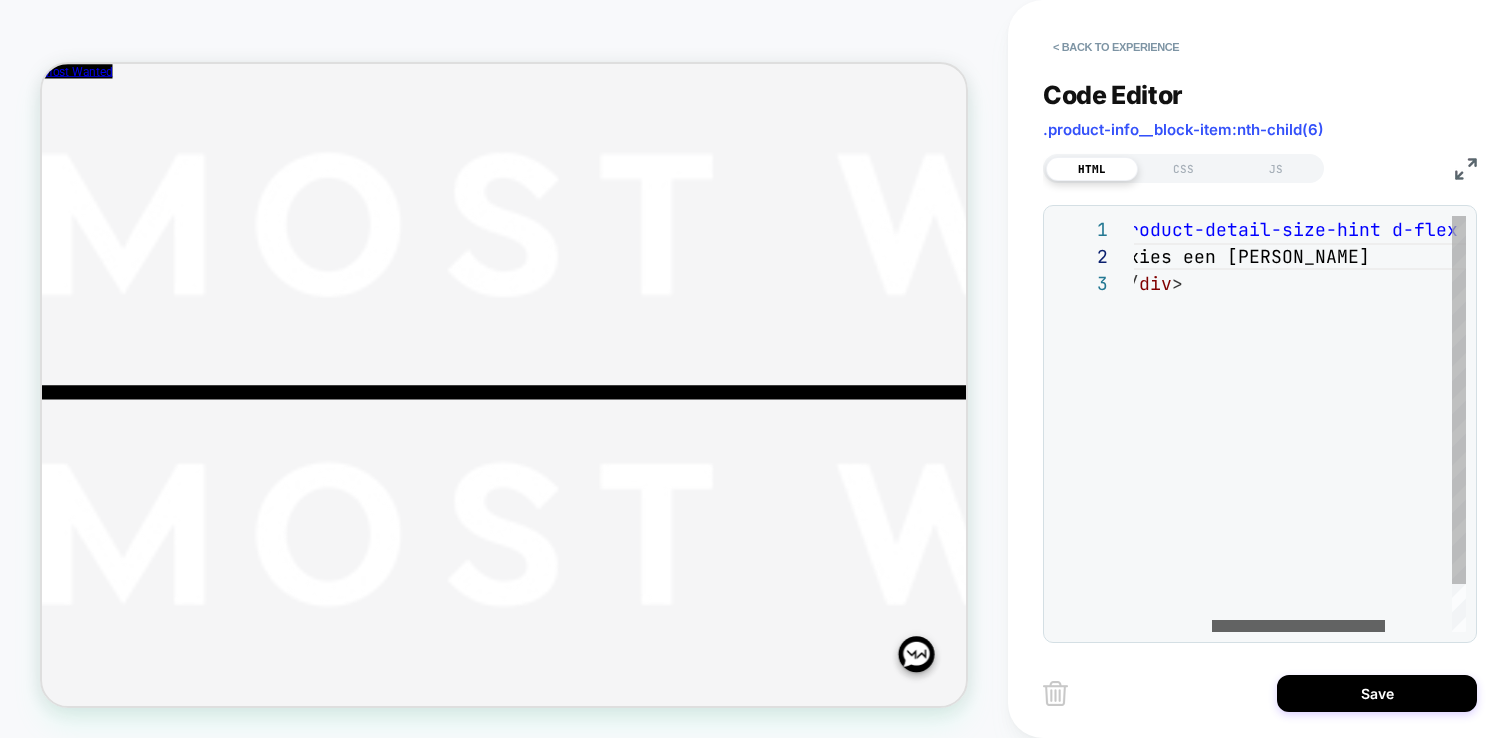 click at bounding box center (1298, 626) 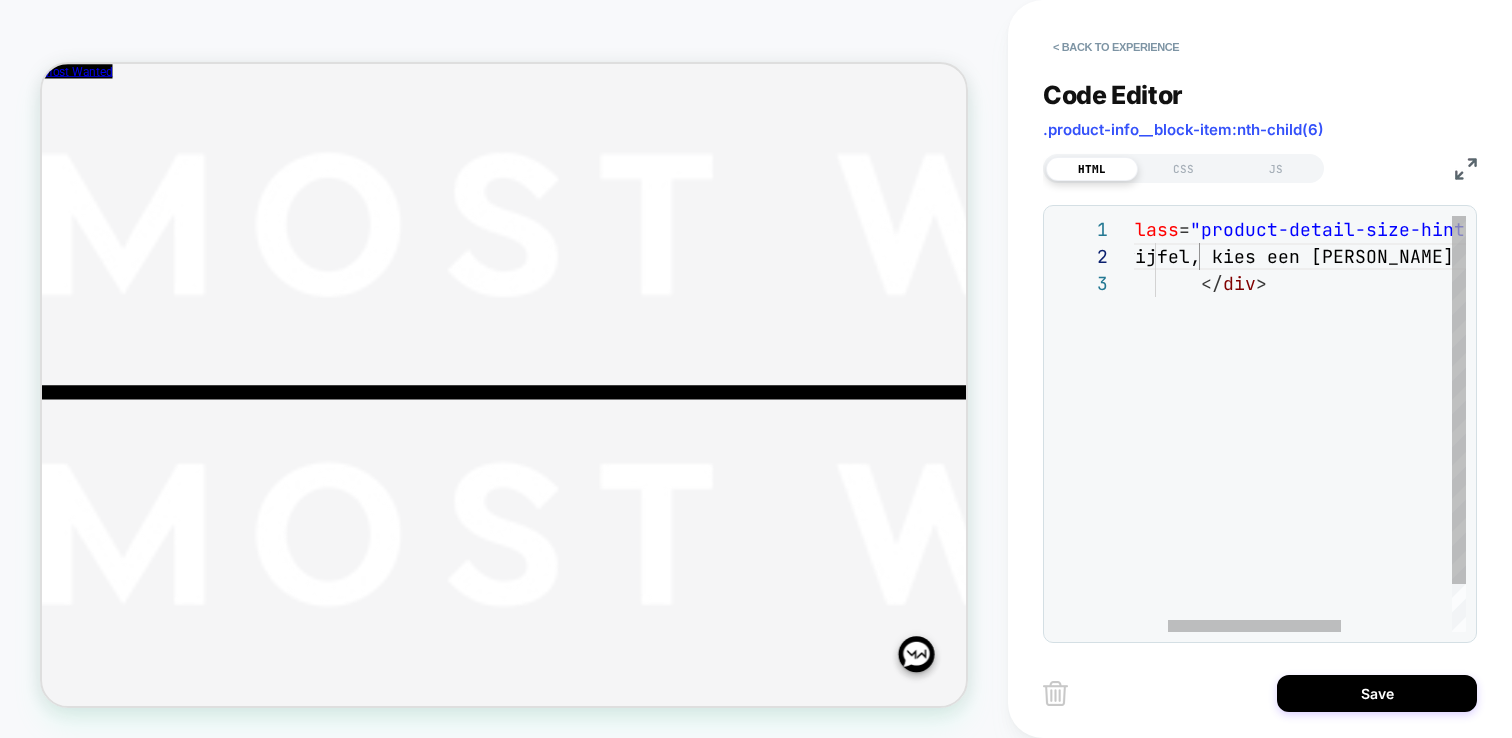 click on "< div   class = "product-detail-size-hint d-flex w-100" >                 Bij twijfel, kies een [PERSON_NAME]                </ div >" at bounding box center [1373, 451] 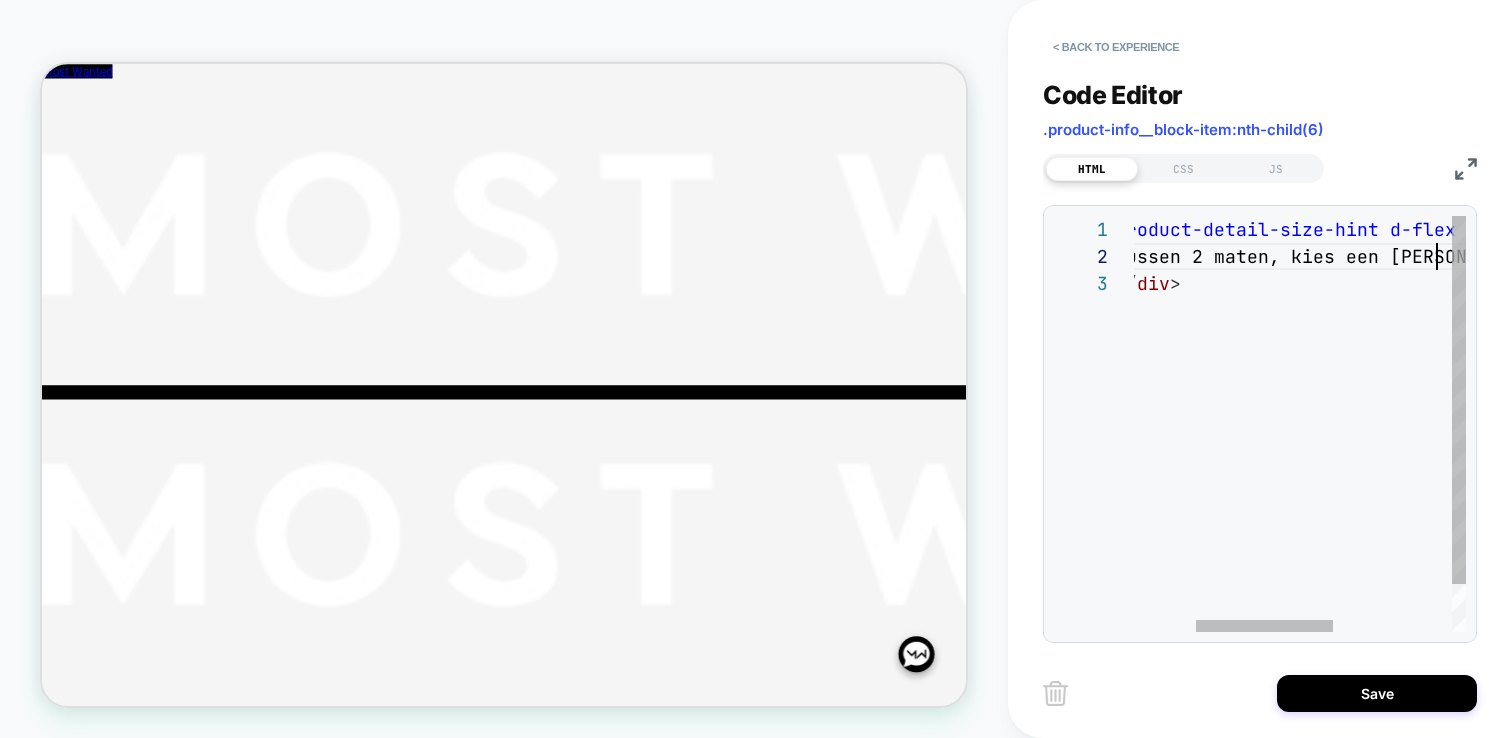 scroll, scrollTop: 27, scrollLeft: 454, axis: both 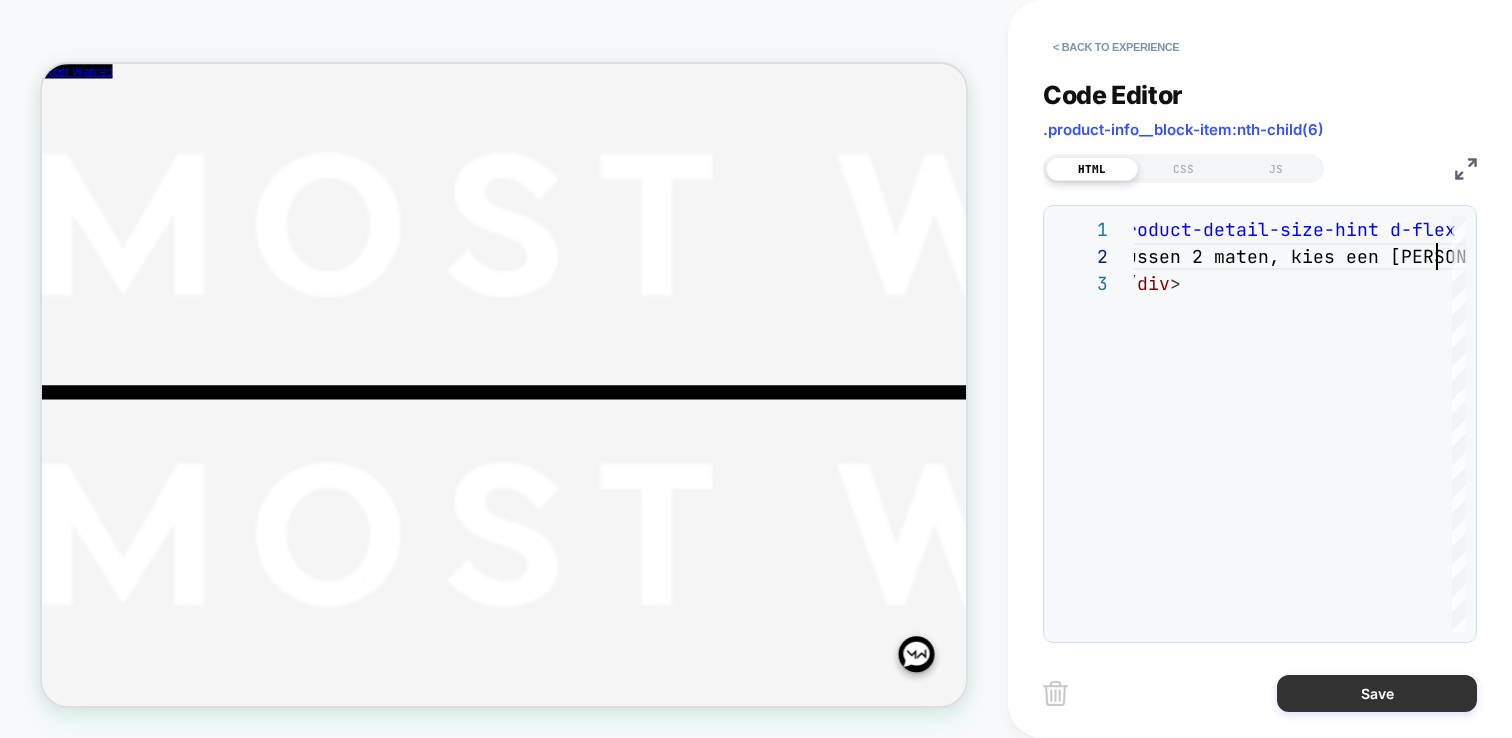type on "**********" 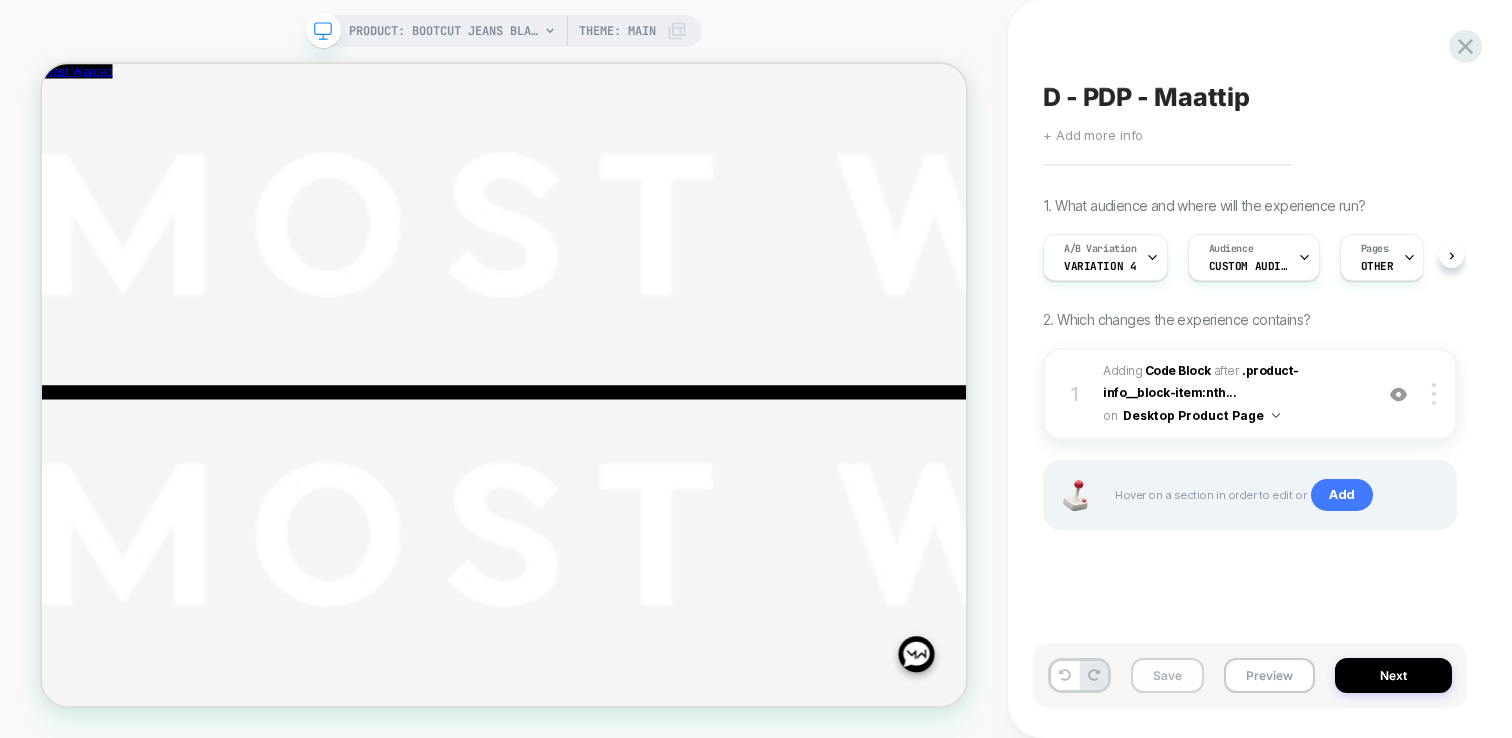 scroll, scrollTop: 0, scrollLeft: 1, axis: horizontal 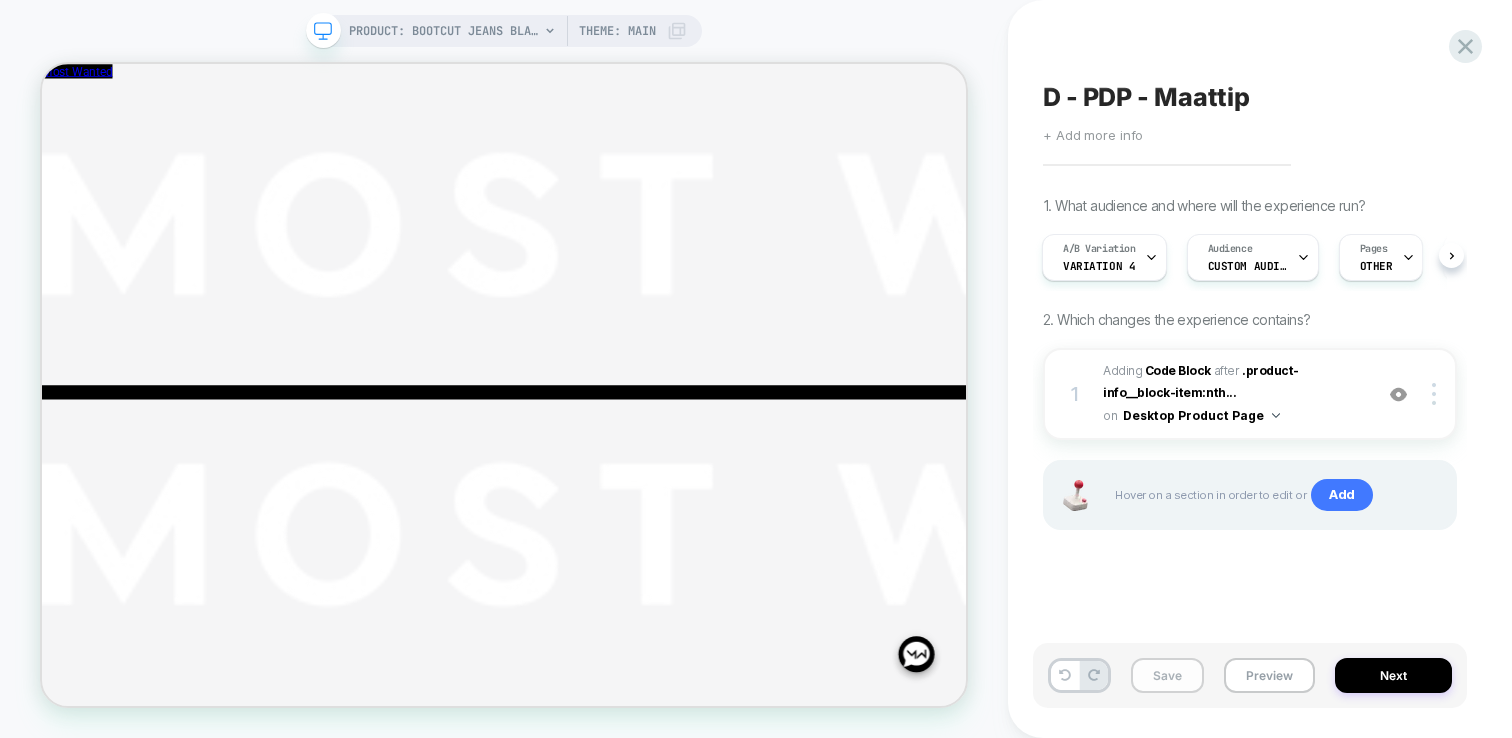 click on "Save" at bounding box center [1167, 675] 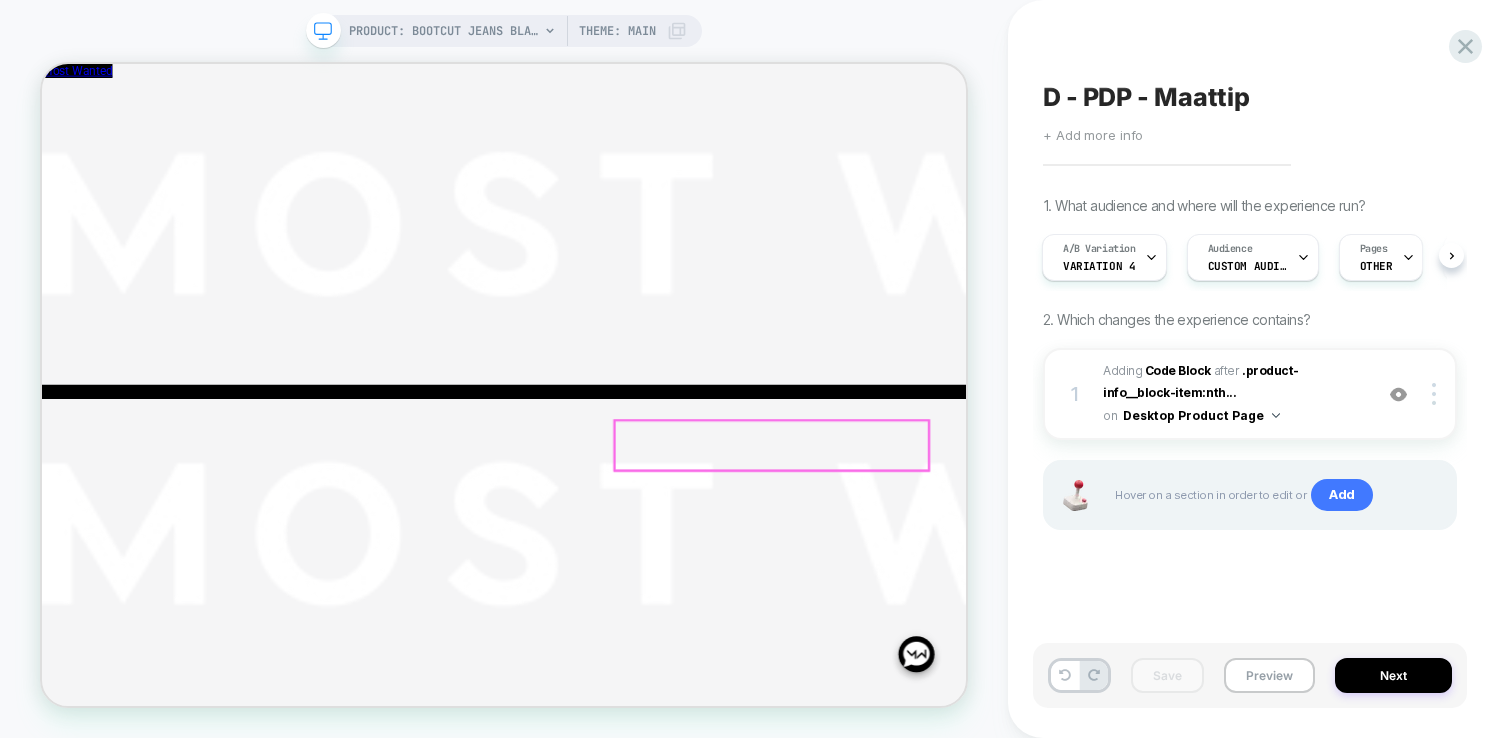 scroll, scrollTop: 498, scrollLeft: 0, axis: vertical 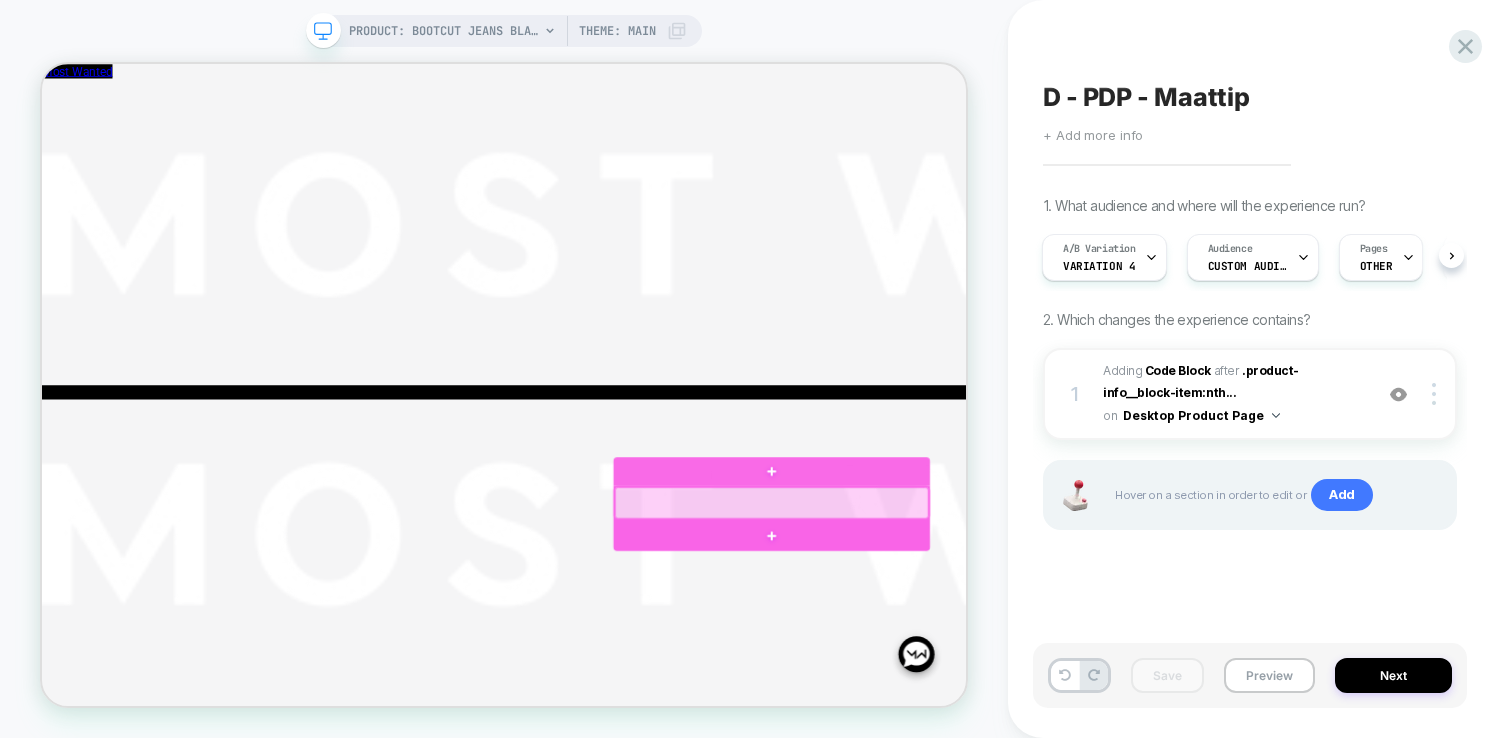 click at bounding box center [1015, 650] 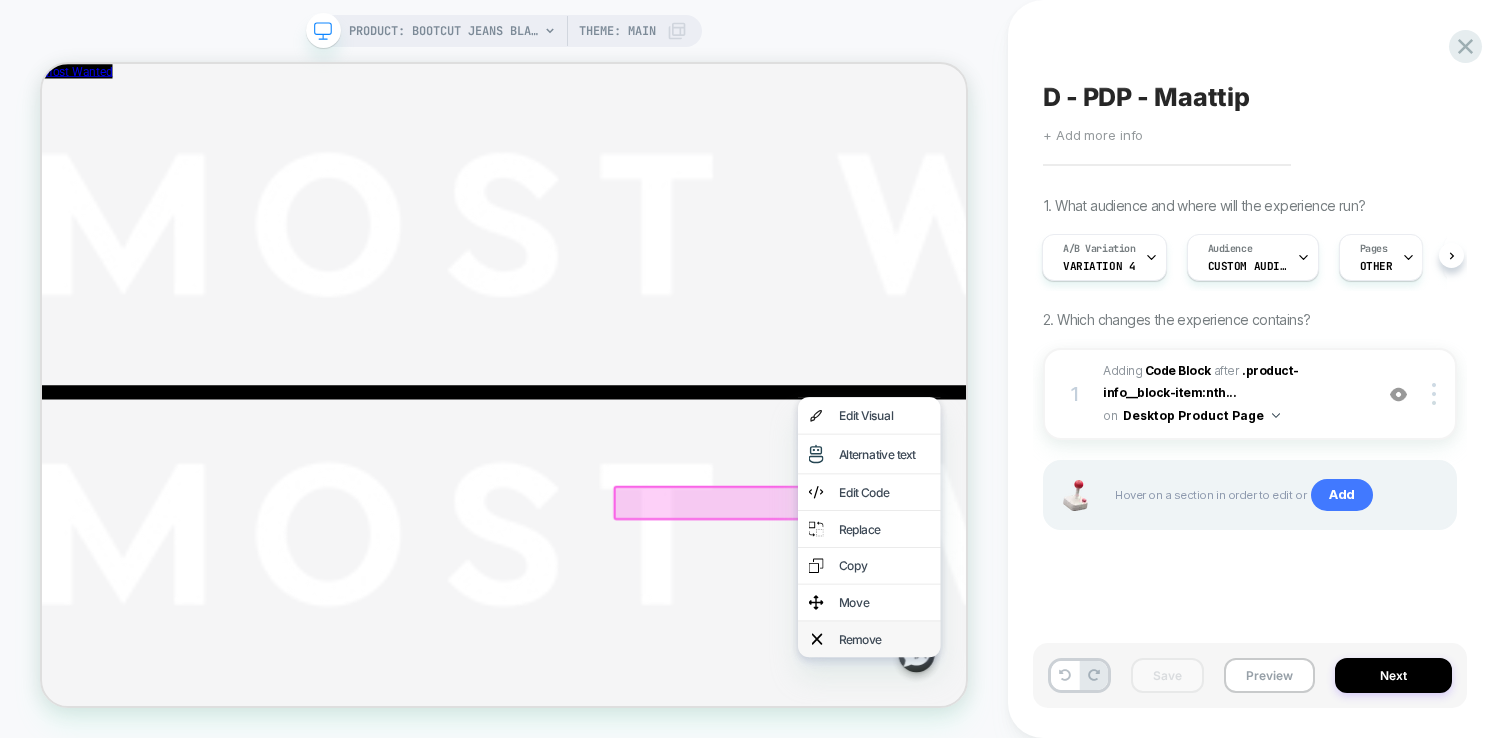 click on "Remove" at bounding box center (1165, 831) 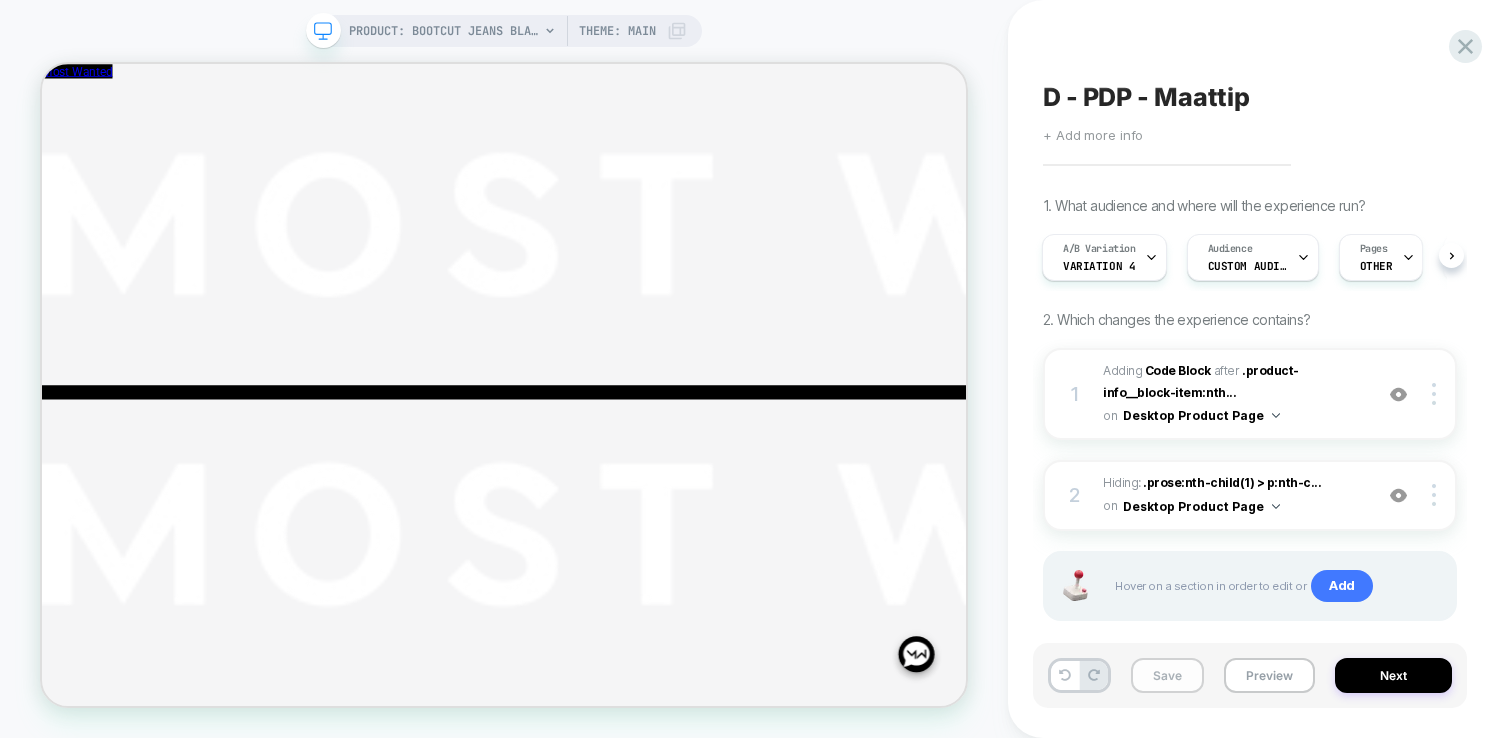click on "Save" at bounding box center [1167, 675] 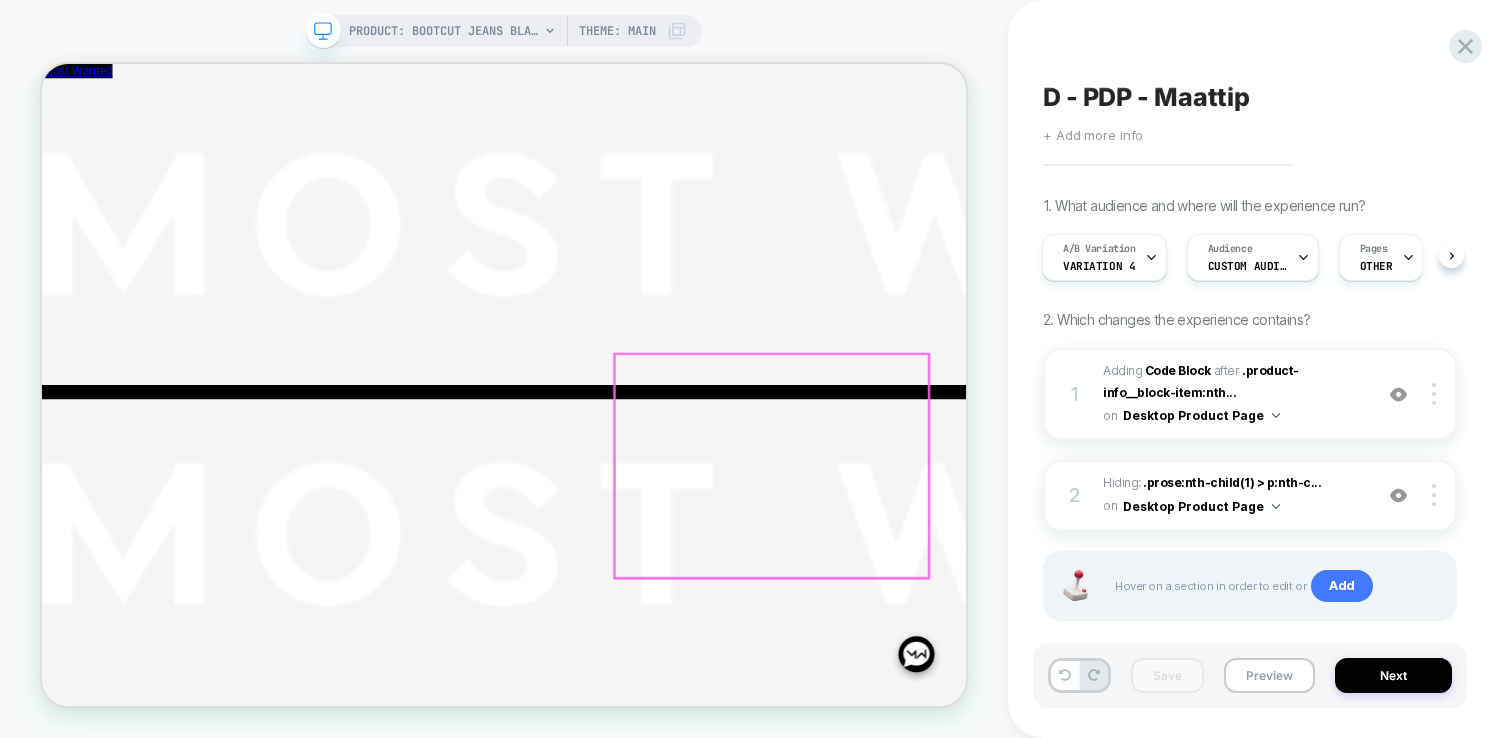 scroll, scrollTop: 27, scrollLeft: 0, axis: vertical 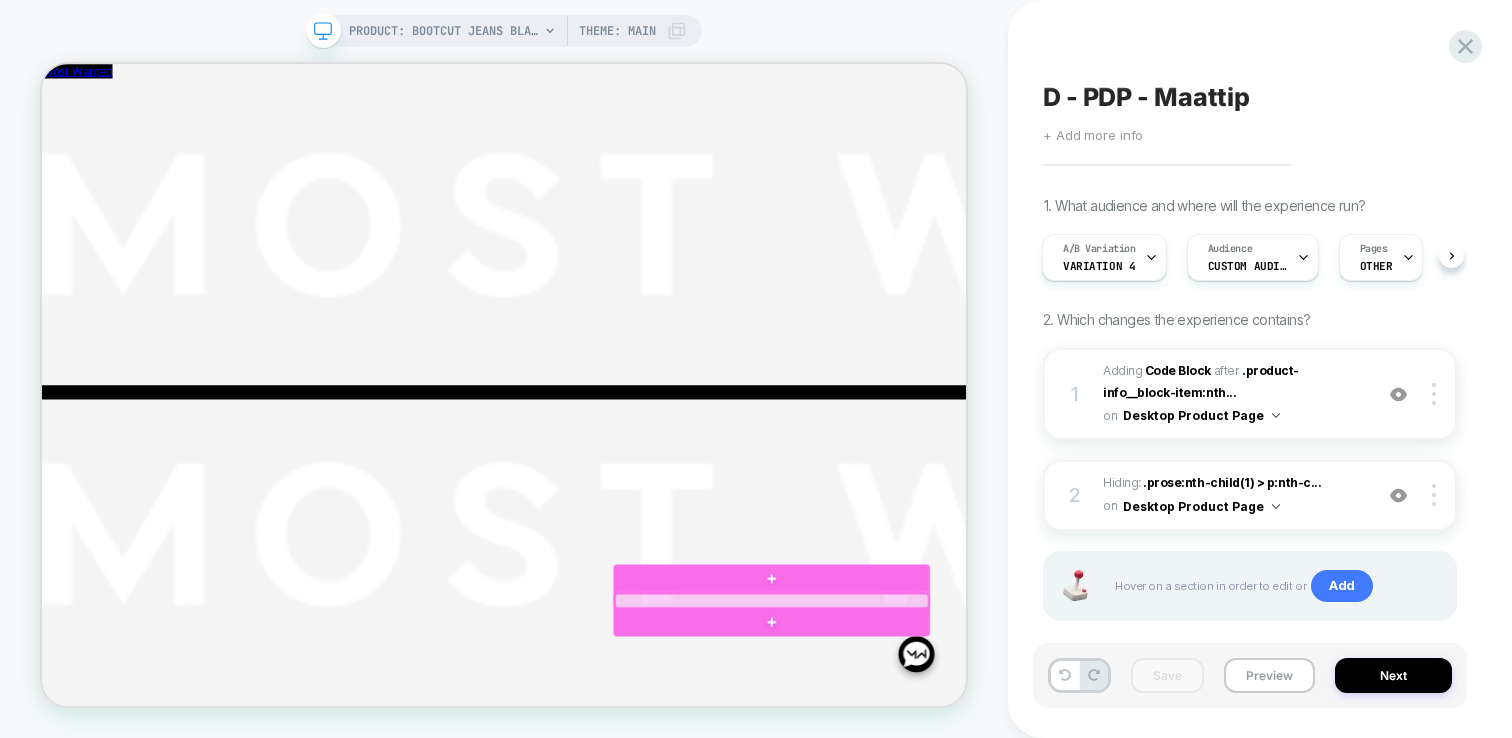 click at bounding box center (1015, 779) 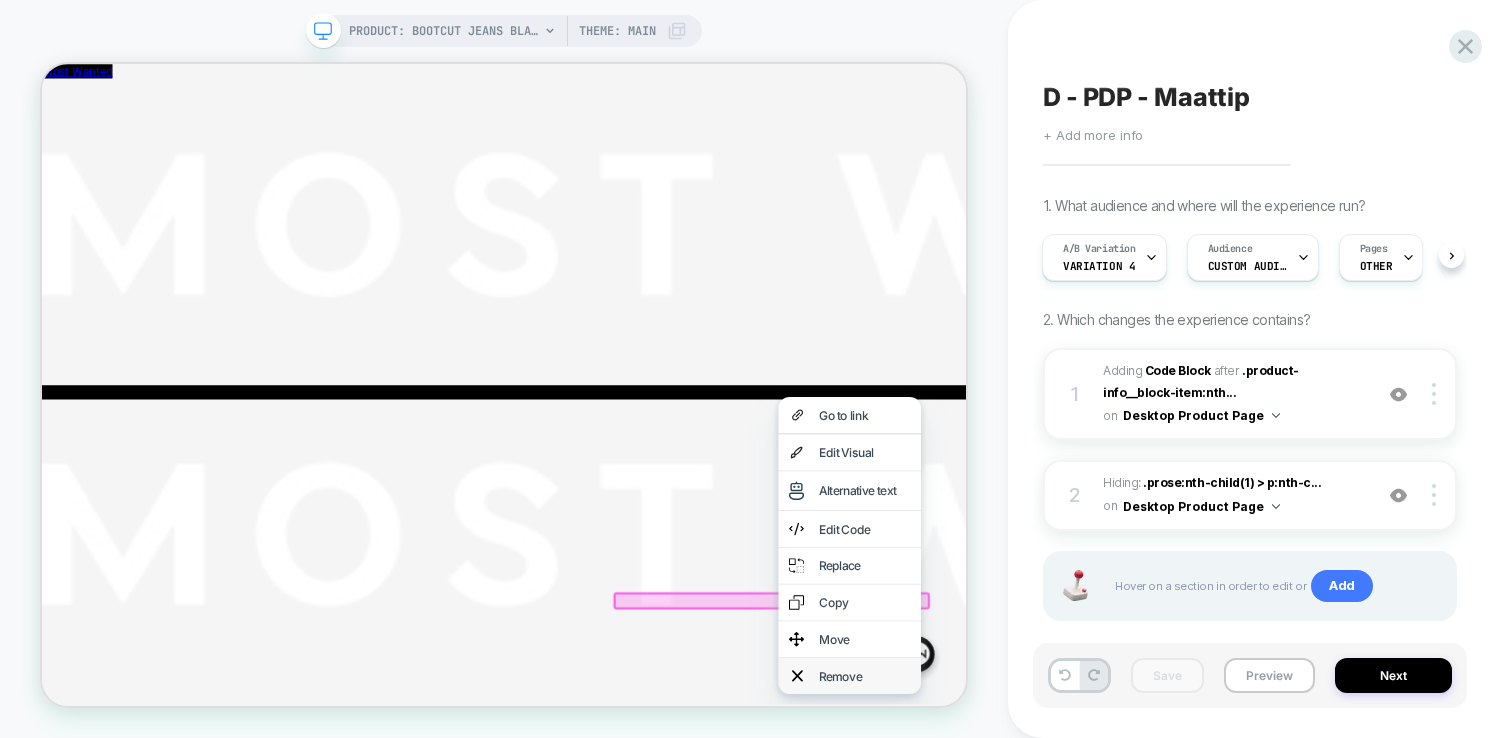 click on "Remove" at bounding box center [1119, 880] 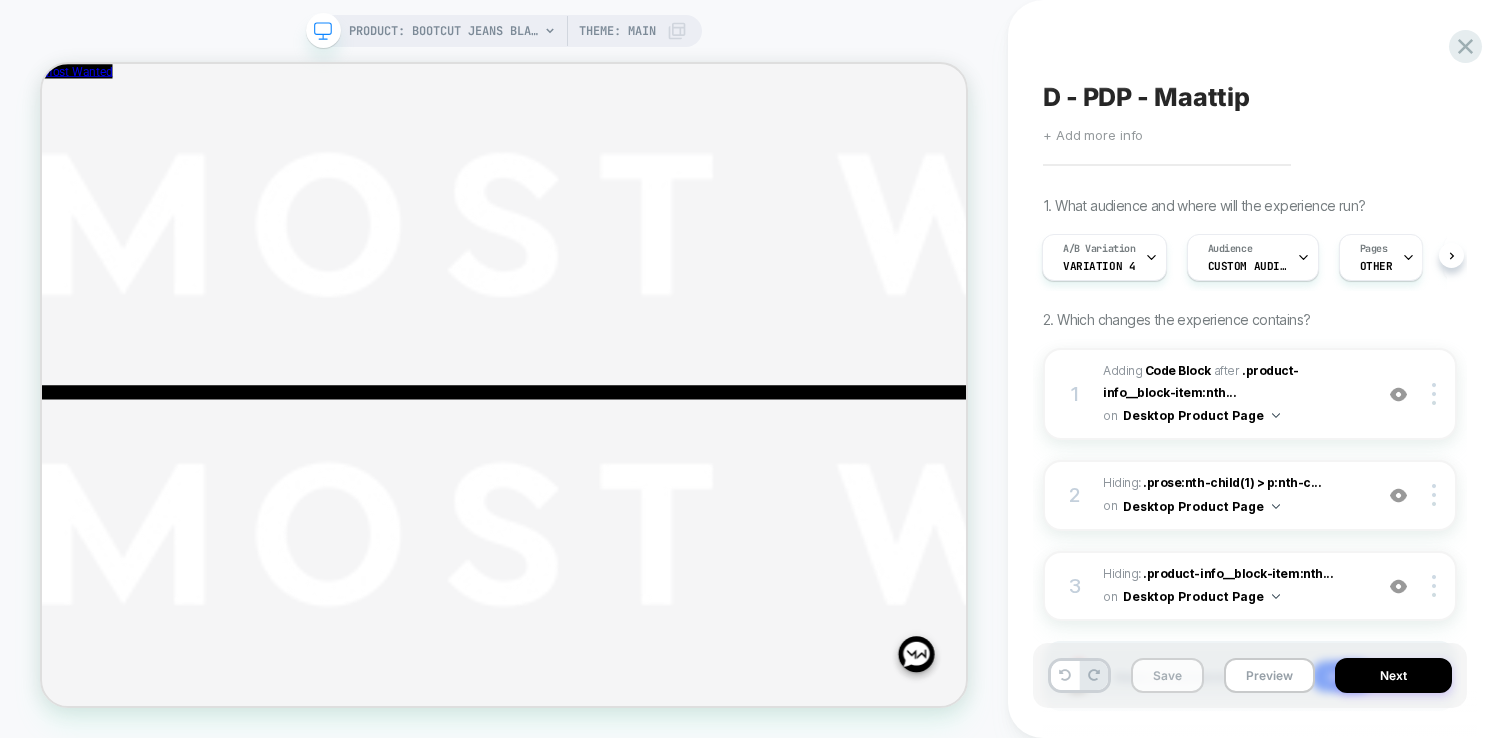 click on "Save" at bounding box center [1167, 675] 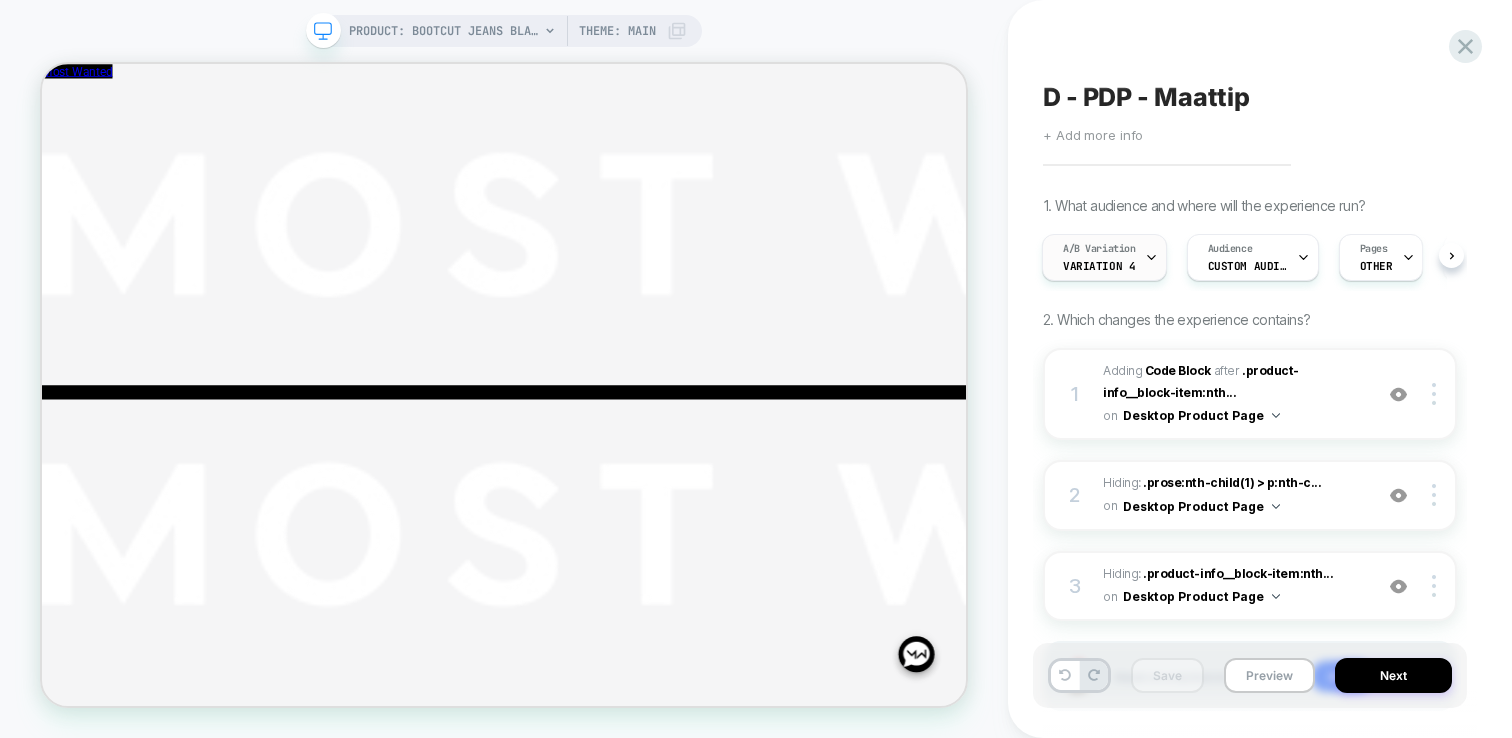 click on "A/B Variation Variation 4" at bounding box center [1099, 257] 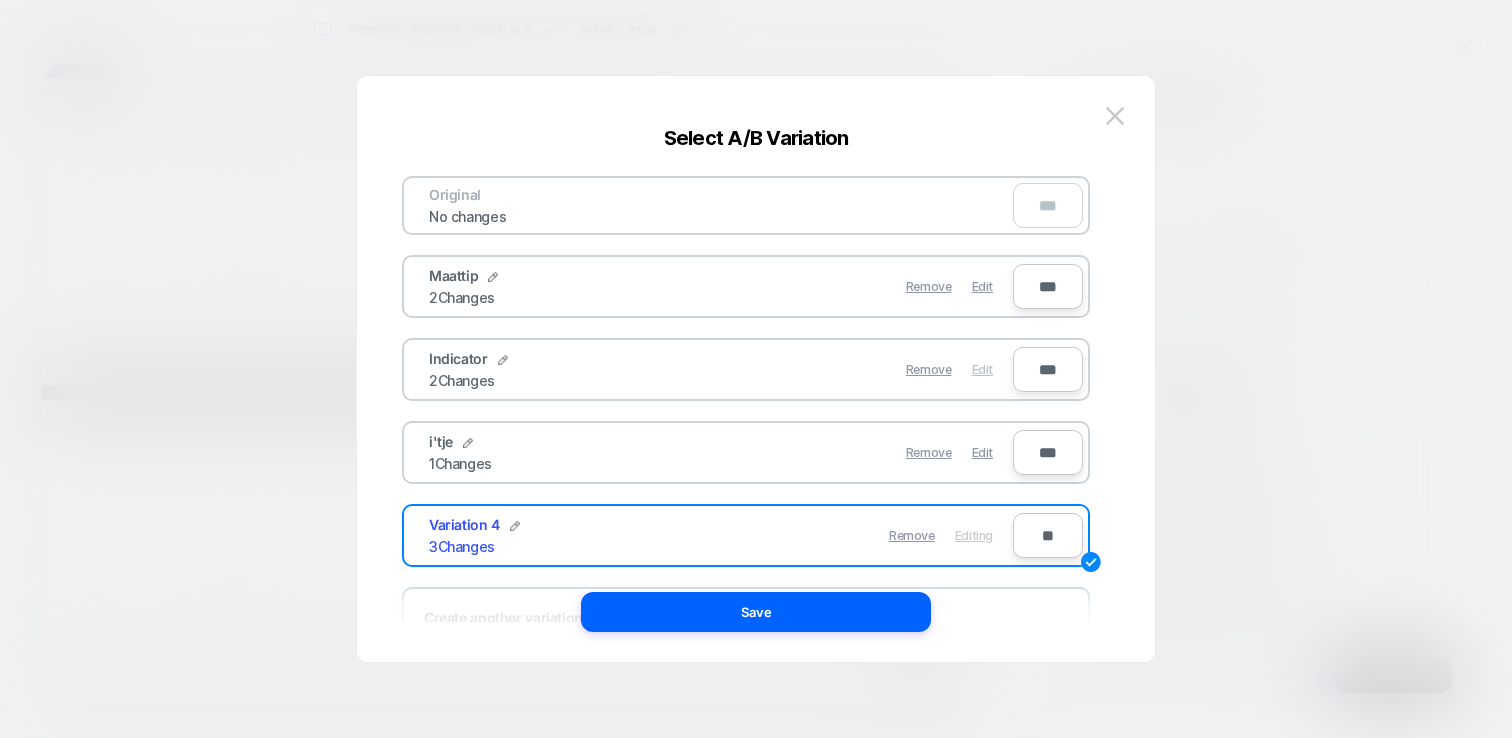 click on "Edit" at bounding box center [982, 369] 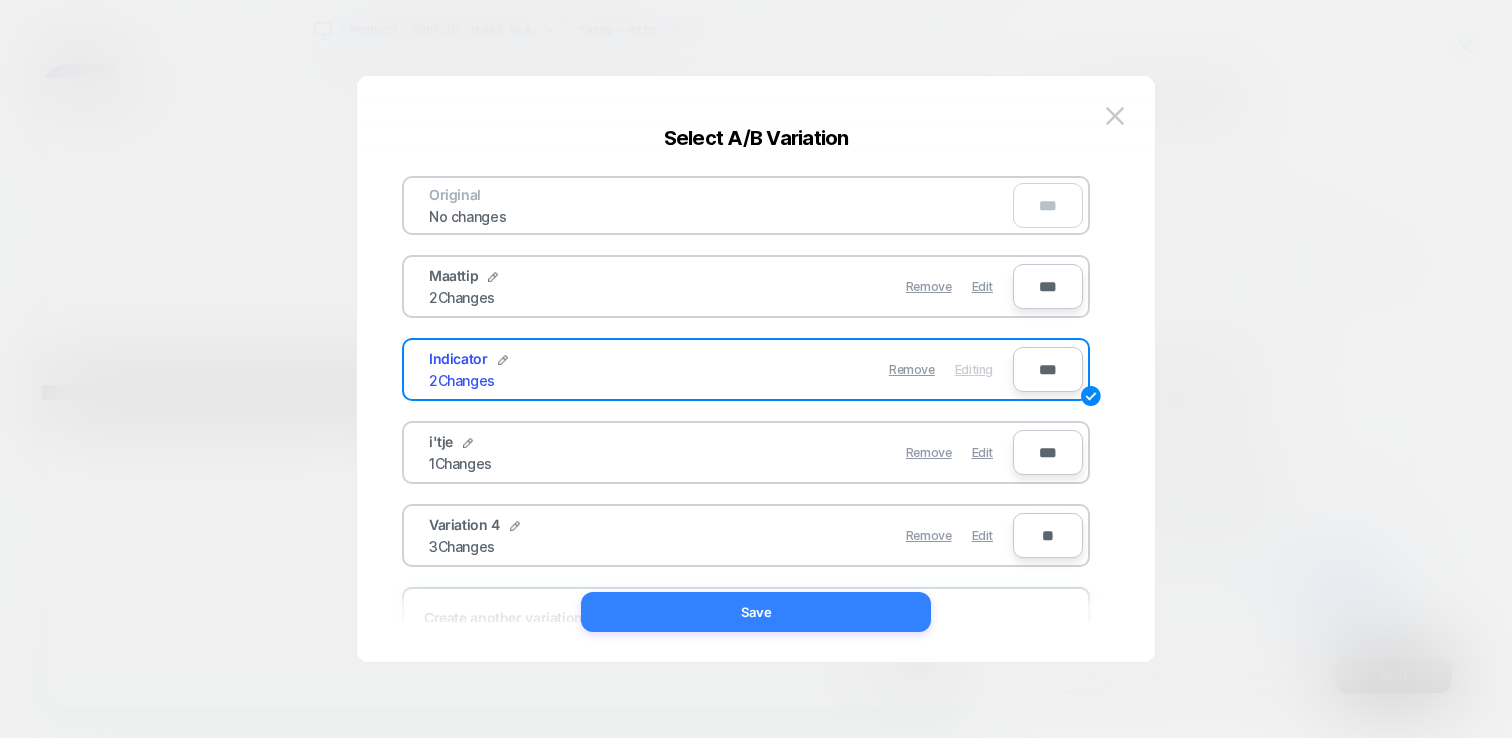click on "Save" at bounding box center (756, 612) 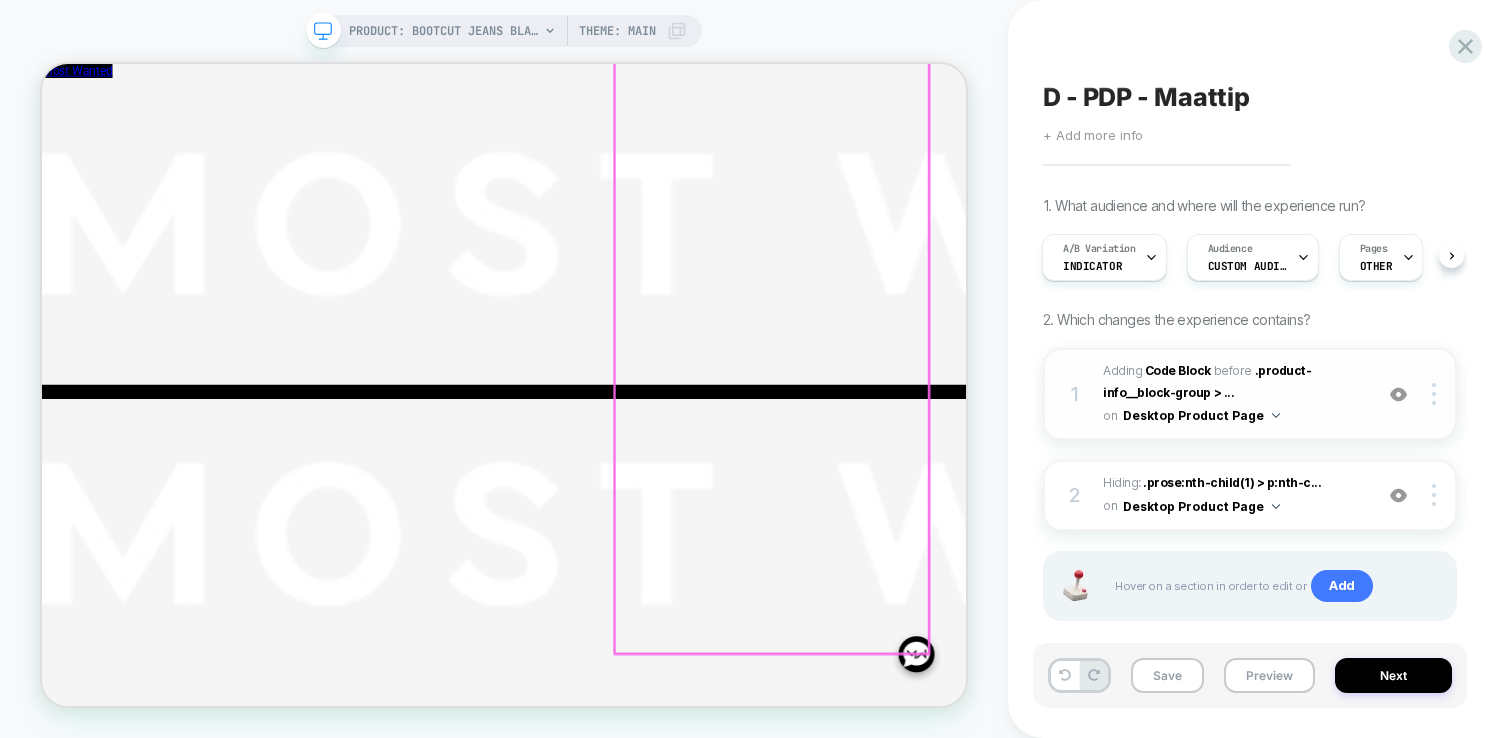 scroll, scrollTop: 661, scrollLeft: 0, axis: vertical 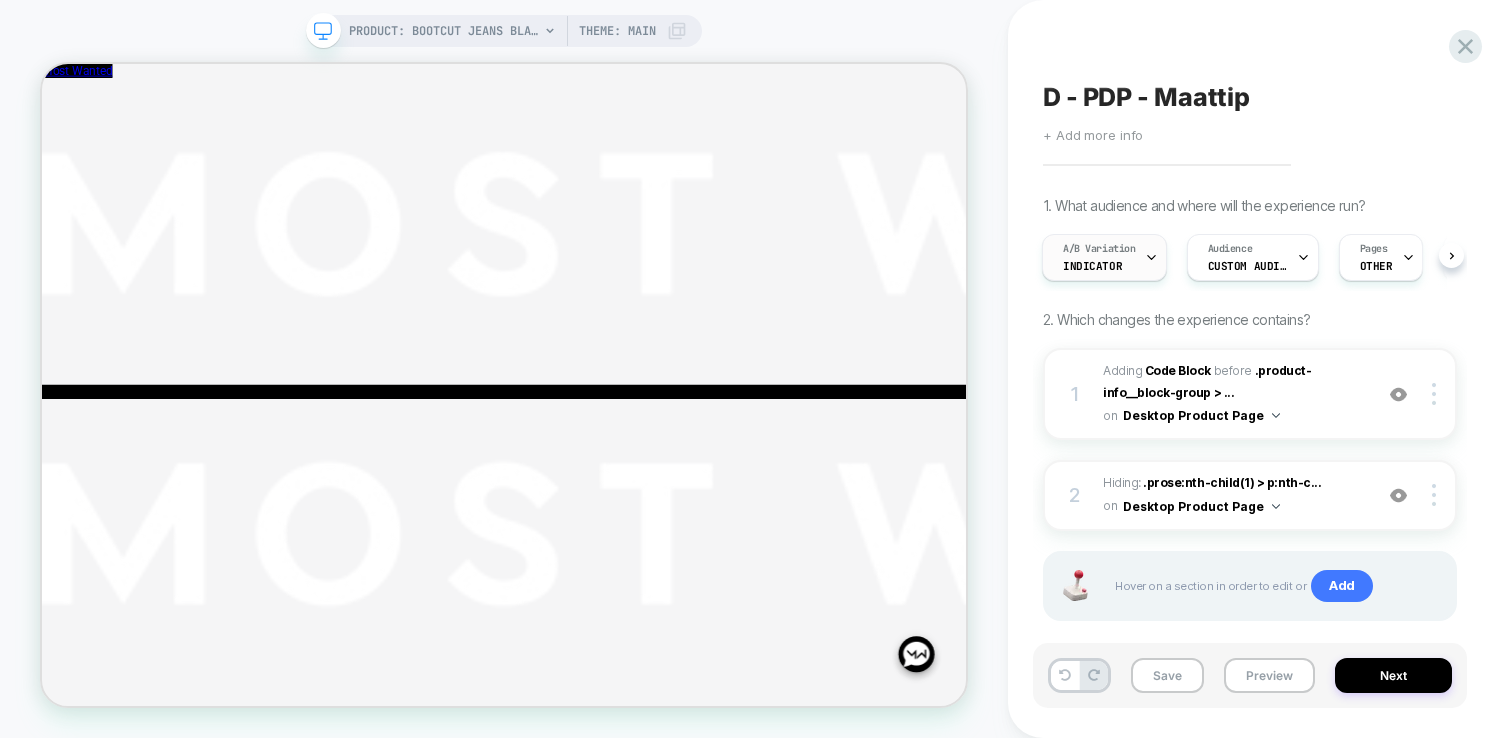click 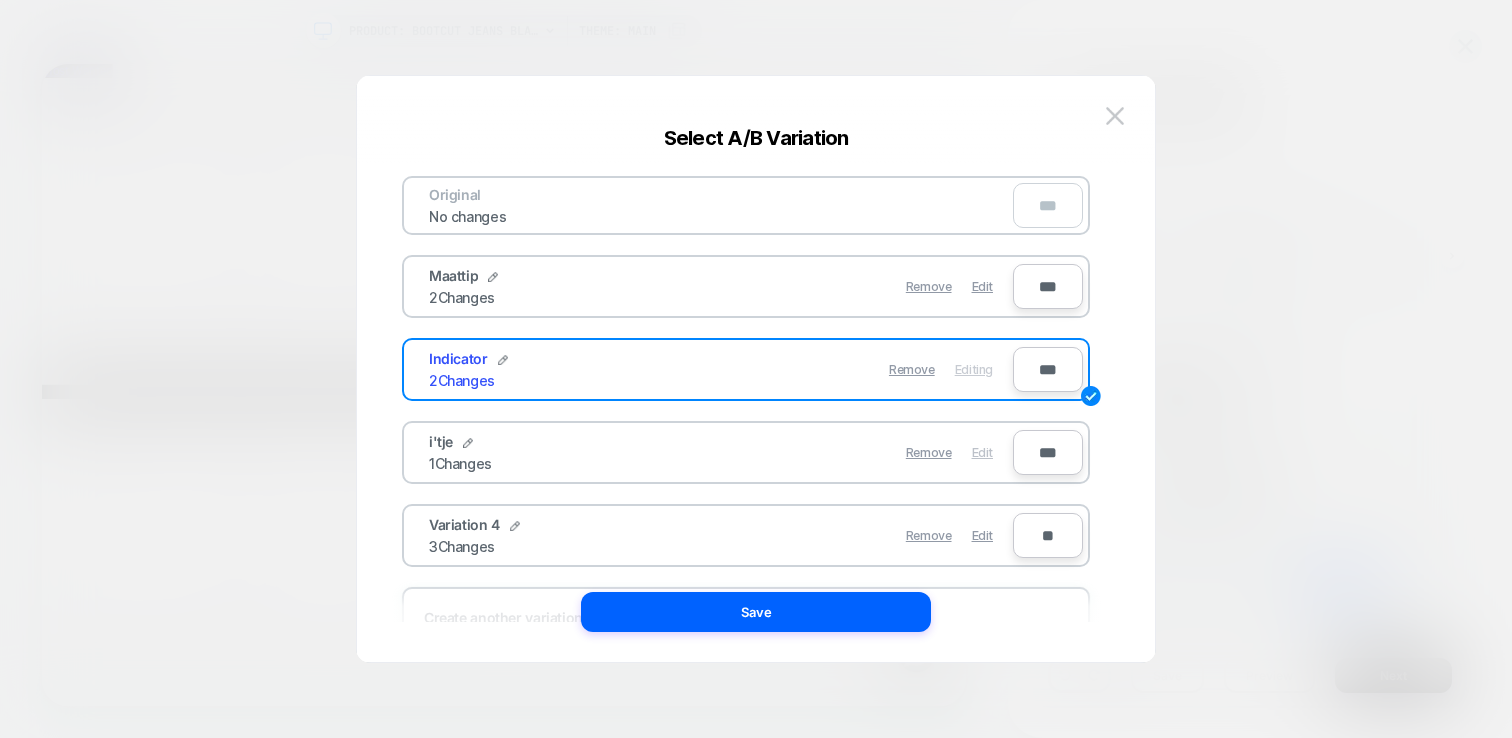 click on "Edit" at bounding box center [982, 452] 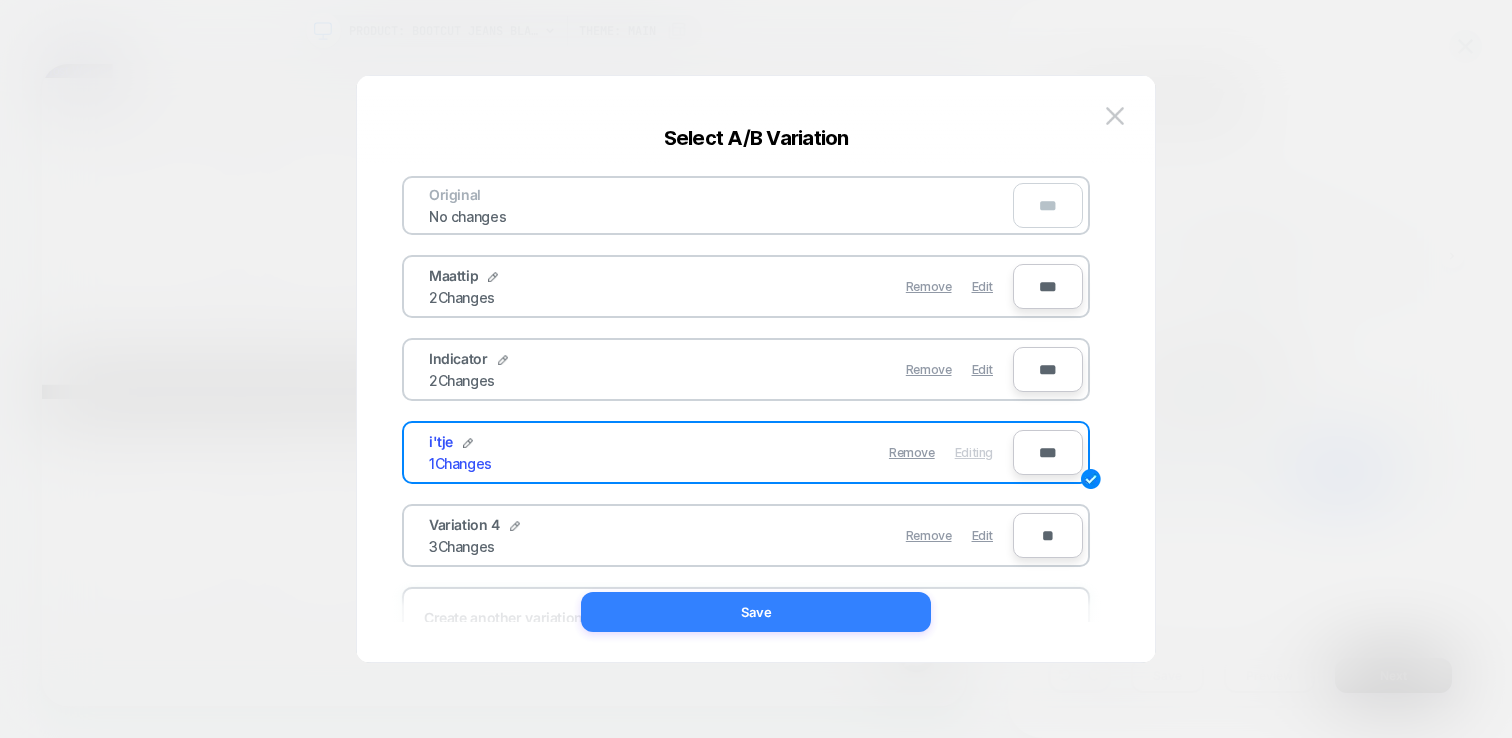 click on "Save" at bounding box center [756, 612] 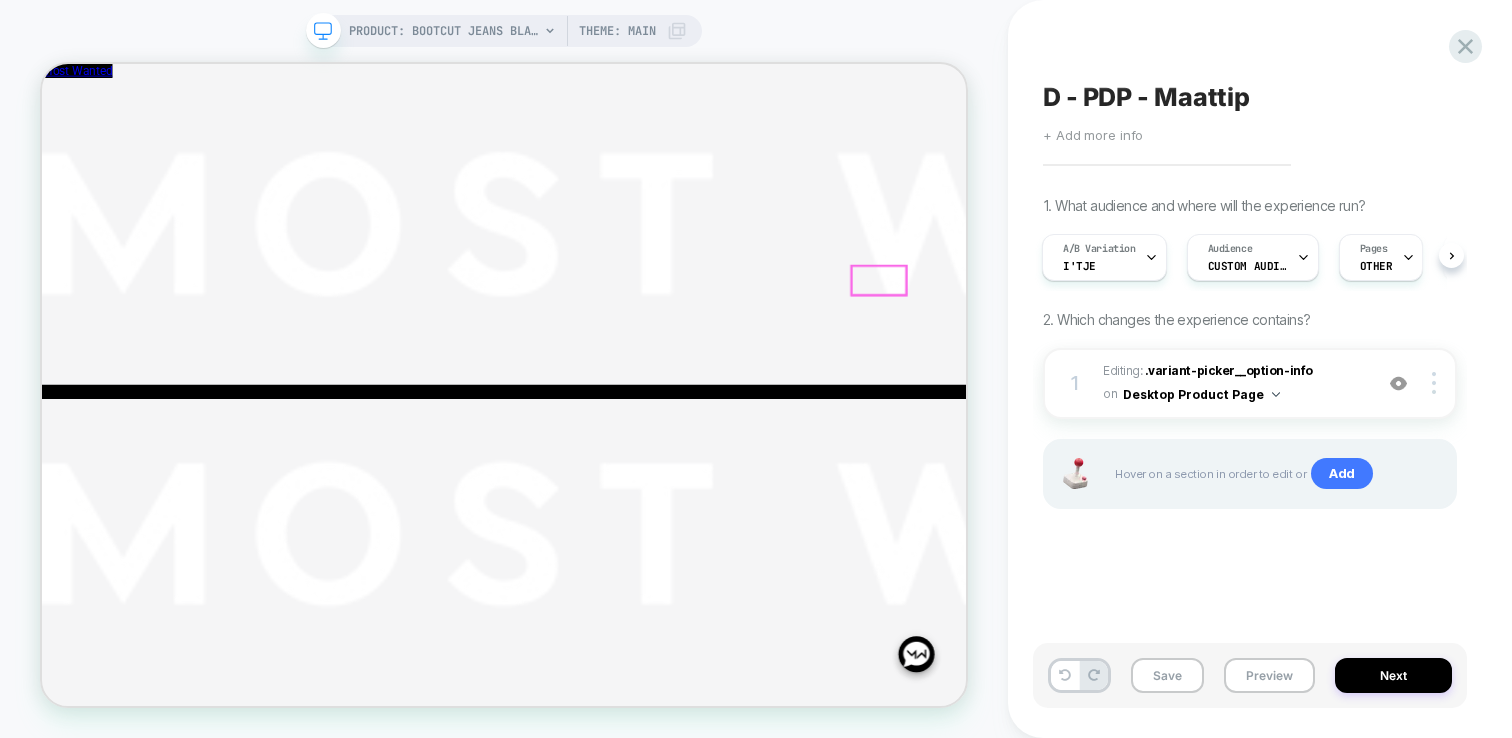 scroll, scrollTop: 567, scrollLeft: 0, axis: vertical 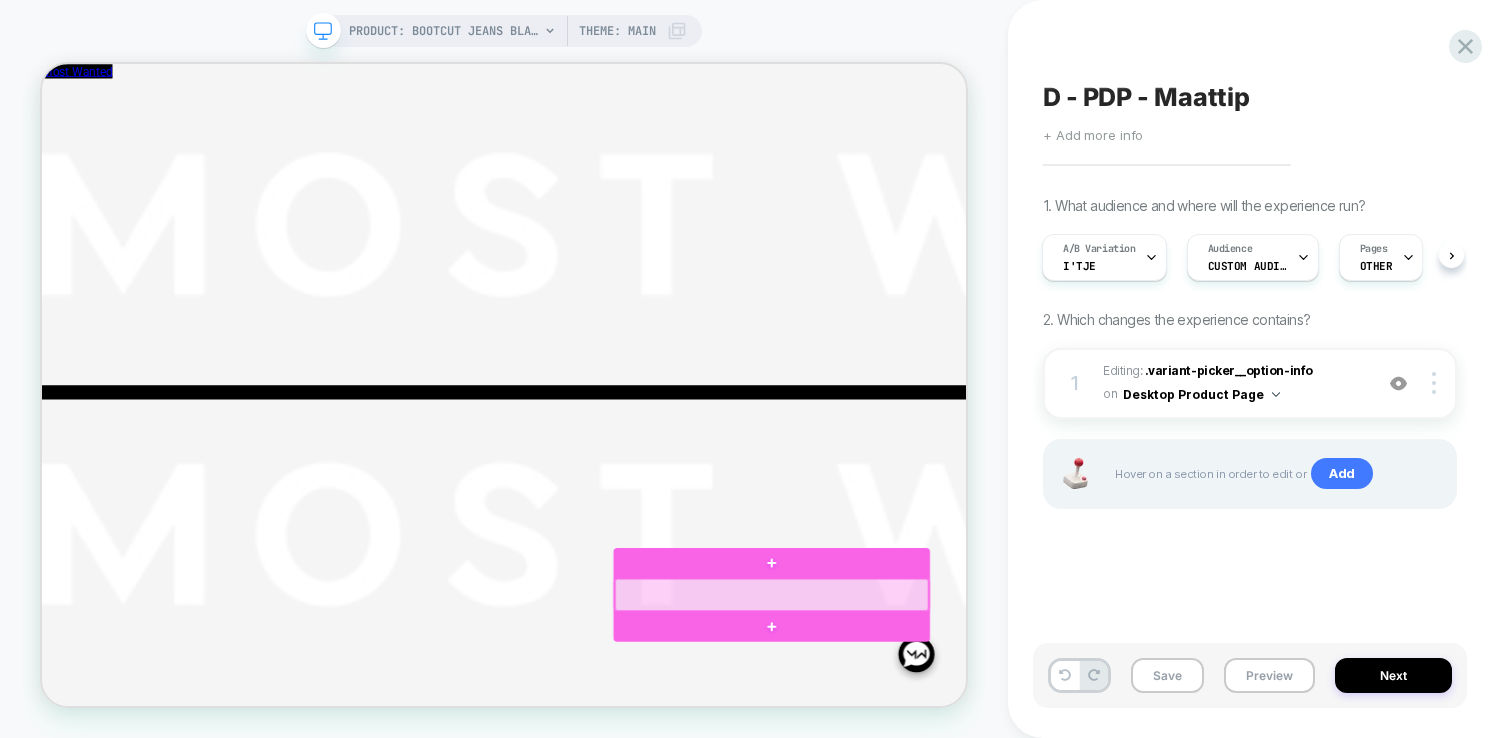 click at bounding box center [1015, 771] 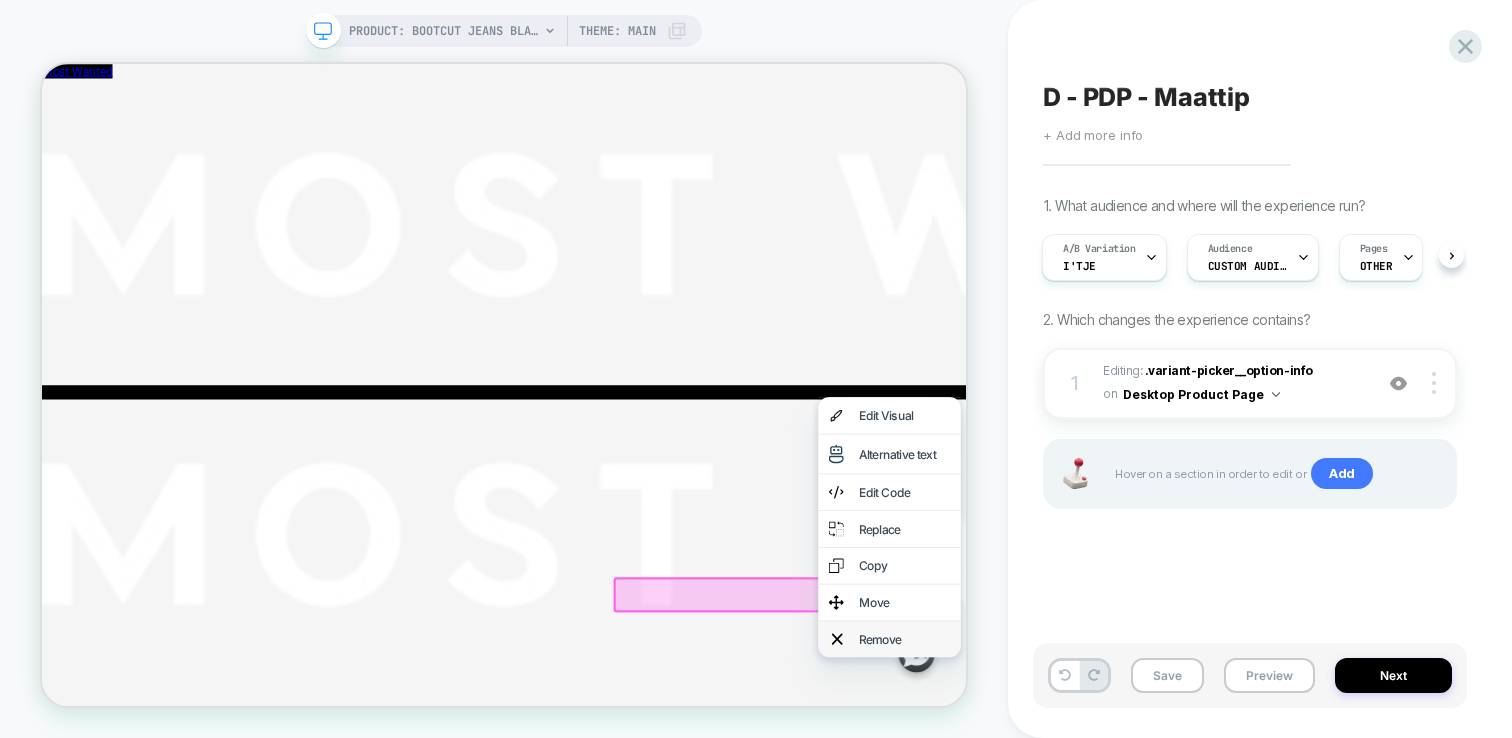 click on "Remove" at bounding box center (1192, 831) 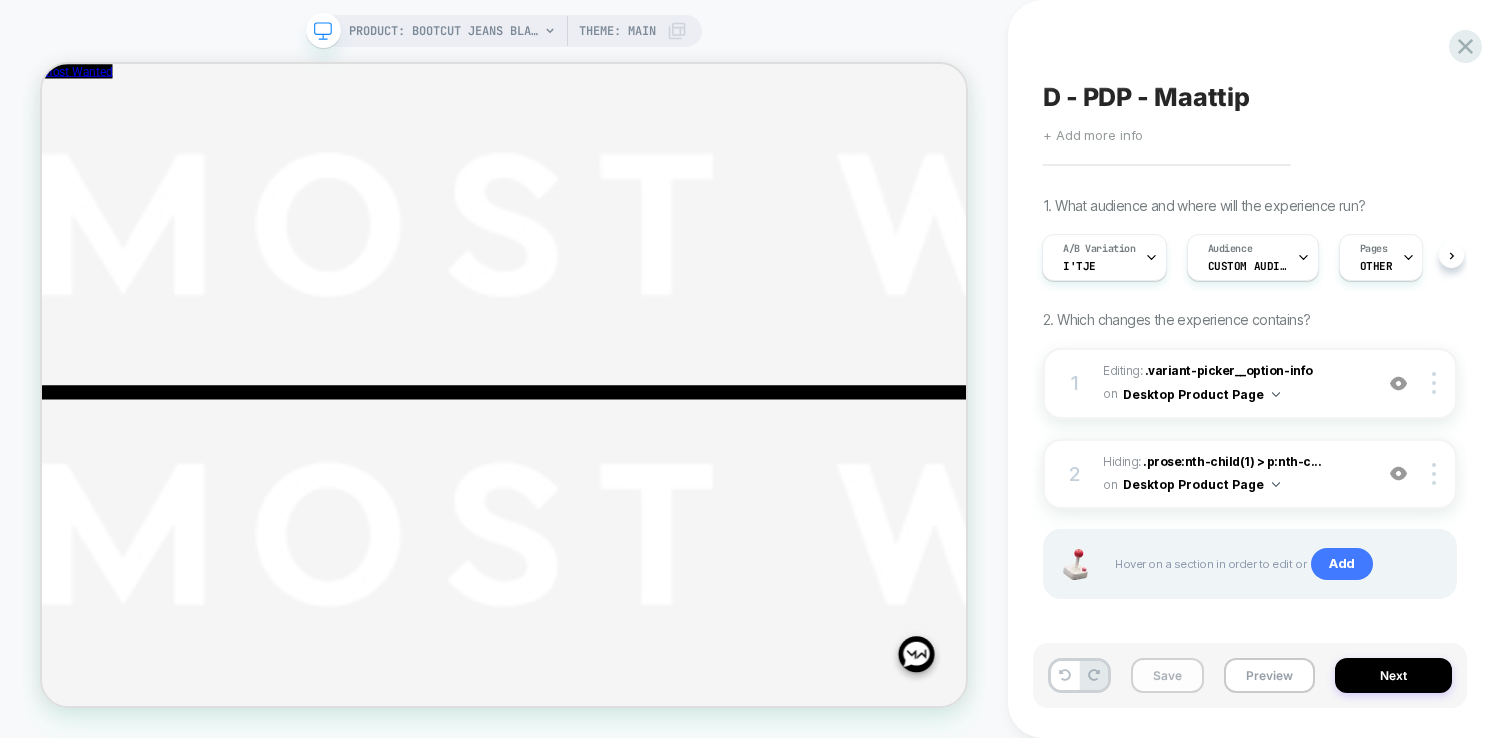 click on "Save" at bounding box center [1167, 675] 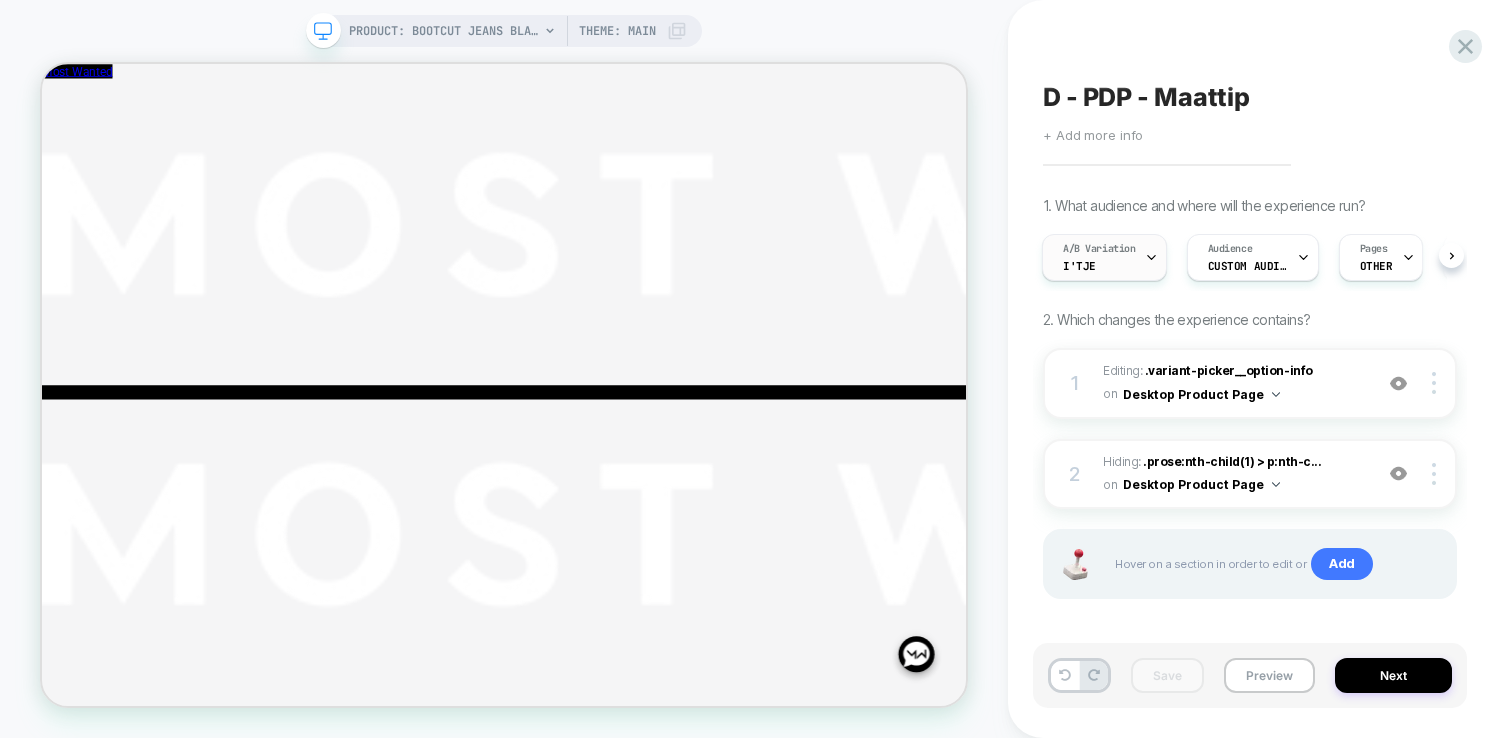 click on "A/B Variation" at bounding box center [1099, 249] 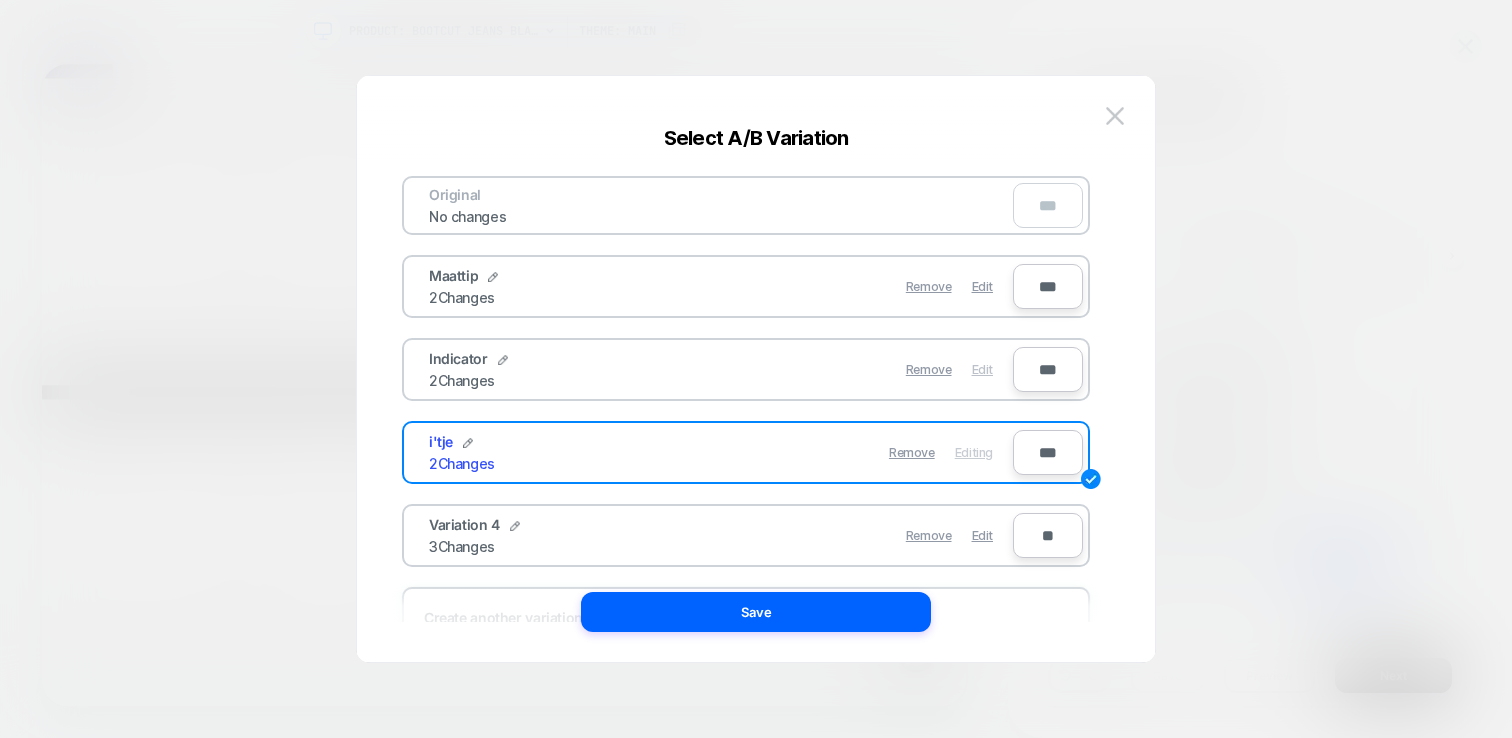 click on "Edit" at bounding box center (982, 369) 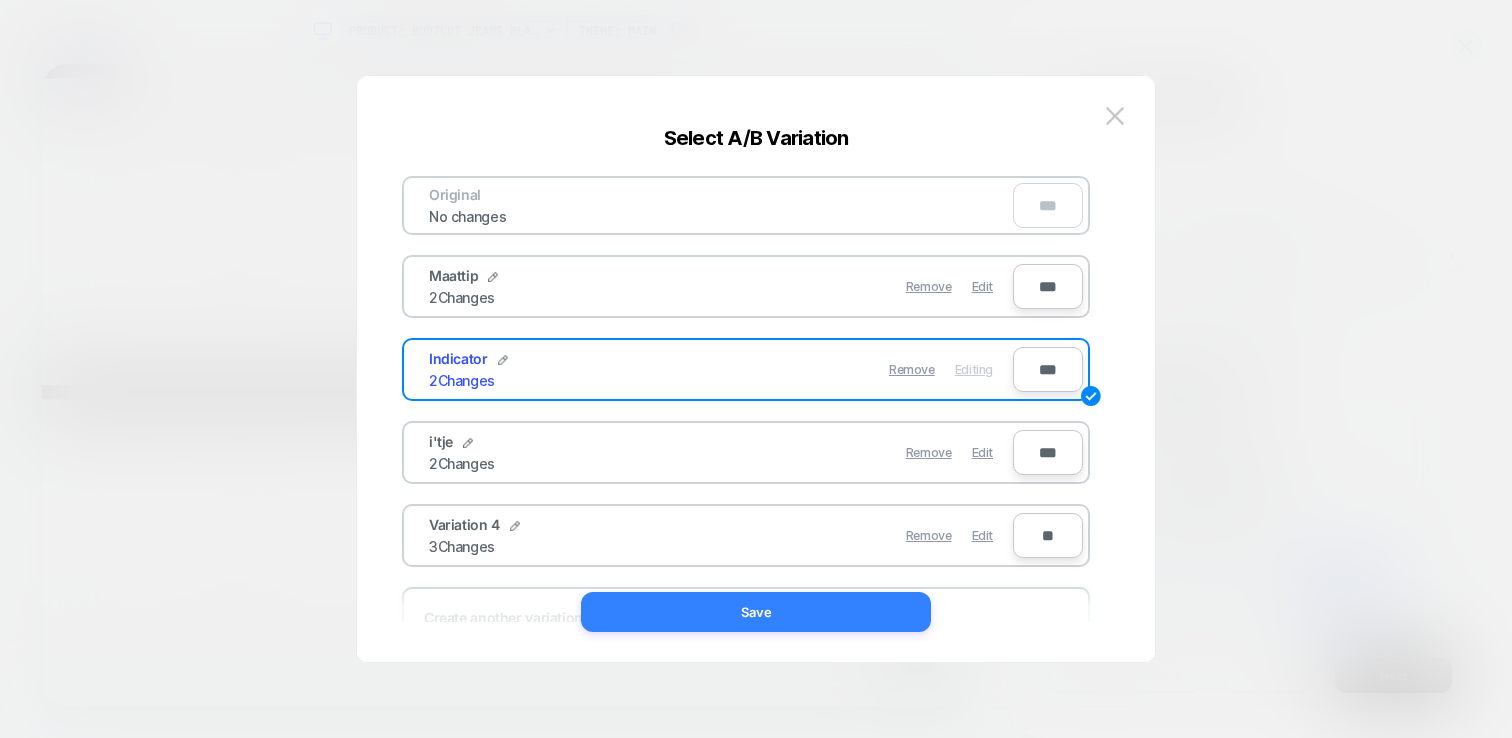 click on "Save" at bounding box center [756, 612] 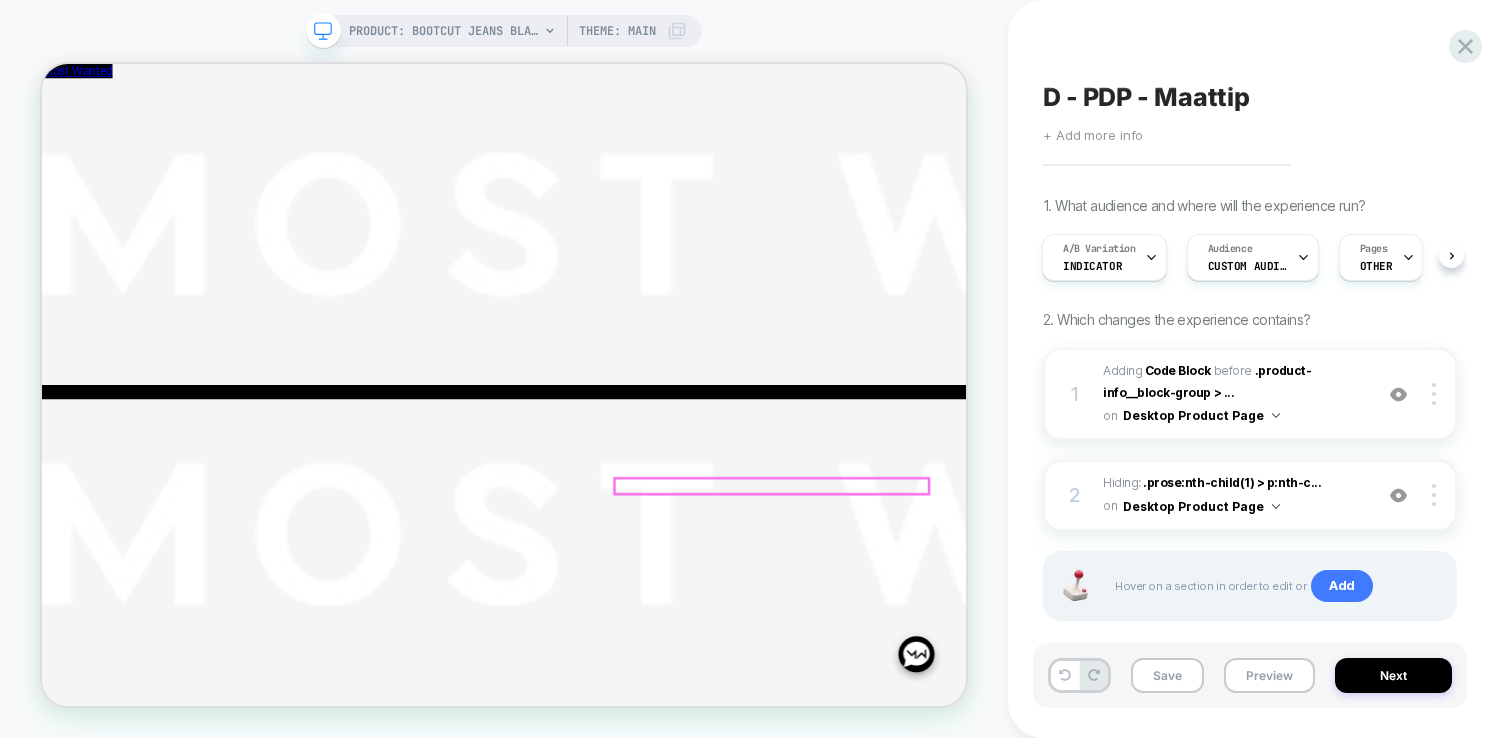 scroll, scrollTop: 370, scrollLeft: 0, axis: vertical 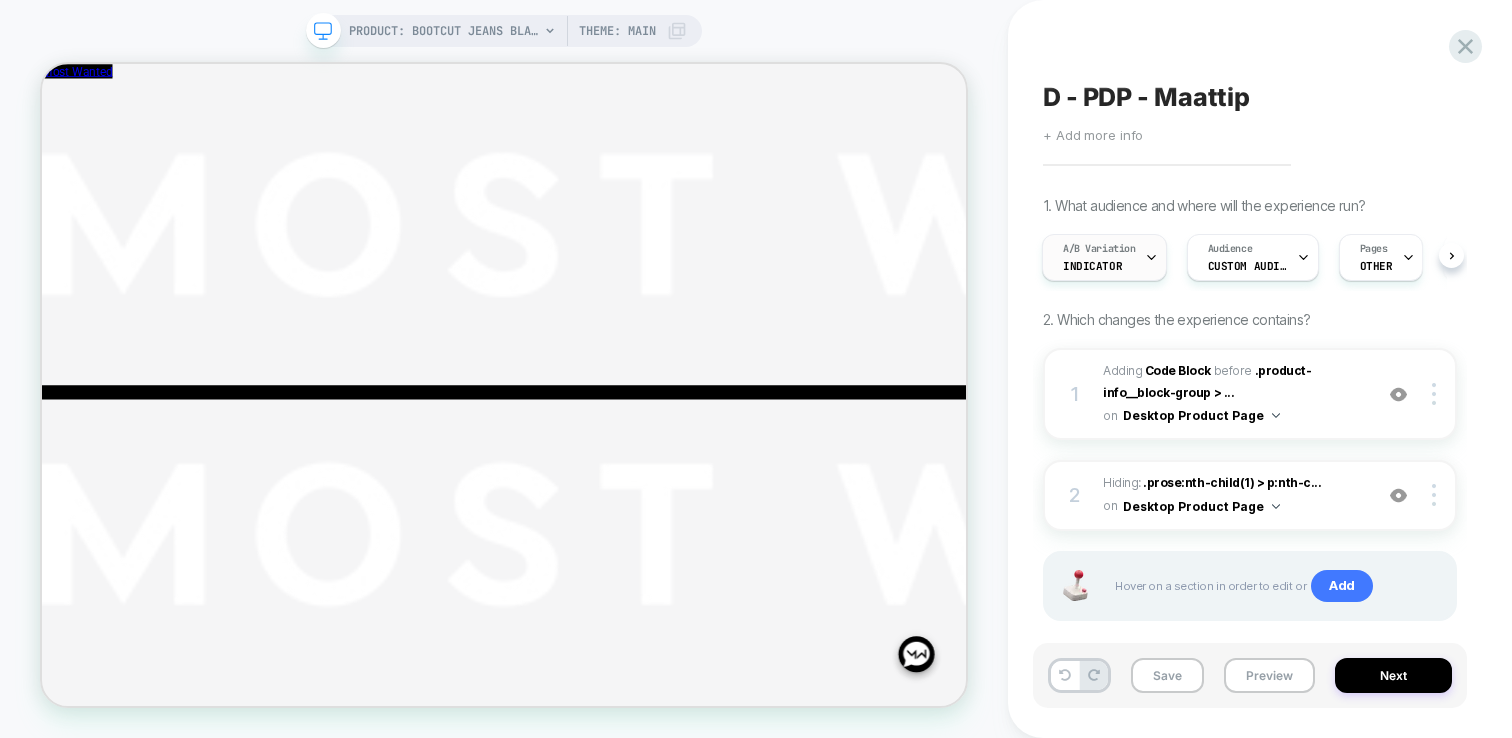 click on "A/B Variation Indicator" at bounding box center (1099, 257) 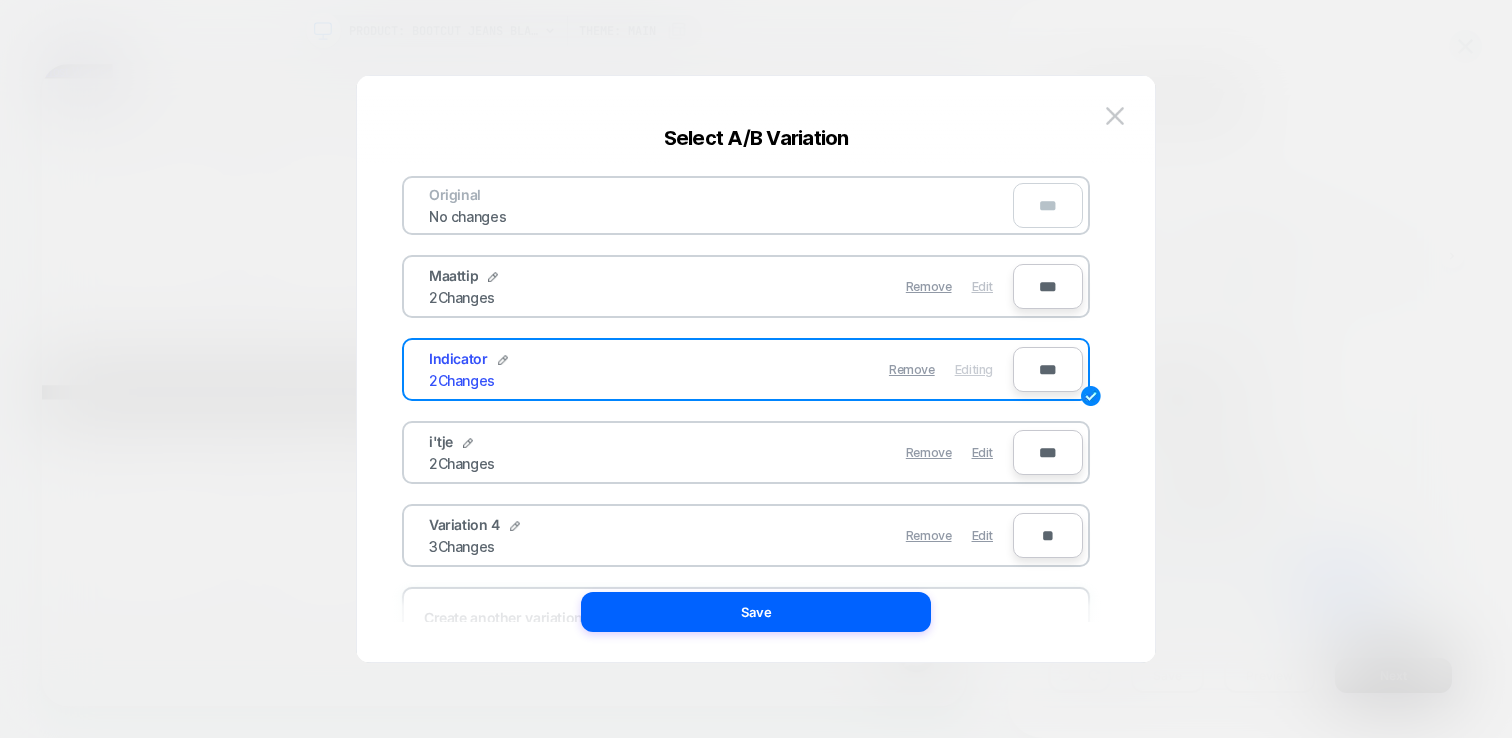 click on "Edit" at bounding box center (982, 286) 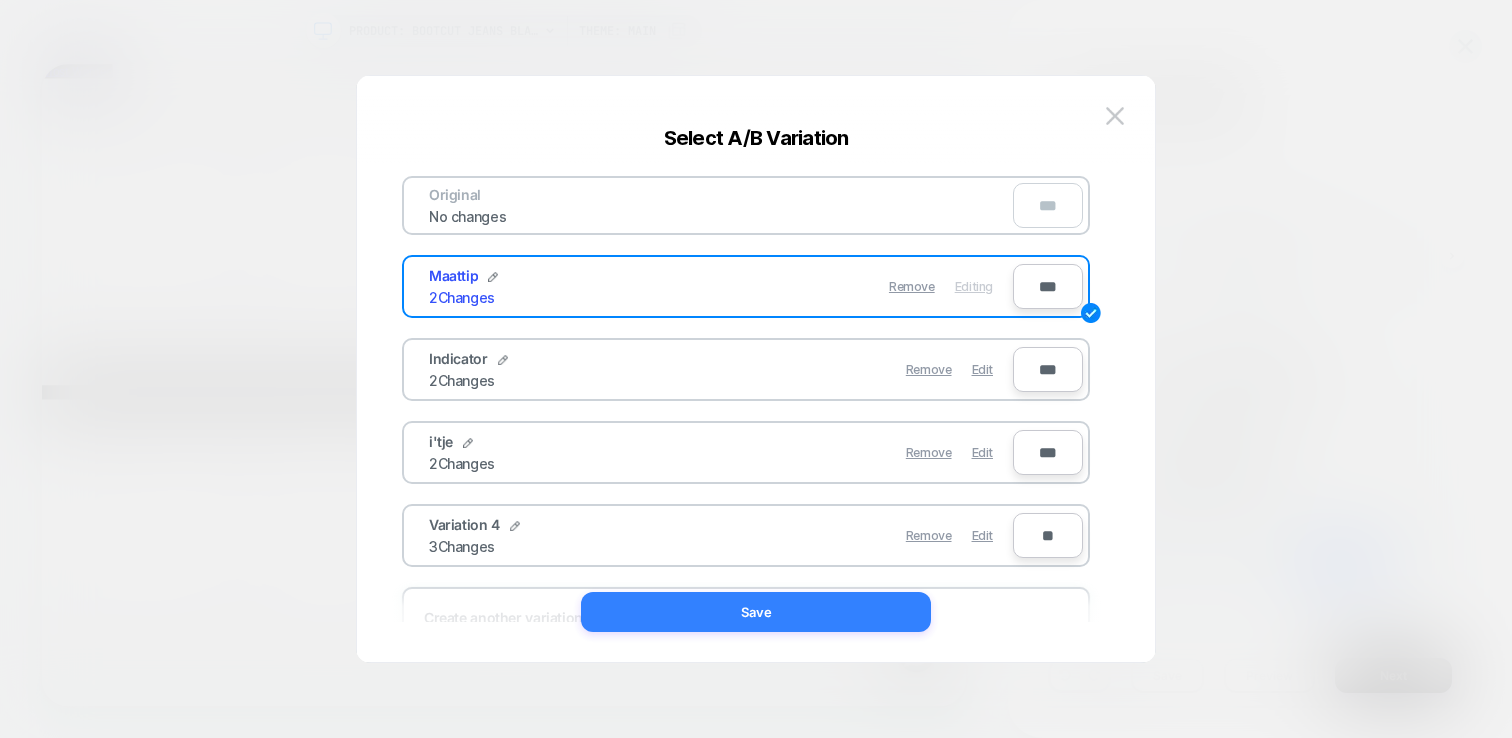 click on "Save" at bounding box center (756, 612) 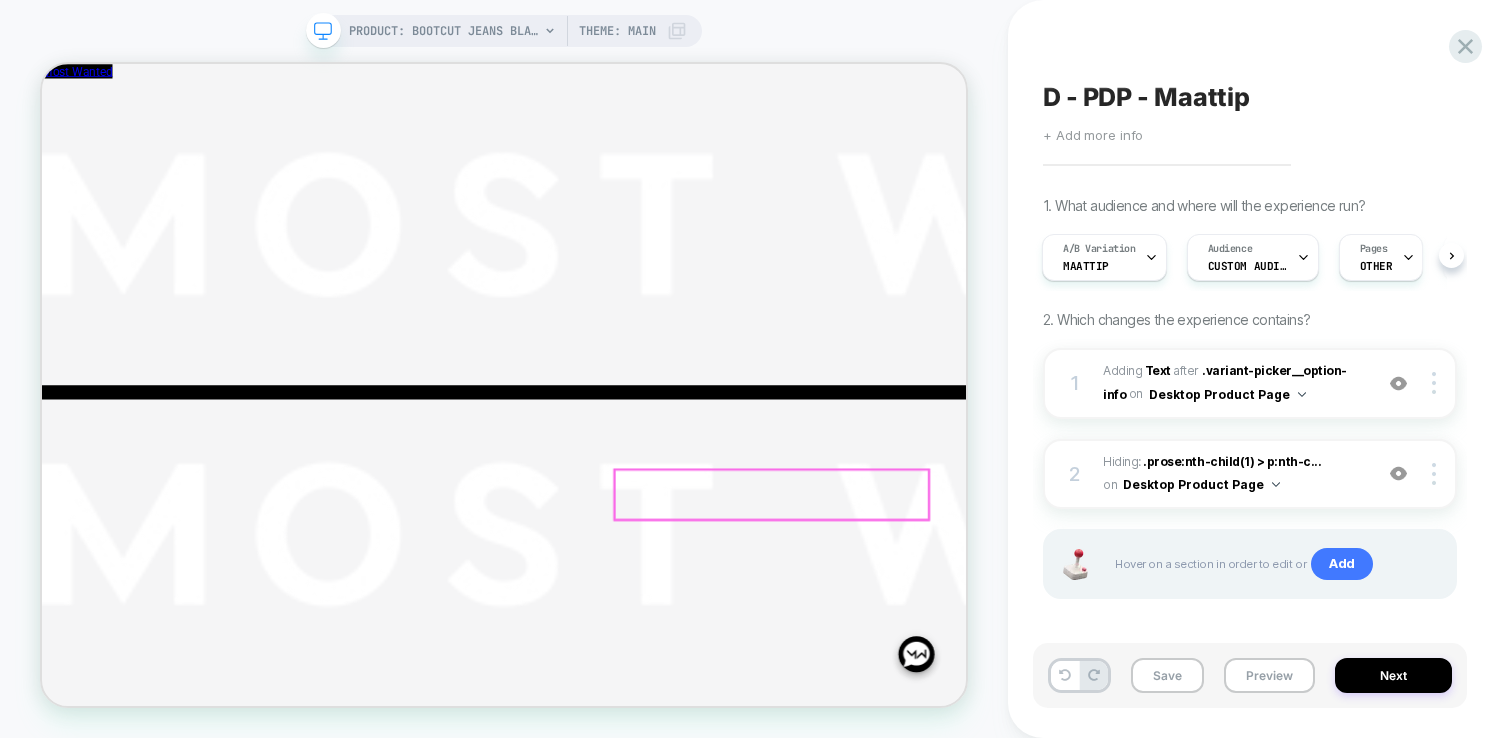 scroll, scrollTop: 524, scrollLeft: 0, axis: vertical 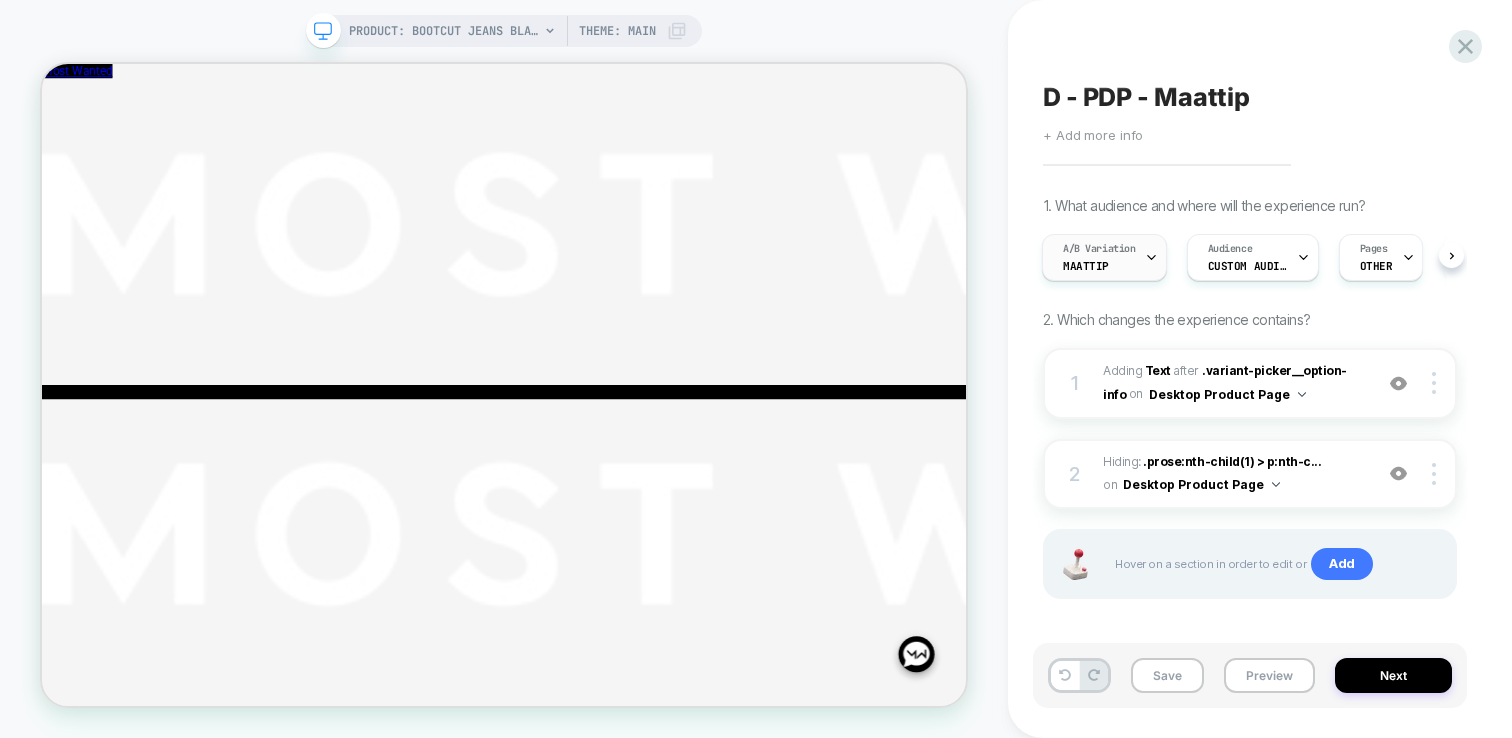 click on "A/B Variation" at bounding box center [1099, 249] 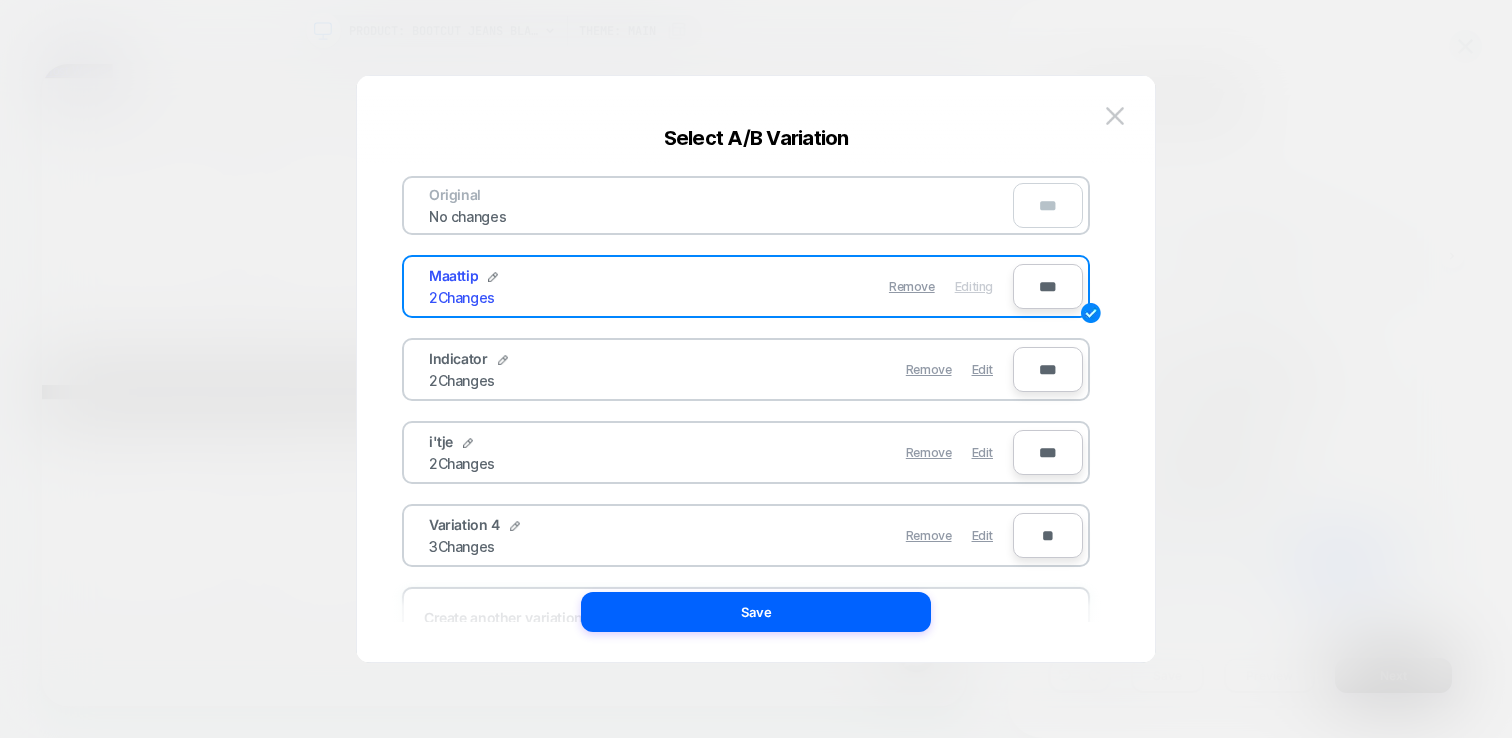 drag, startPoint x: 983, startPoint y: 533, endPoint x: 918, endPoint y: 575, distance: 77.388626 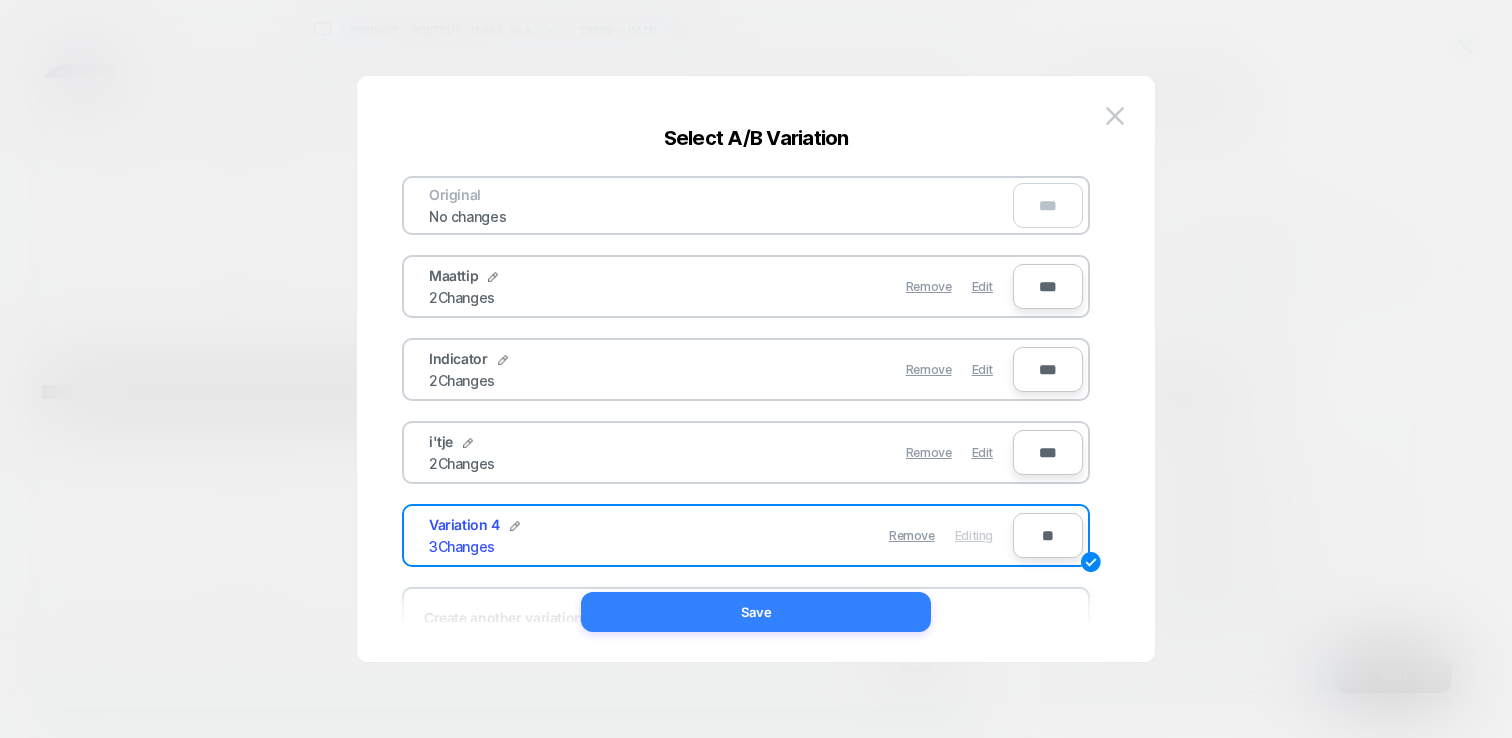 drag, startPoint x: 865, startPoint y: 608, endPoint x: 1102, endPoint y: 722, distance: 262.9924 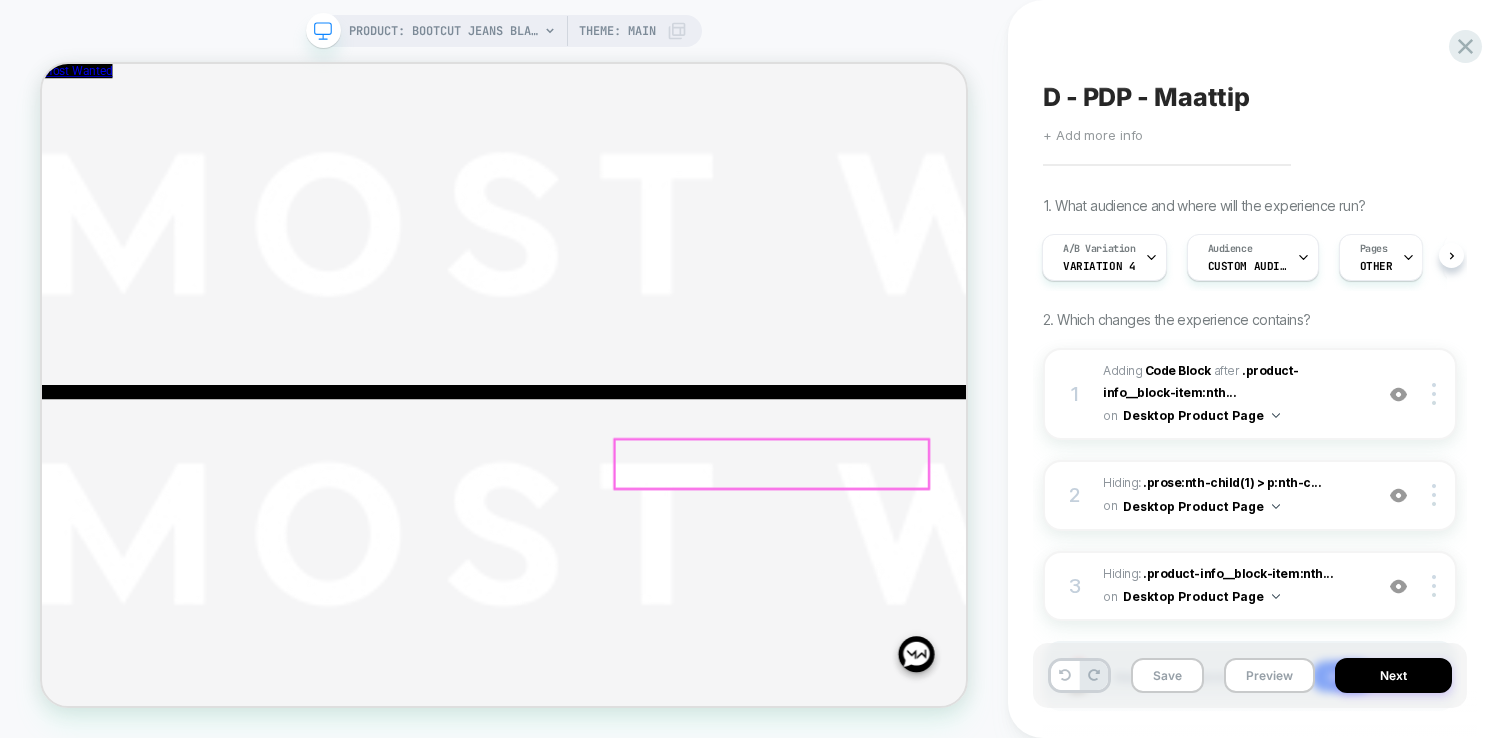 scroll, scrollTop: 665, scrollLeft: 0, axis: vertical 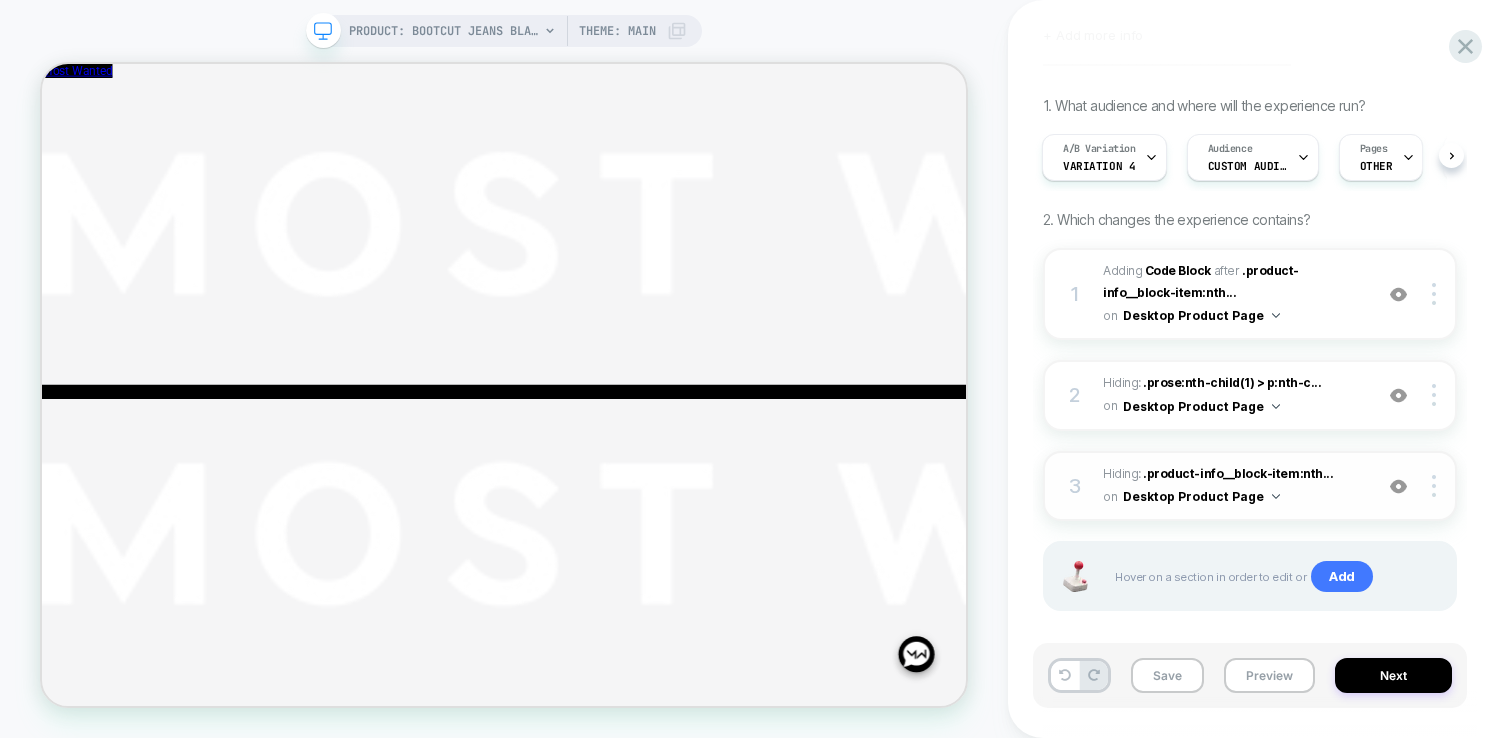 click at bounding box center (1398, 486) 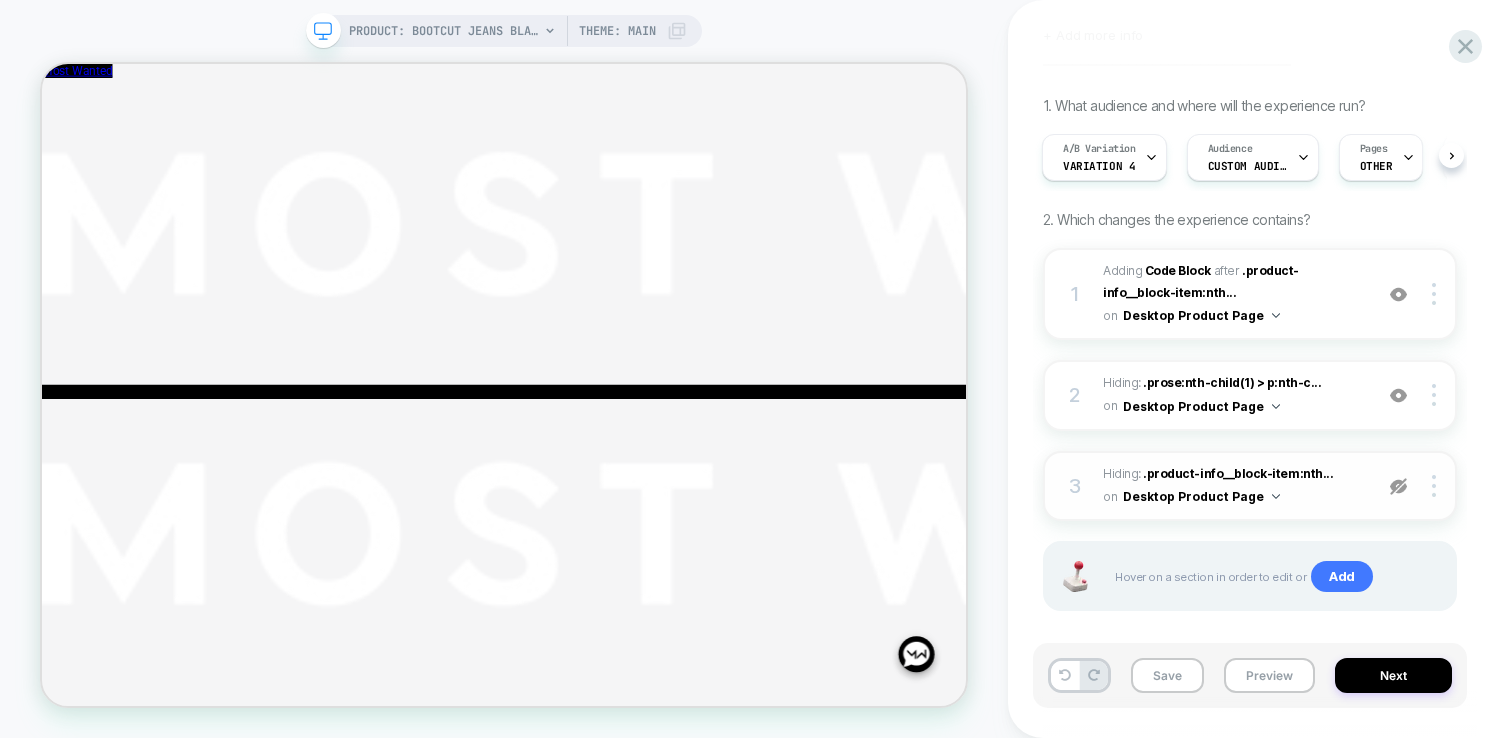 click at bounding box center [1398, 486] 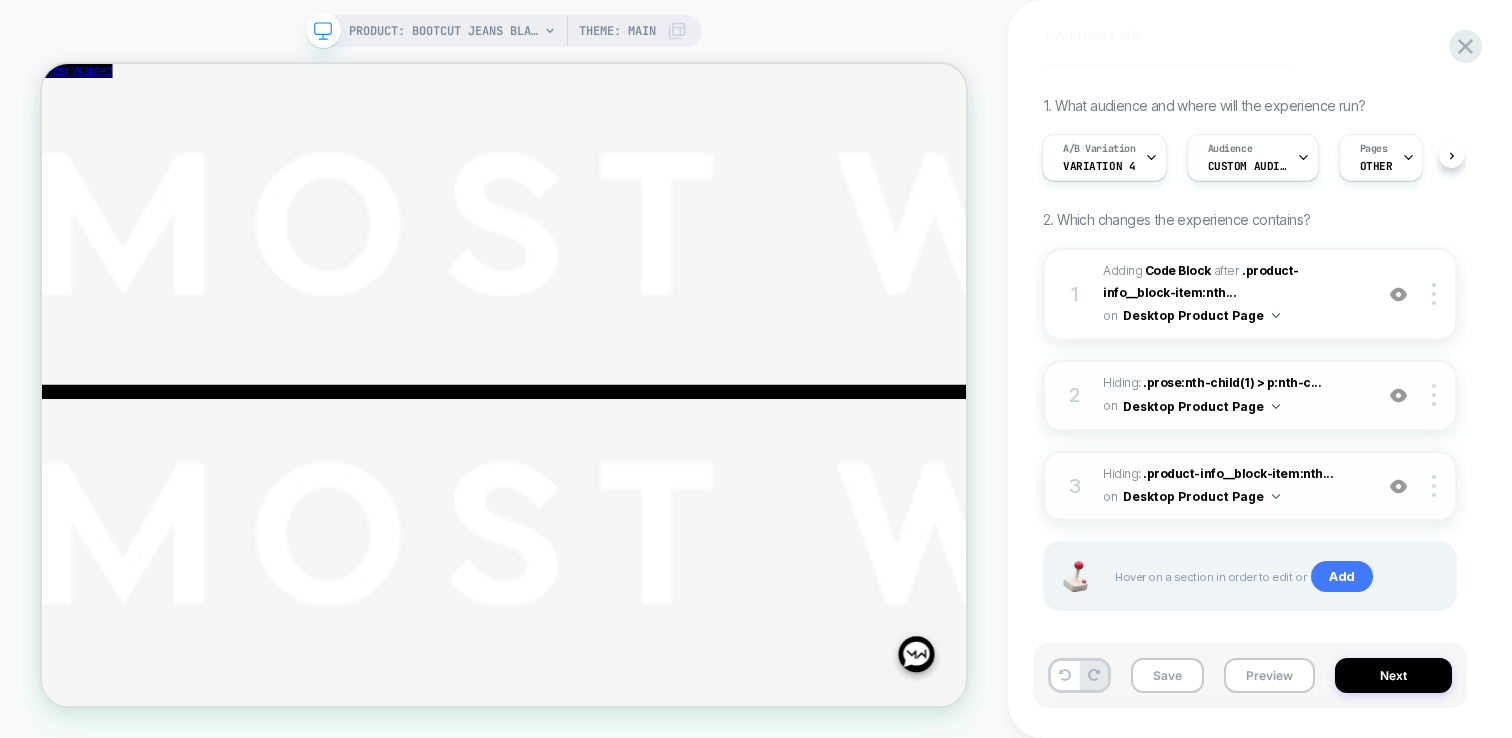 click at bounding box center [1398, 395] 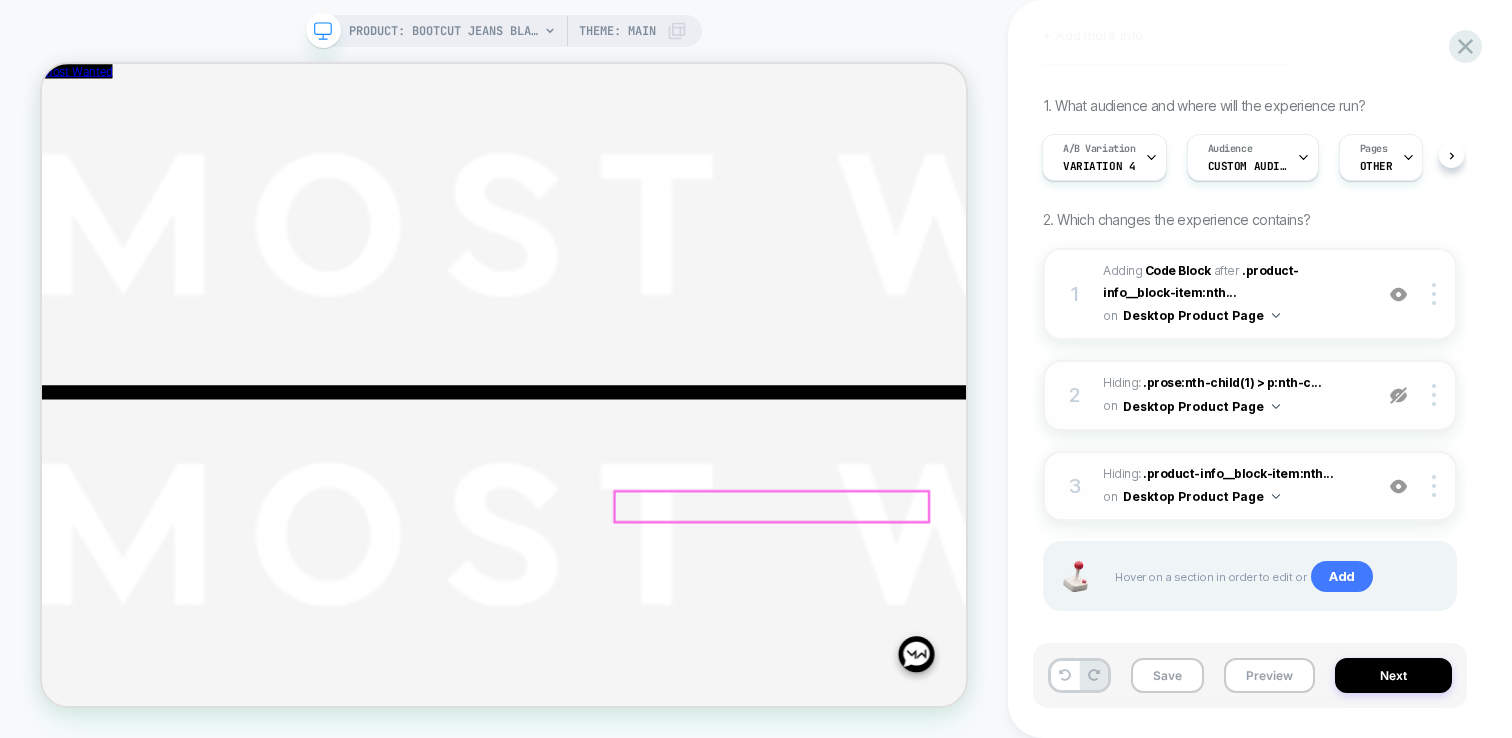 scroll, scrollTop: 703, scrollLeft: 0, axis: vertical 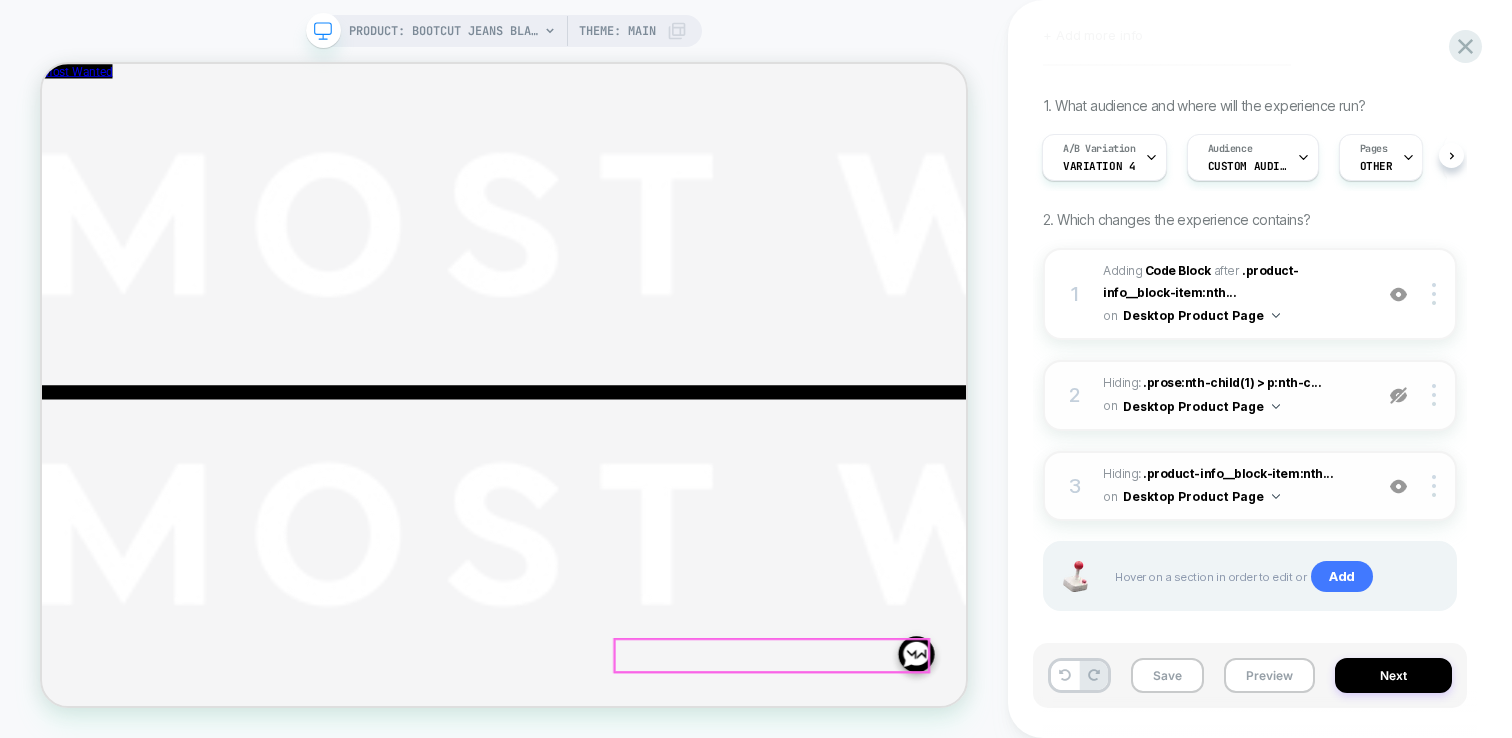 click on "Het item valt iets ruimer, bij twijfel tussen 2 [PERSON_NAME] we je aan om de kleinere maat te bestellen." 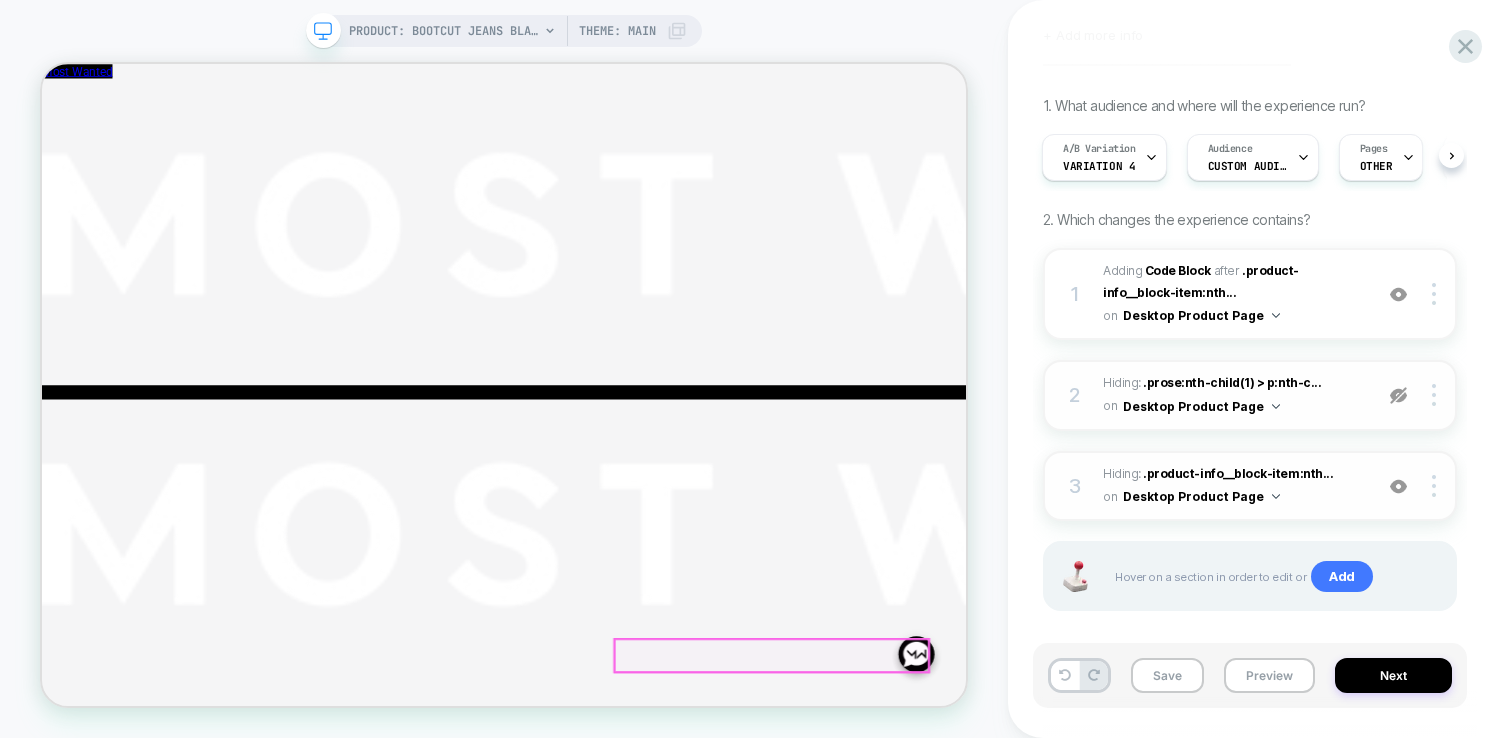 click on "Het item valt iets ruimer, bij twijfel tussen 2 [PERSON_NAME] we je aan om de kleinere maat te bestellen." 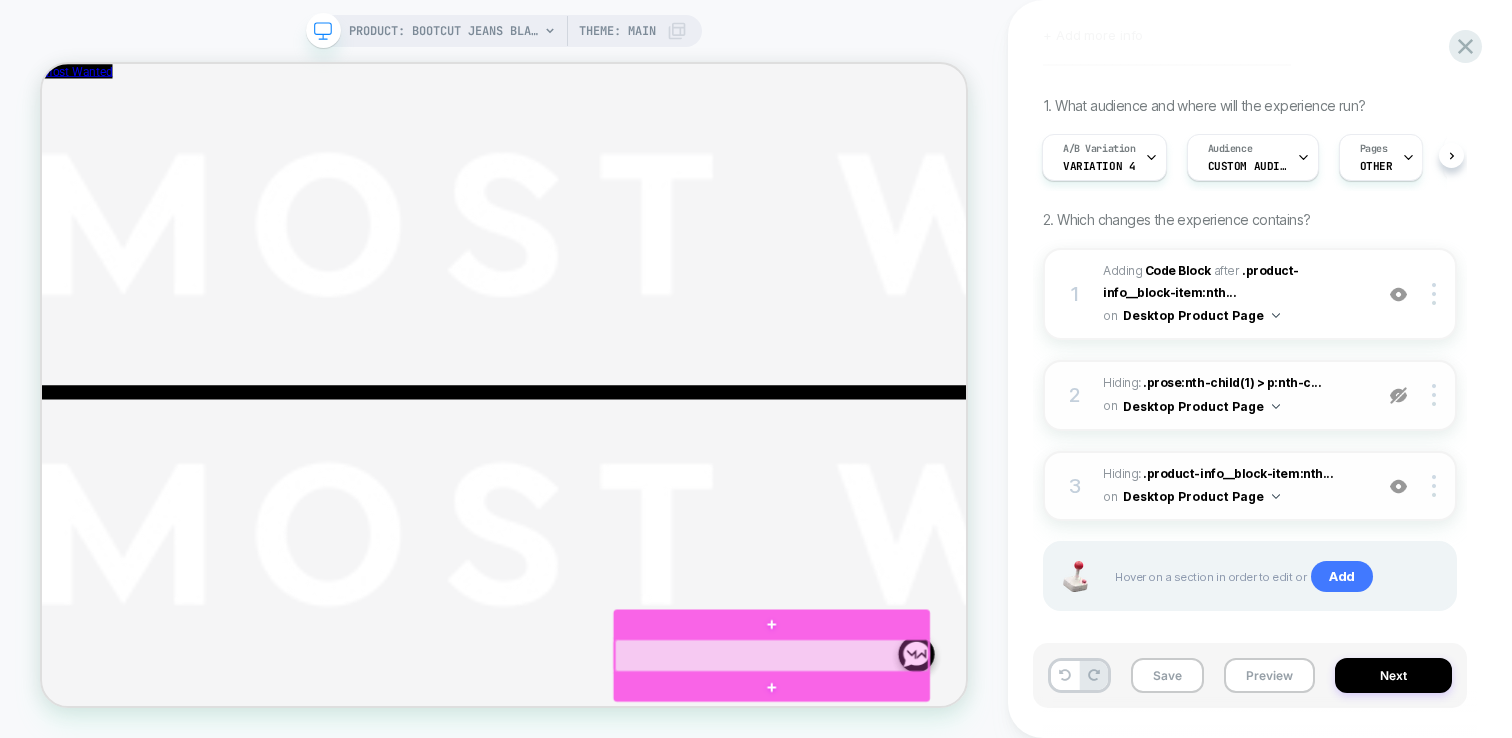 click at bounding box center (1015, 852) 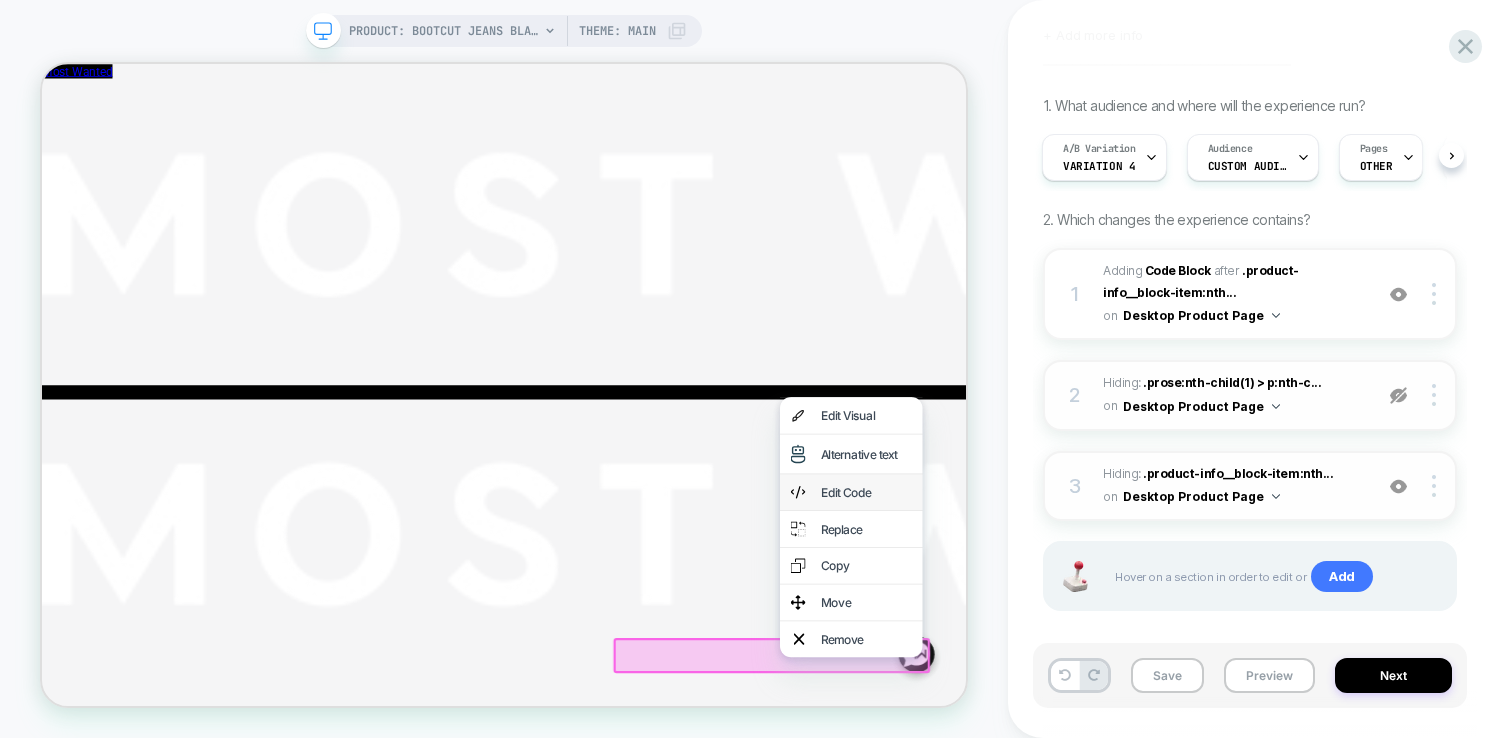click on "Edit Code" at bounding box center [1141, 635] 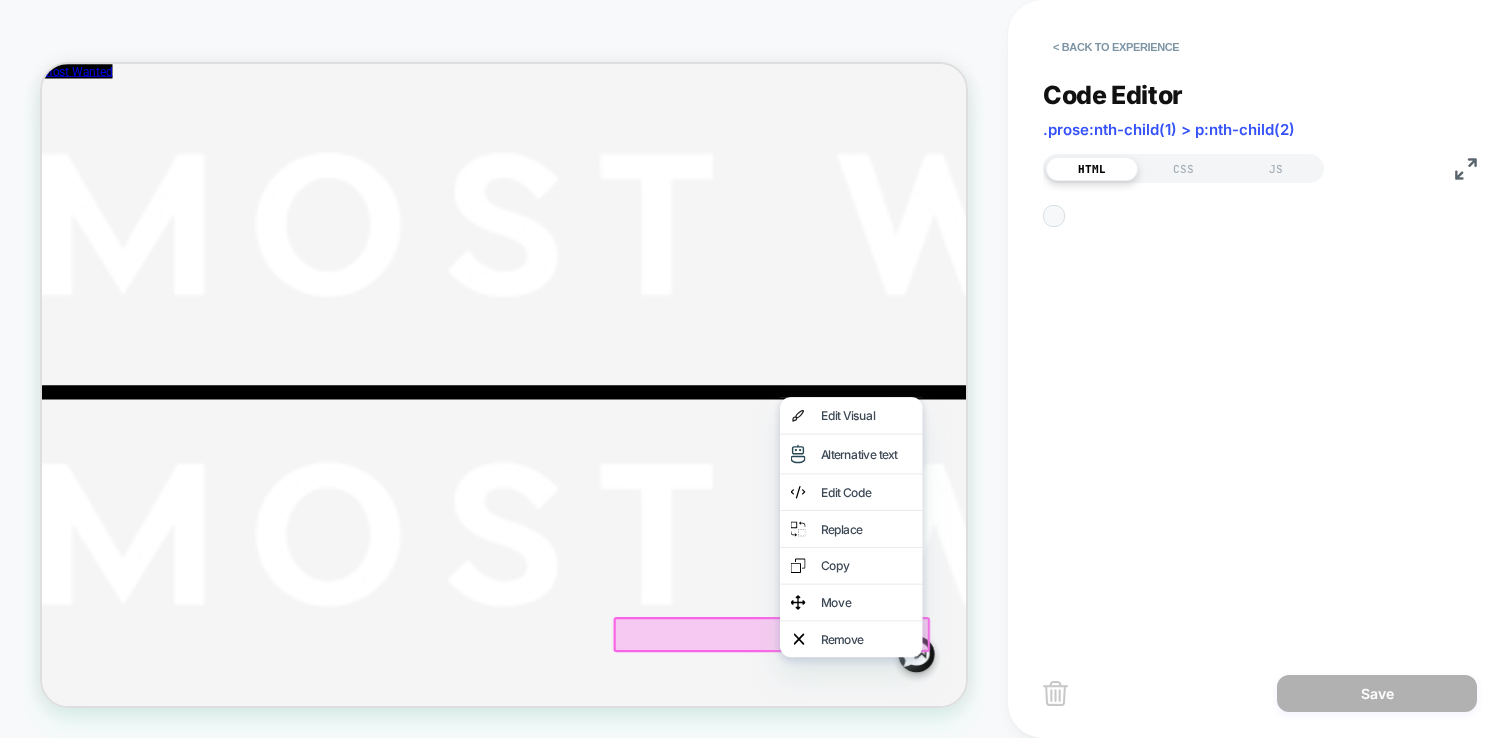 scroll, scrollTop: 162, scrollLeft: 0, axis: vertical 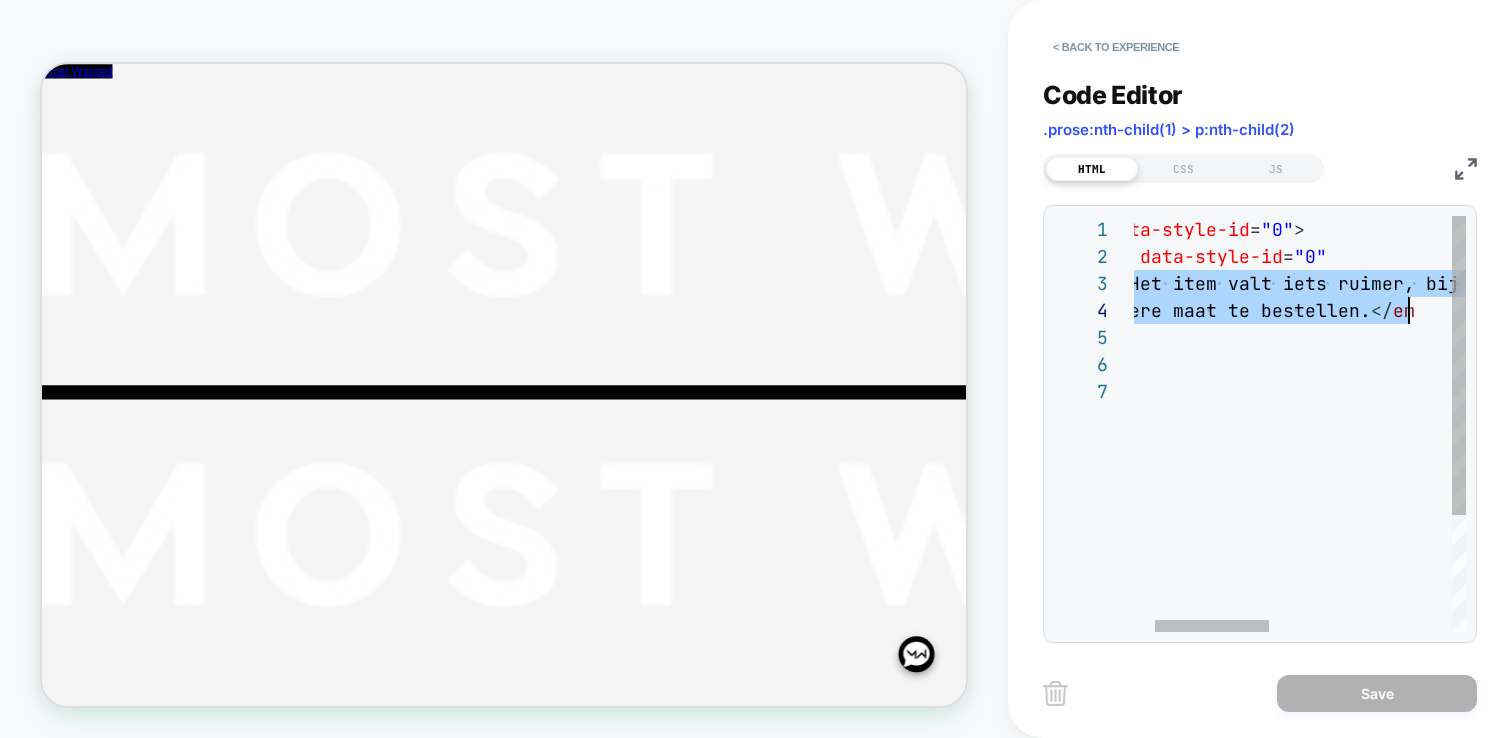 drag, startPoint x: 1190, startPoint y: 287, endPoint x: 1410, endPoint y: 311, distance: 221.30522 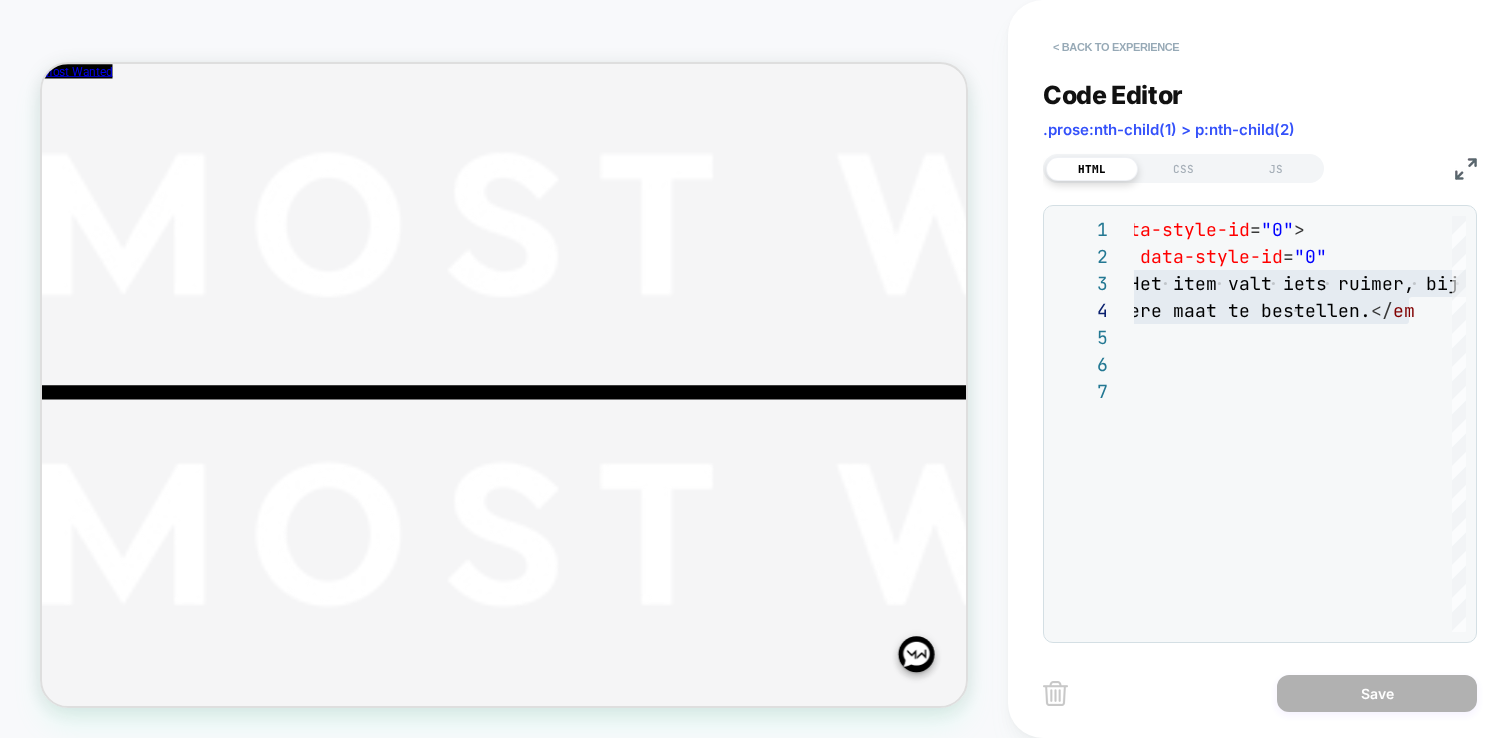 click on "< Back to experience" at bounding box center [1116, 47] 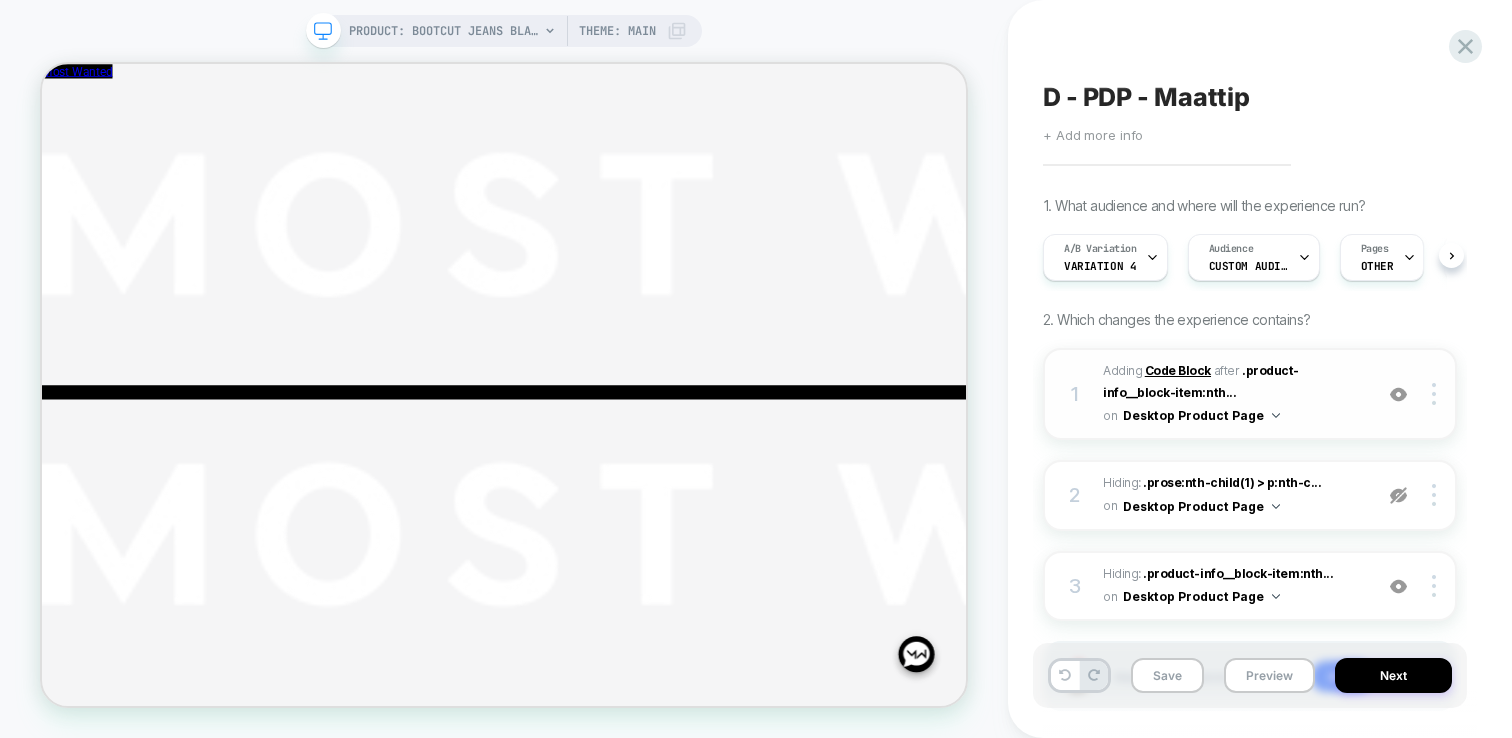 scroll, scrollTop: 0, scrollLeft: 1, axis: horizontal 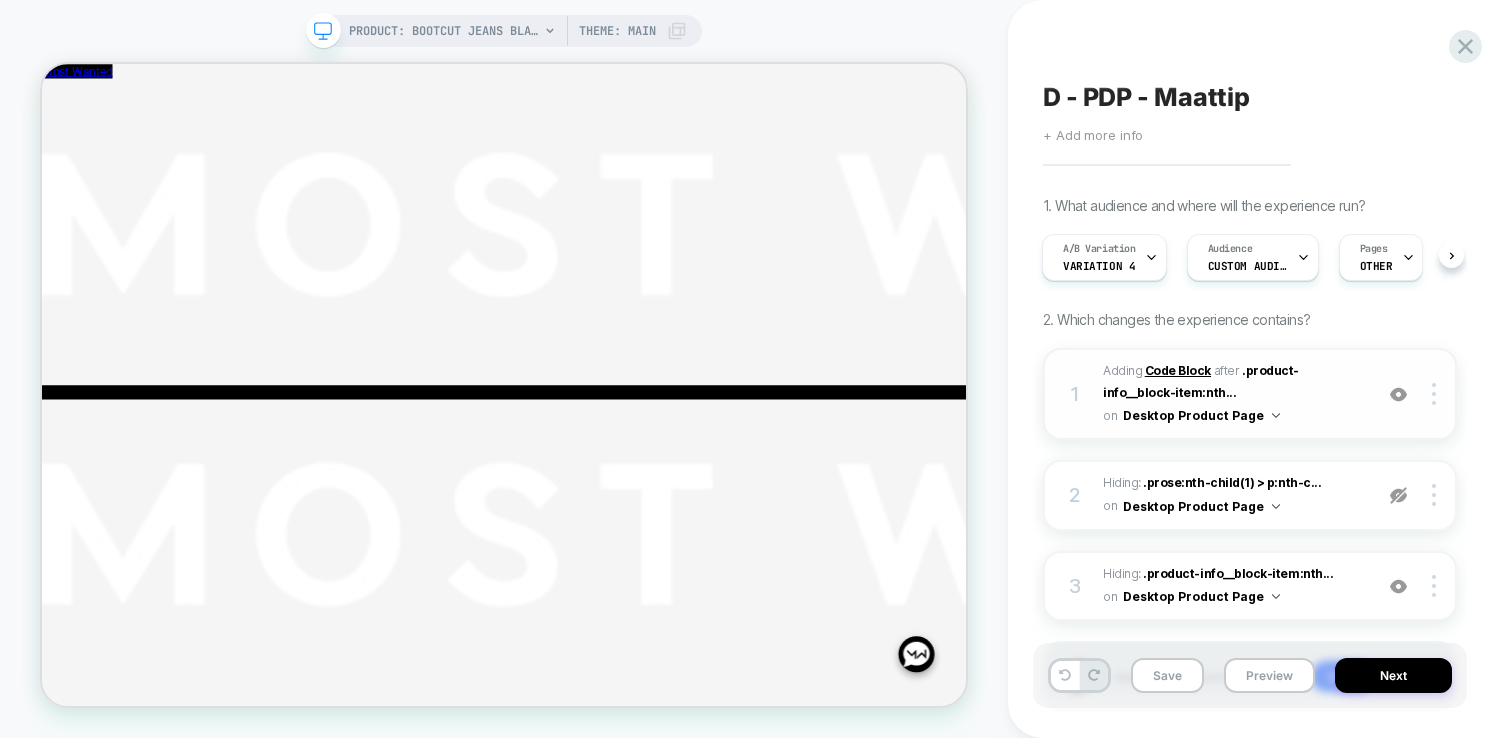 click on "Code Block" at bounding box center (1178, 370) 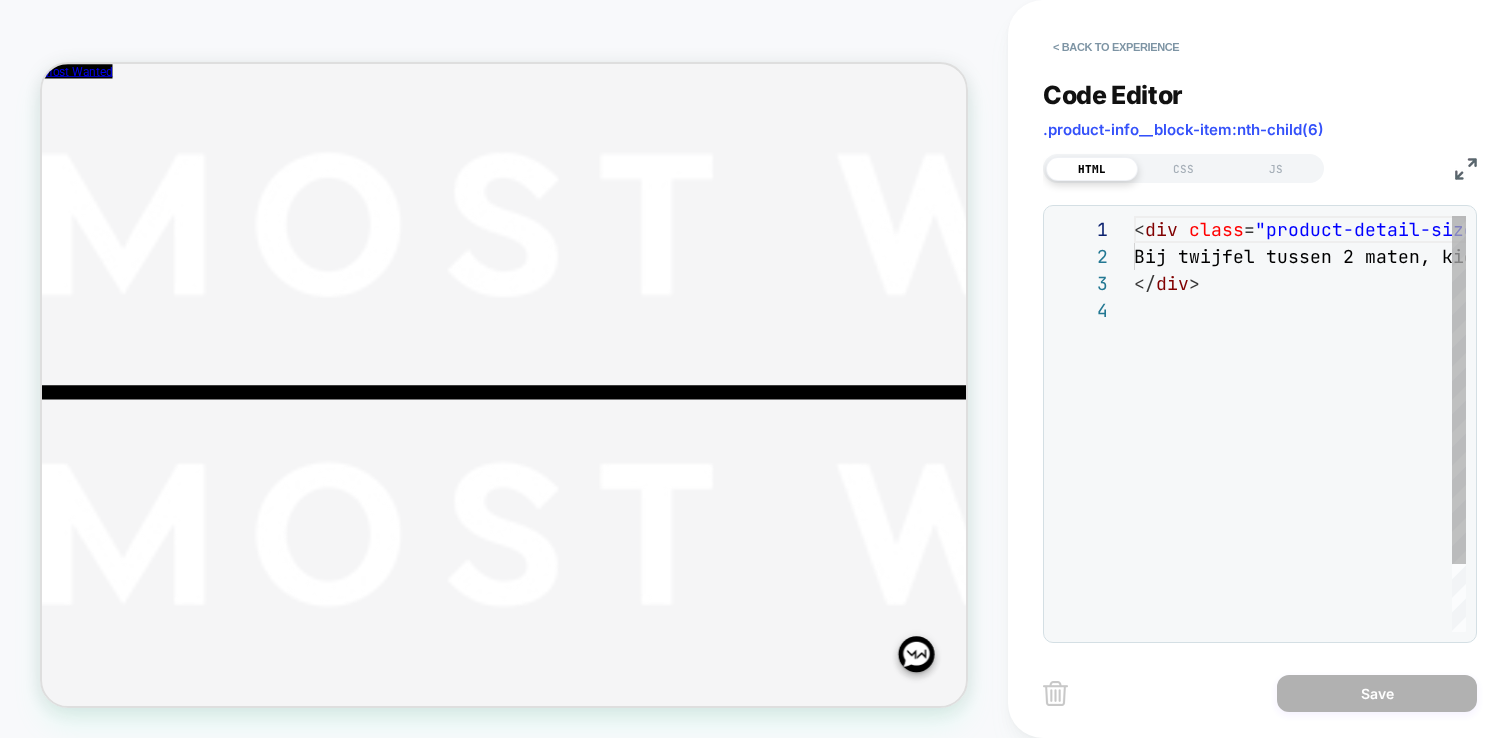 scroll, scrollTop: 81, scrollLeft: 0, axis: vertical 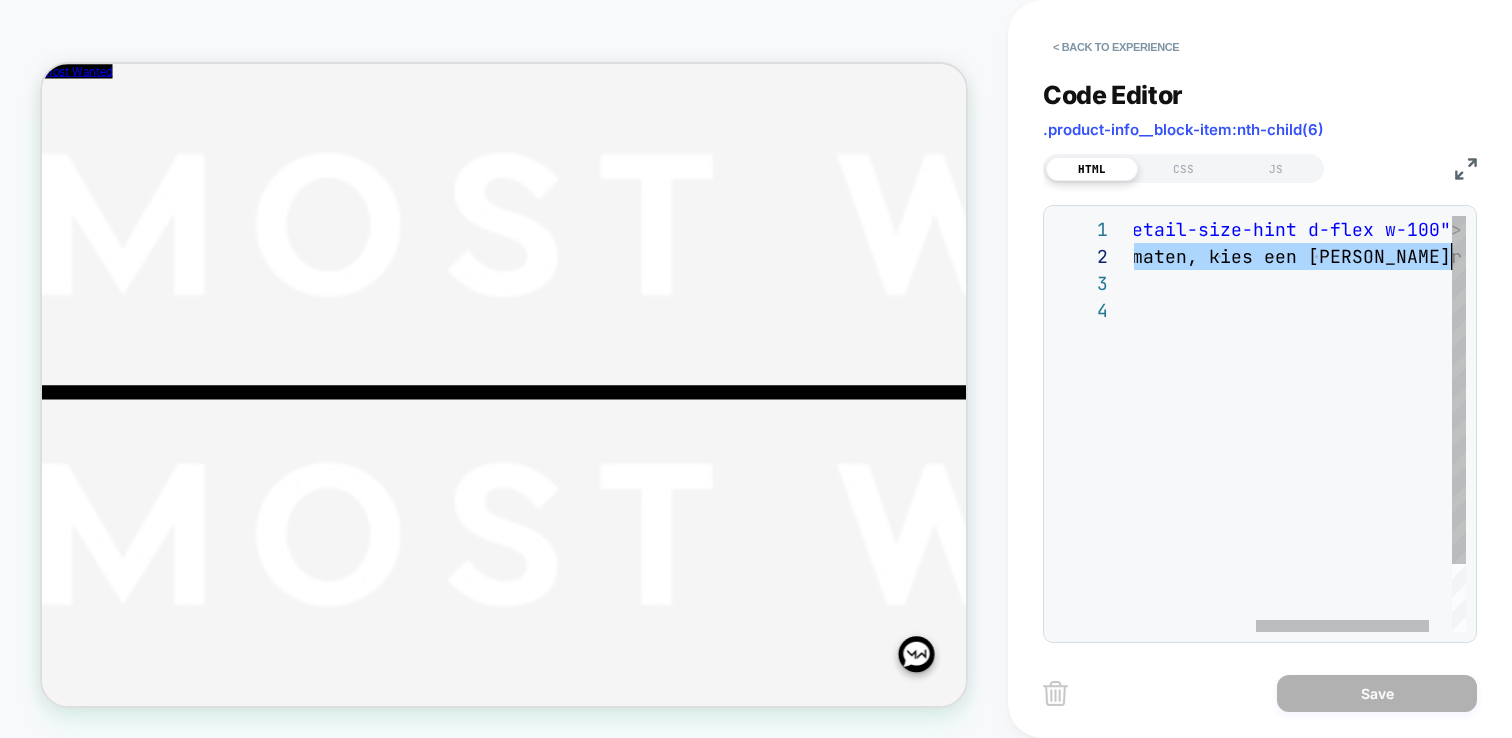 drag, startPoint x: 1158, startPoint y: 254, endPoint x: 1511, endPoint y: 269, distance: 353.31854 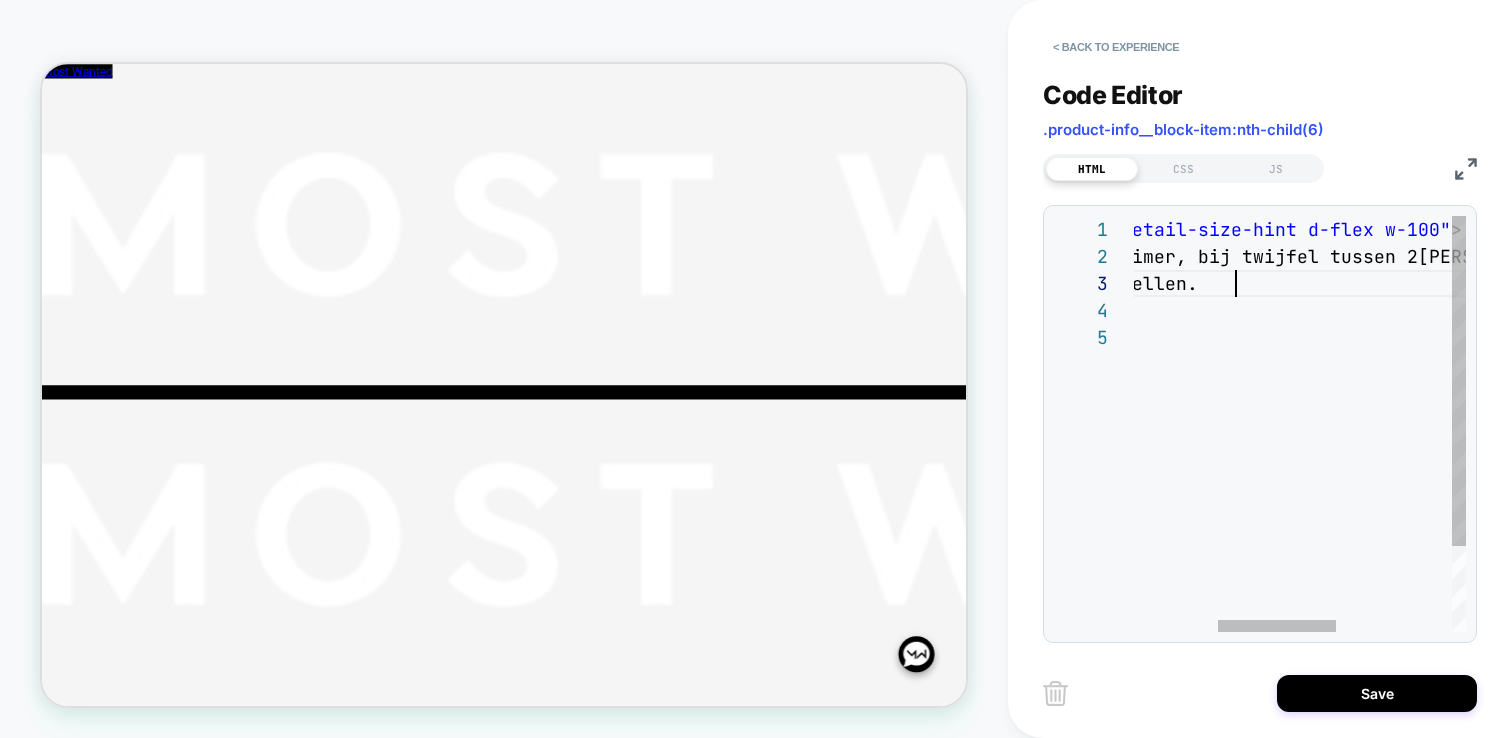 scroll, scrollTop: 54, scrollLeft: 335, axis: both 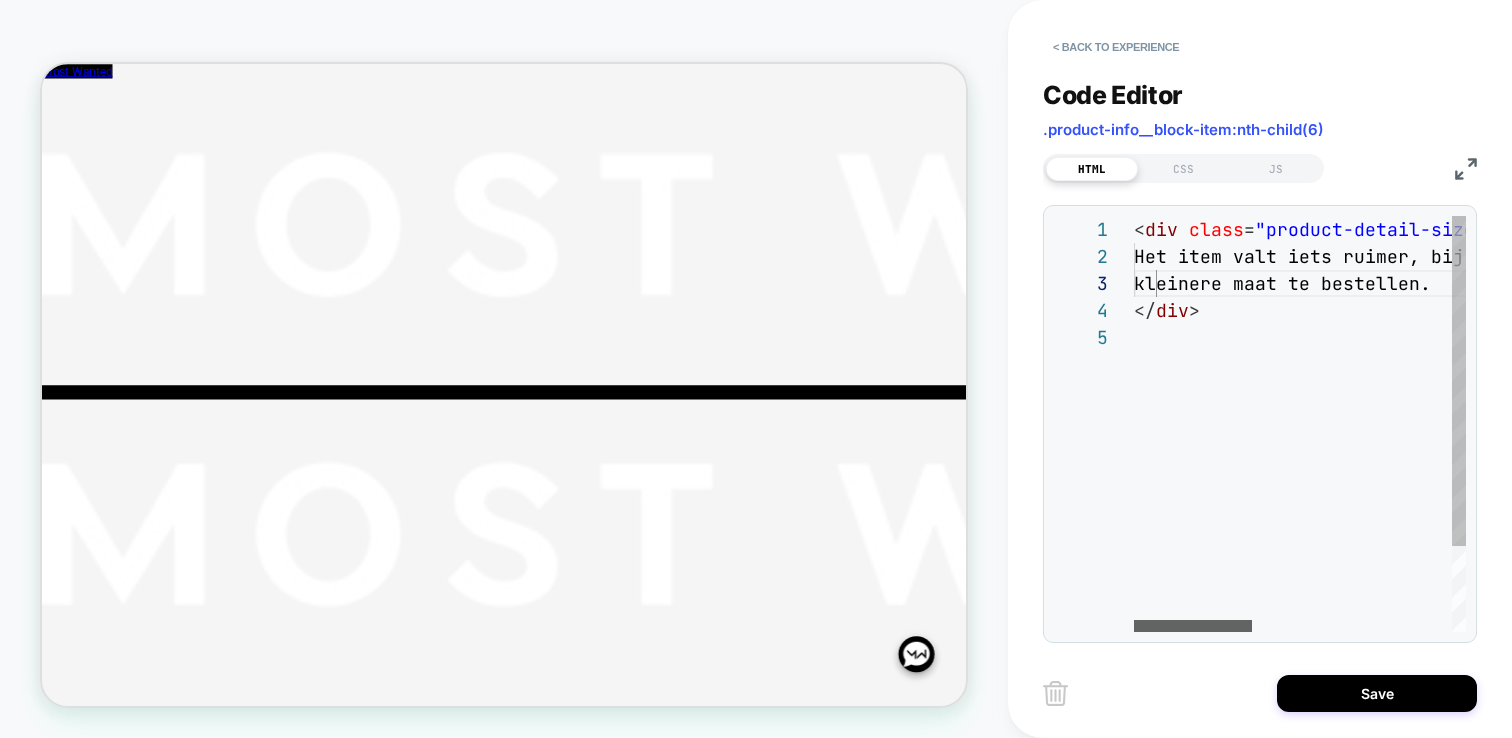 click at bounding box center [1193, 626] 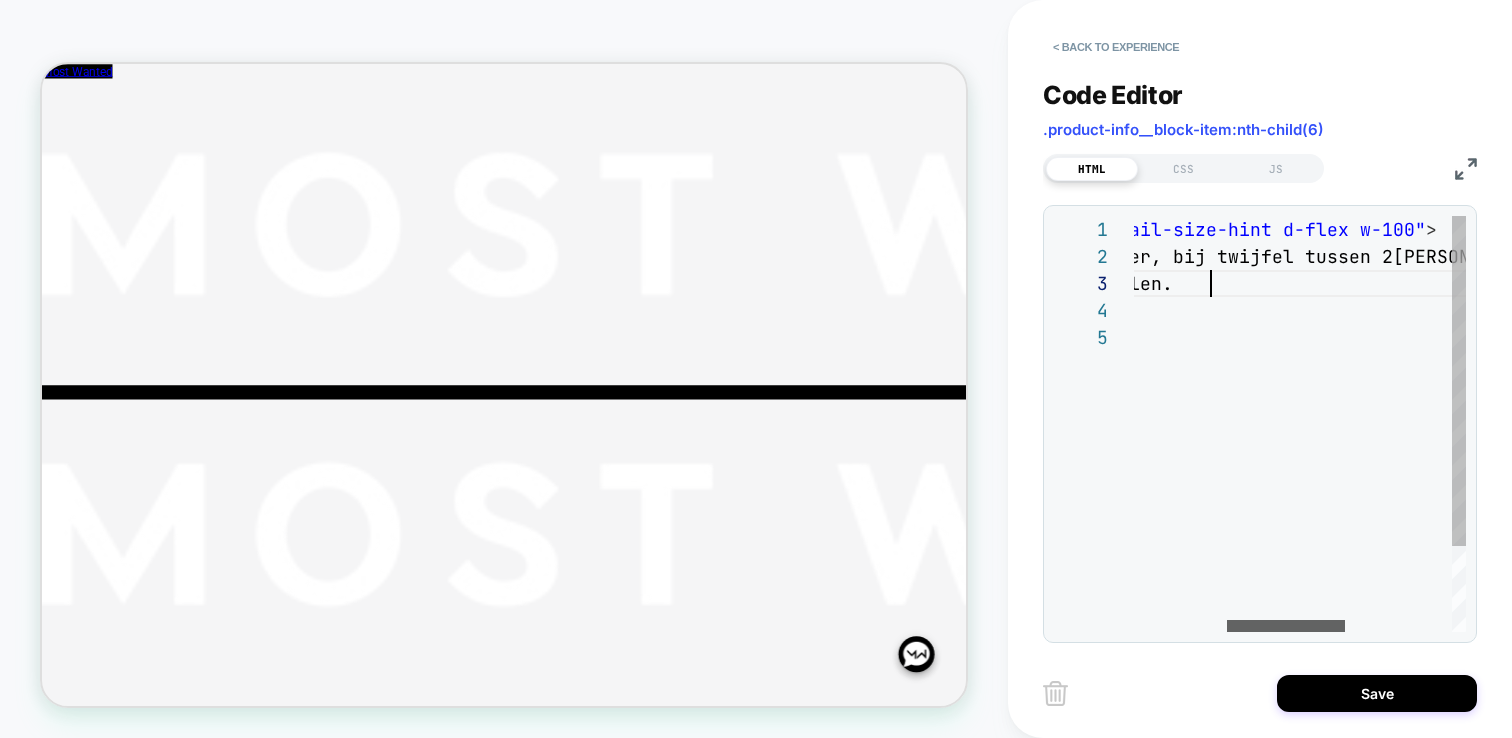 click at bounding box center [1286, 626] 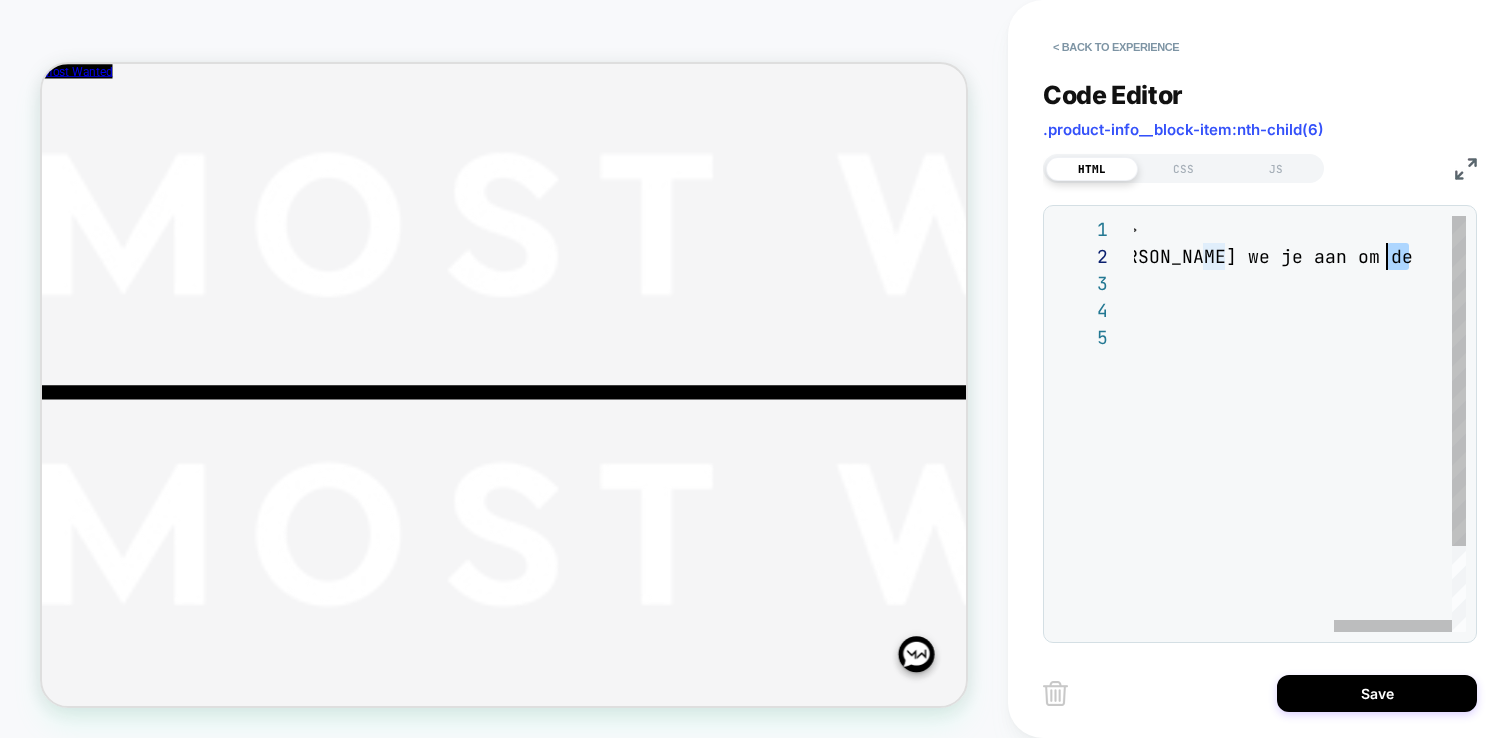 drag, startPoint x: 1405, startPoint y: 259, endPoint x: 1390, endPoint y: 257, distance: 15.132746 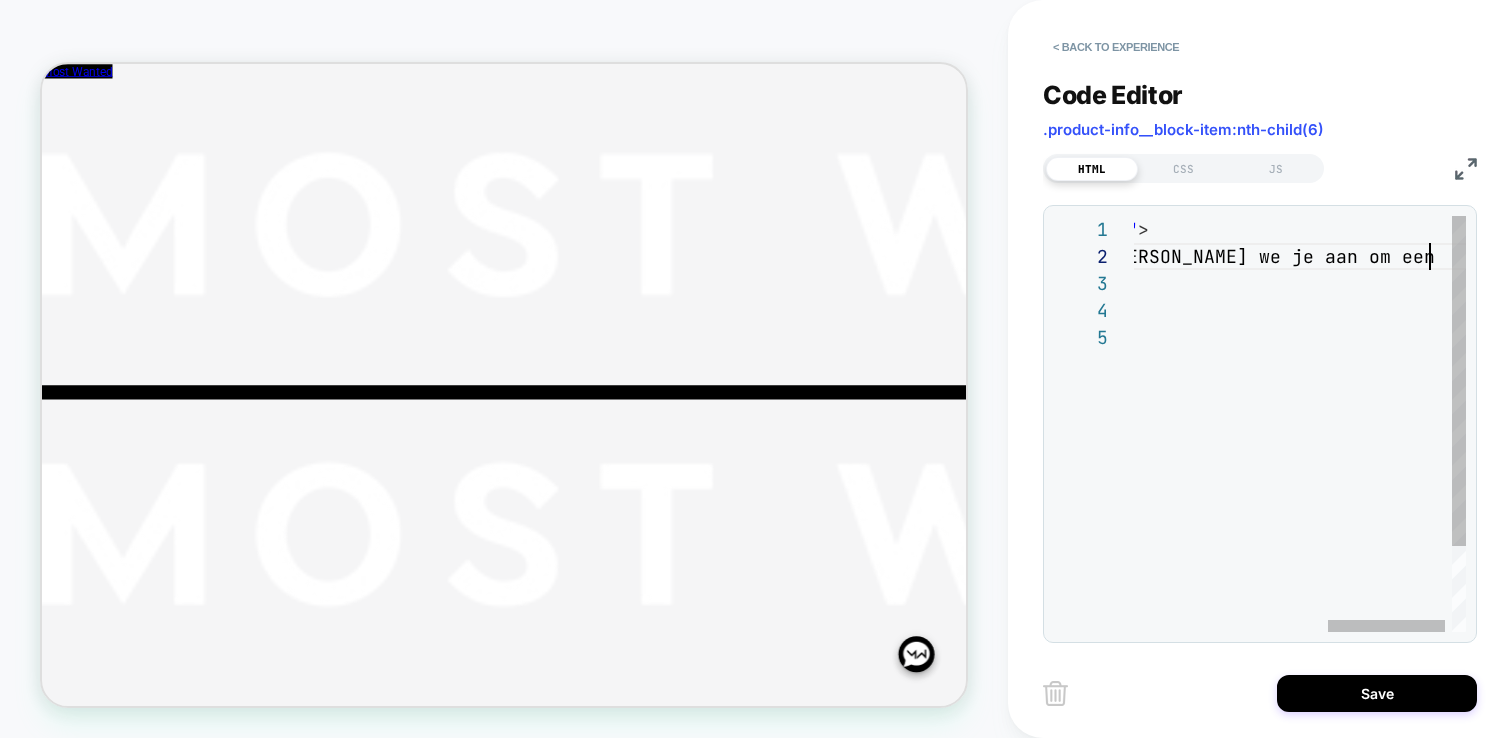 scroll, scrollTop: 27, scrollLeft: 841, axis: both 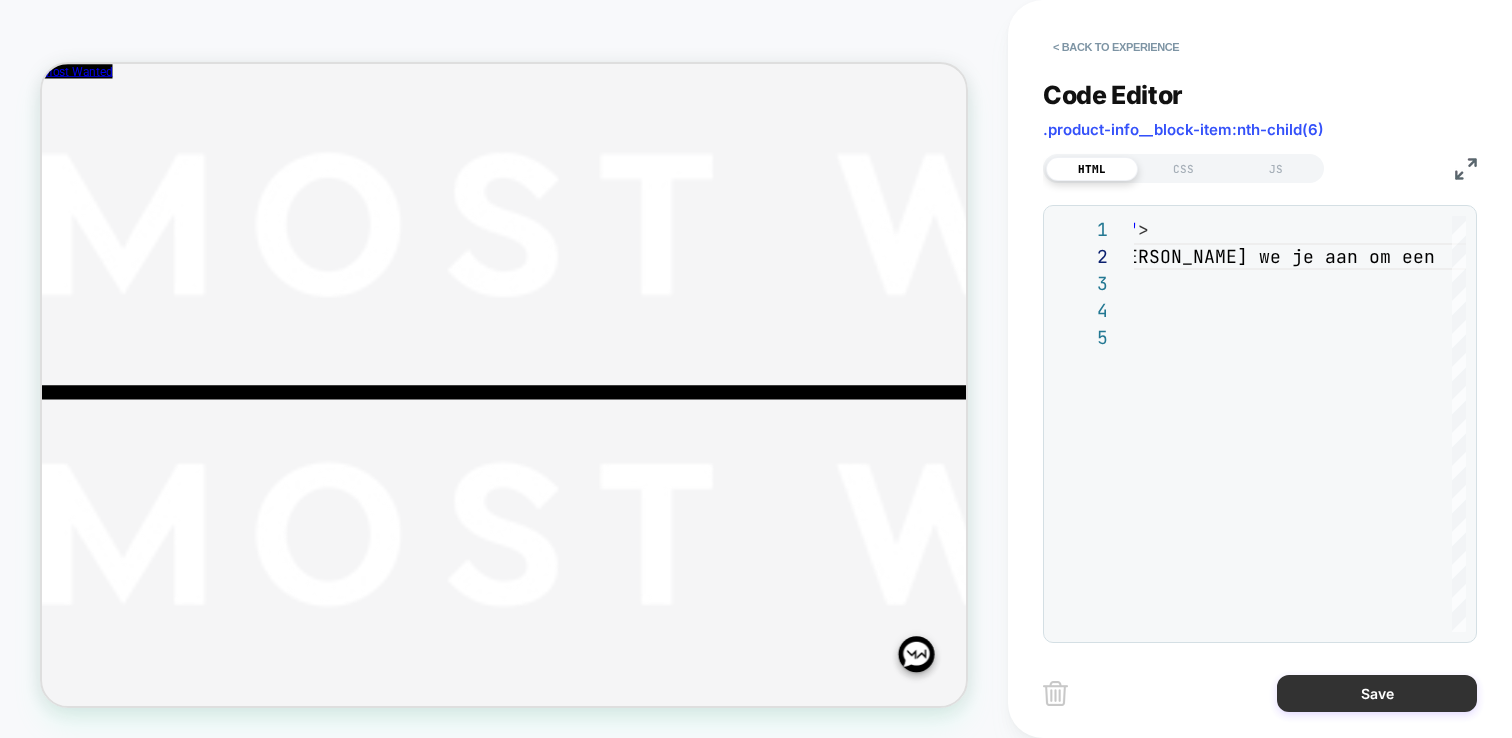 type on "**********" 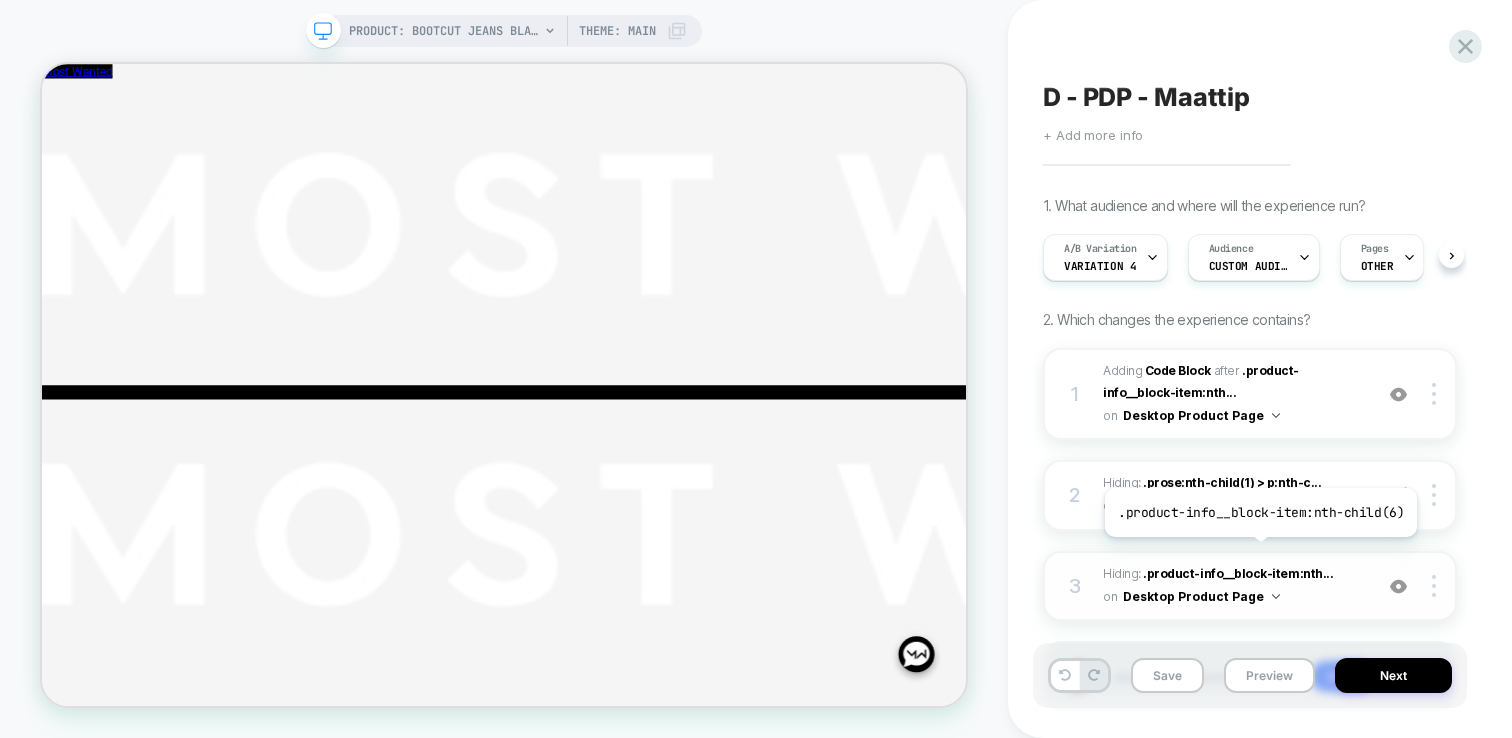 scroll, scrollTop: 0, scrollLeft: 1, axis: horizontal 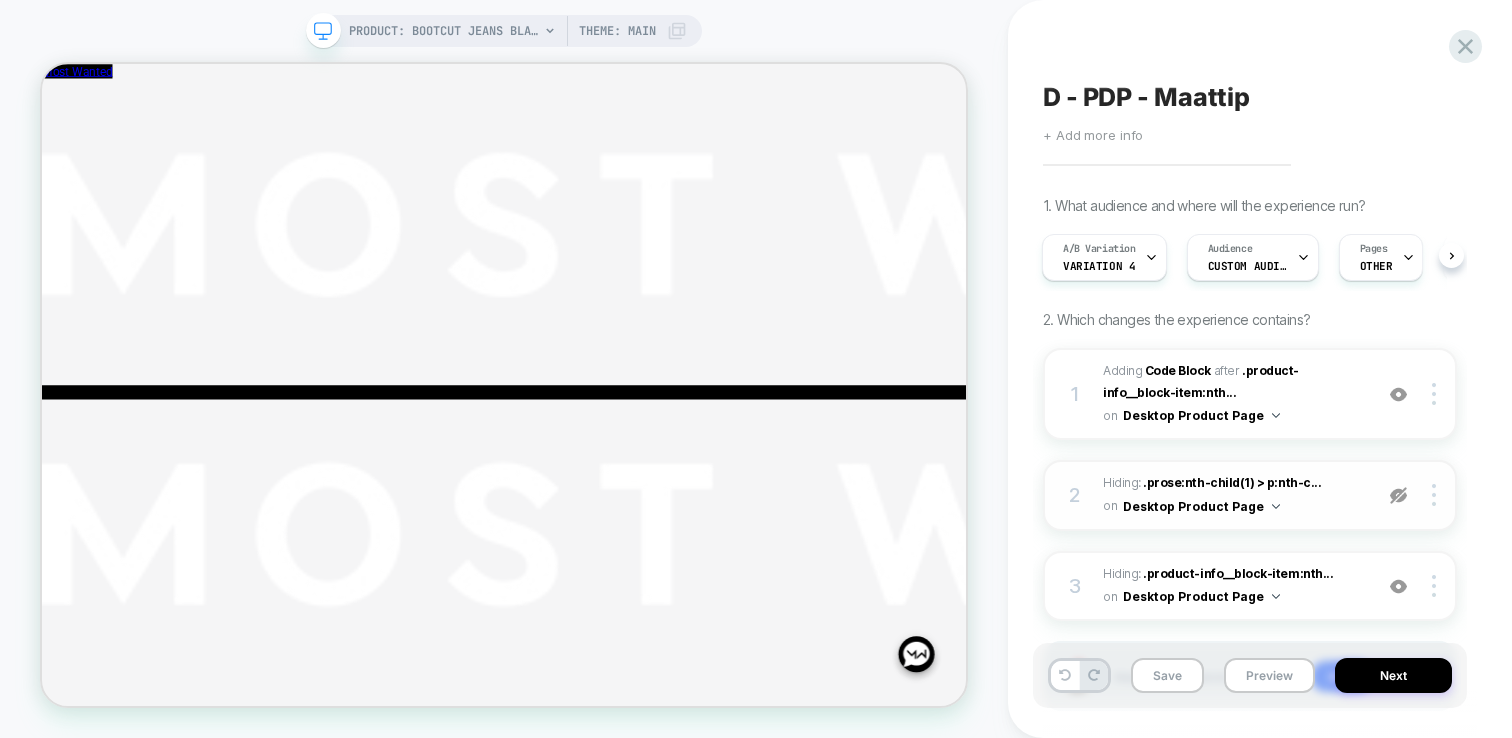 click at bounding box center (1398, 495) 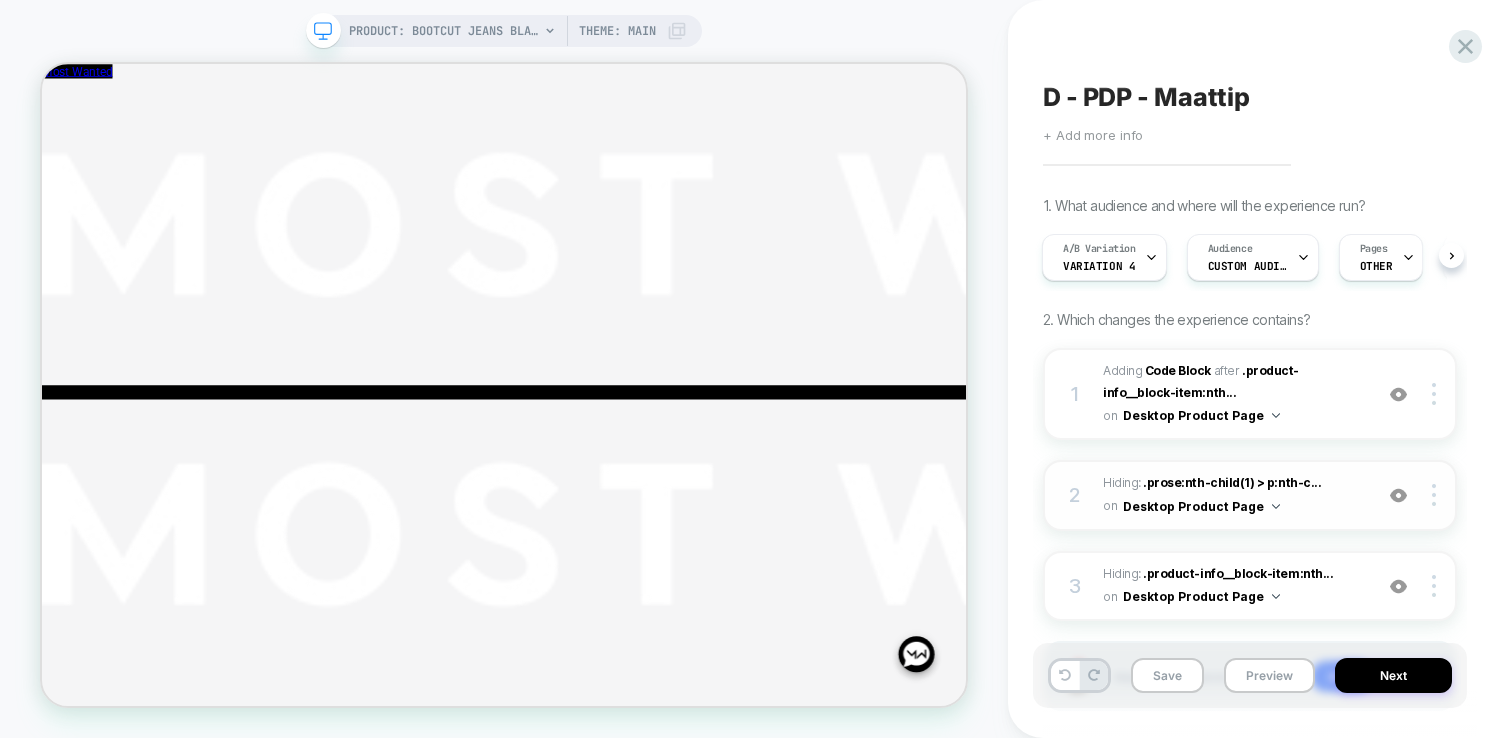 click on "Save Preview Next" at bounding box center [1250, 675] 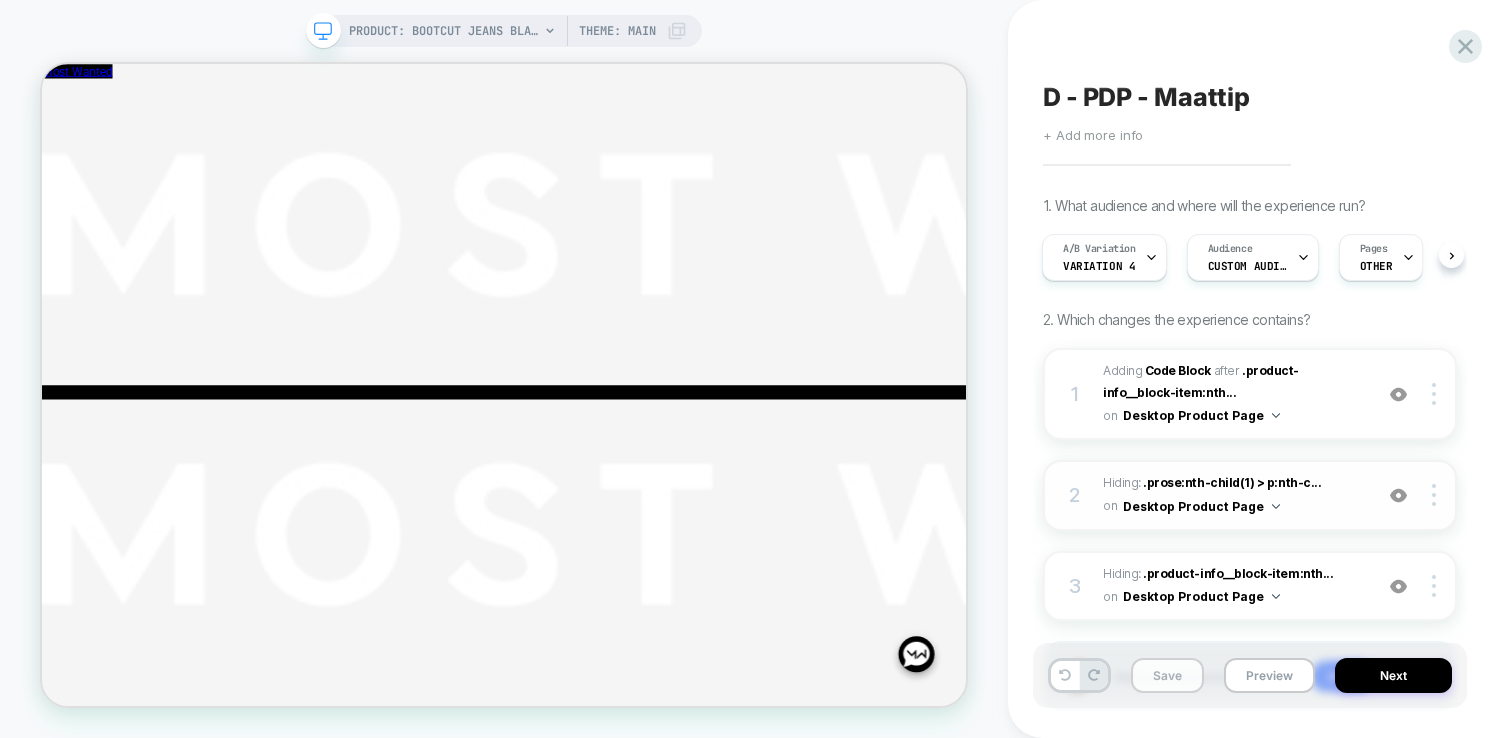 click on "Save" at bounding box center [1167, 675] 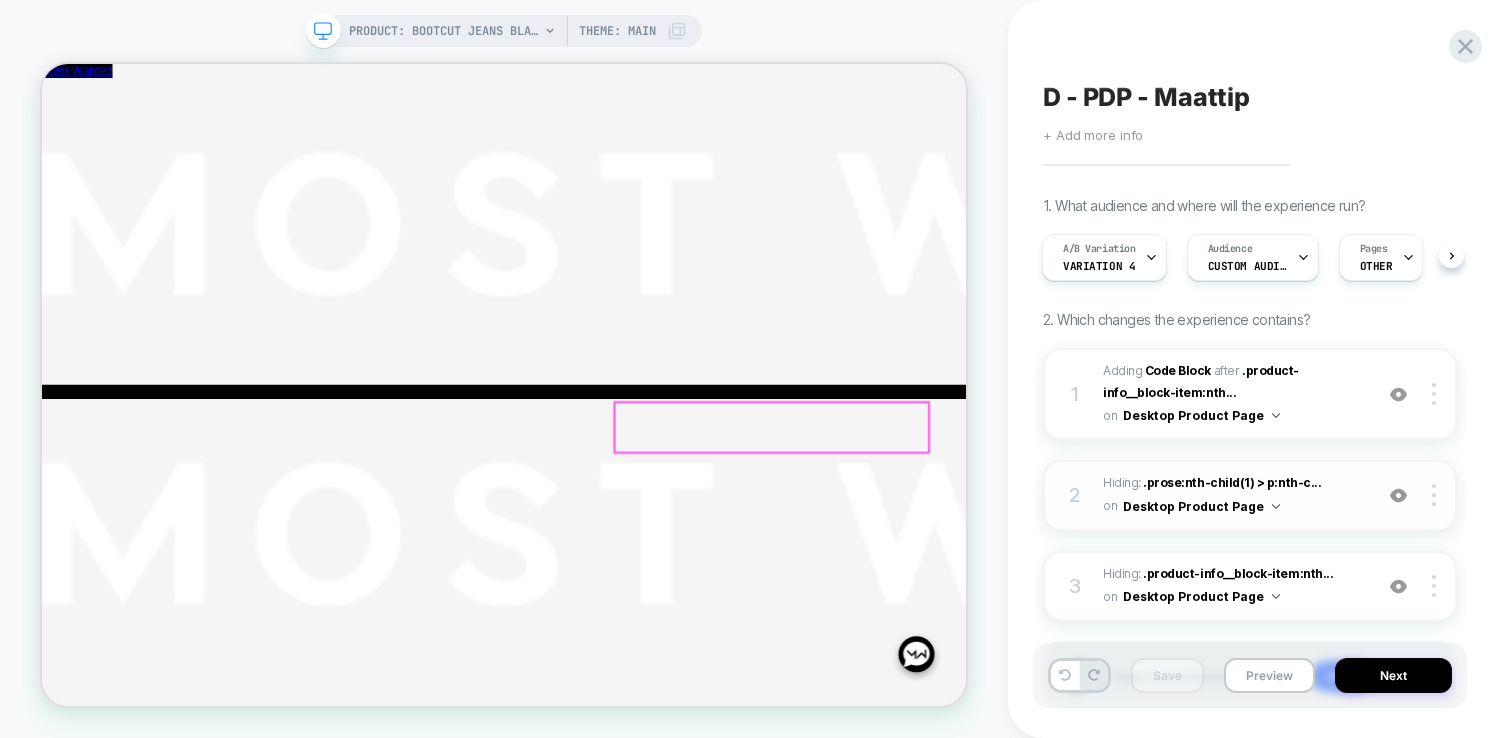 scroll, scrollTop: 869, scrollLeft: 0, axis: vertical 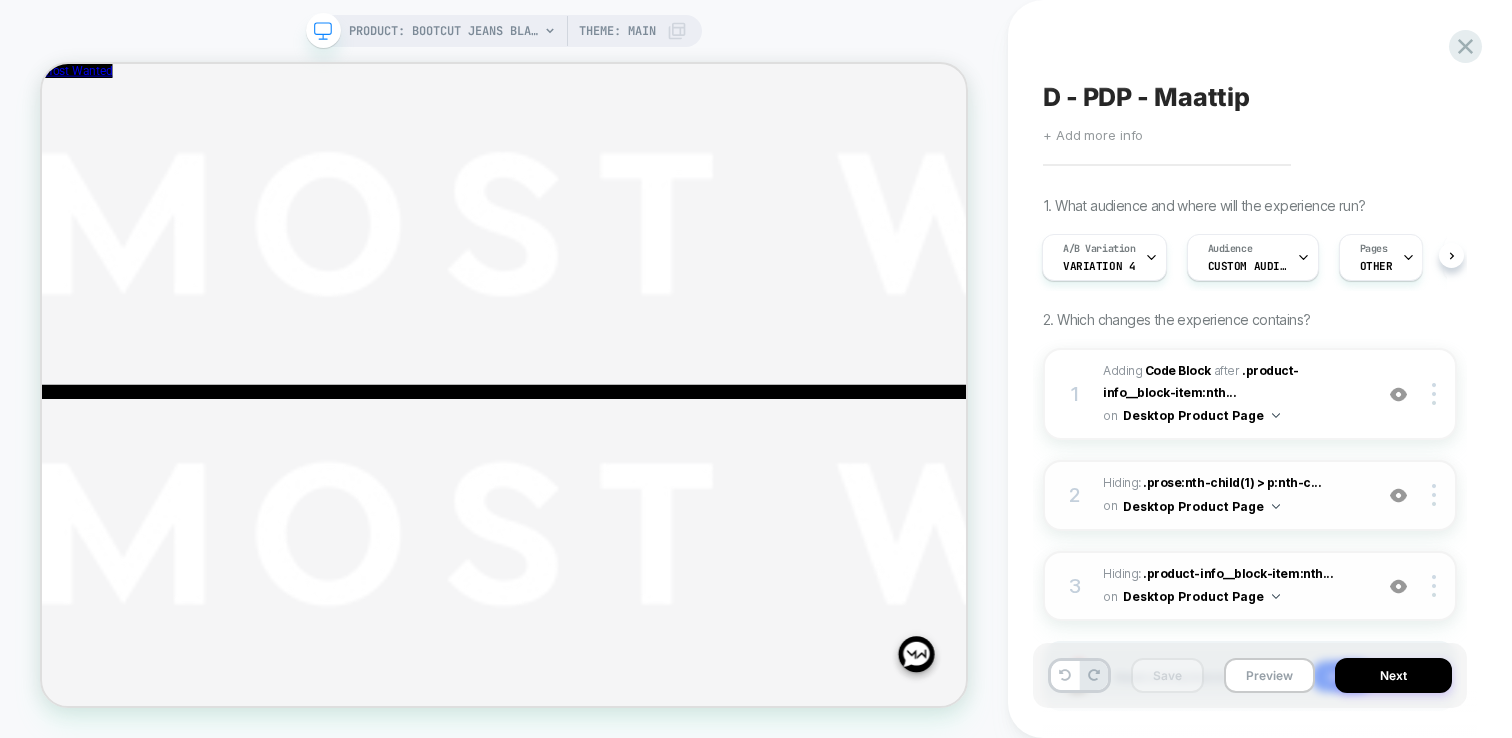 click at bounding box center [1398, 586] 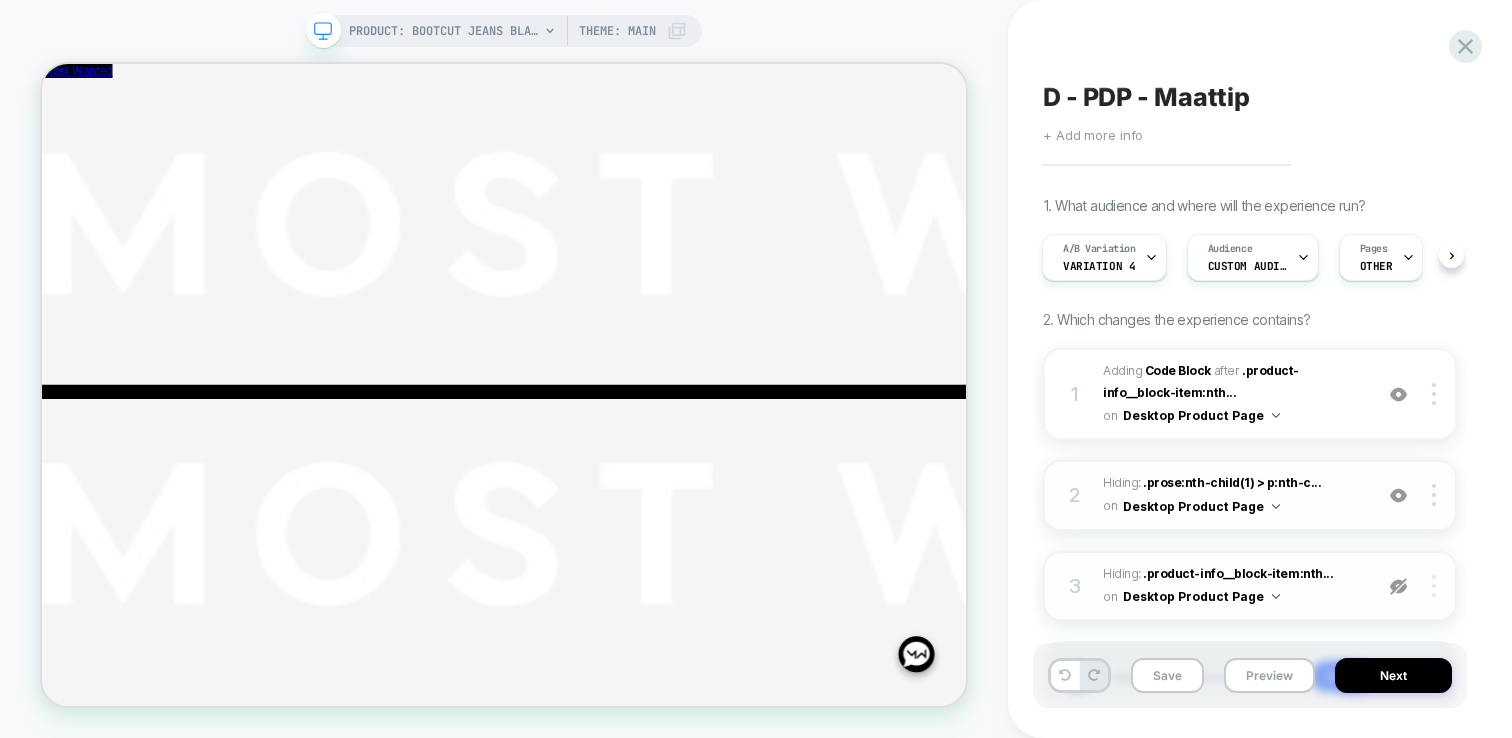 click at bounding box center [1437, 586] 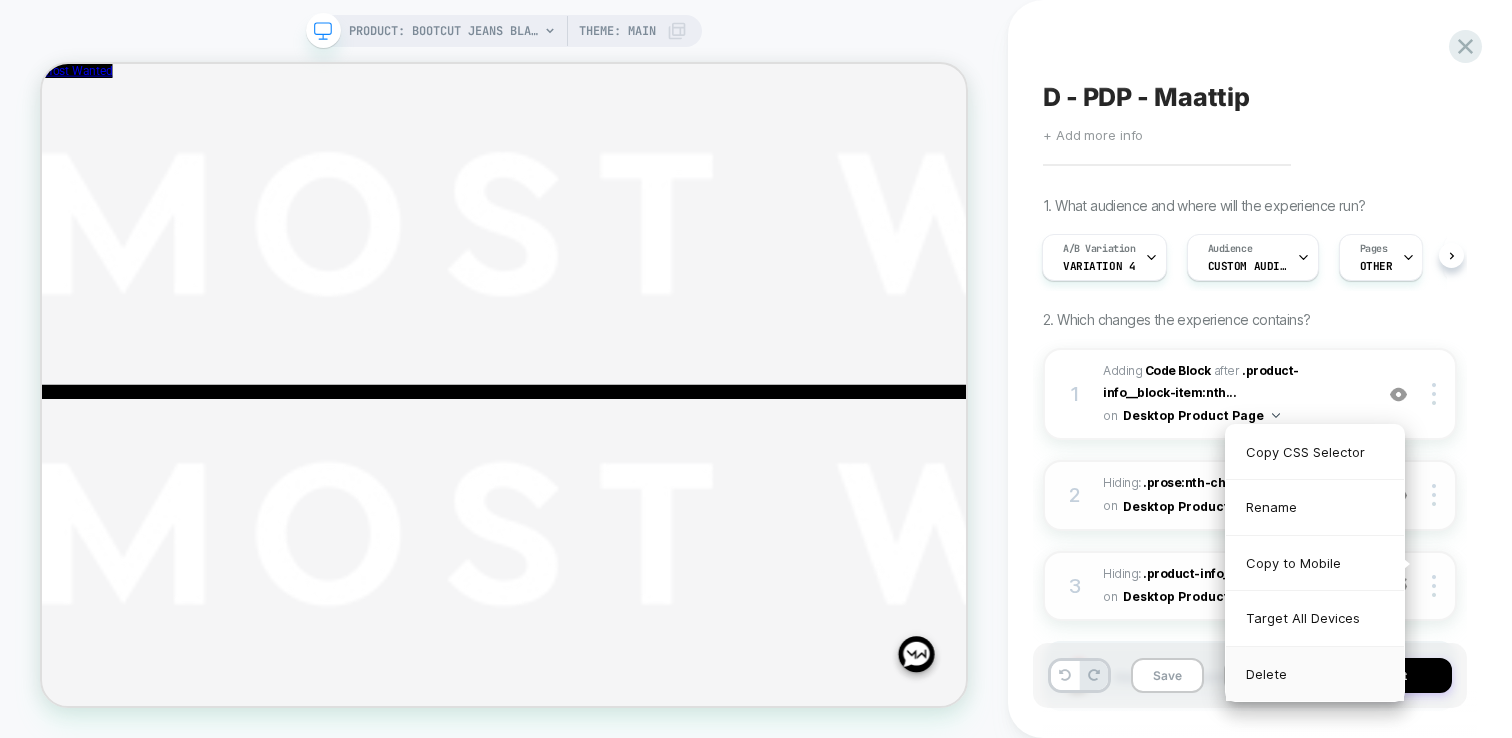 click on "Delete" at bounding box center (1315, 674) 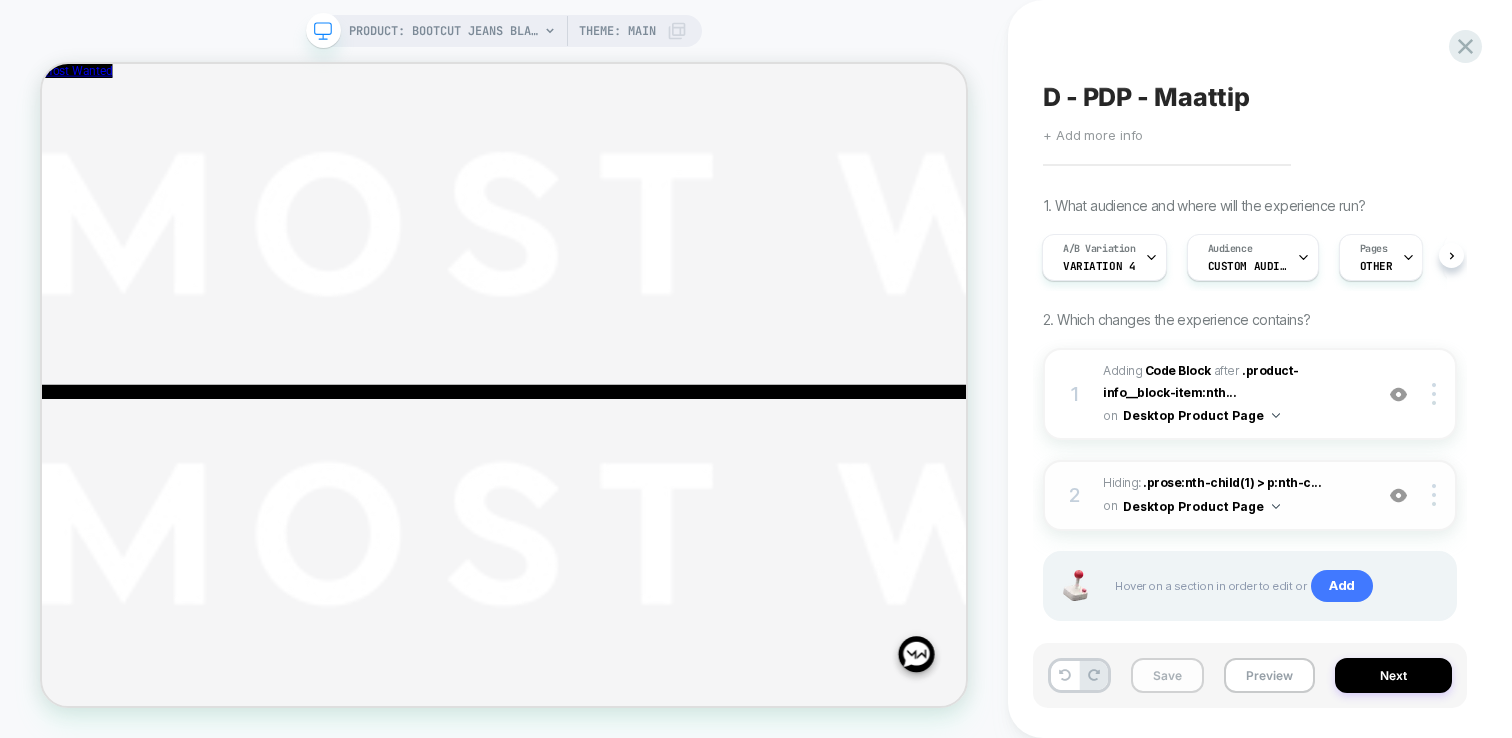 click on "Save" at bounding box center [1167, 675] 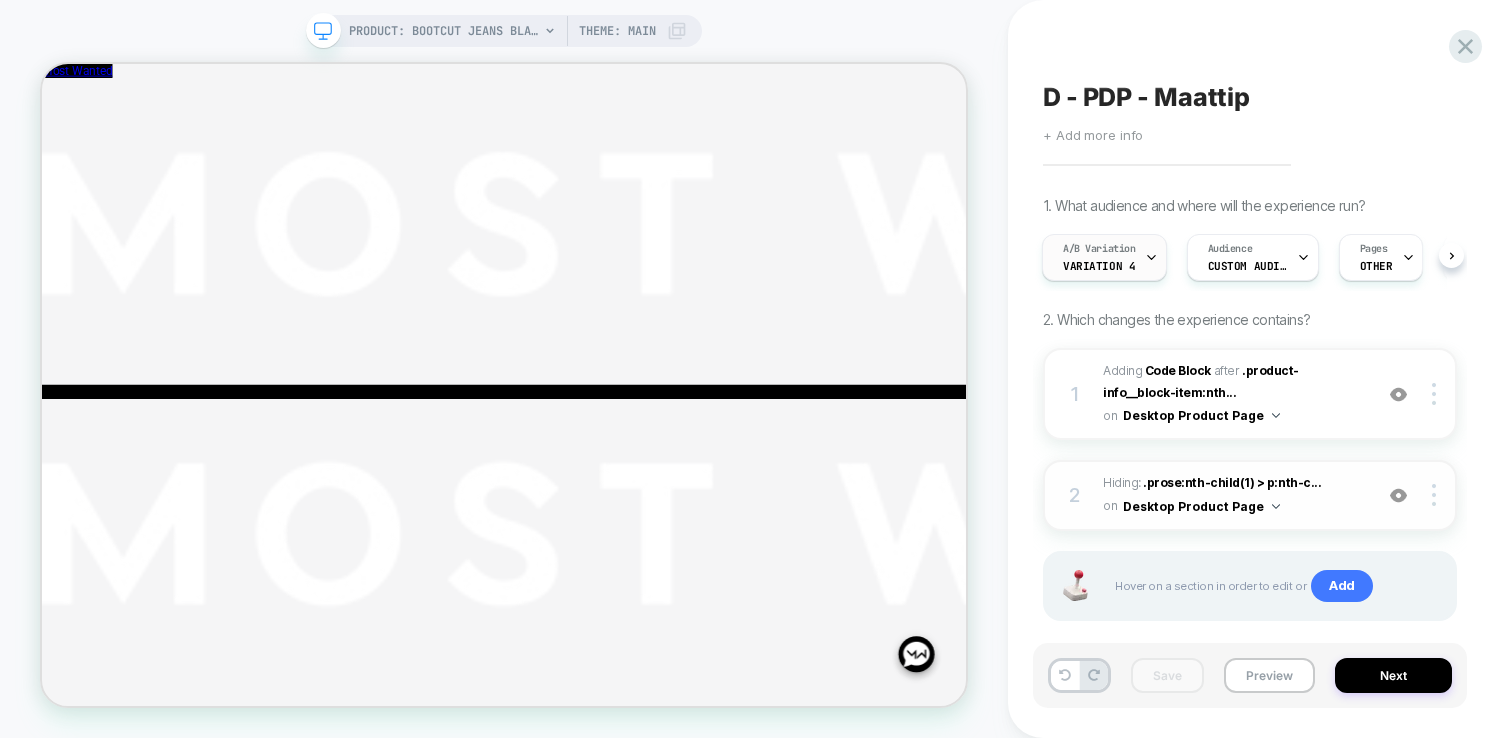 click on "Variation 4" at bounding box center [1099, 266] 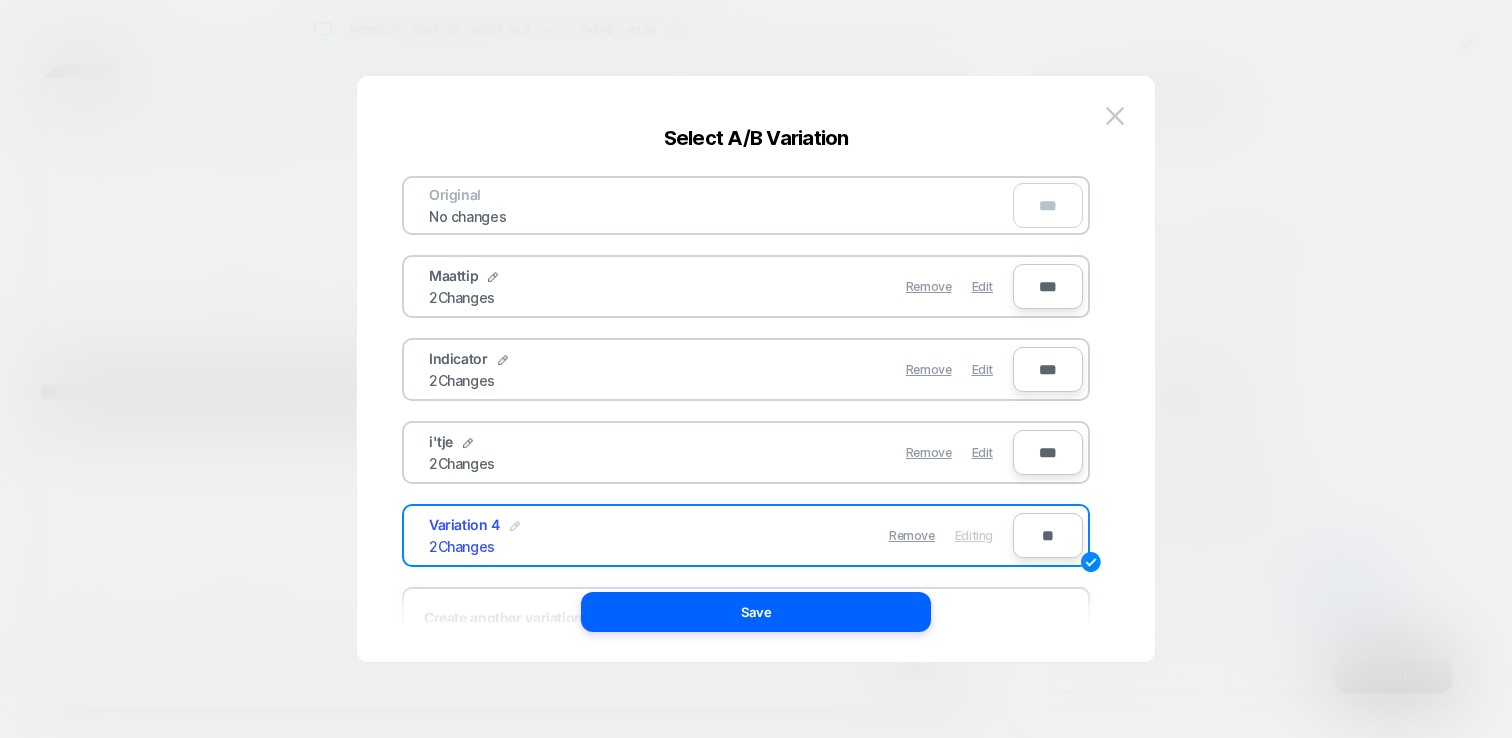 click at bounding box center [515, 526] 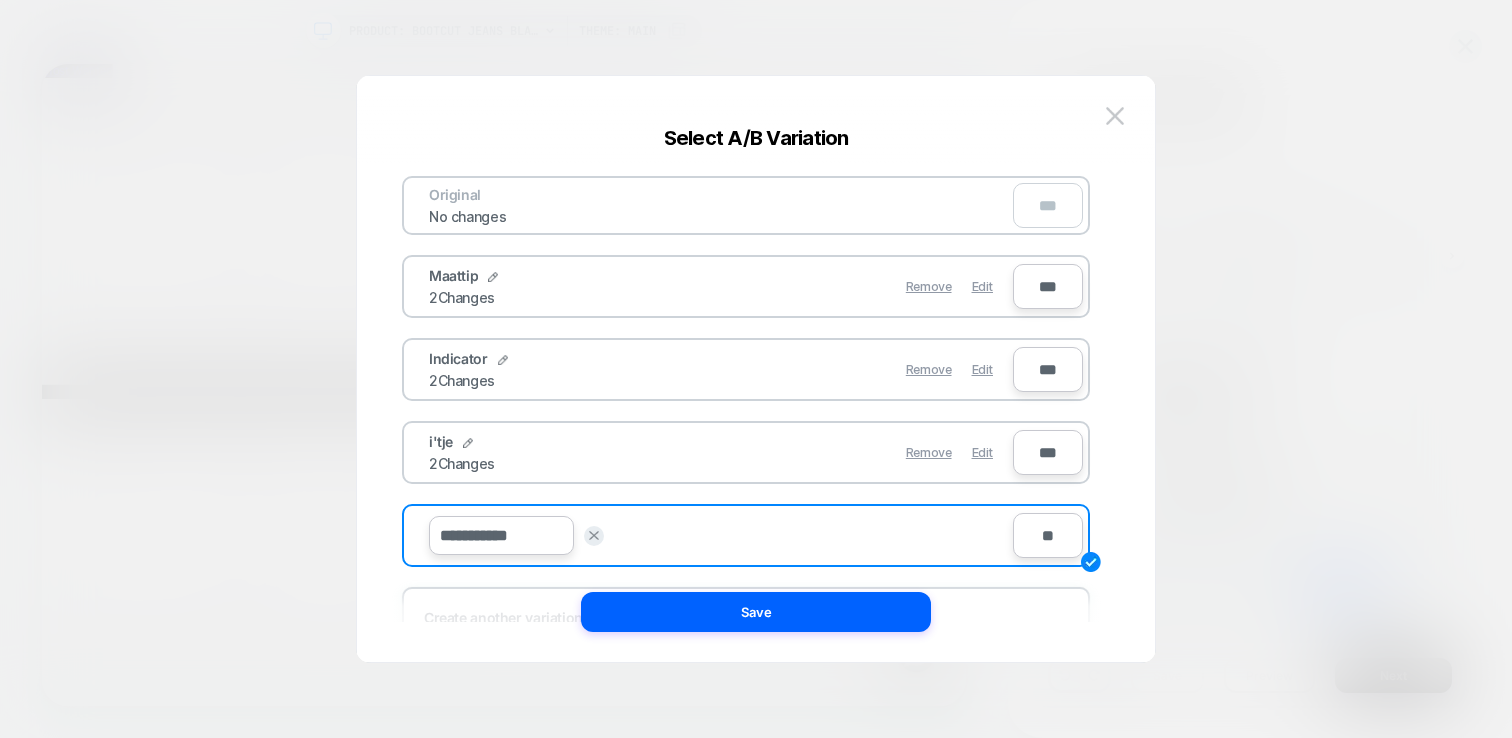 click on "**********" at bounding box center [501, 535] 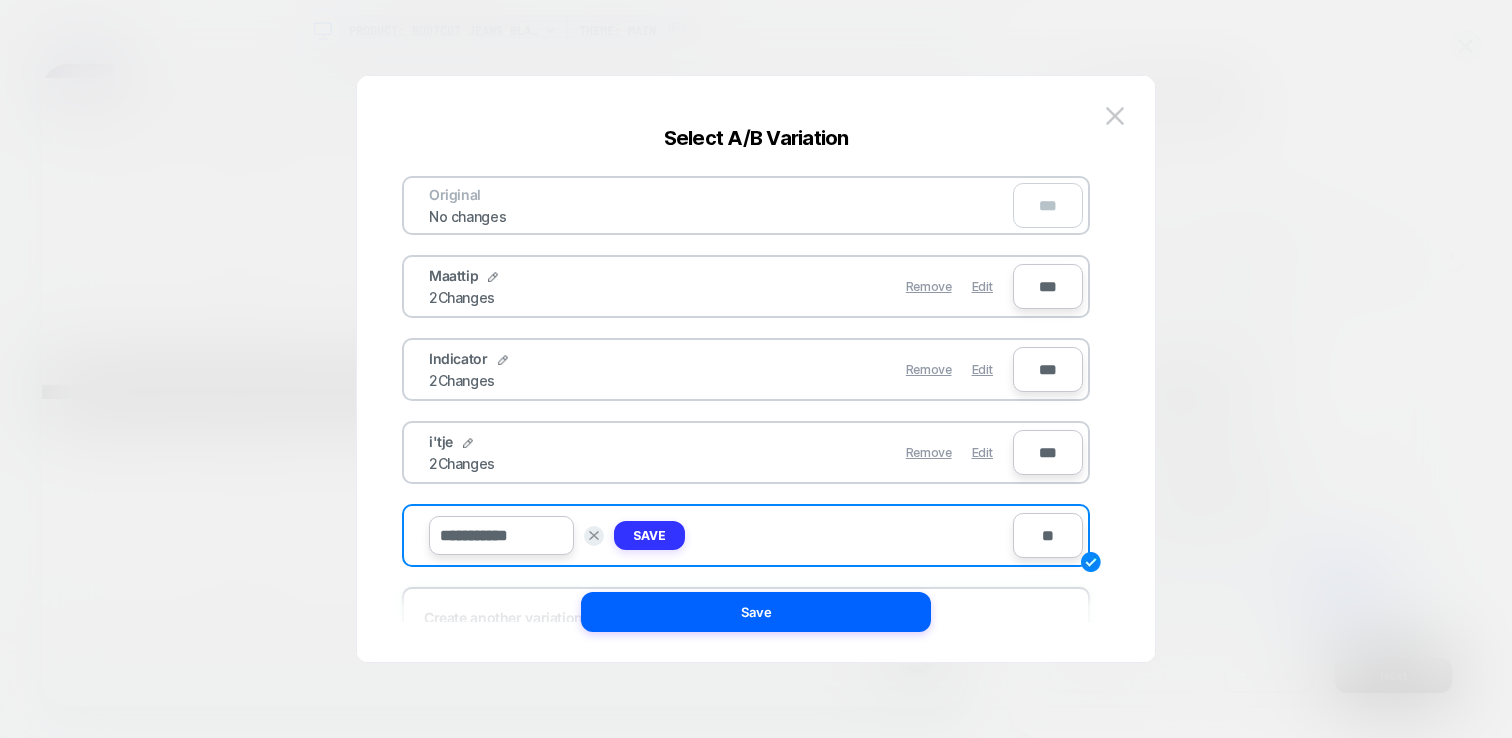 type on "**********" 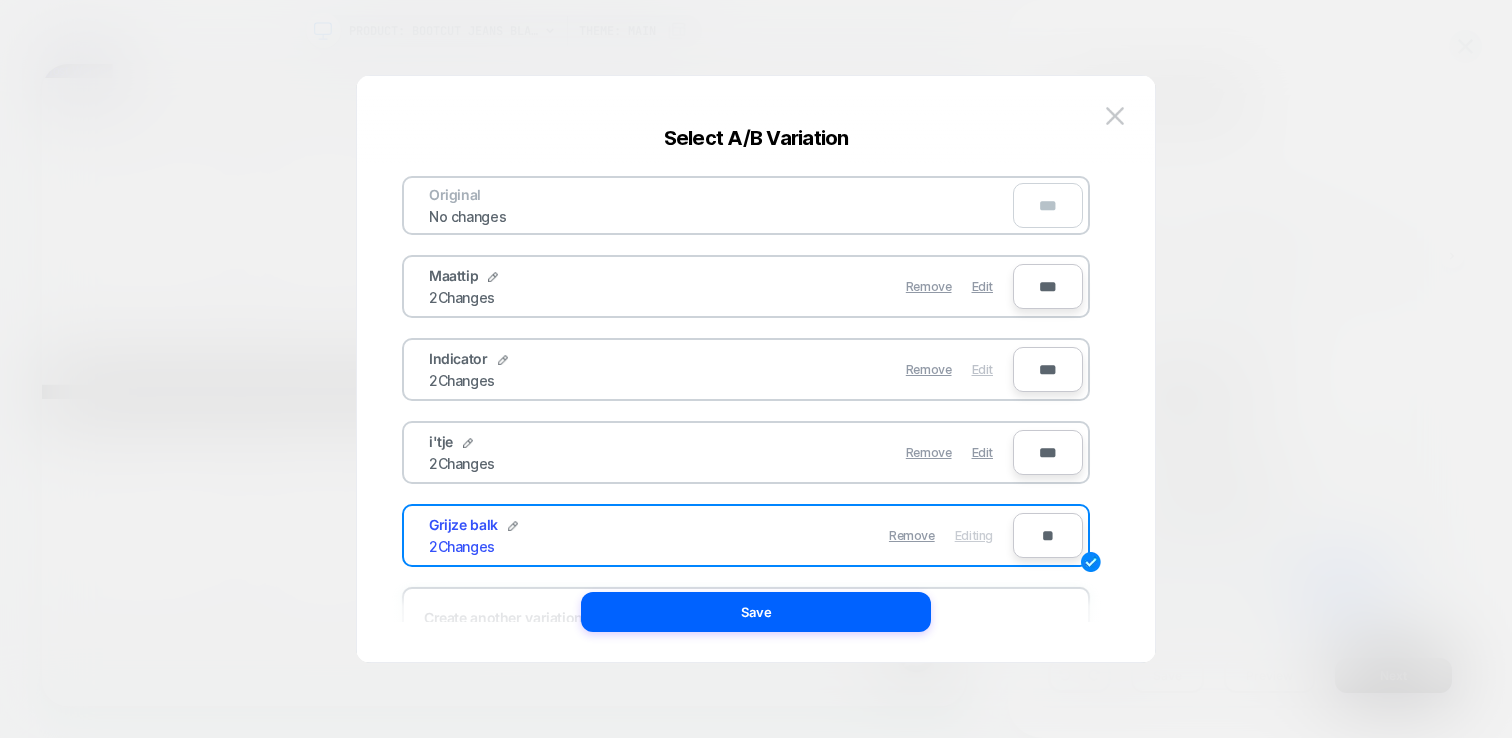 click on "Remove Edit" at bounding box center [862, 369] 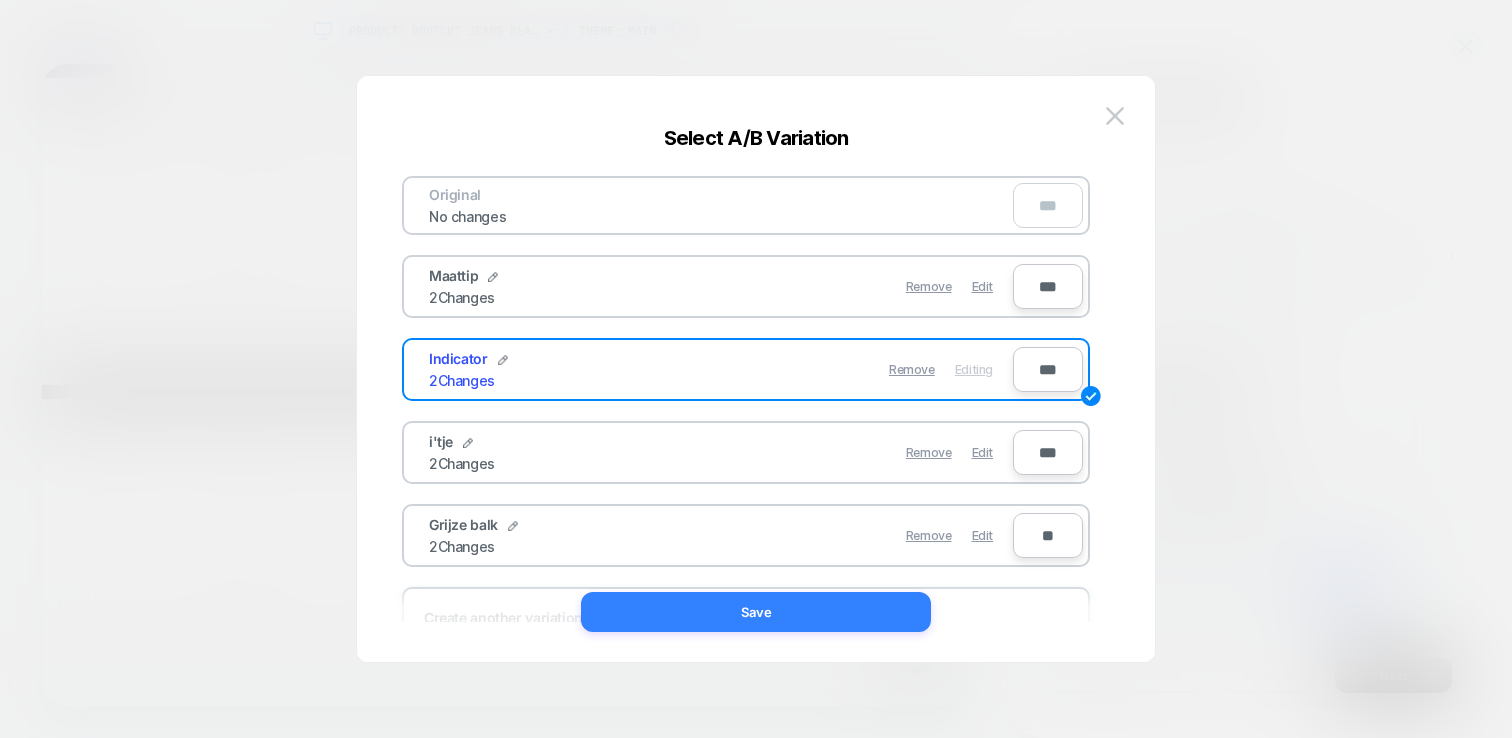 click on "Save" at bounding box center (756, 612) 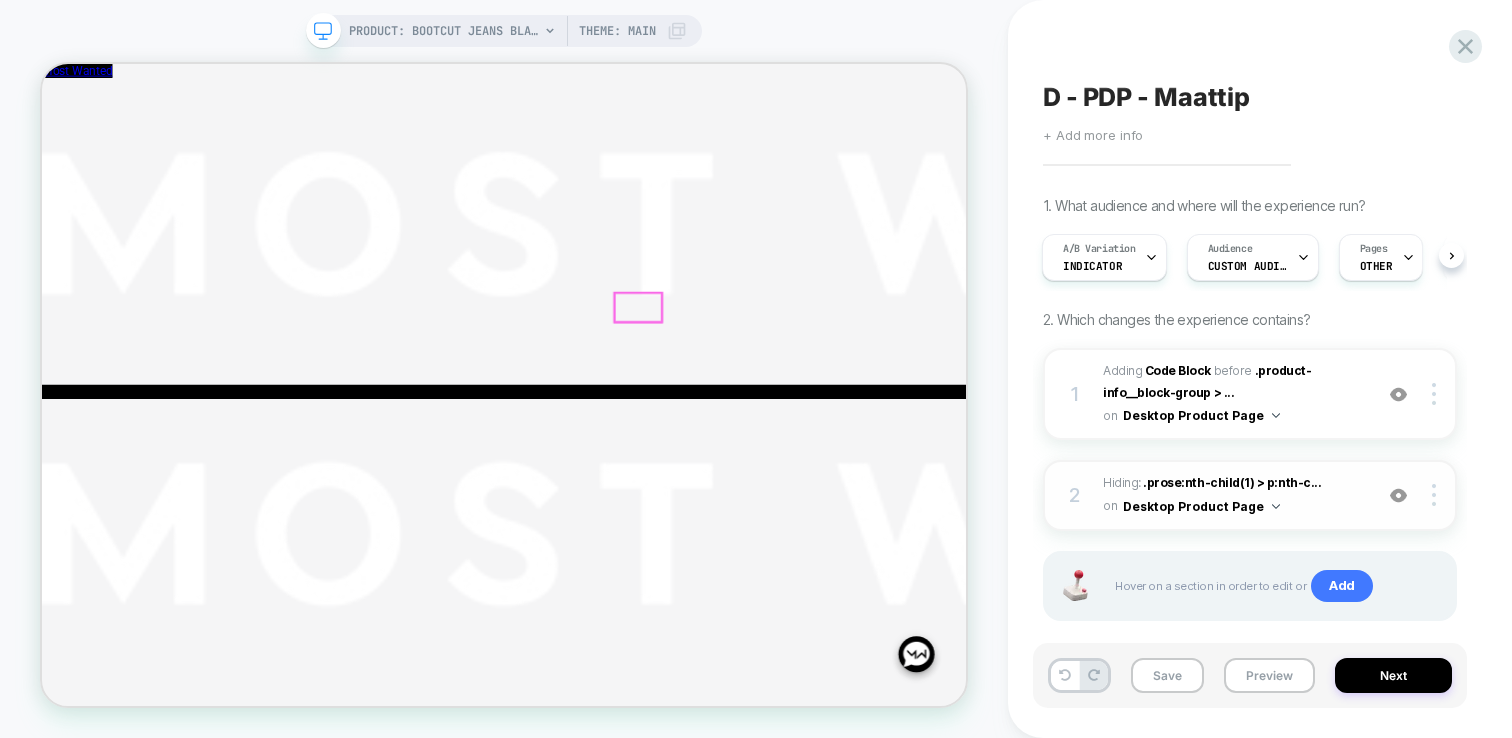 scroll, scrollTop: 1262, scrollLeft: 0, axis: vertical 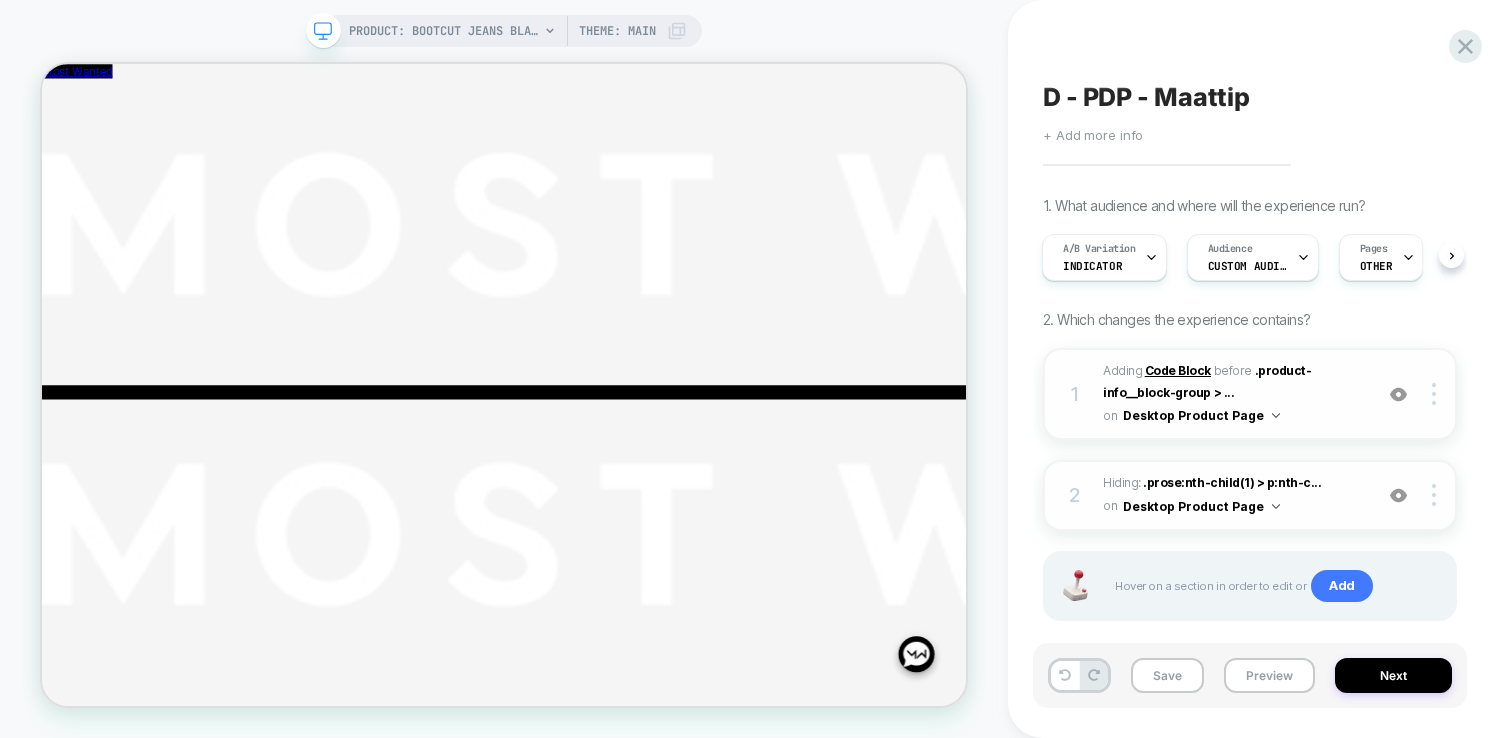 click on "Code Block" at bounding box center (1178, 370) 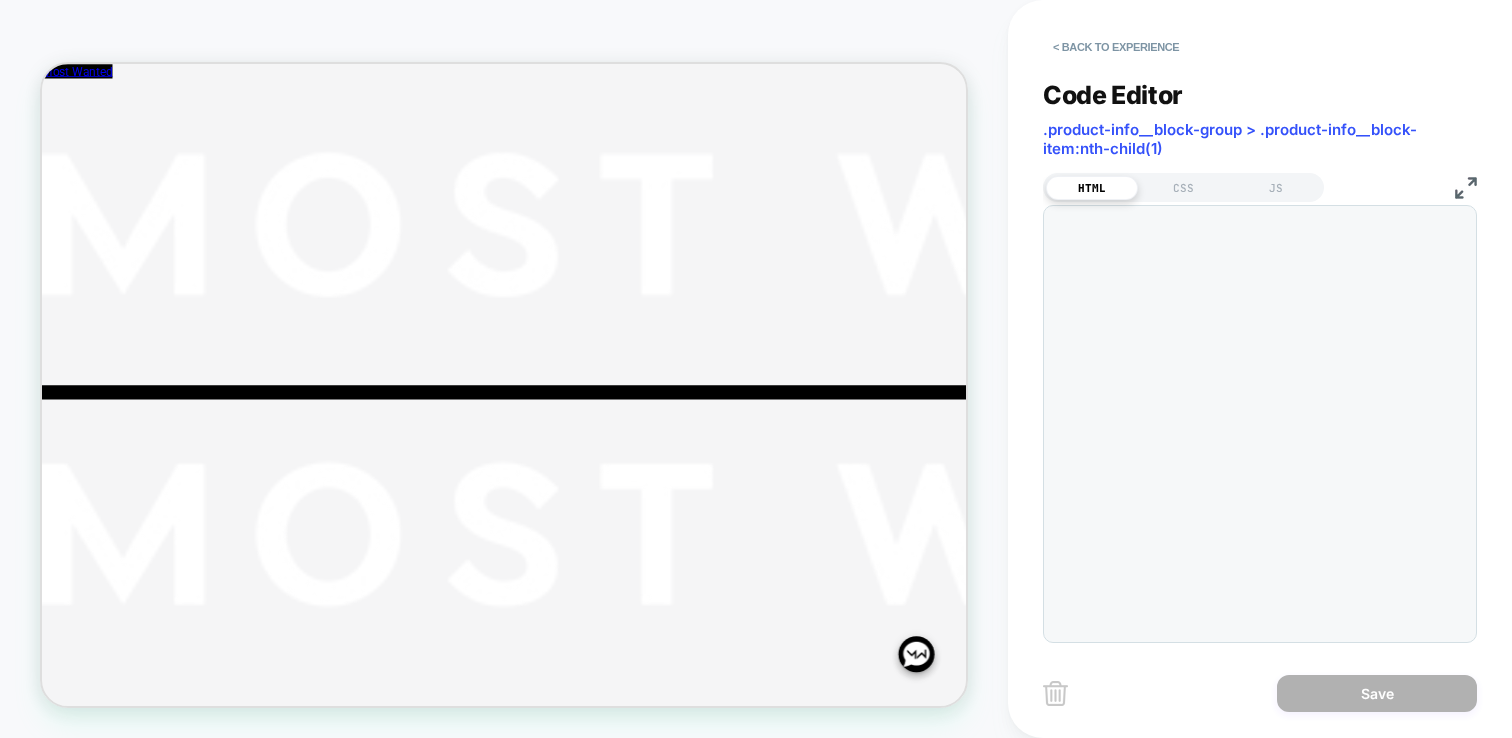 scroll, scrollTop: 270, scrollLeft: 0, axis: vertical 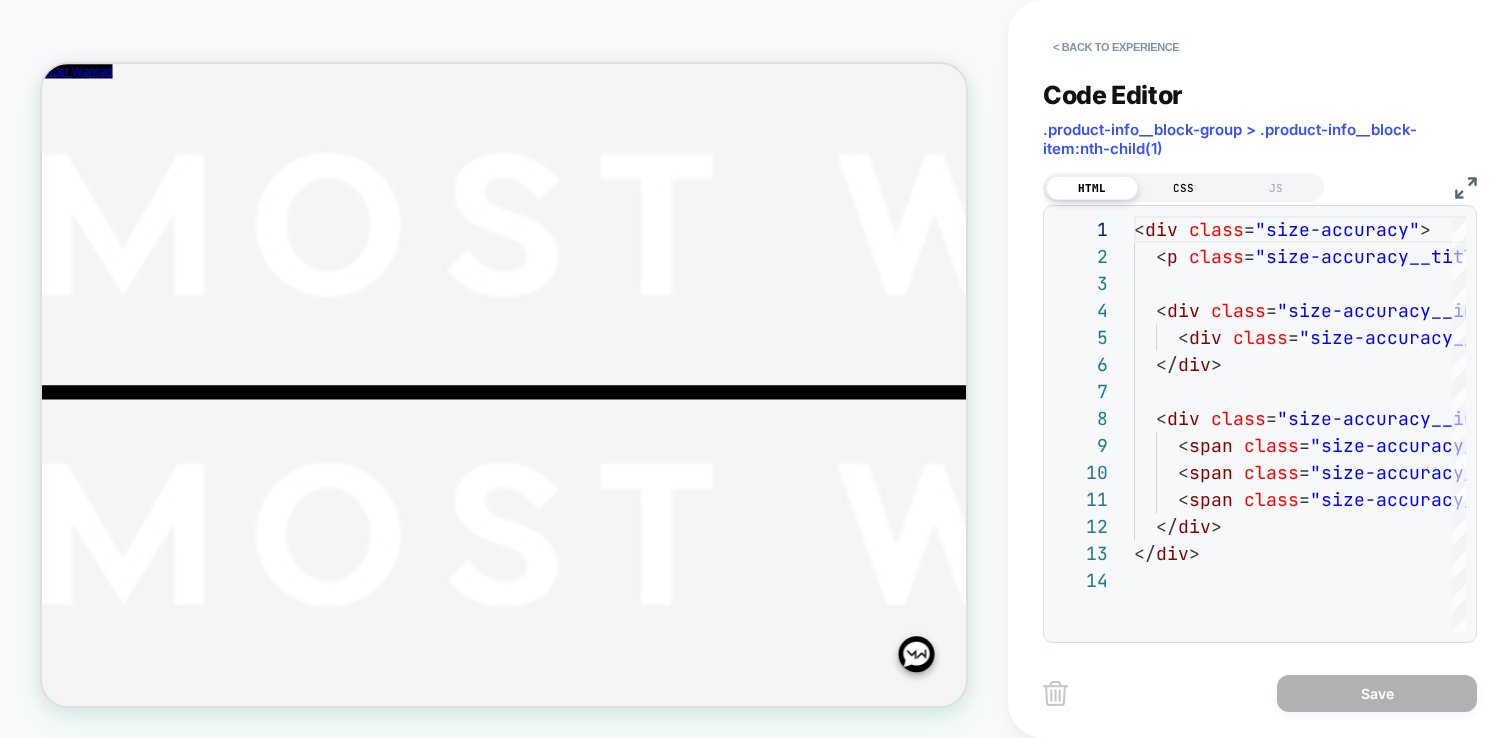click on "CSS" at bounding box center (1184, 188) 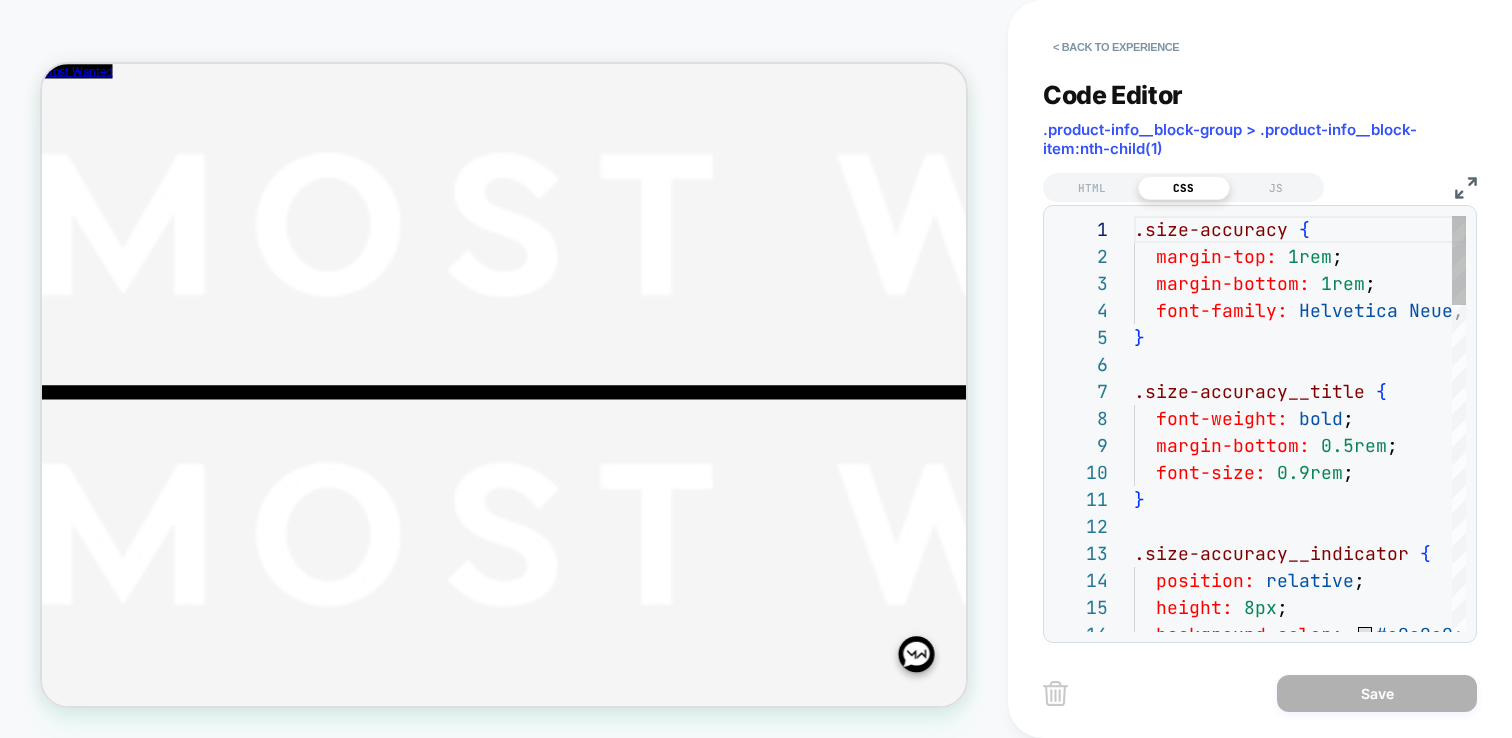 scroll, scrollTop: 270, scrollLeft: 0, axis: vertical 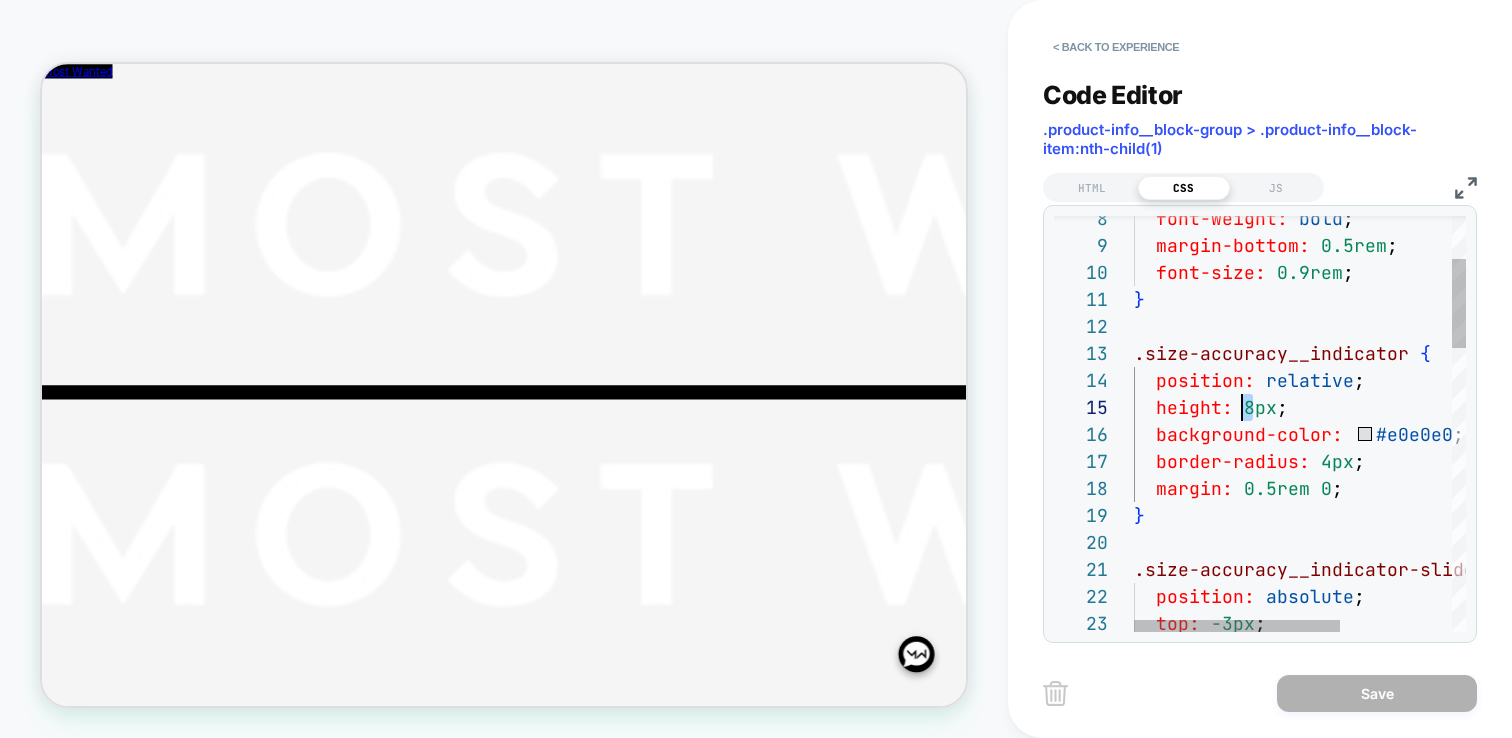 click on "font-weight:   bold ;    margin-bottom:   0.5rem ;    font-size:   0.9rem ; } .size-accuracy__indicator   {    position:   relative ;    height:   8px ;    background-color:     #e0e0e0 ;    border-radius:   4px ;    margin:   0.5rem   0 ; } .size-accuracy__indicator-slider   {    position:   absolute ;    top:   -3px ;" at bounding box center [1389, 980] 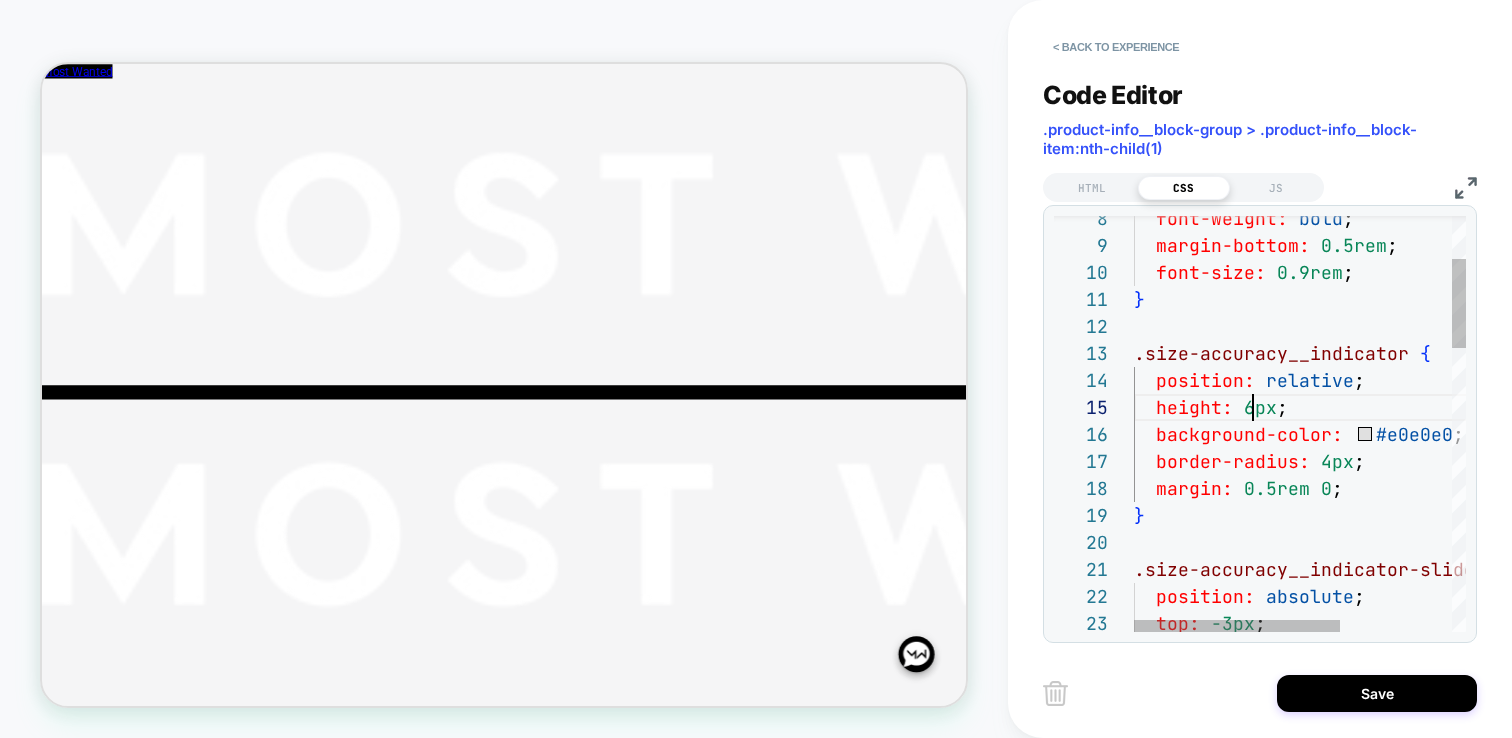 scroll, scrollTop: 108, scrollLeft: 119, axis: both 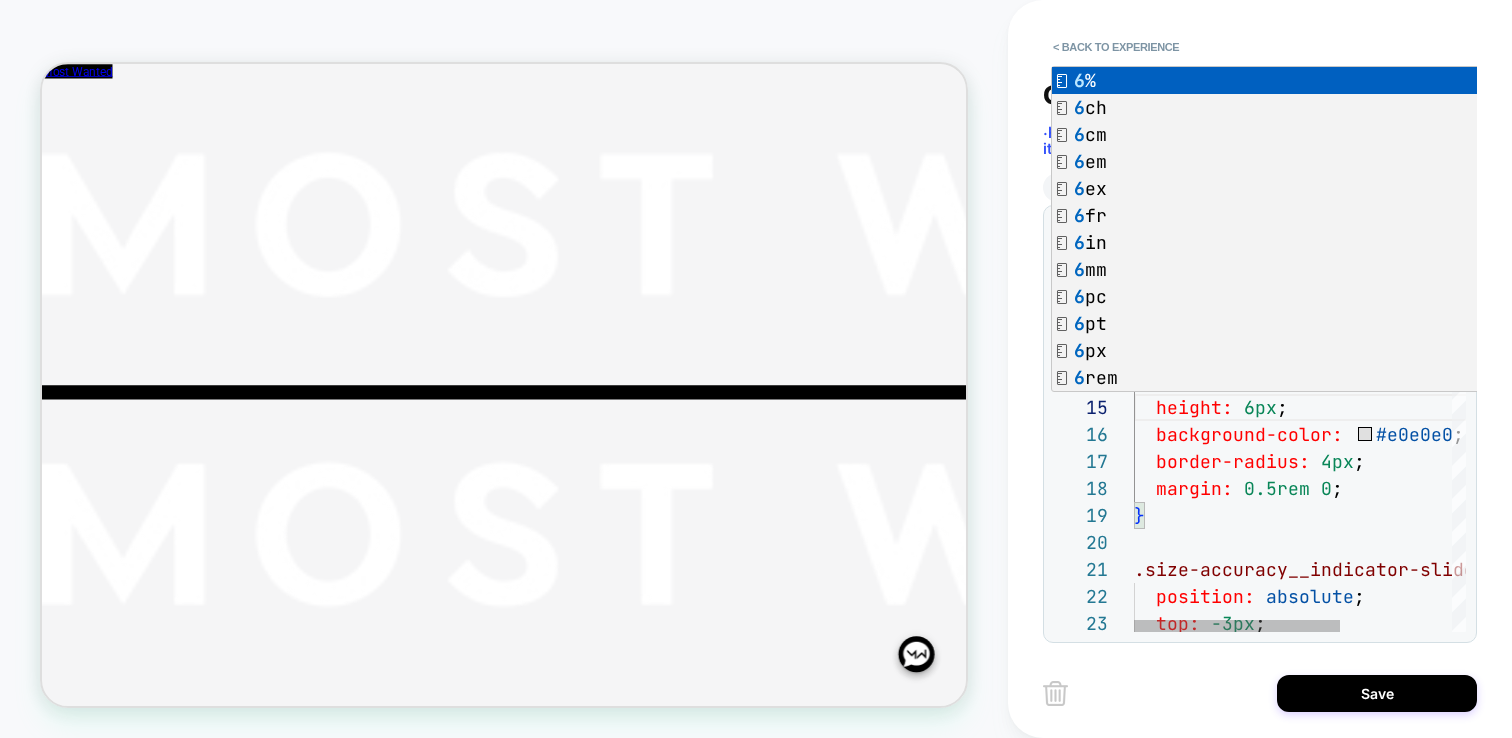 click on "font-weight:   bold ;    margin-bottom:   0.5rem ;    font-size:   0.9rem ; } .size-accuracy__indicator   {    position:   relative ;    height:   6px ;    background-color:     #e0e0e0 ;    border-radius:   4px ;    margin:   0.5rem   0 ; } .size-accuracy__indicator-slider   {    position:   absolute ;    top:   -3px ;" at bounding box center (1389, 980) 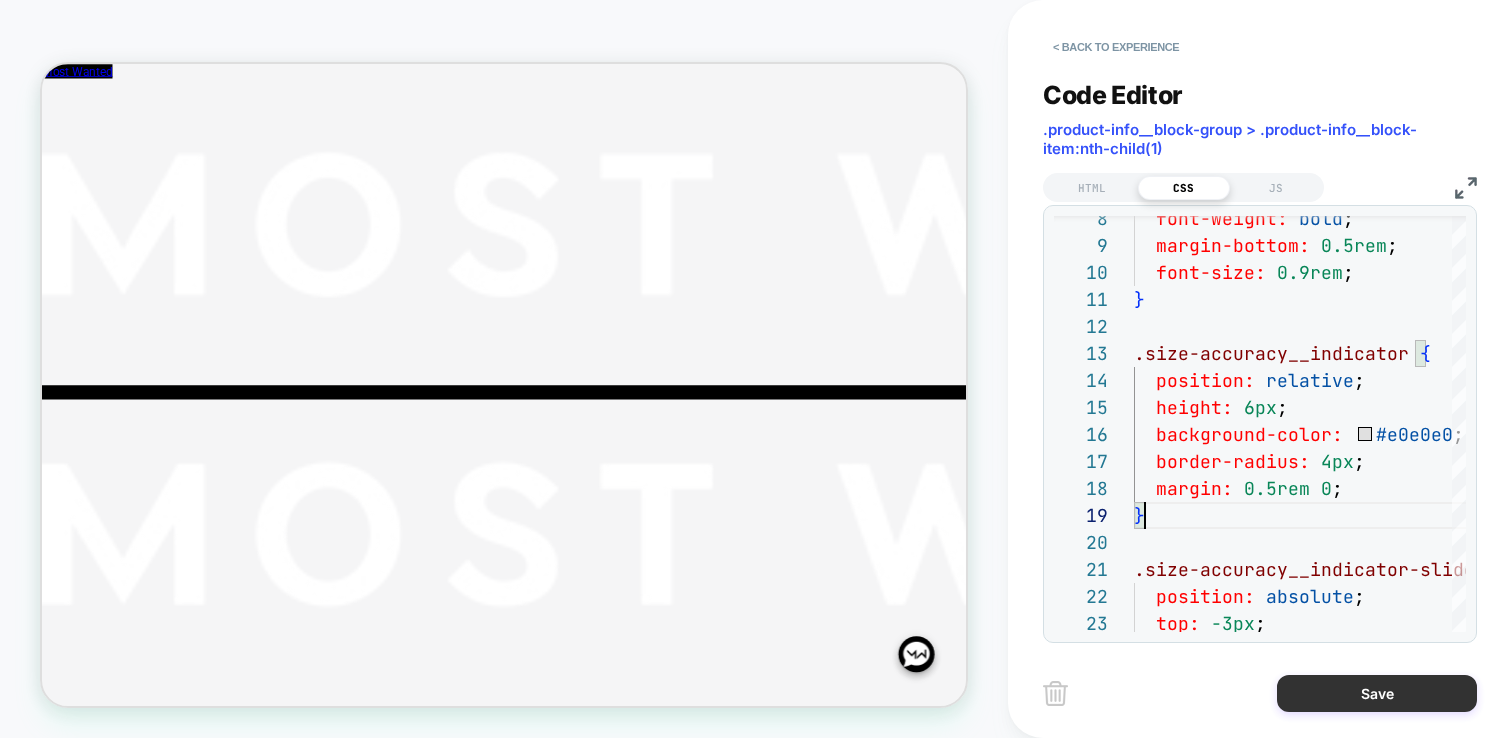 type on "**********" 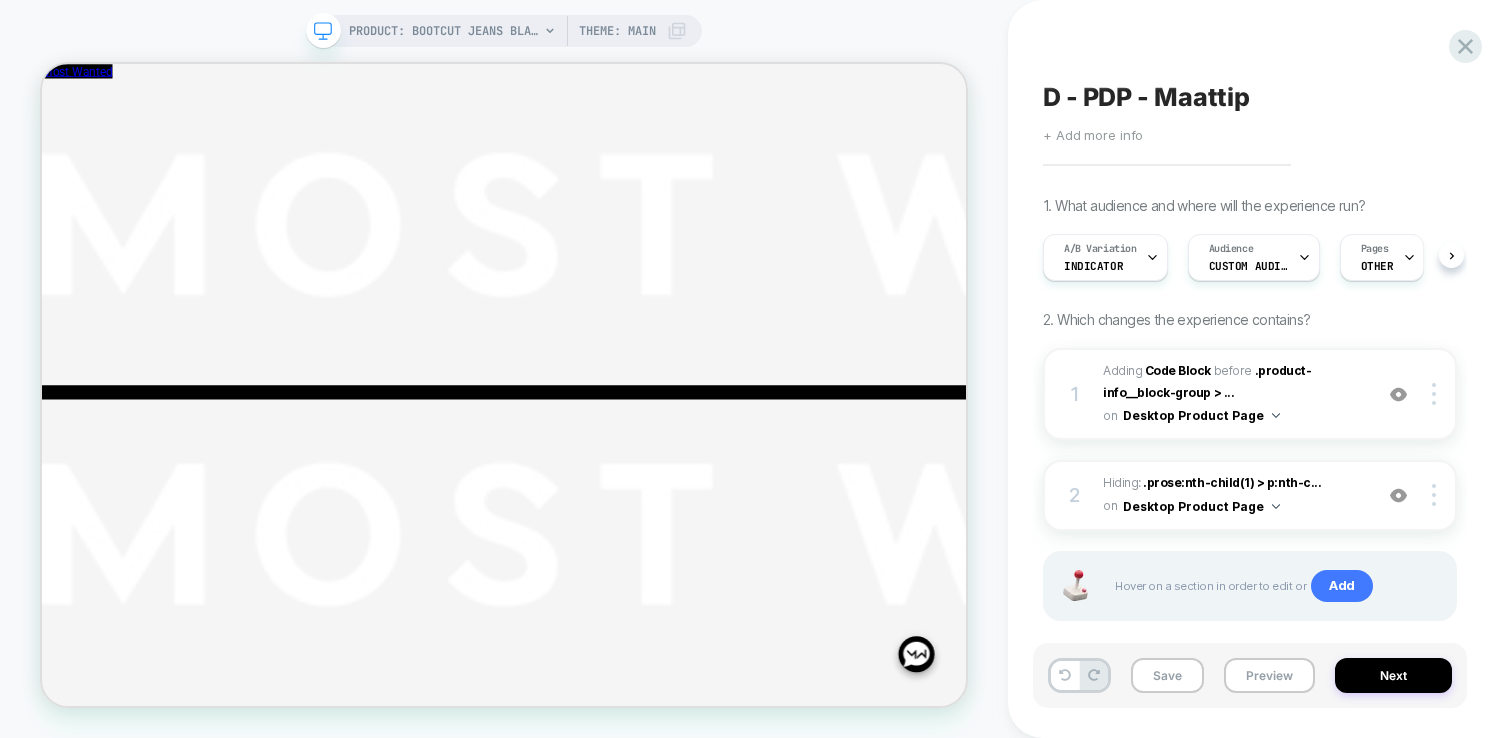 scroll, scrollTop: 0, scrollLeft: 1, axis: horizontal 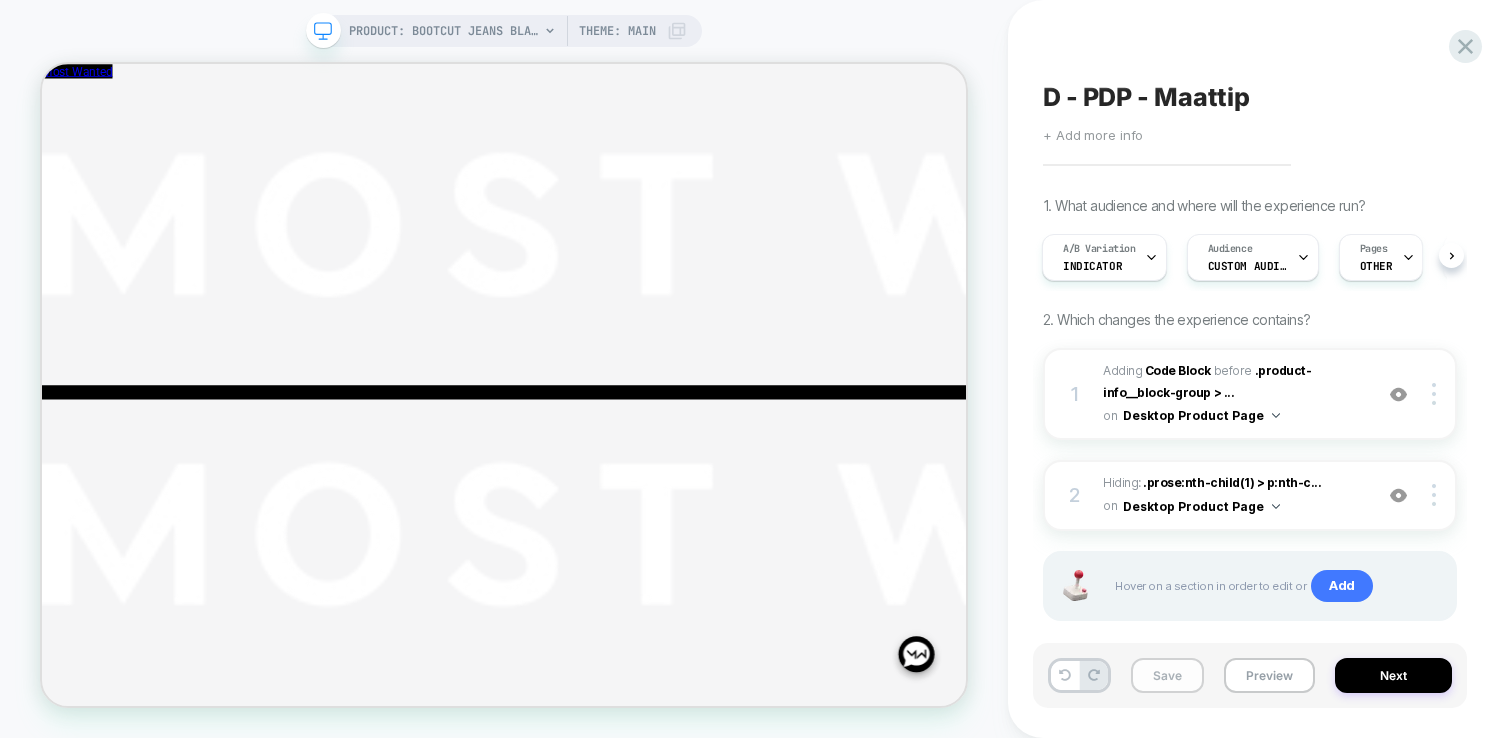 click on "Save" at bounding box center (1167, 675) 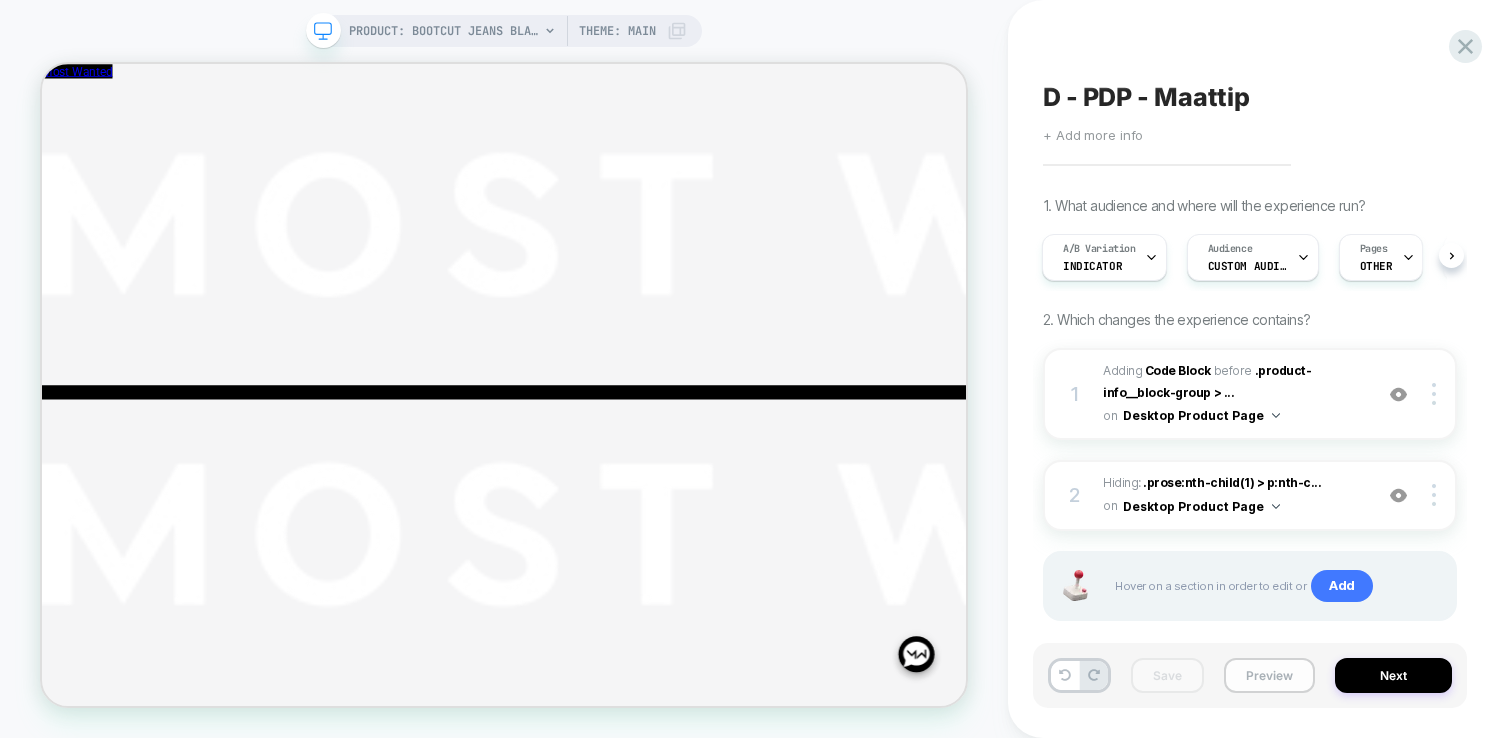 click on "Preview" at bounding box center (1269, 675) 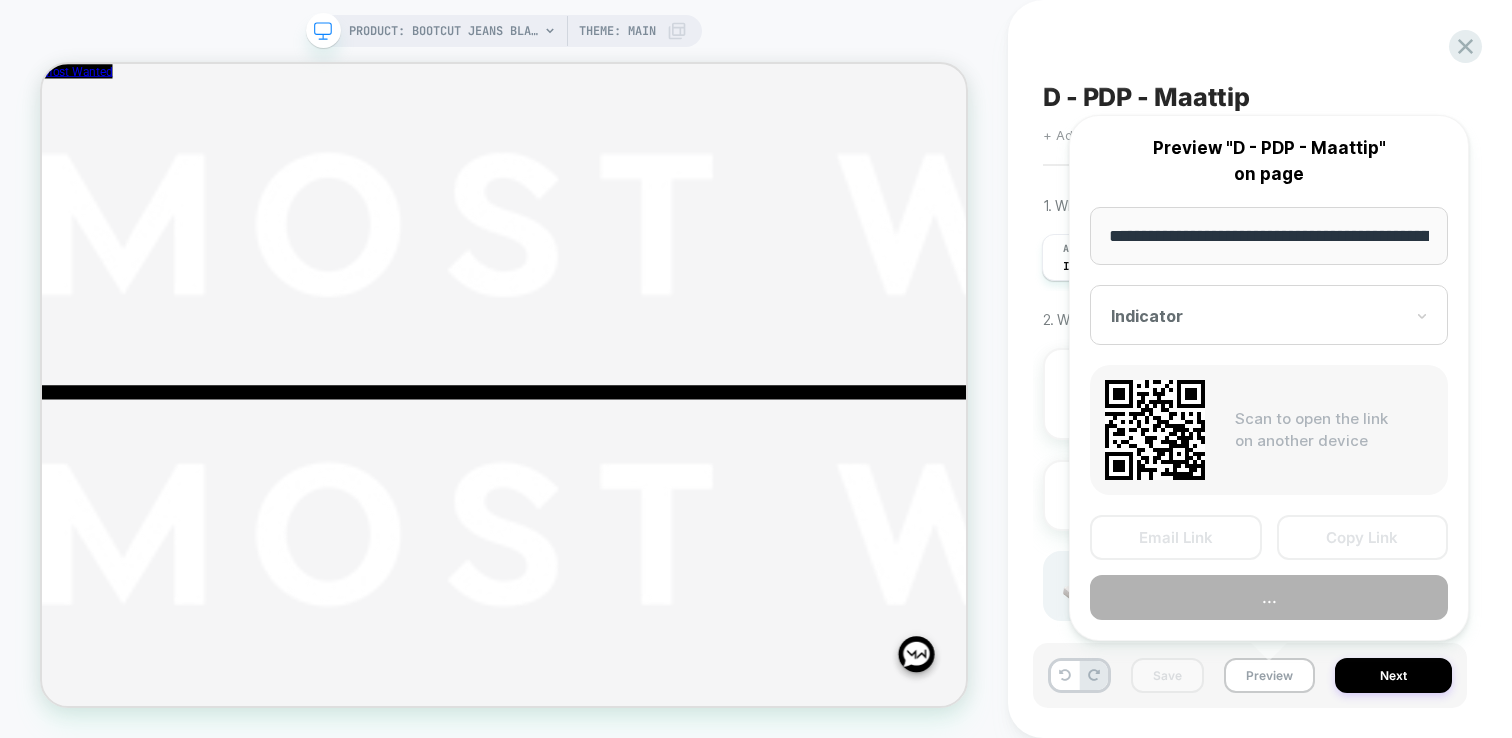 scroll, scrollTop: 0, scrollLeft: 275, axis: horizontal 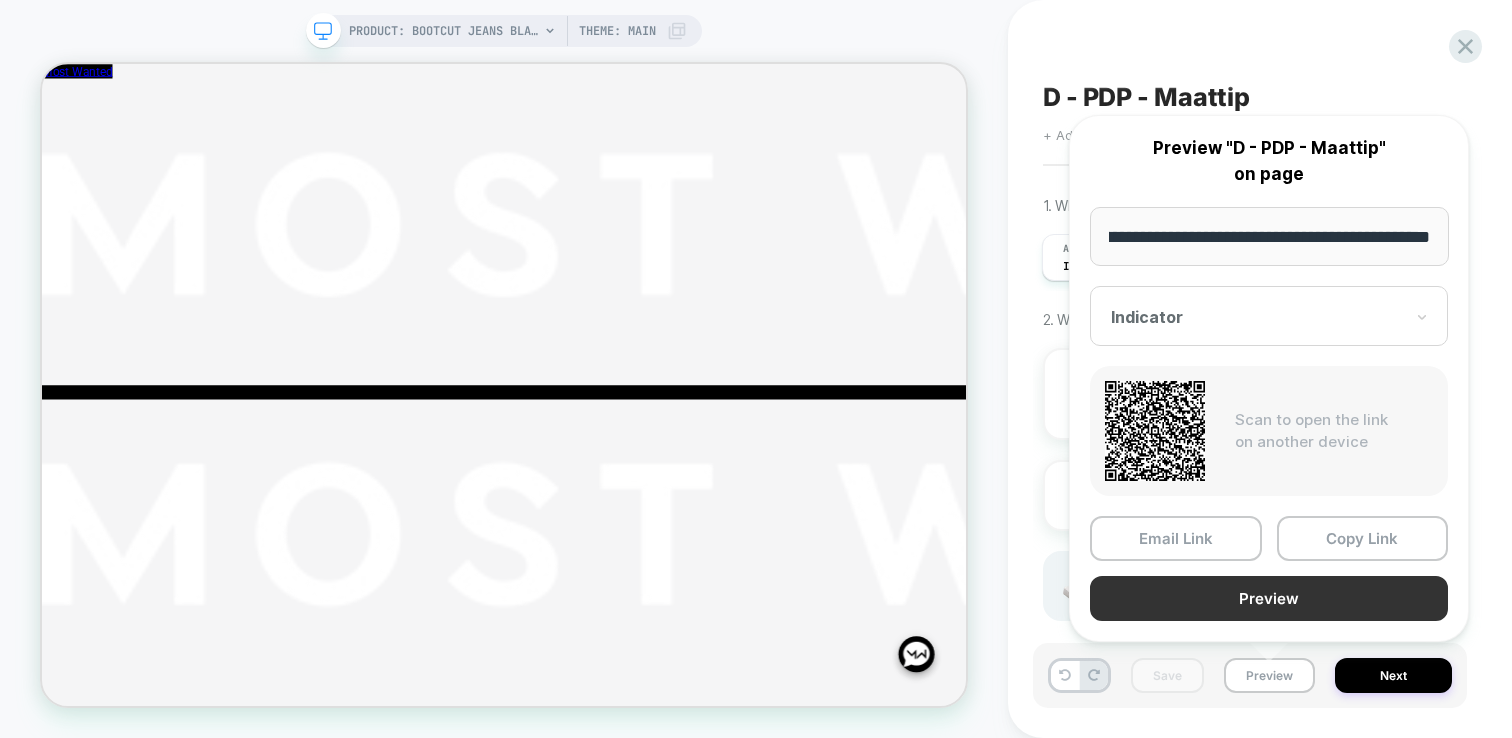 click on "Preview" at bounding box center [1269, 598] 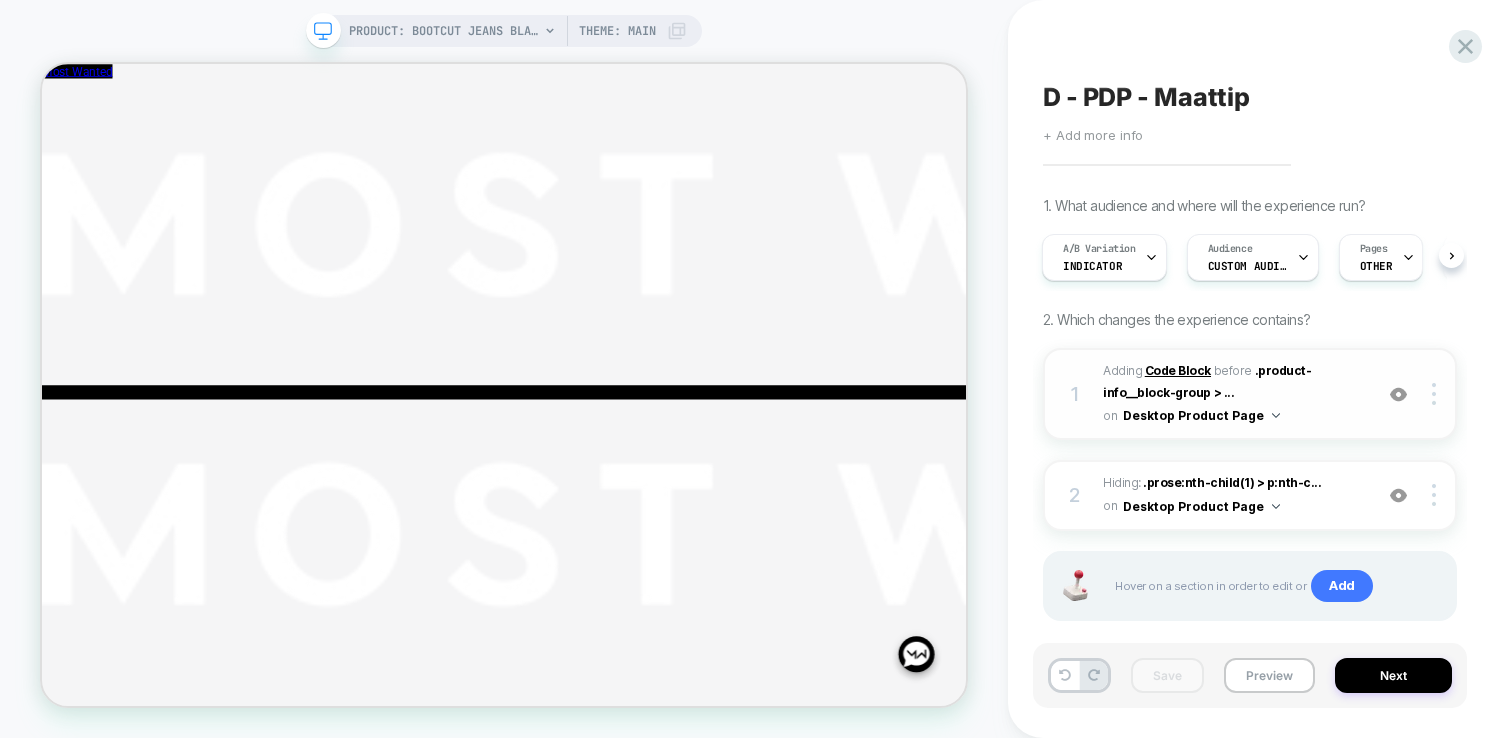 click on "Code Block" at bounding box center (1178, 370) 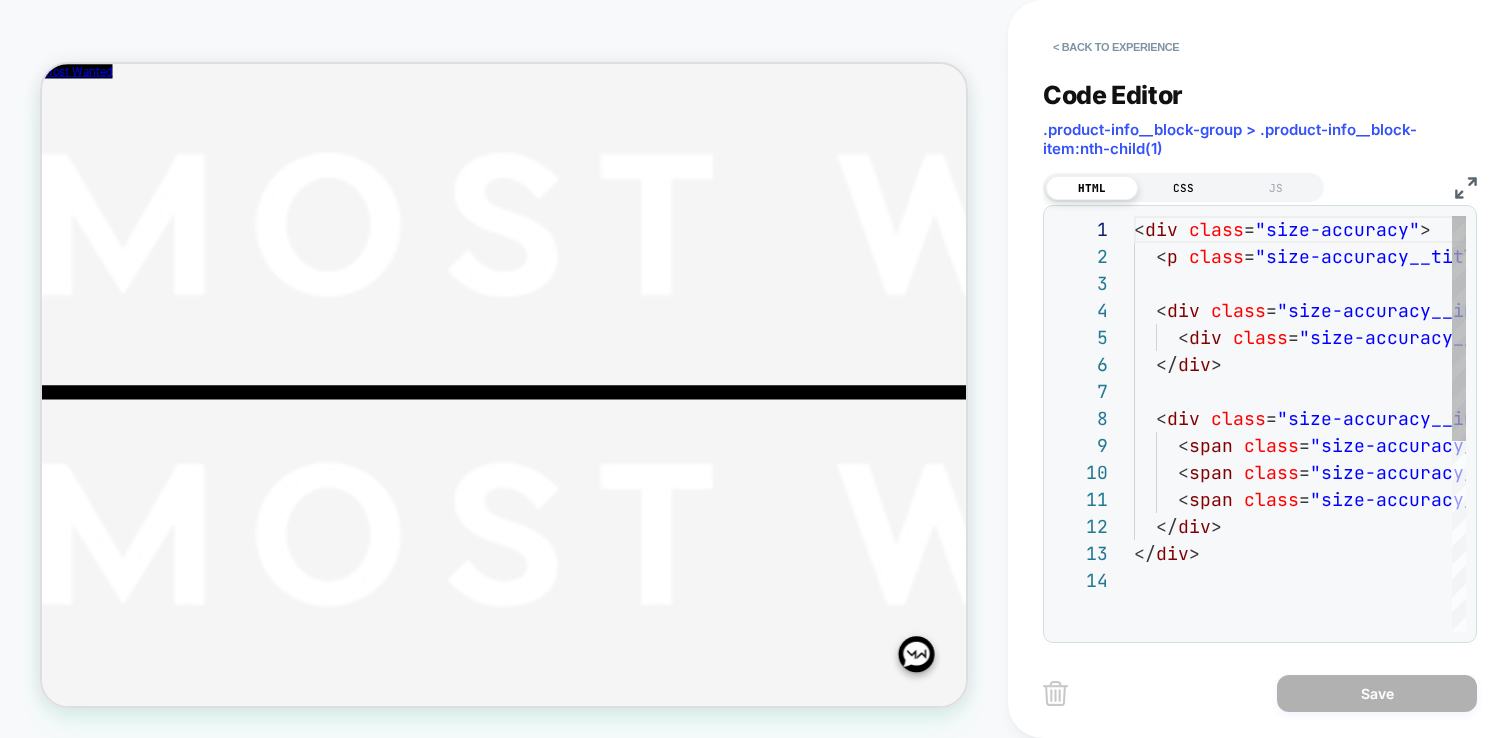 scroll, scrollTop: 270, scrollLeft: 0, axis: vertical 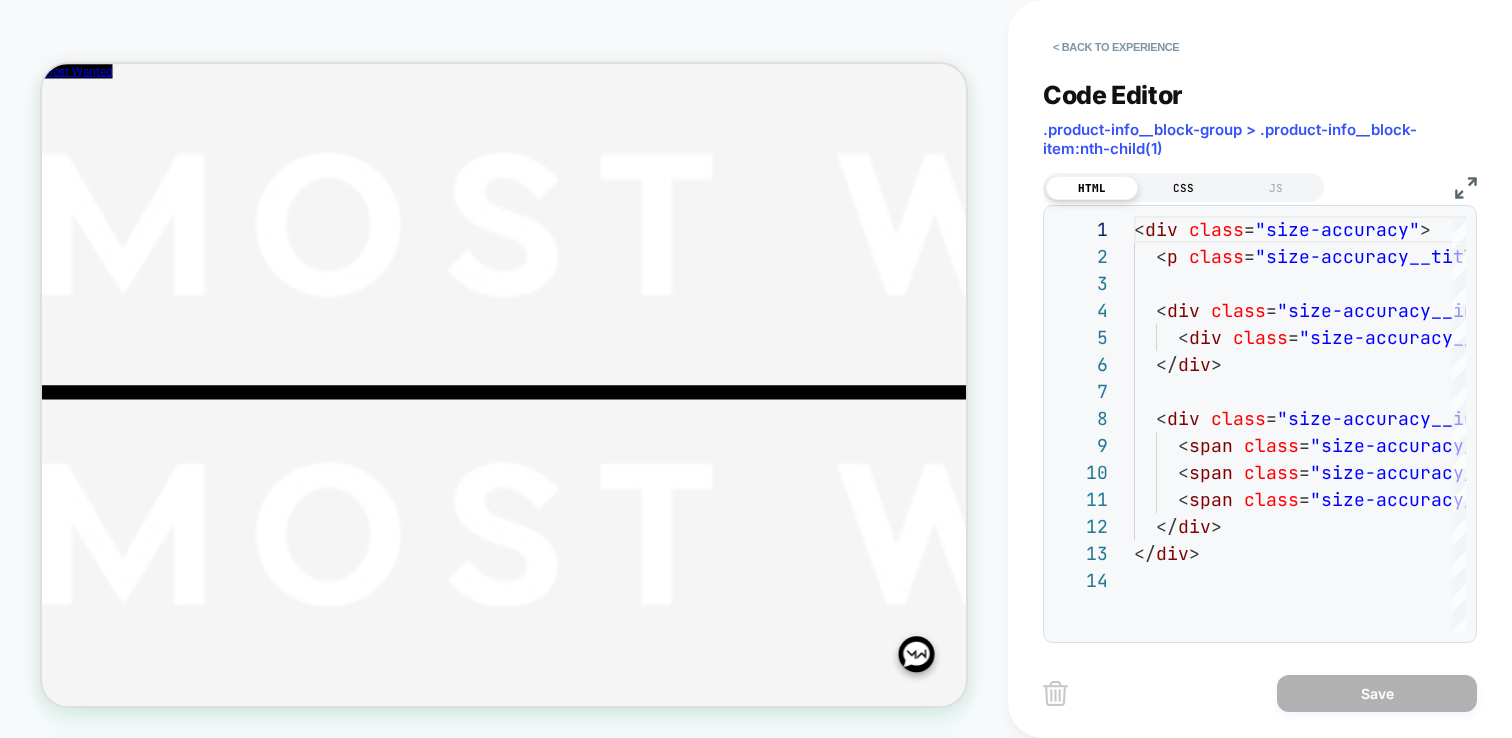 click on "CSS" at bounding box center [1184, 188] 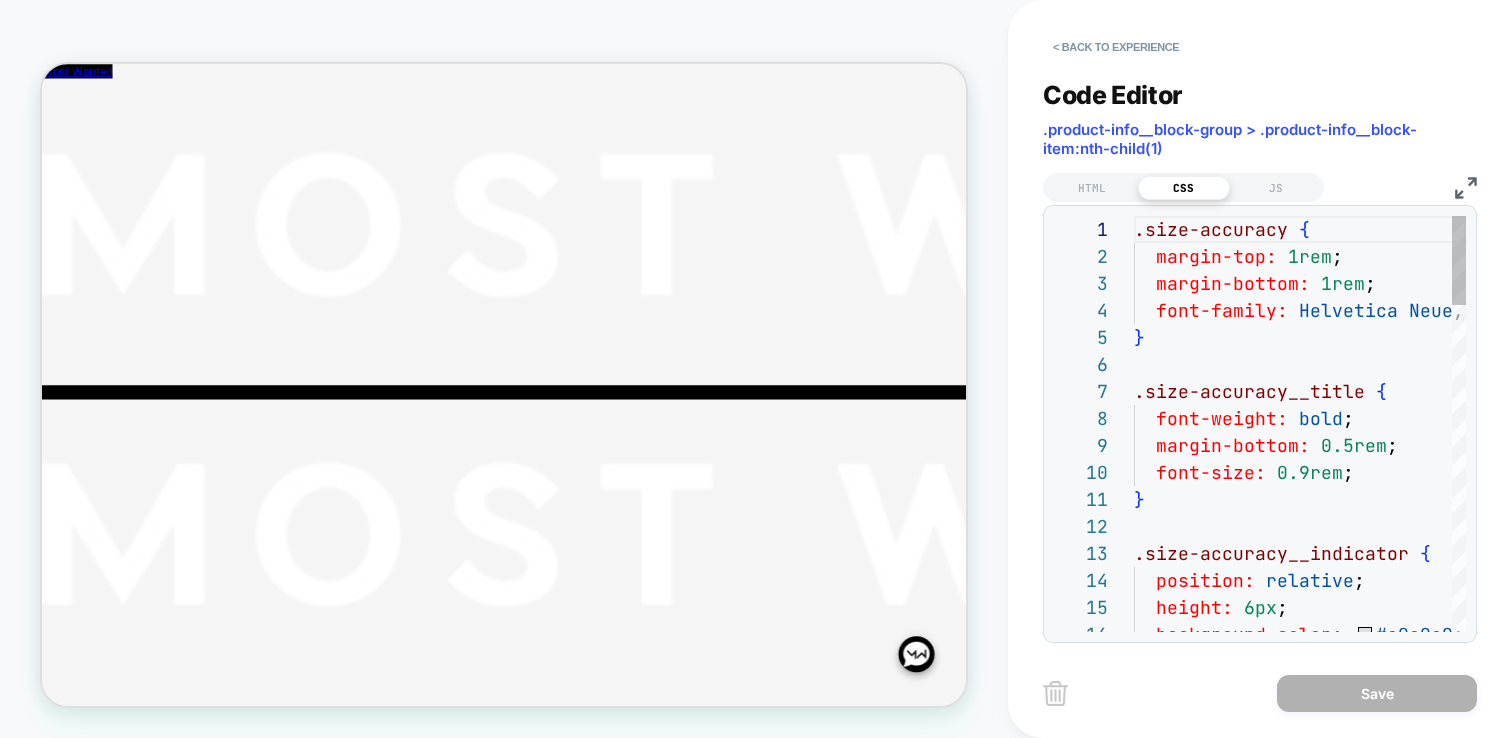 scroll, scrollTop: 270, scrollLeft: 0, axis: vertical 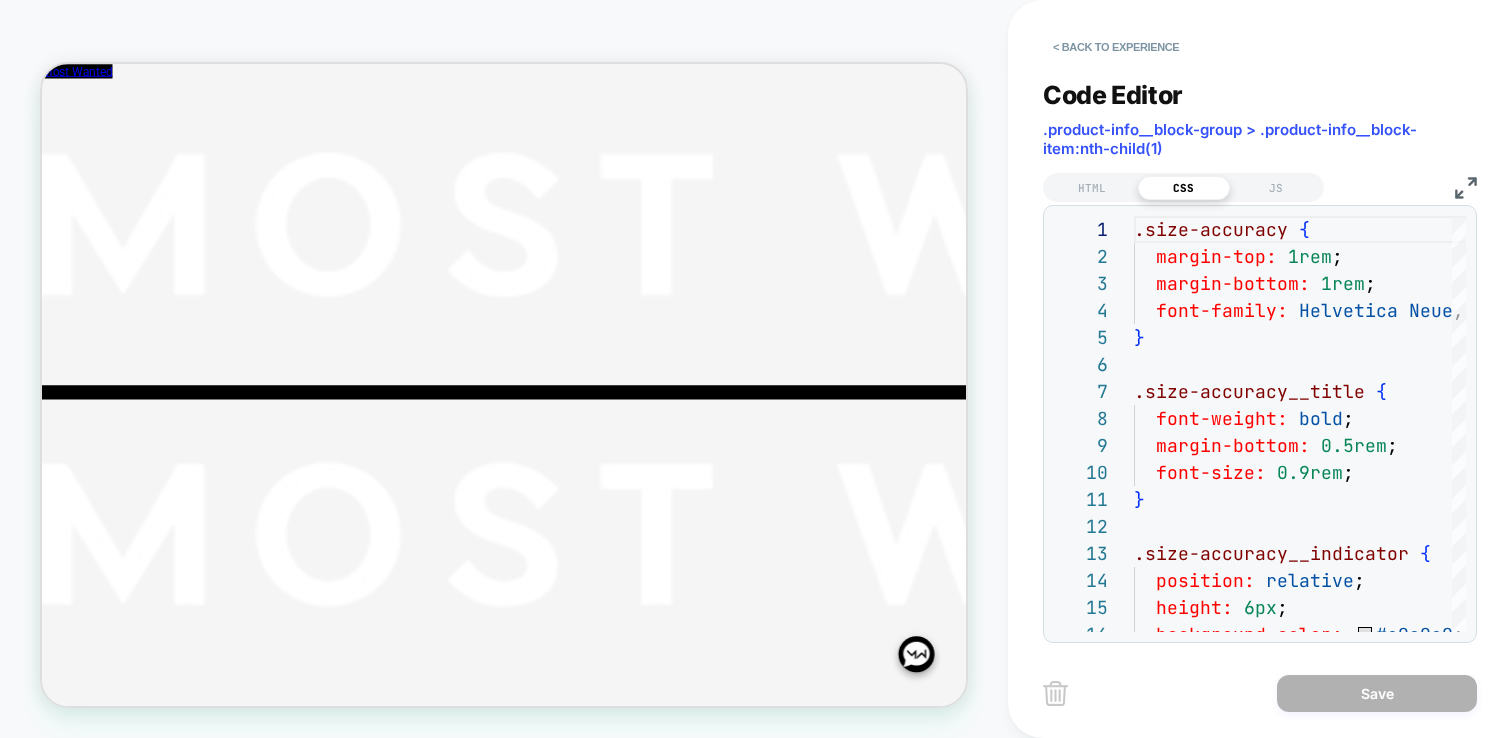 click on "HTML" at bounding box center (1092, 188) 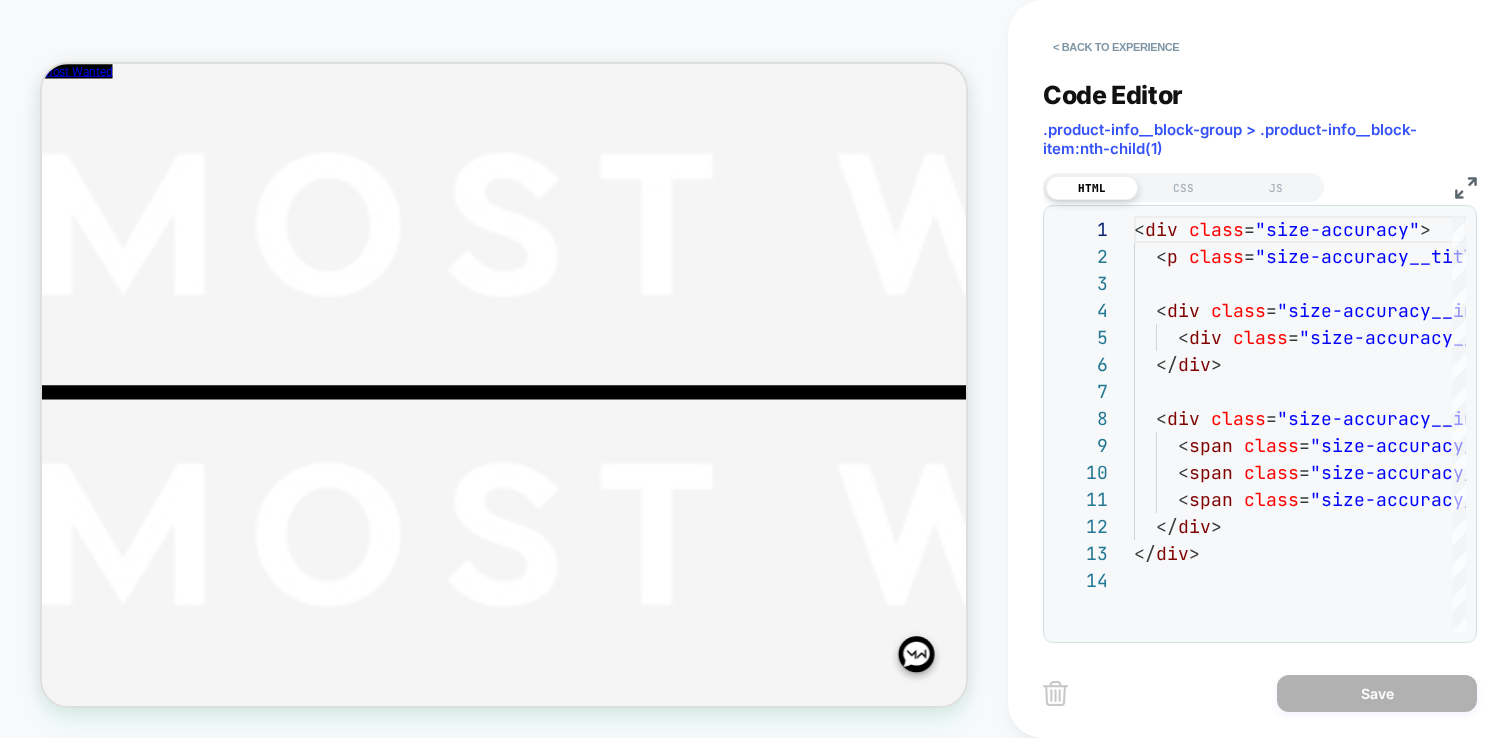 scroll, scrollTop: 270, scrollLeft: 0, axis: vertical 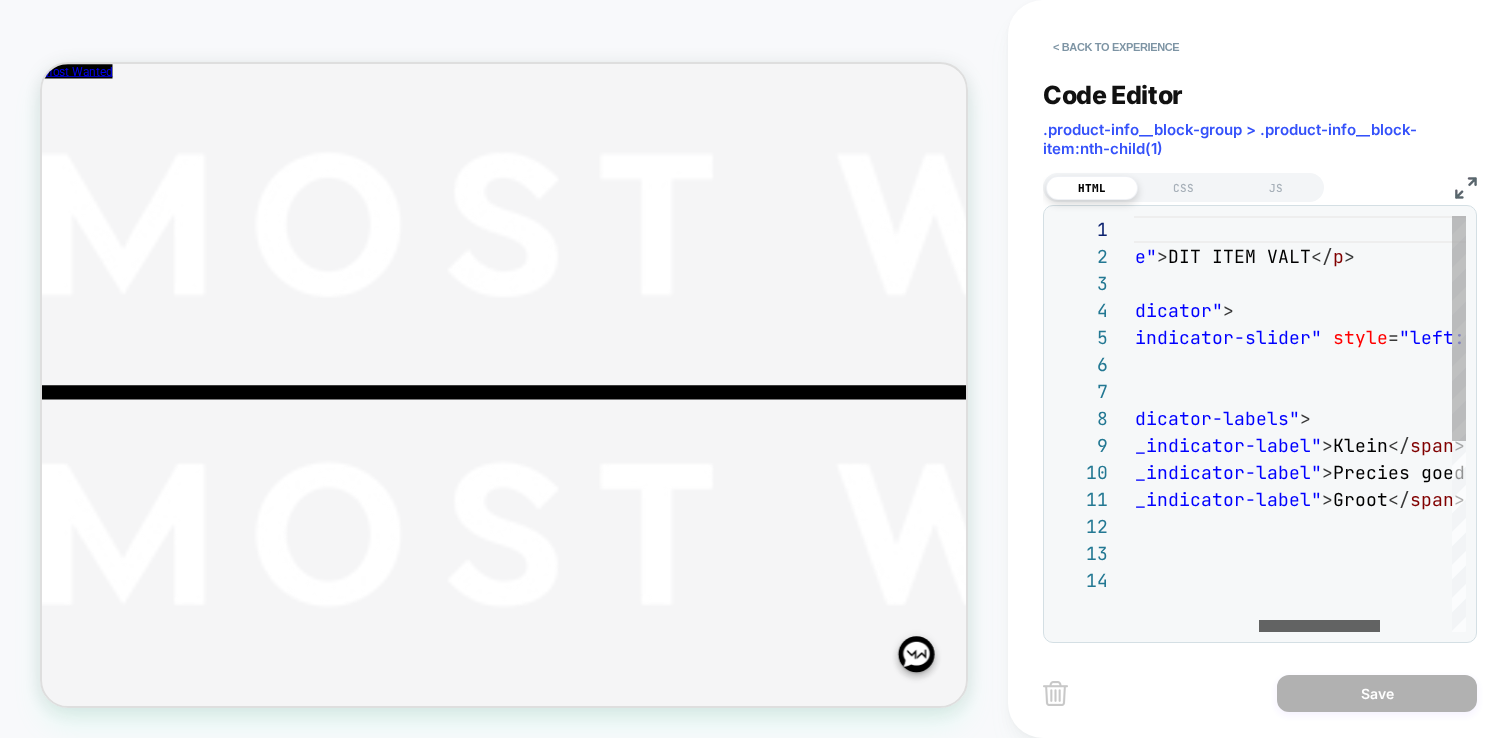 click at bounding box center [1319, 626] 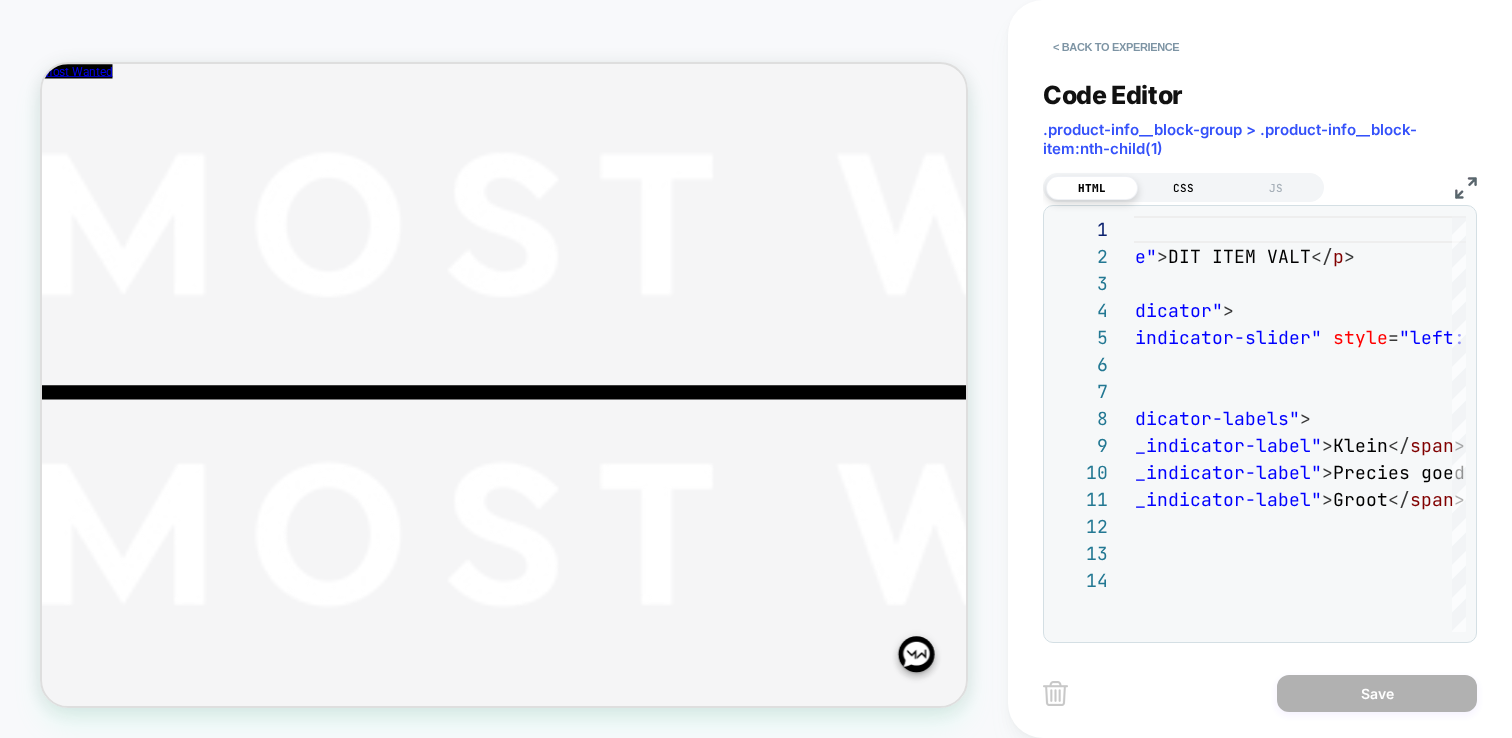 click on "CSS" at bounding box center (1184, 188) 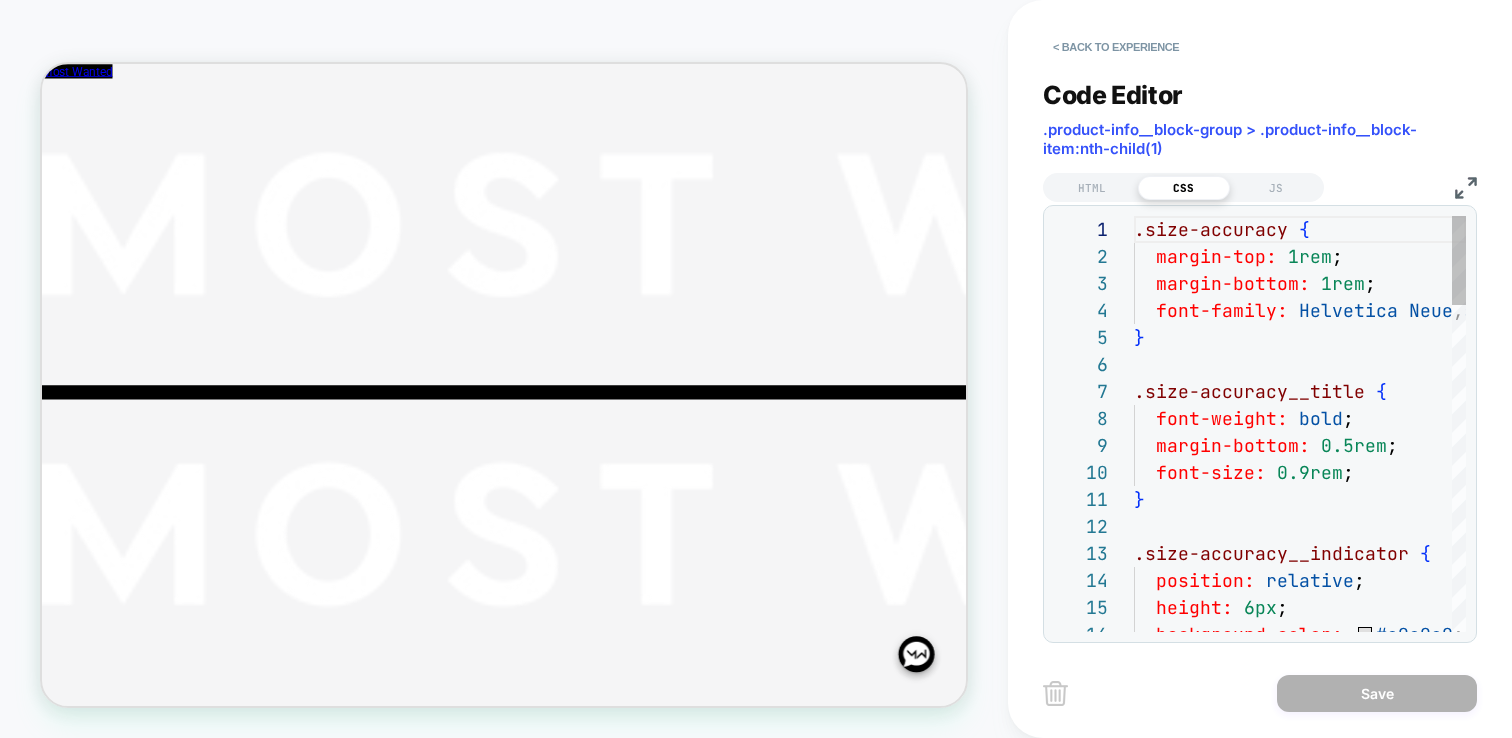 scroll, scrollTop: 270, scrollLeft: 0, axis: vertical 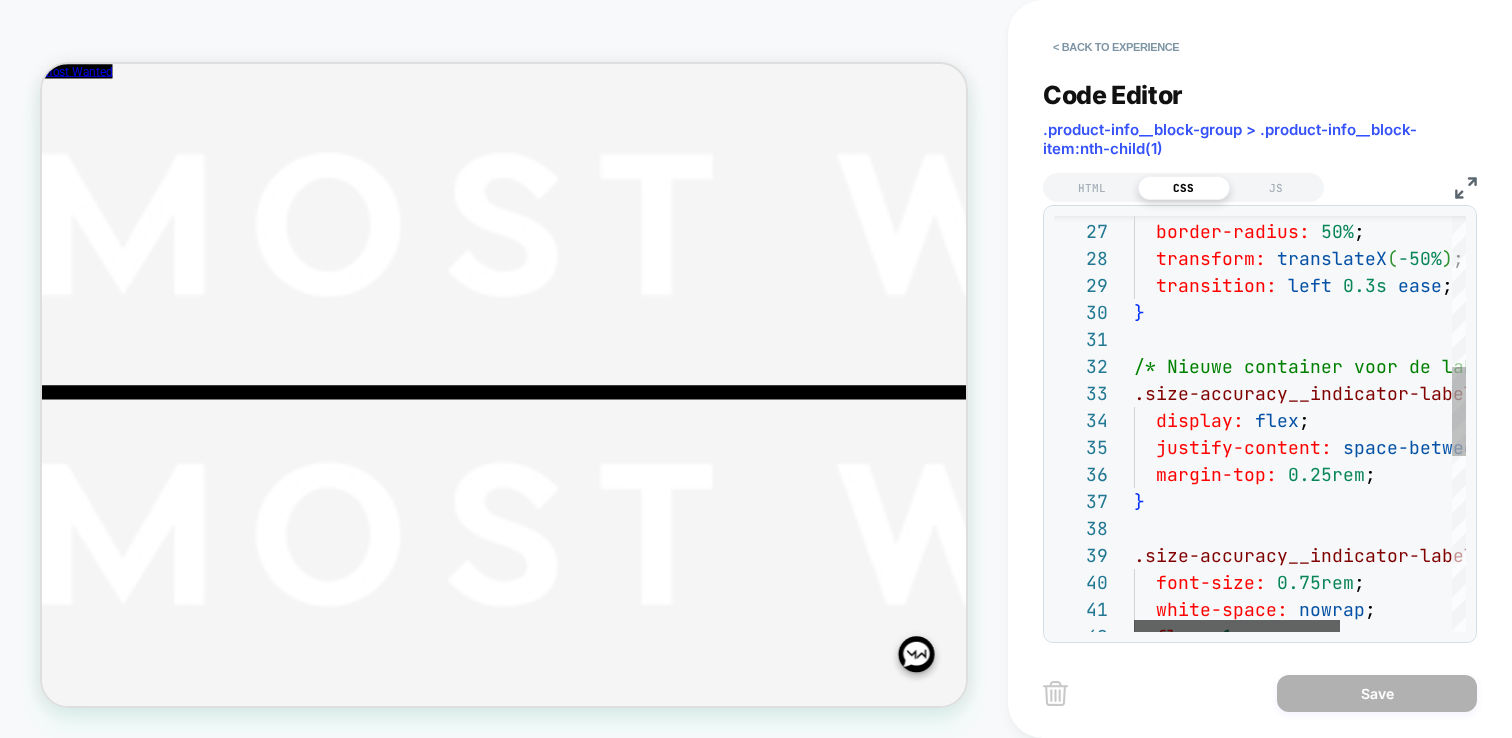 click at bounding box center [1237, 626] 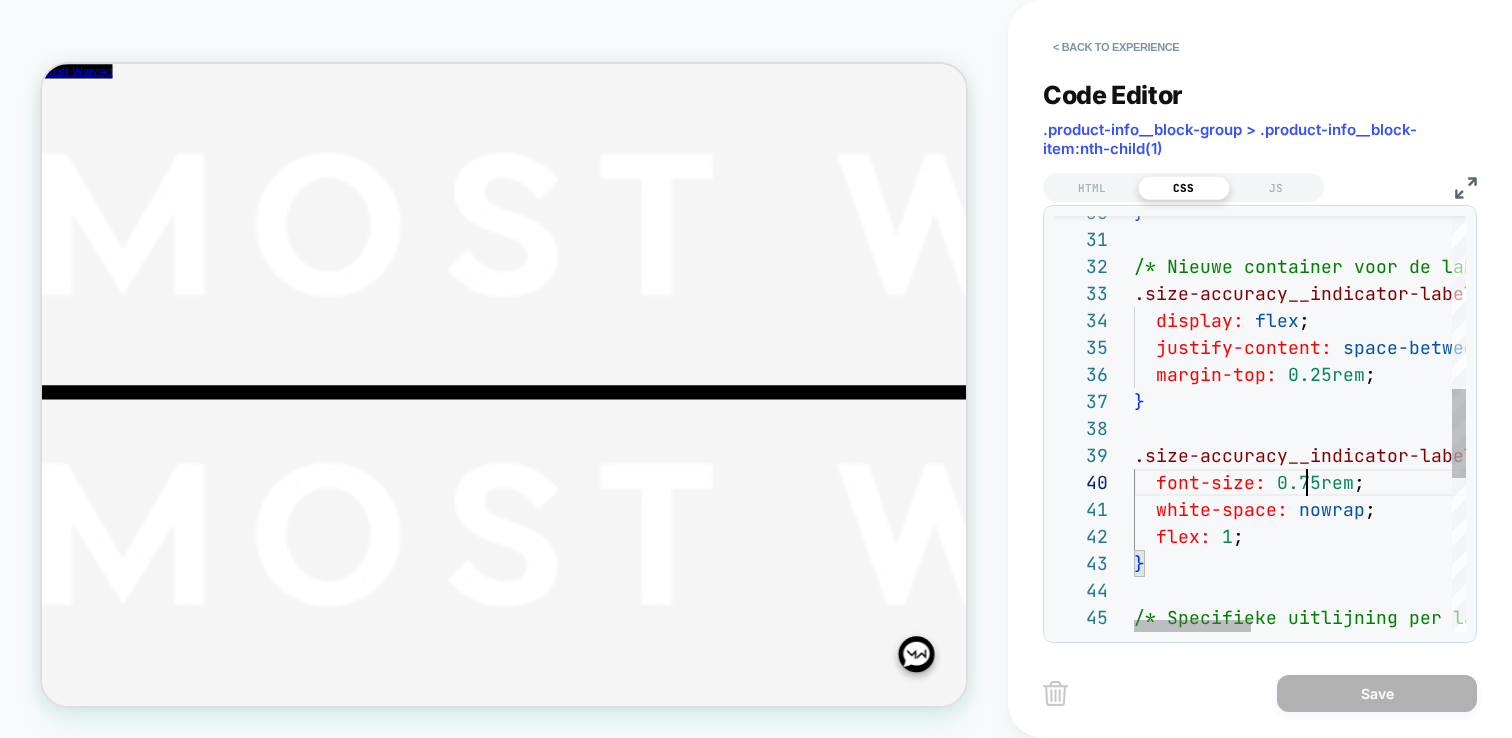 scroll, scrollTop: 243, scrollLeft: 173, axis: both 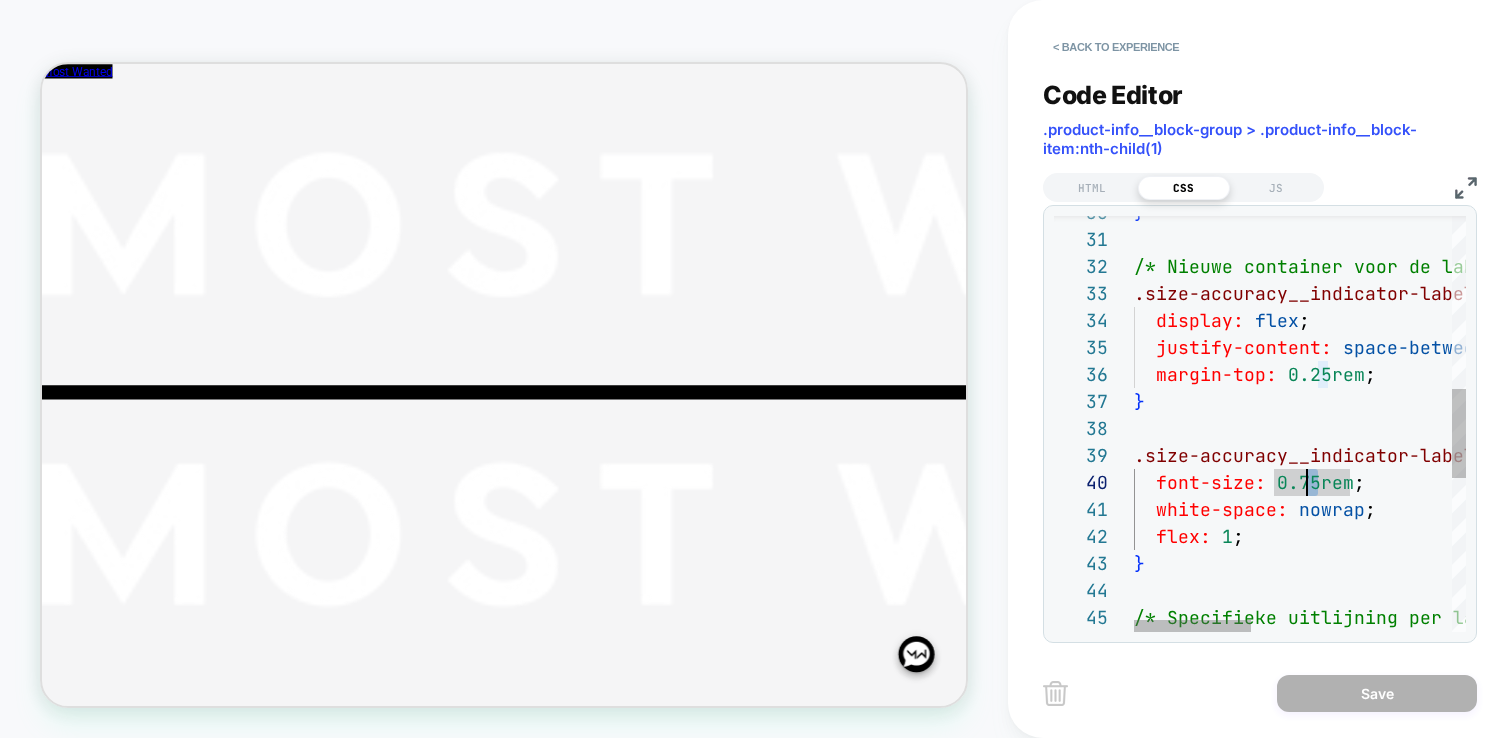 drag, startPoint x: 1314, startPoint y: 481, endPoint x: 1302, endPoint y: 479, distance: 12.165525 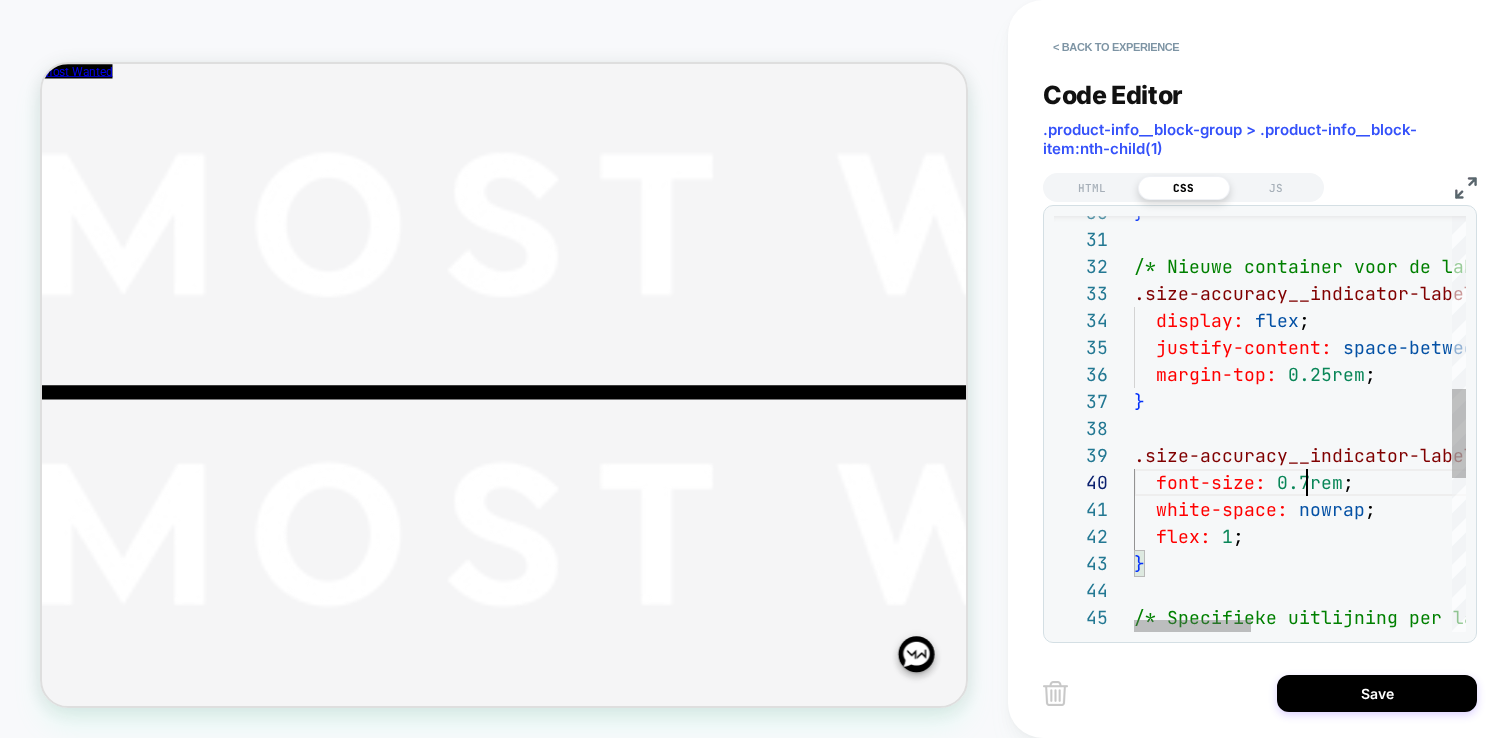scroll, scrollTop: 243, scrollLeft: 173, axis: both 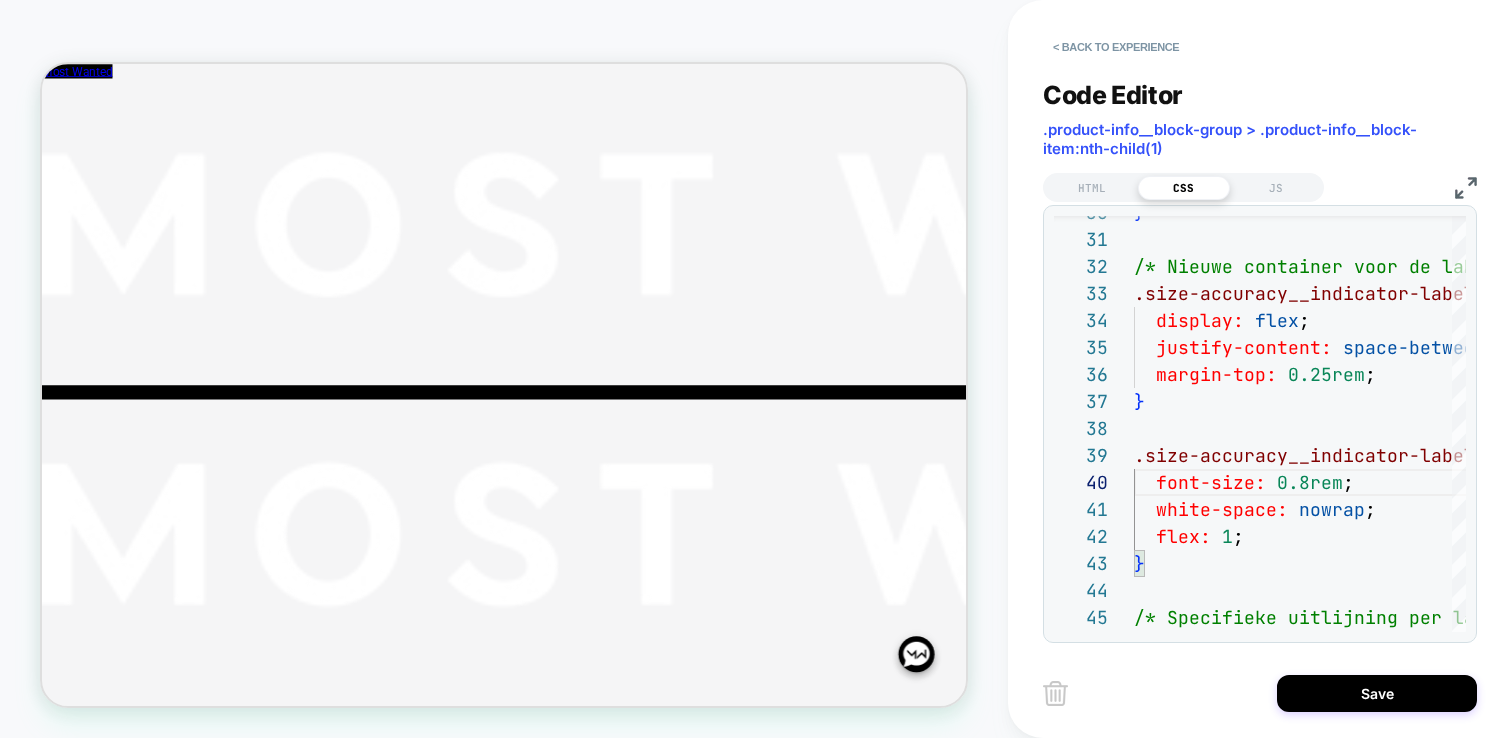 type on "**********" 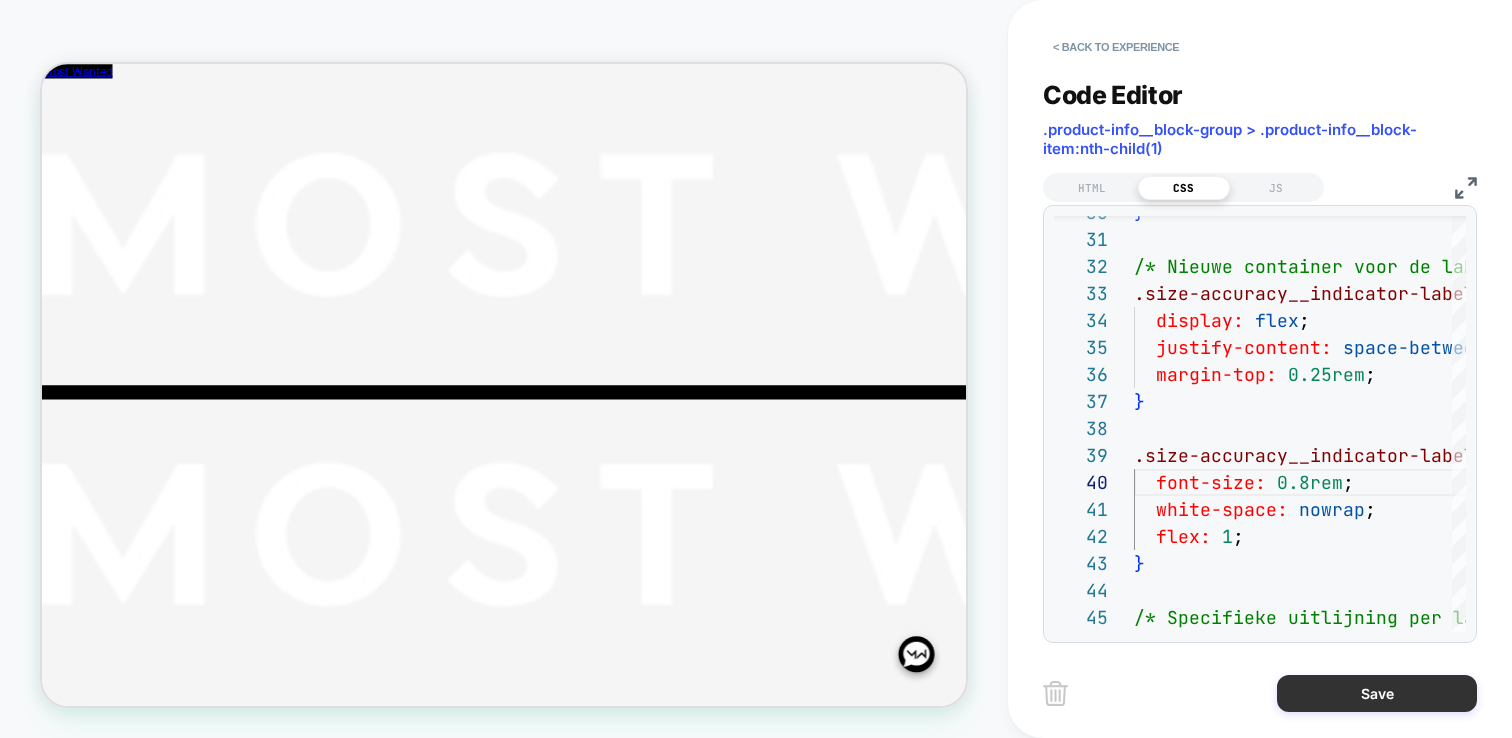 click on "Save" at bounding box center (1377, 693) 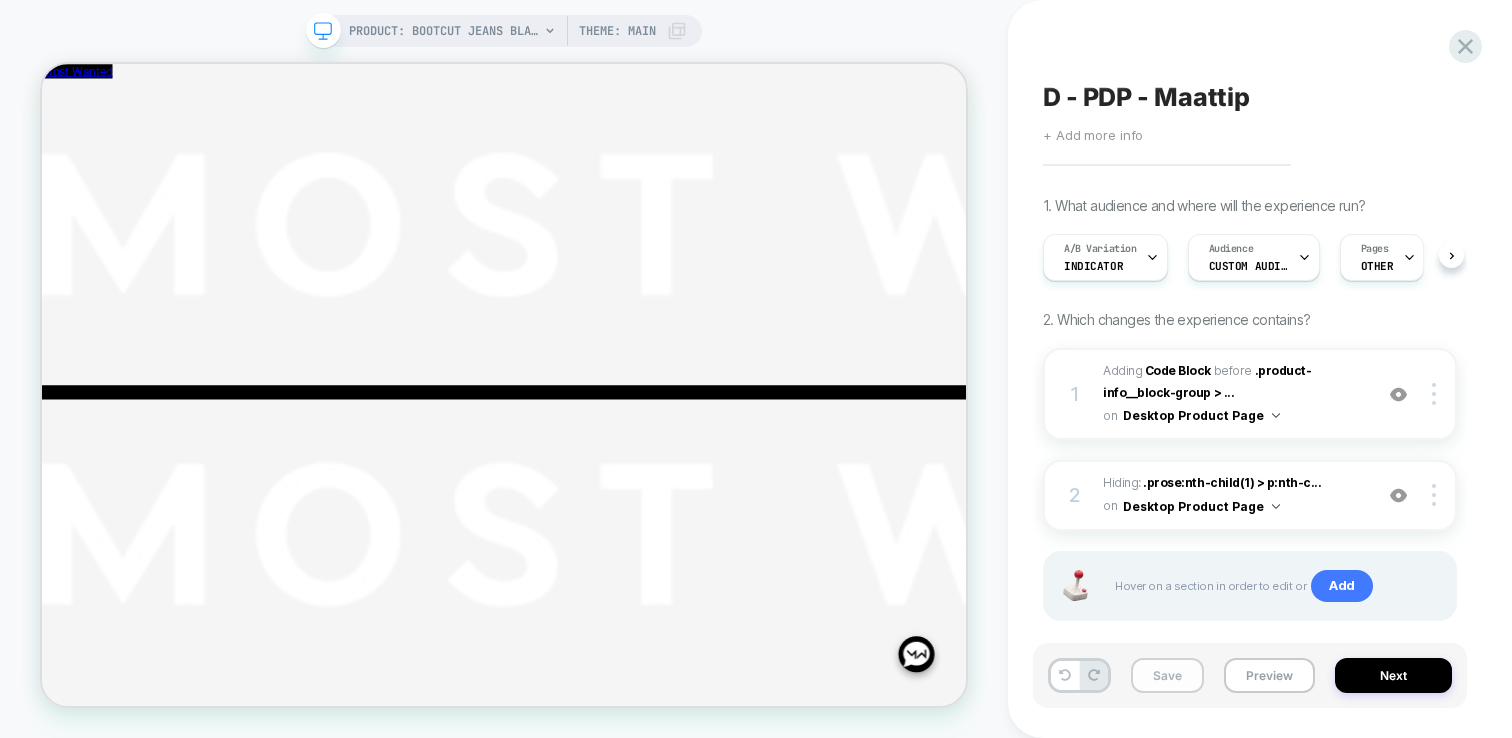 click on "Save" at bounding box center [1167, 675] 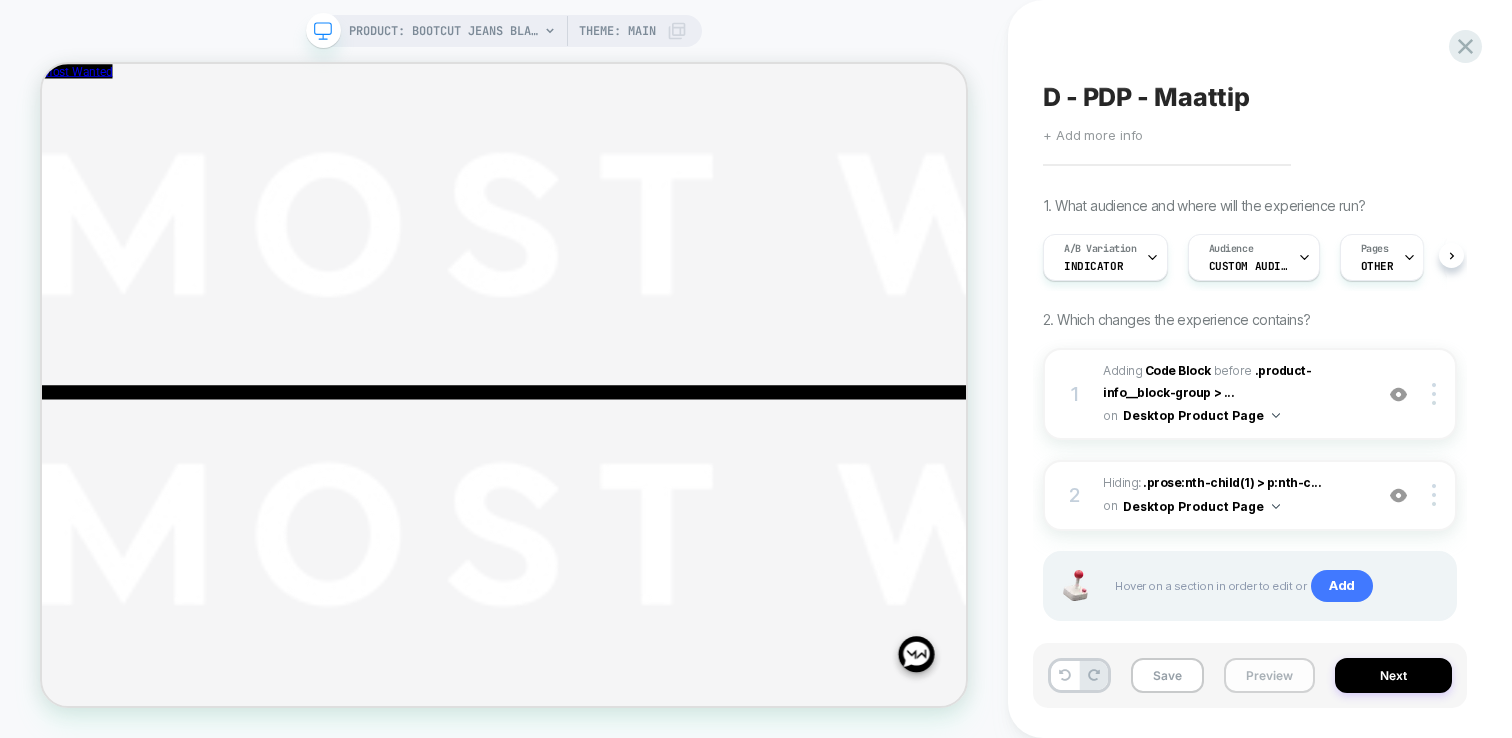 scroll, scrollTop: 0, scrollLeft: 1, axis: horizontal 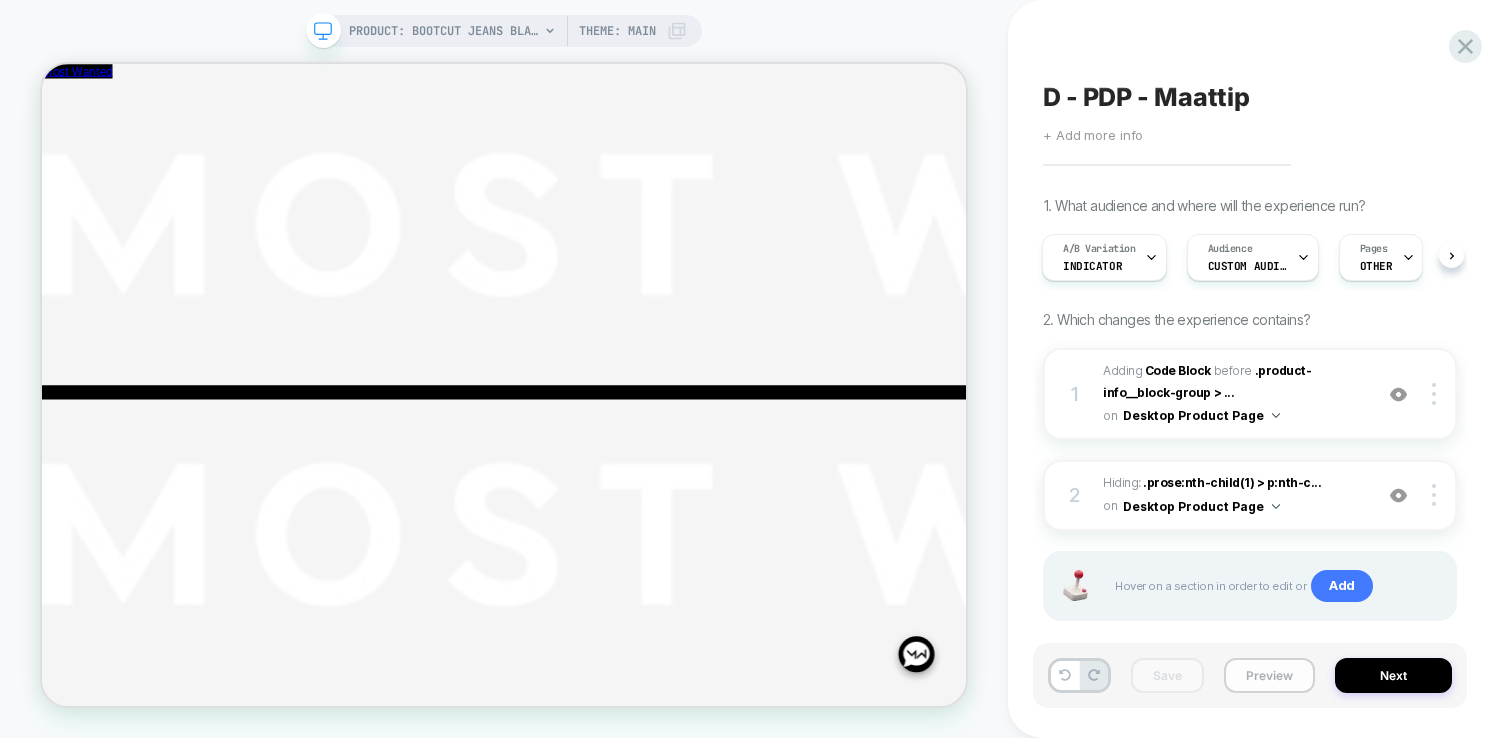 click on "Preview" at bounding box center (1269, 675) 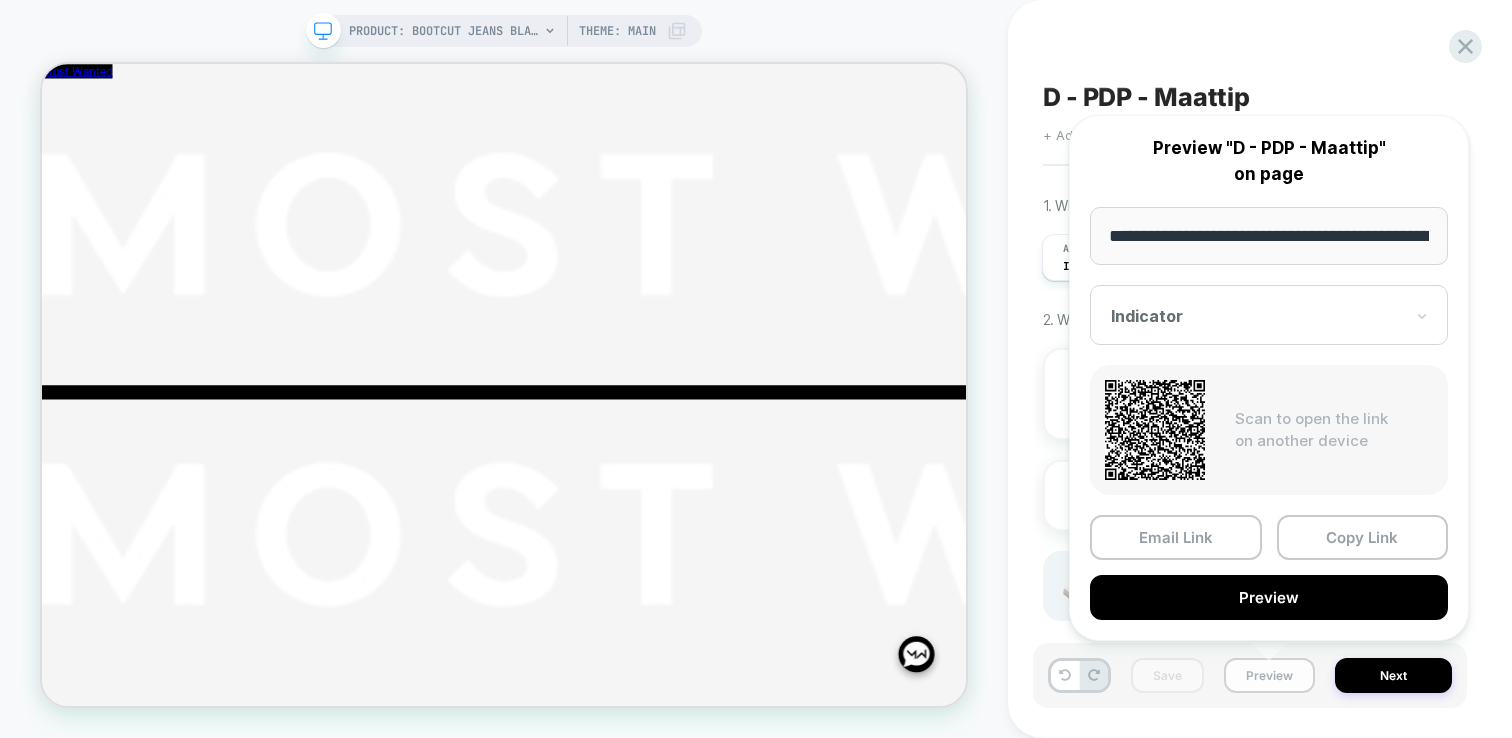 scroll, scrollTop: 0, scrollLeft: 0, axis: both 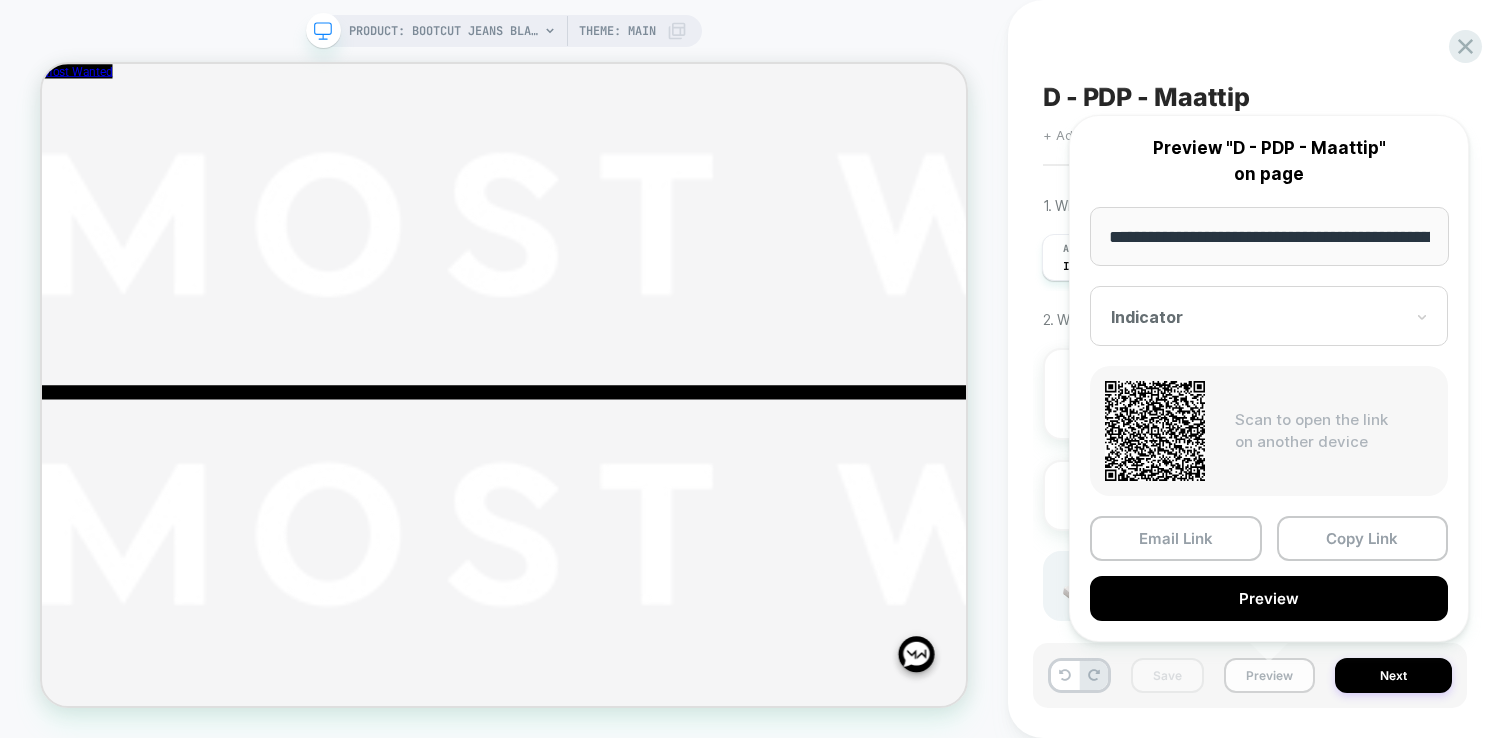 click on "Preview" at bounding box center [1269, 598] 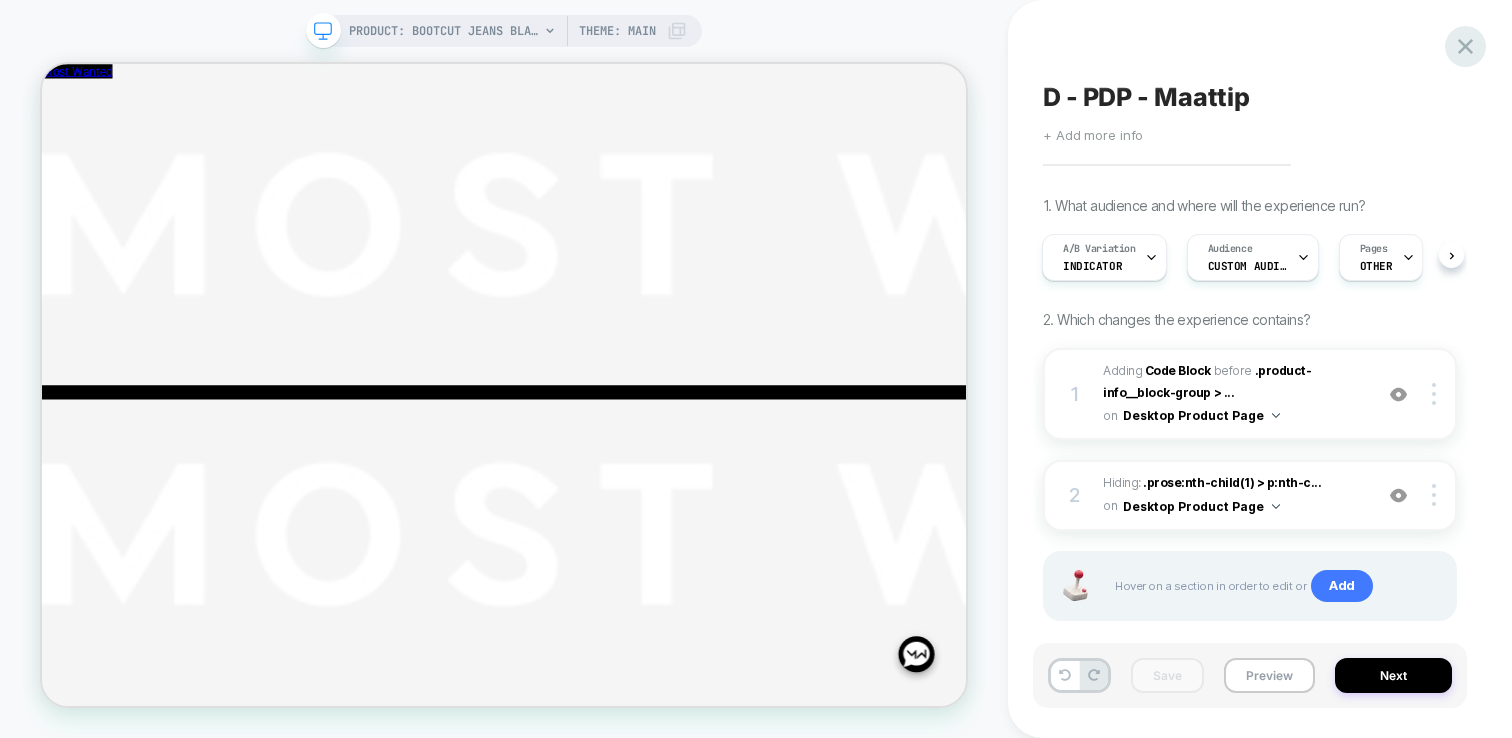click 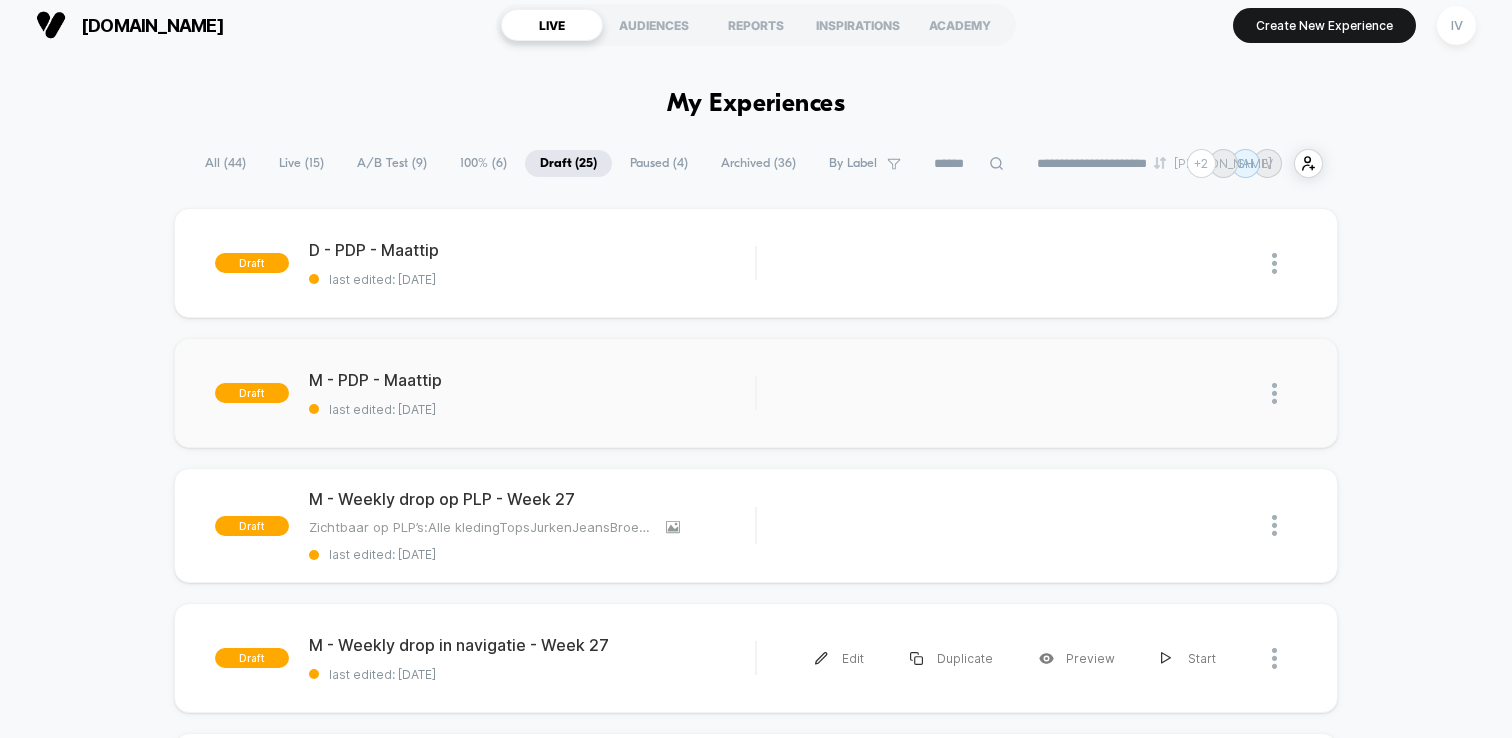 scroll, scrollTop: 0, scrollLeft: 0, axis: both 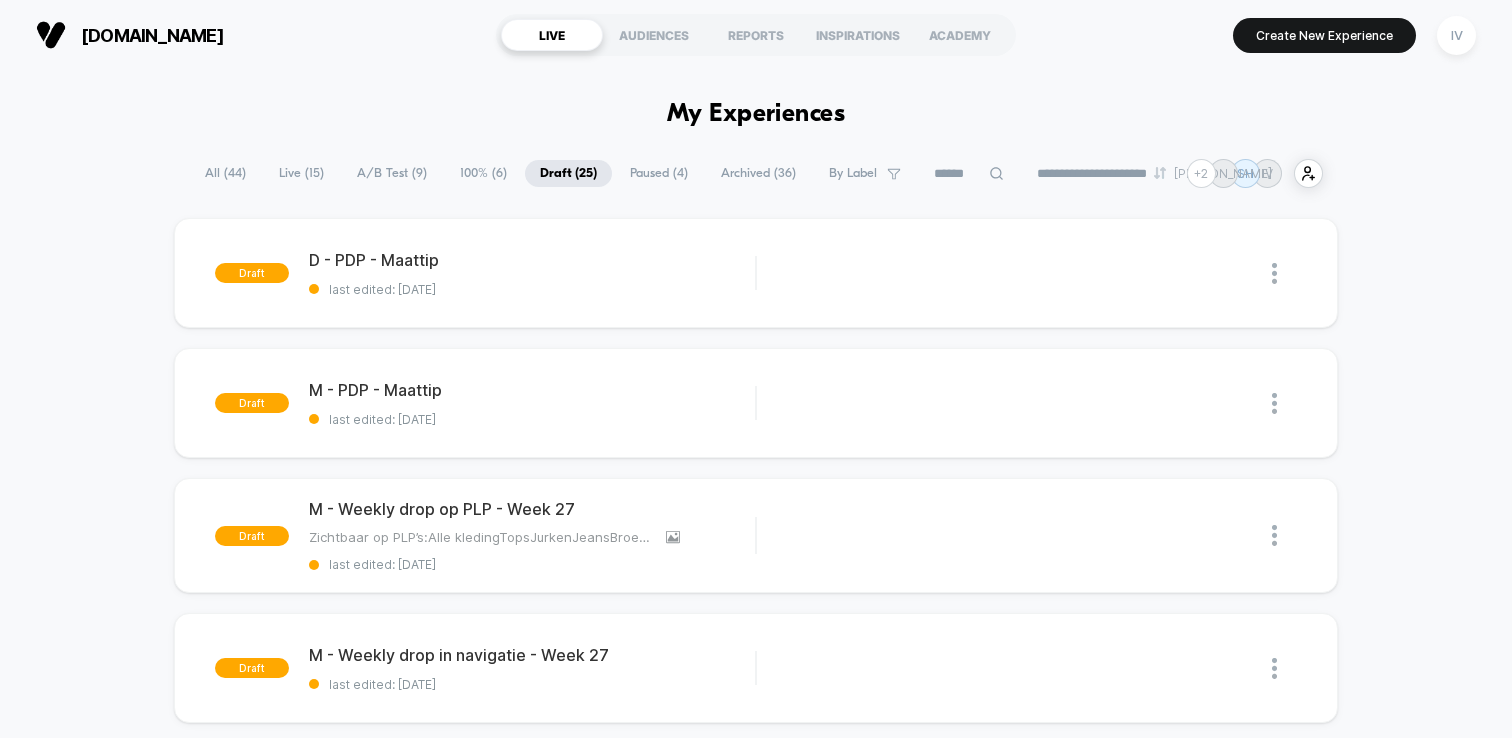 click on "100% ( 6 )" at bounding box center [483, 173] 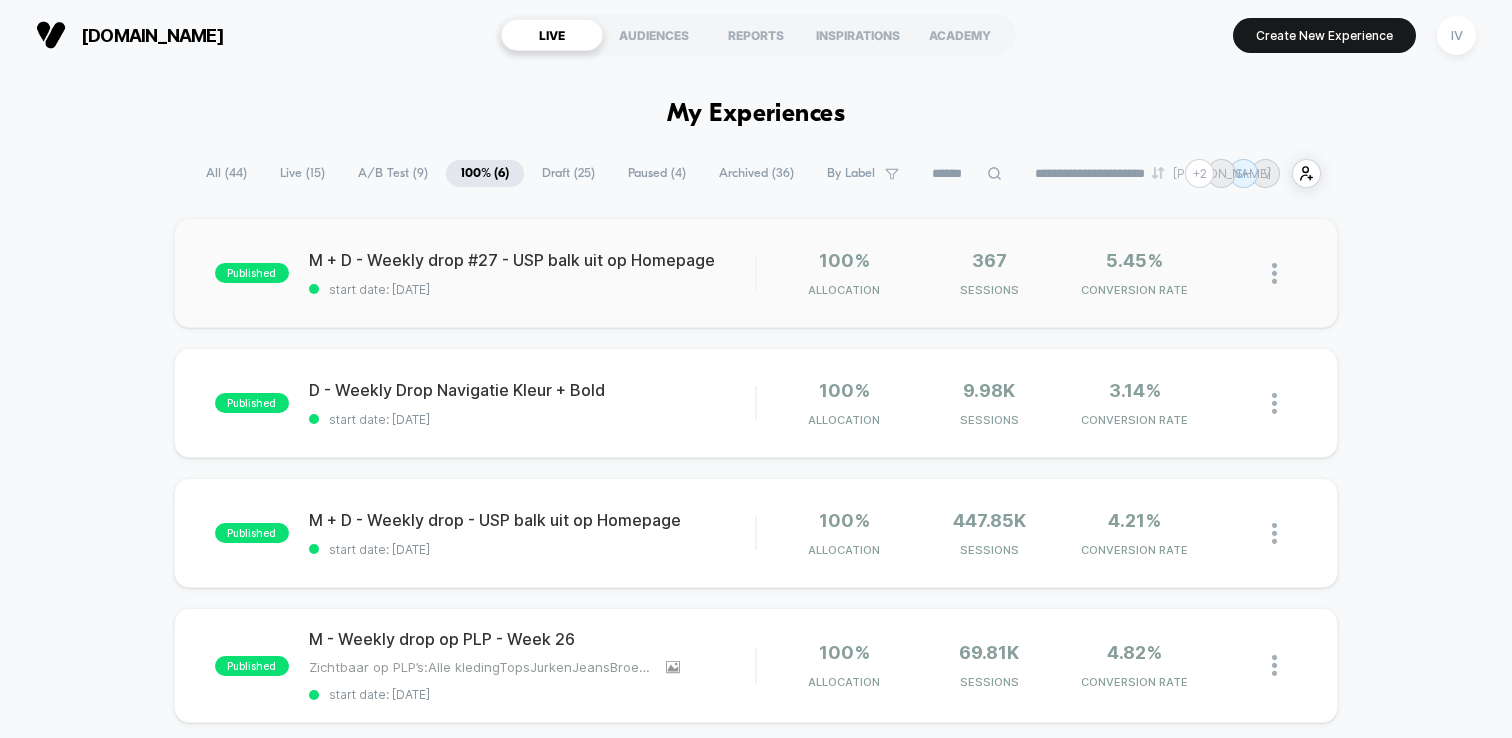 click on "published M + D - Weekly drop #27 - USP balk uit op Homepage start date: [DATE] 100% Allocation 367 Sessions 5.45% CONVERSION RATE" at bounding box center (756, 273) 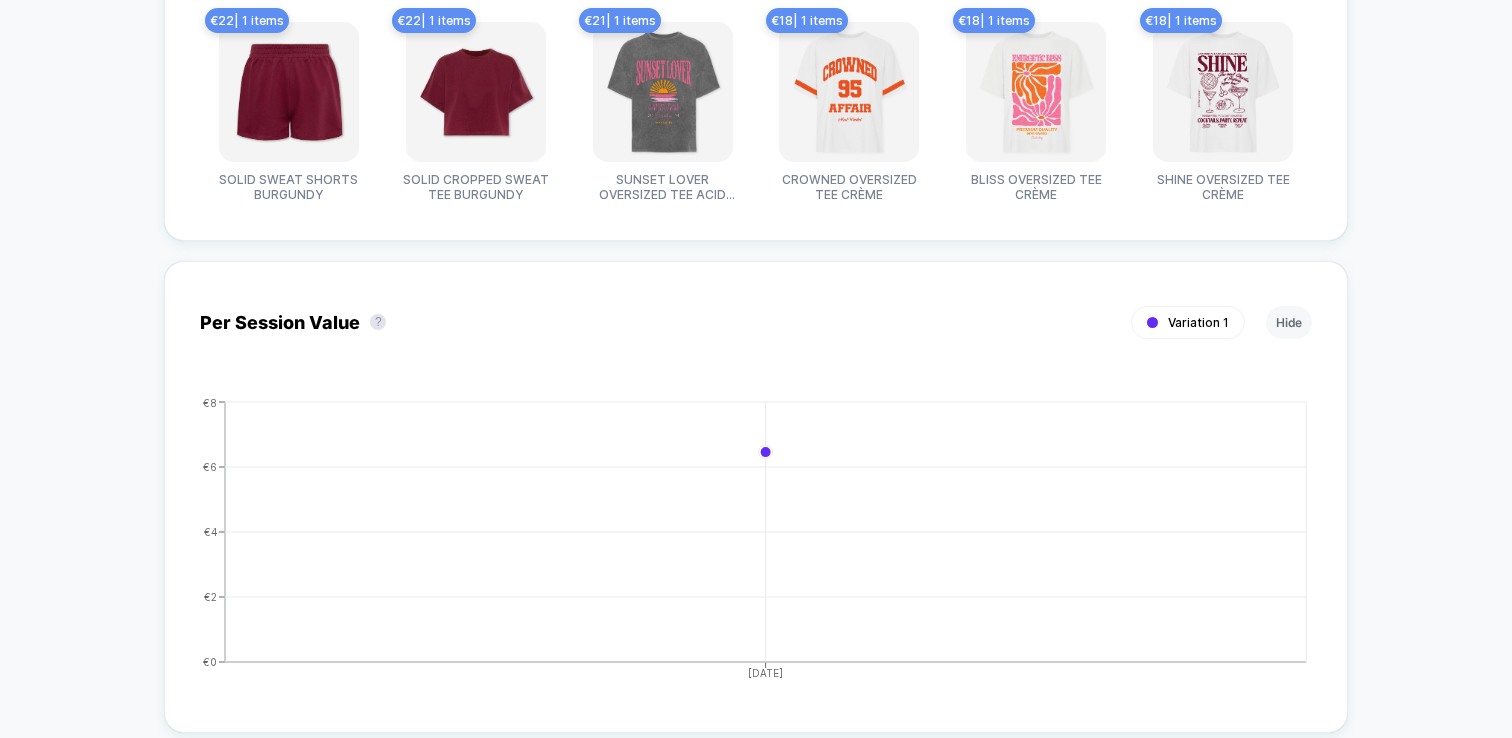 scroll, scrollTop: 1995, scrollLeft: 0, axis: vertical 